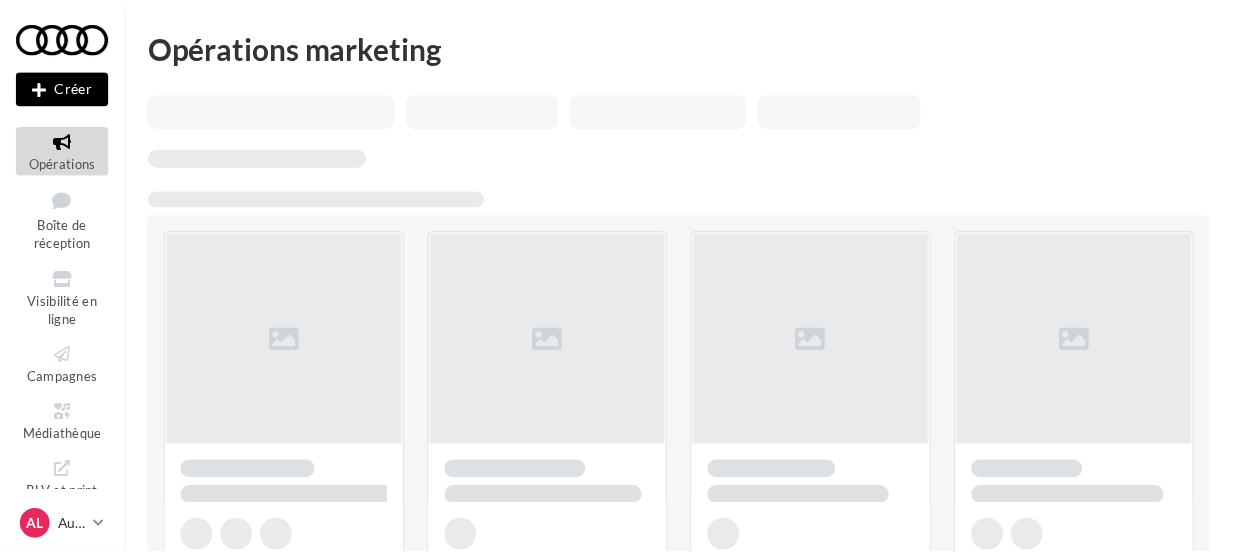 scroll, scrollTop: 0, scrollLeft: 0, axis: both 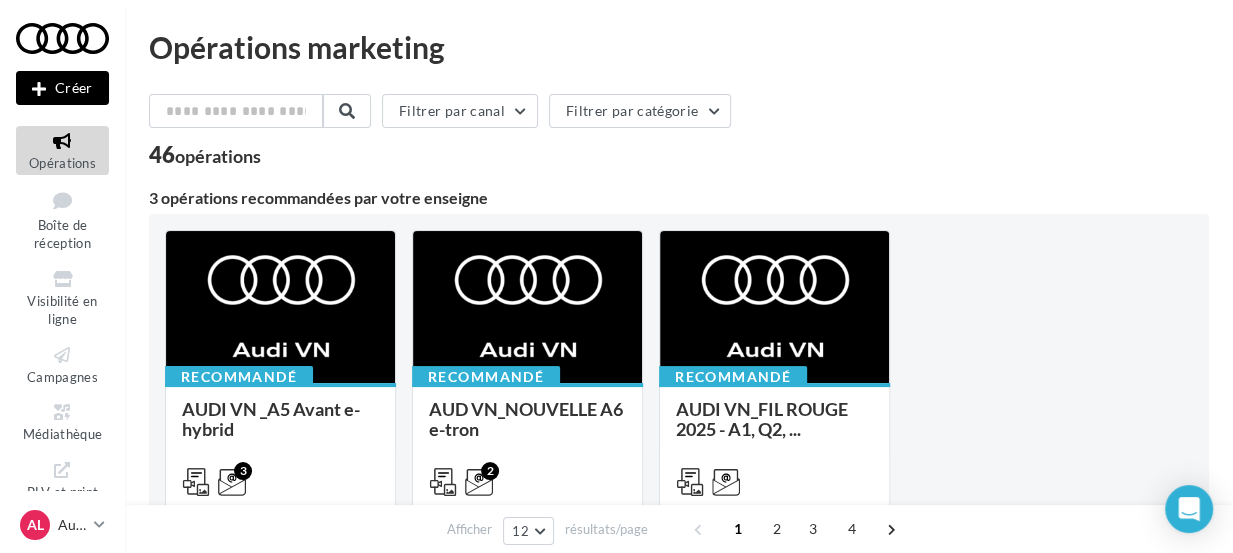 click on "Créer" at bounding box center (62, 88) 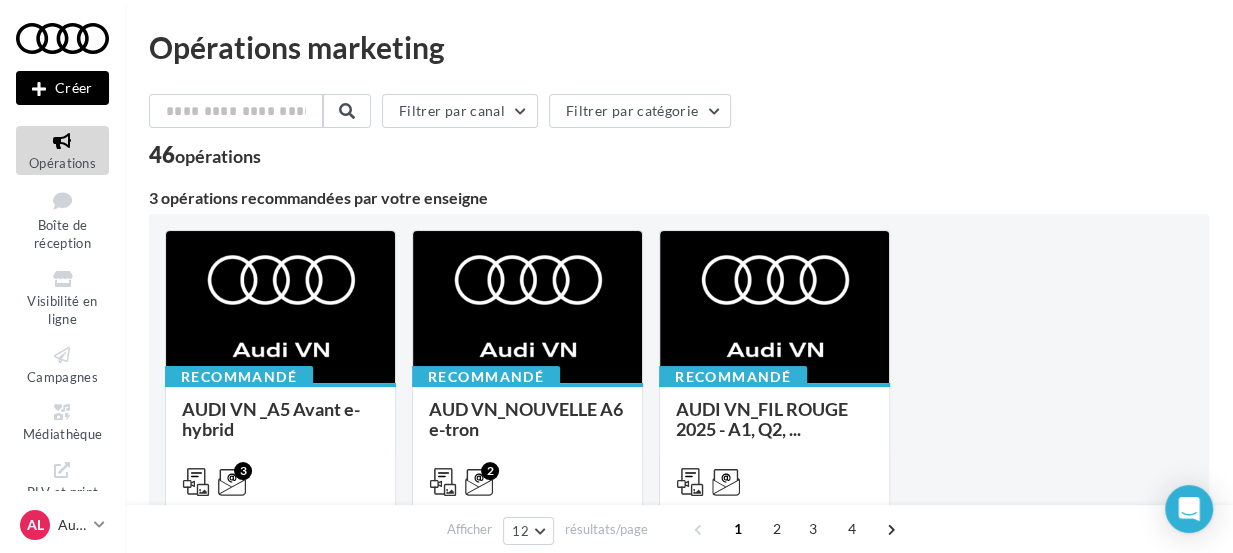 click at bounding box center [616, 246] 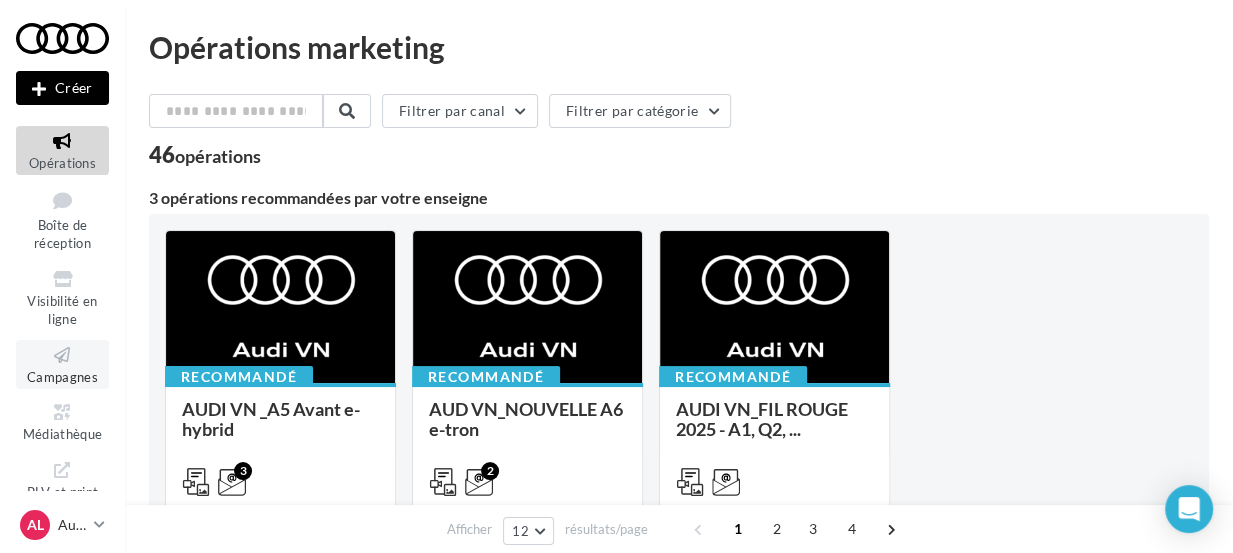 click at bounding box center (62, 355) 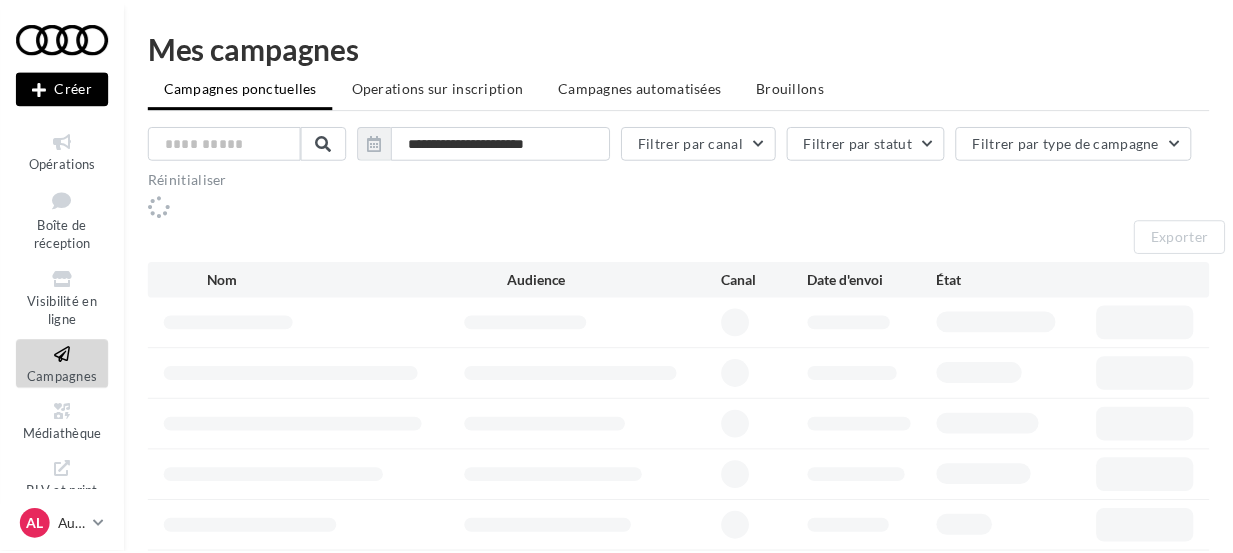scroll, scrollTop: 0, scrollLeft: 0, axis: both 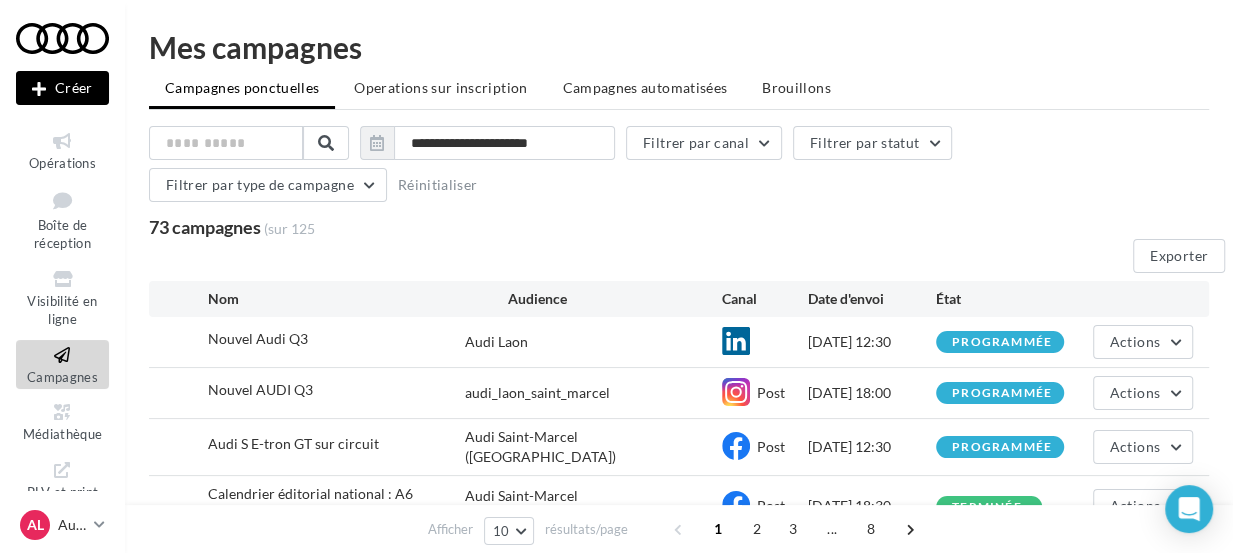 click on "Créer" at bounding box center (62, 88) 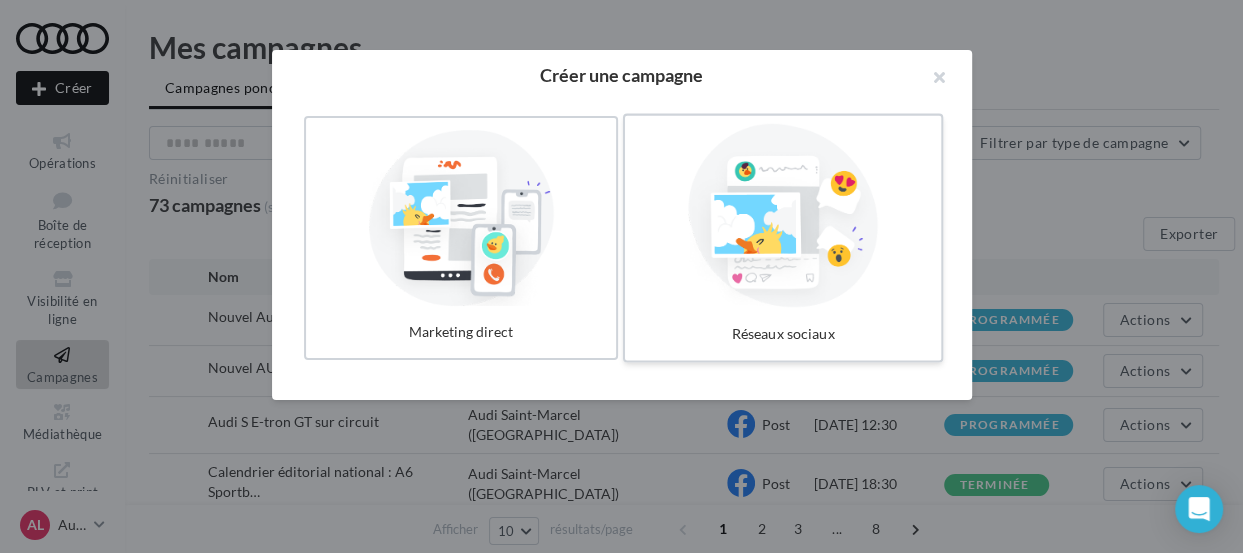 click at bounding box center (783, 216) 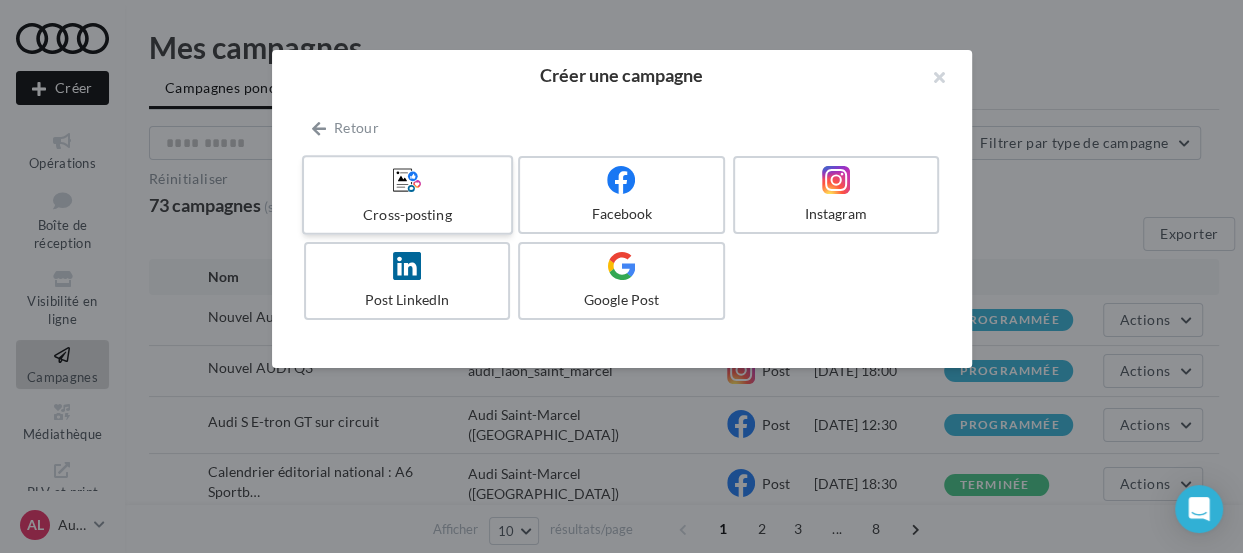 click on "Cross-posting" at bounding box center (407, 214) 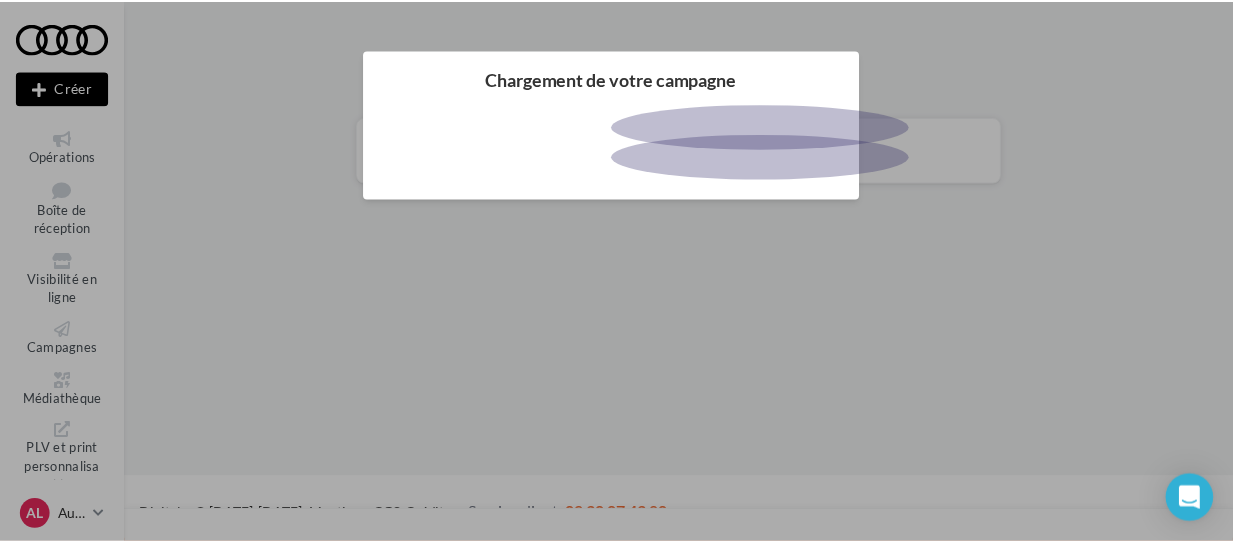 scroll, scrollTop: 0, scrollLeft: 0, axis: both 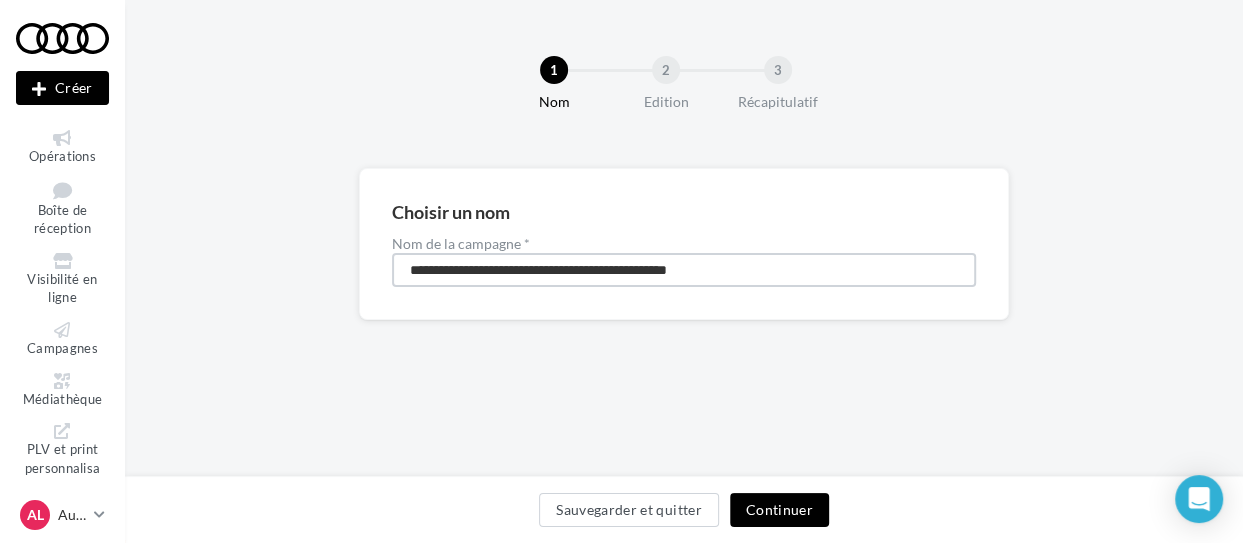 click on "**********" at bounding box center [684, 270] 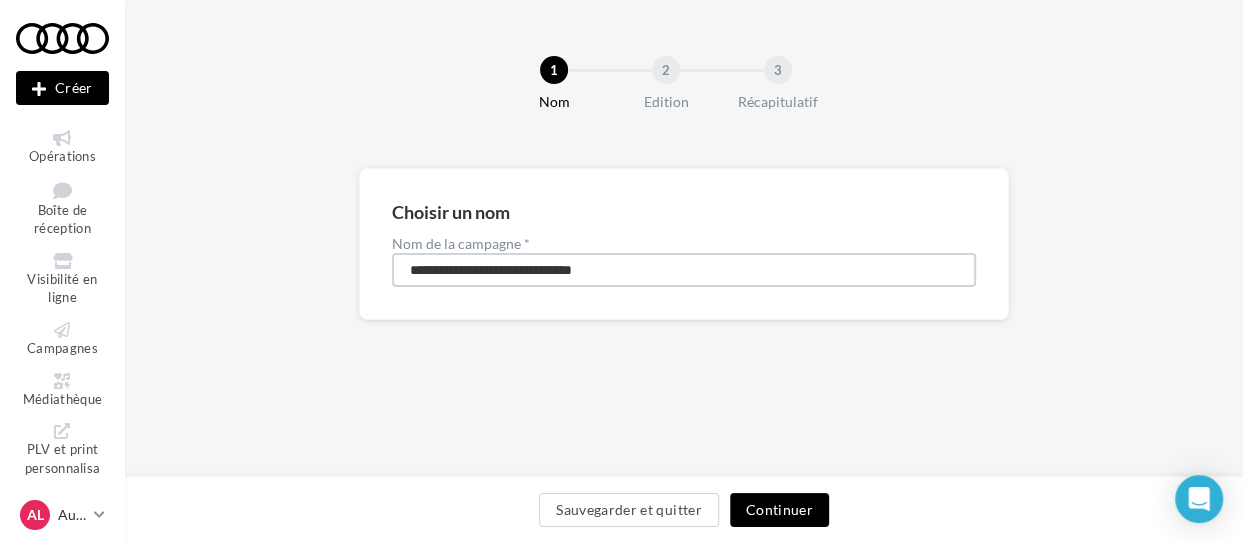type on "**********" 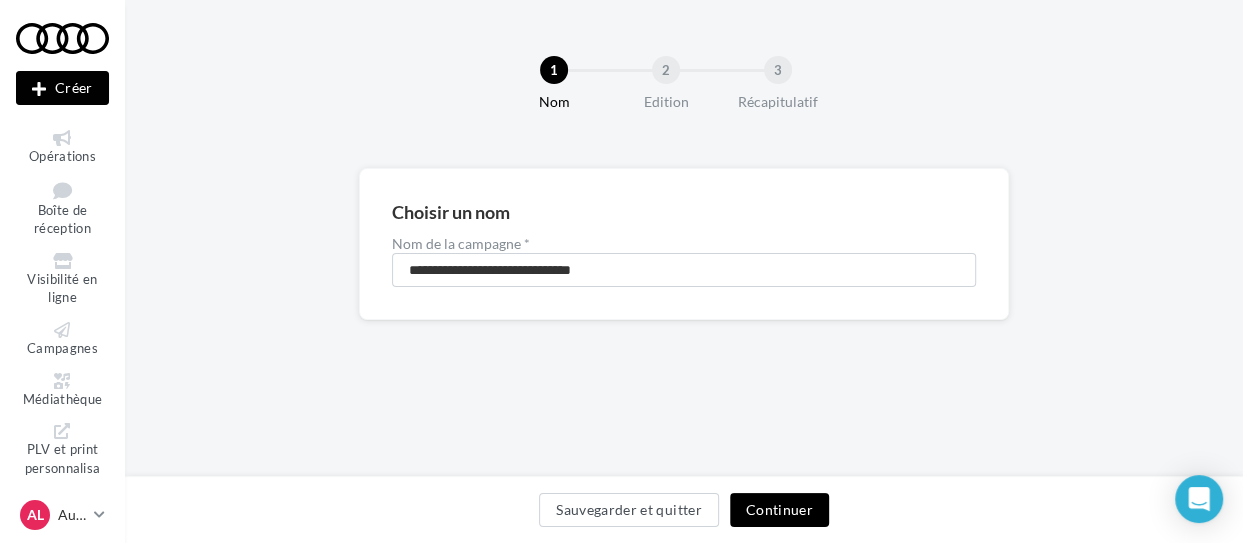 click on "Continuer" at bounding box center [779, 510] 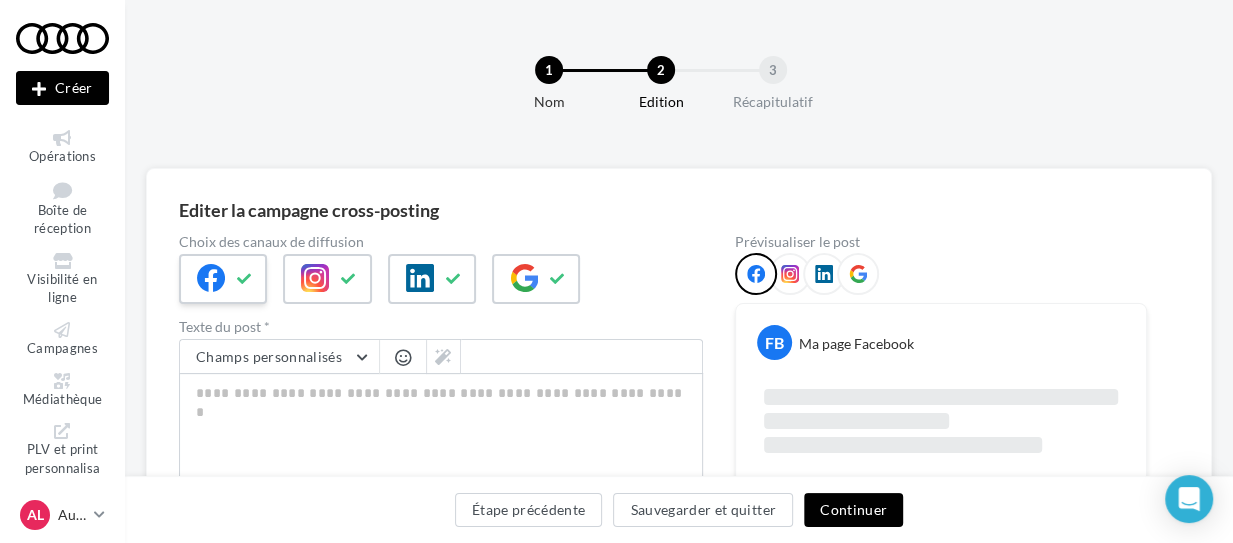 click at bounding box center (245, 279) 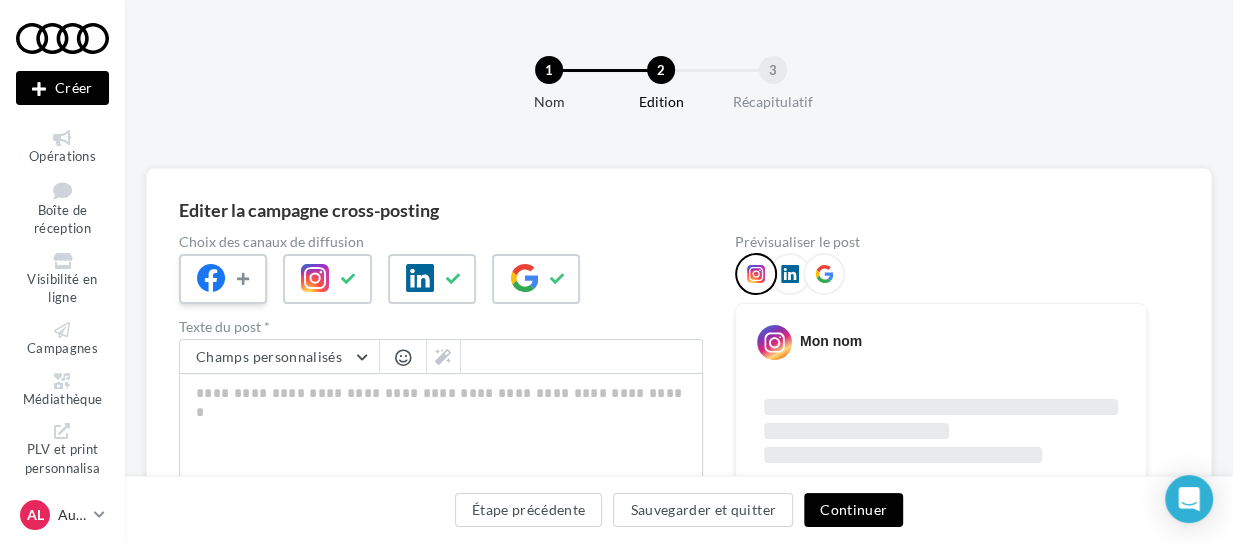 click at bounding box center (245, 279) 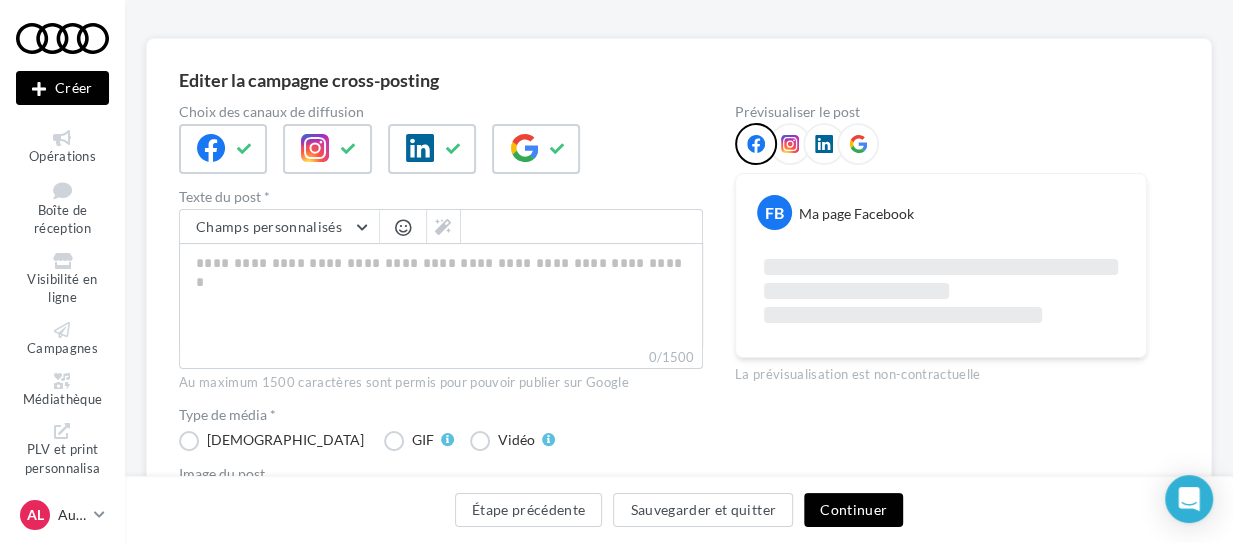scroll, scrollTop: 131, scrollLeft: 0, axis: vertical 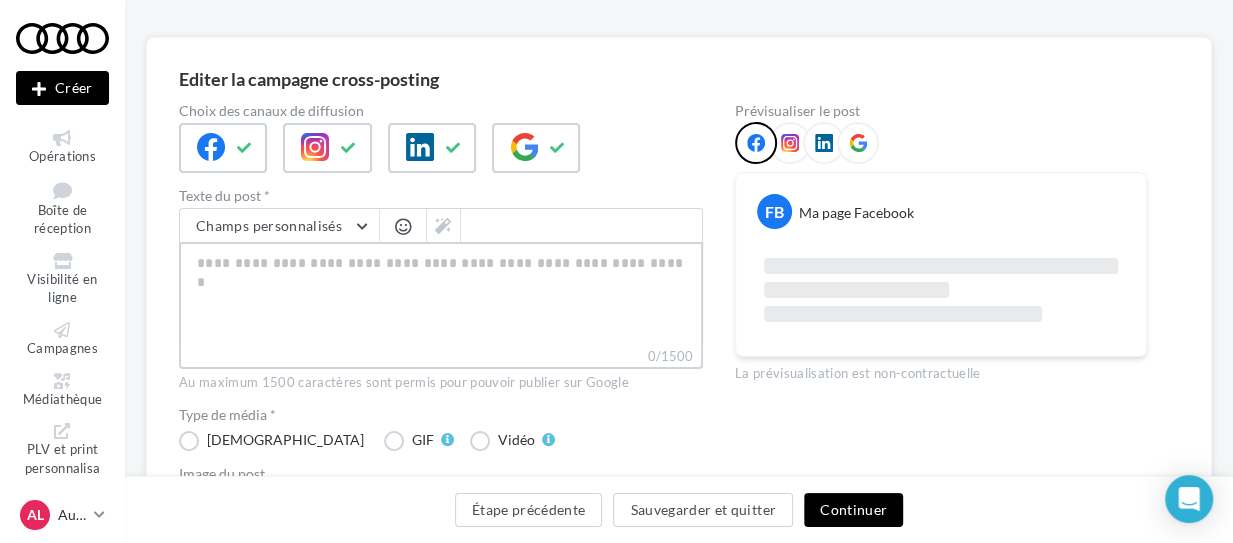 click on "0/1500" at bounding box center [441, 294] 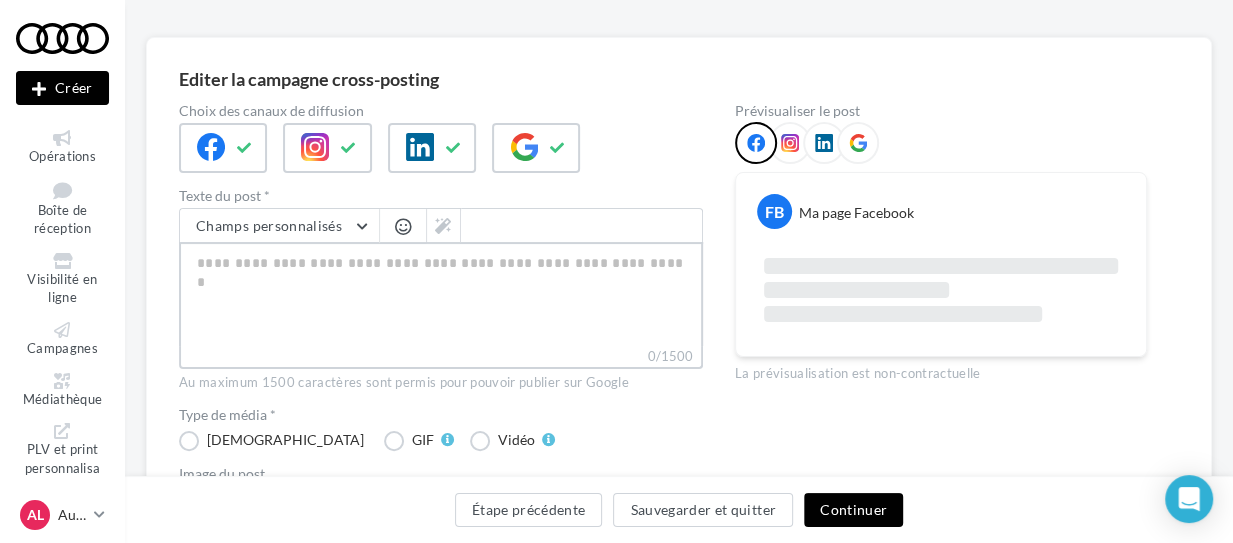 paste on "**********" 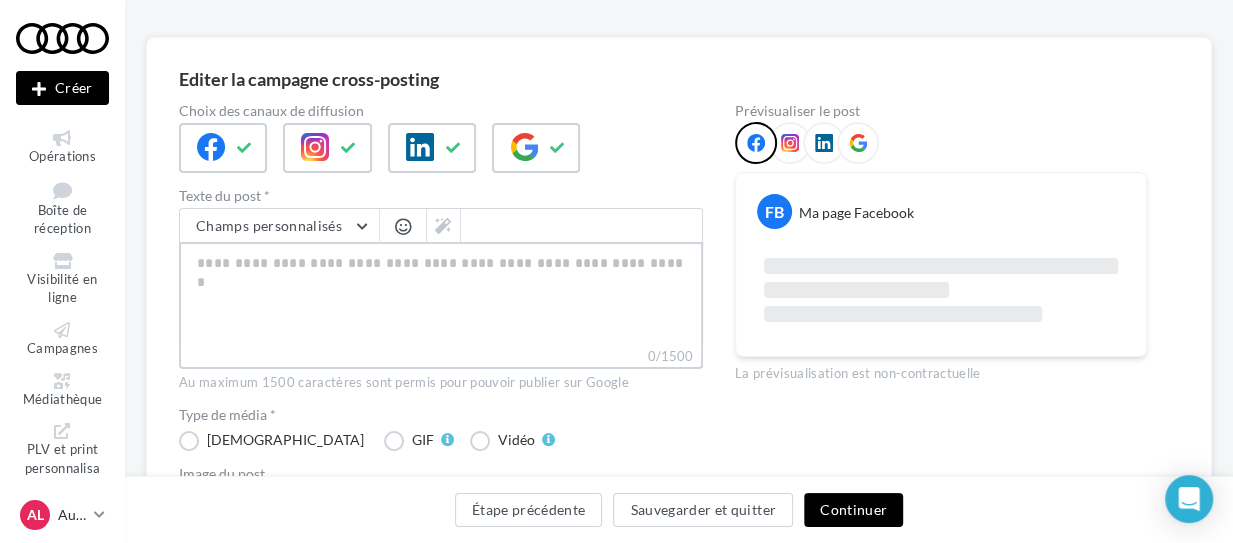 type on "**********" 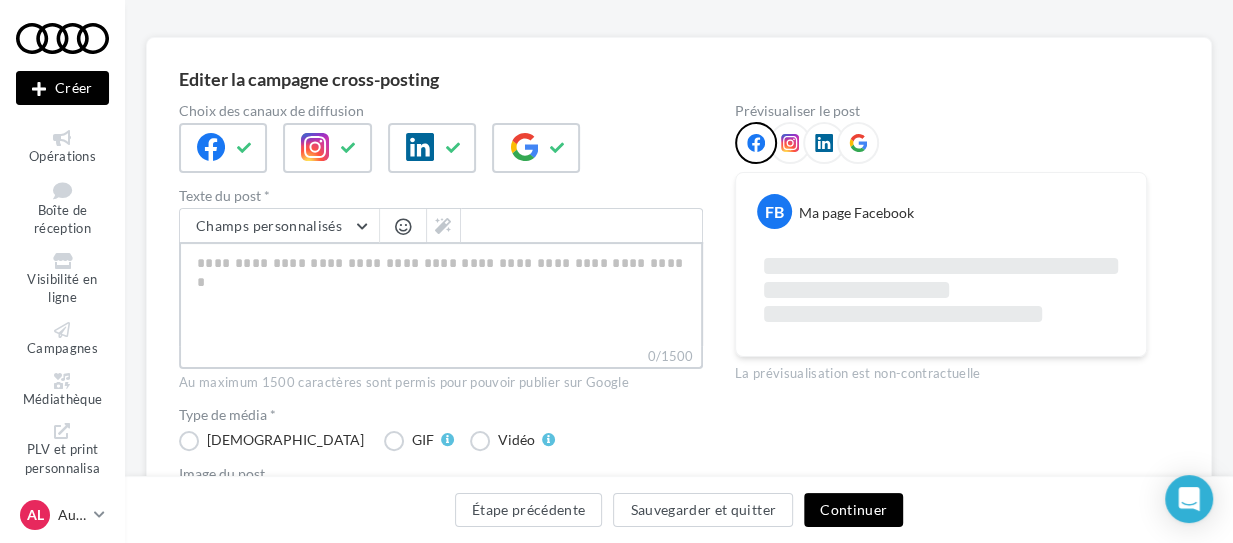 type on "**********" 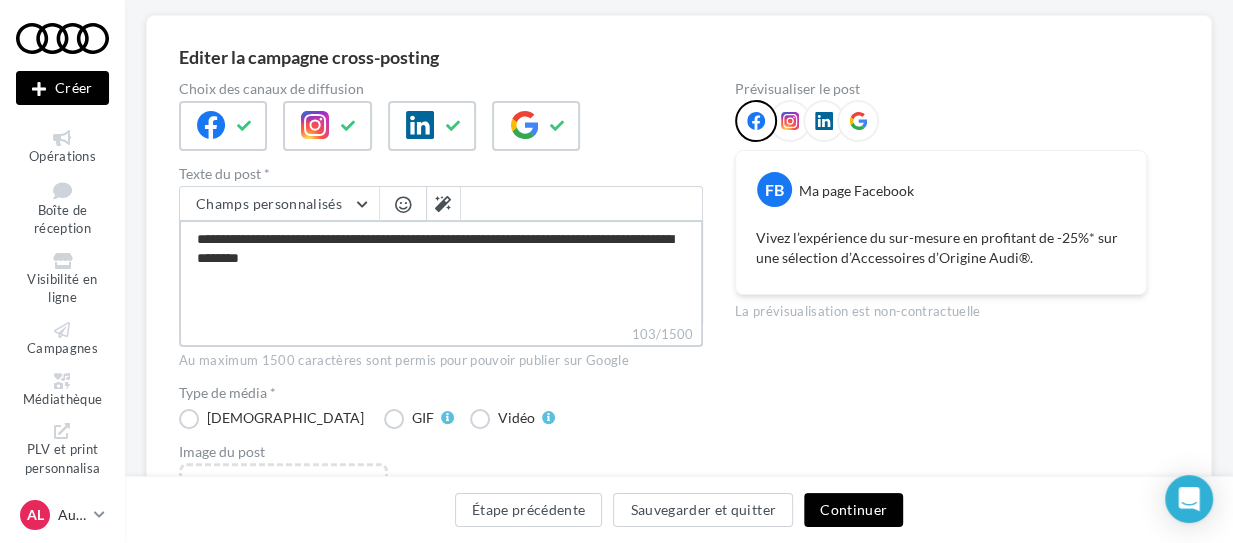 scroll, scrollTop: 155, scrollLeft: 0, axis: vertical 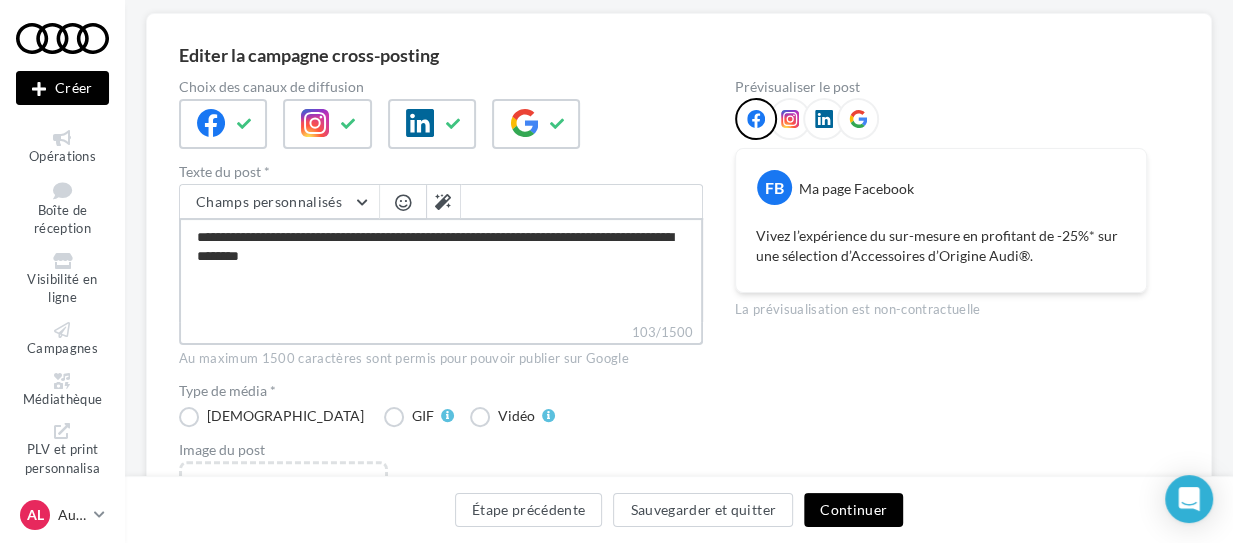 type on "**********" 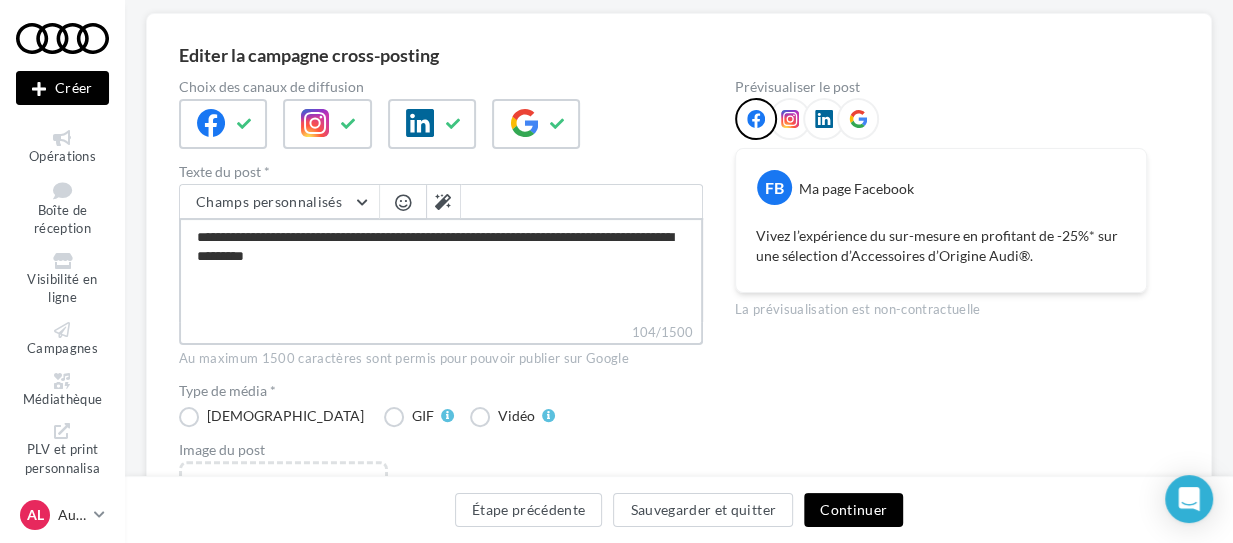 type on "**********" 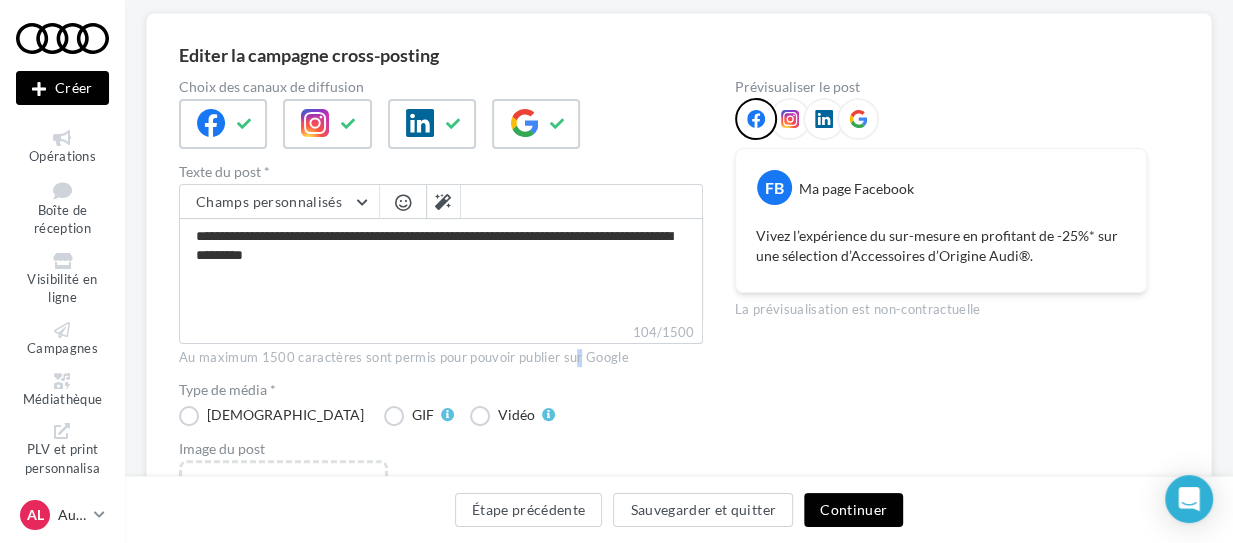 click on "Champs personnalisés         Nom du Partenaire     Téléphone du Partenaire     Site web     Ville     Address2     Address1     Adresse Email Partenaire     Adresse Email Utilisateur     Prénom     Identifiant Partenaire     Nom     Ligne Adresse Partenaire     Numéro Orias     Siret     Catégorie de l'utilisateur     Code postal     Capital     RCS     Si base louée     Data broker     URL bannières rent     URL bannières Q4 e-tron     URL bannières APV RCH     URL bannières APV VTT     URL bannières TROTTINETTE     KVPS     URL bannières AccessHiver     URL bannières FIL ROUGE - AUDI BUSINESS SANS OFFRE     URL - Fil Rouge - A6 - B2B     URL AUDI BUSINESS     URL - Fil Rouge - Q5 - B2B     URL A3 PI - A3 allstreet     URL A3 PI - A3 Sportback     URL - Fil Rouge - A7 - B2B     Lien de sollicitation d'avis Google     URL A3 PI - A3 Sportback - offre     URL - Fil Rouge - Q6 - B2B     URL bannières Q6 e-tron     URL bannières_réserver un essai     URL FS 2025 - A3 Sportback TFSI e" at bounding box center (441, 275) 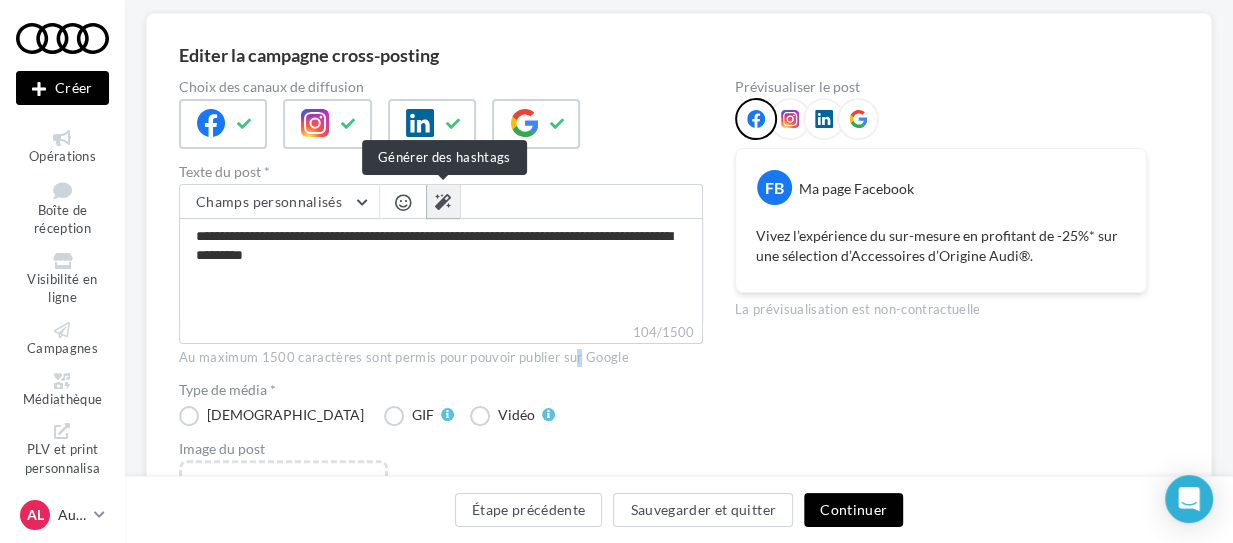 click at bounding box center (443, 202) 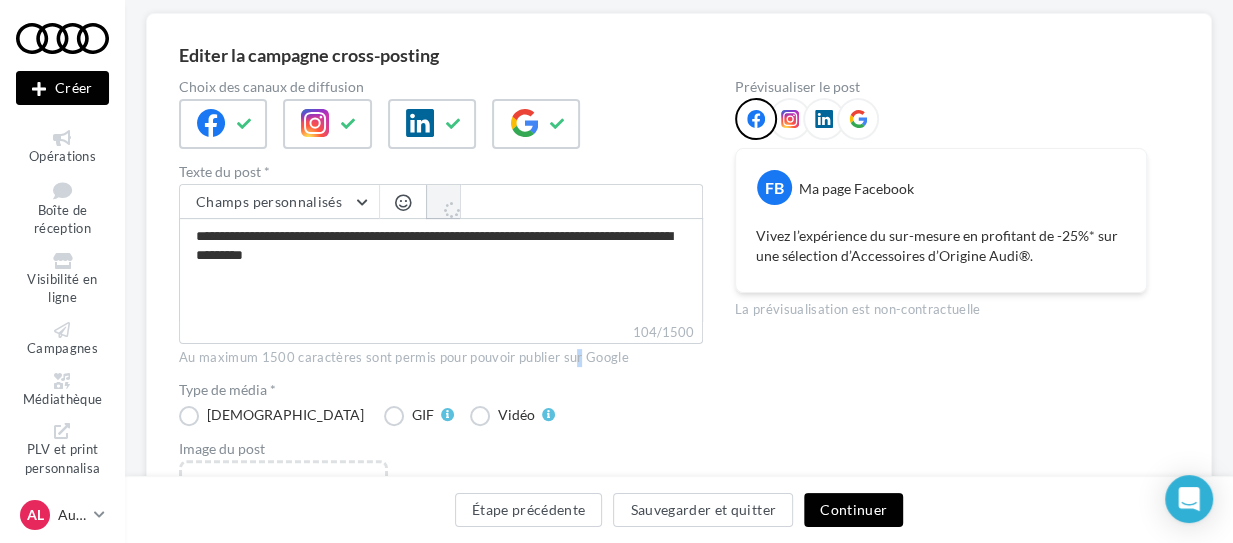 type on "**********" 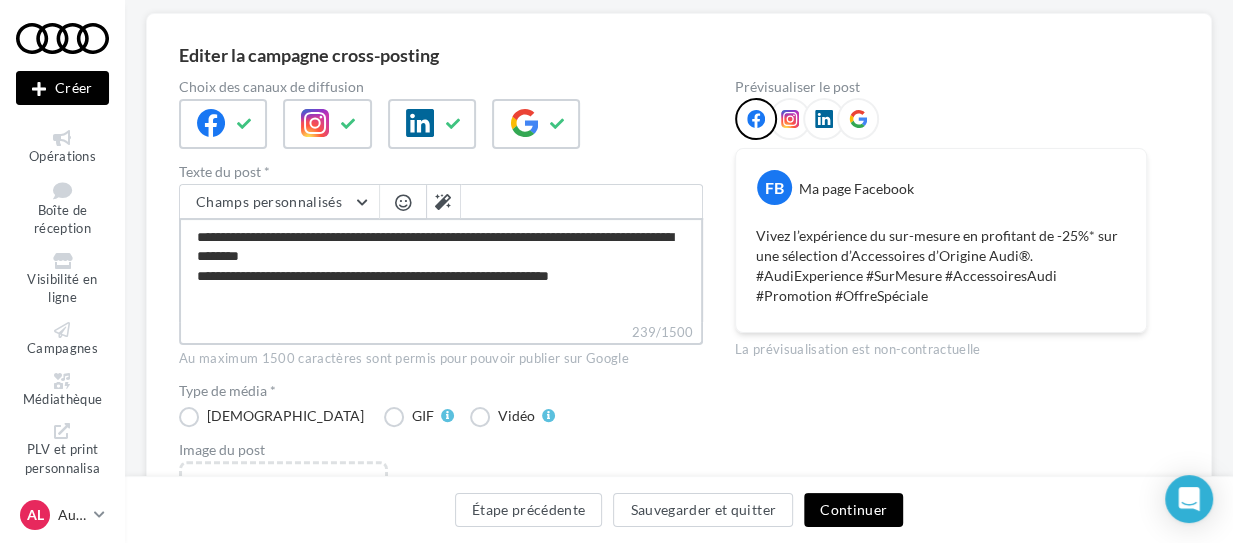 click on "**********" at bounding box center (441, 270) 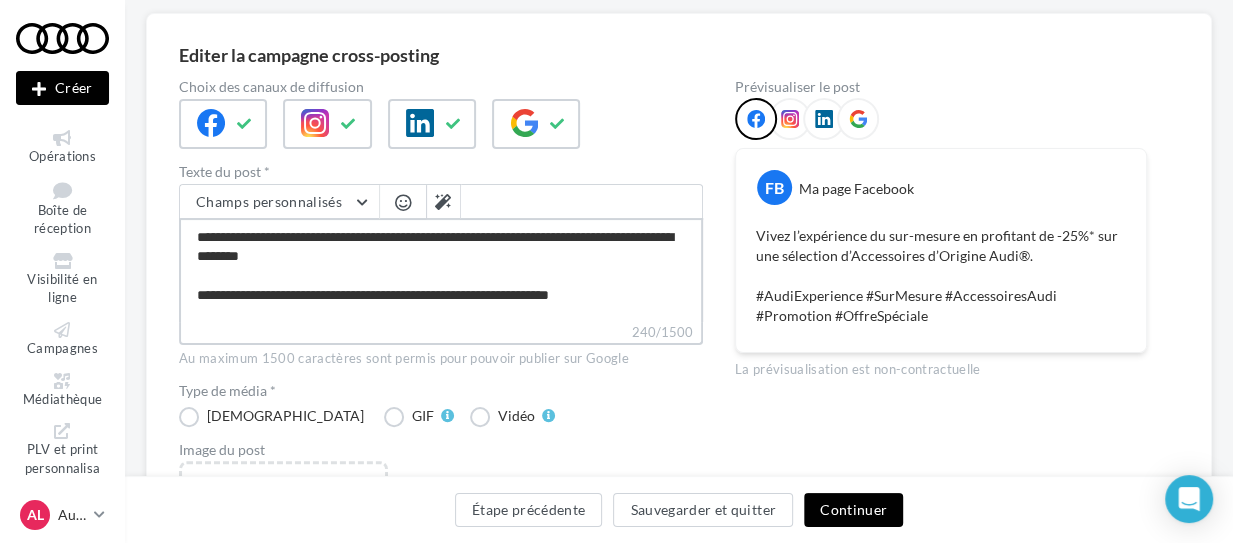 click on "**********" at bounding box center (441, 270) 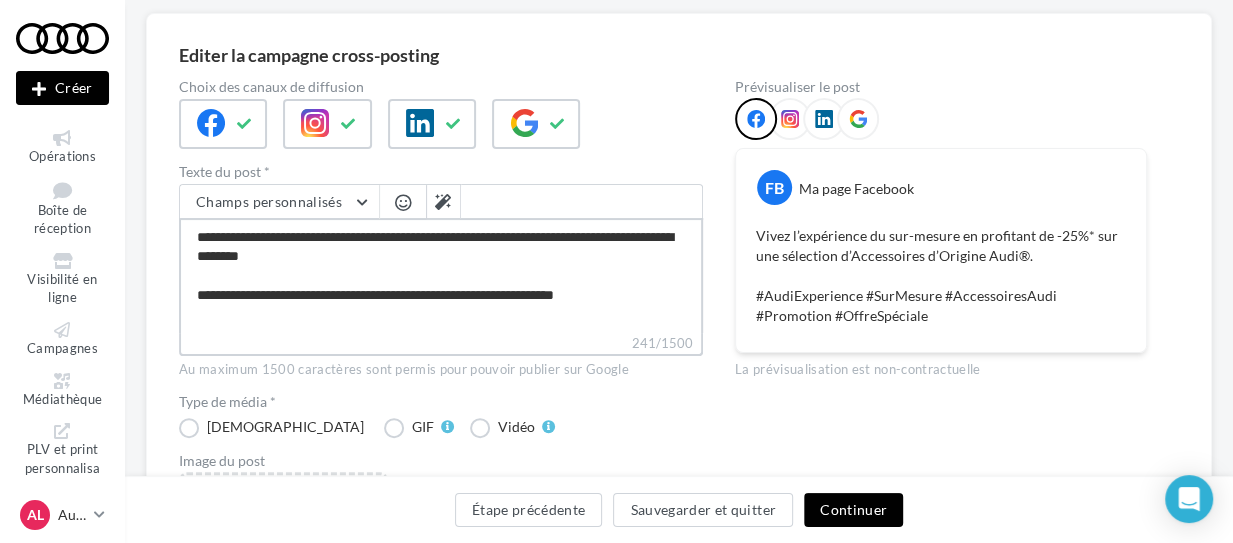 type on "**********" 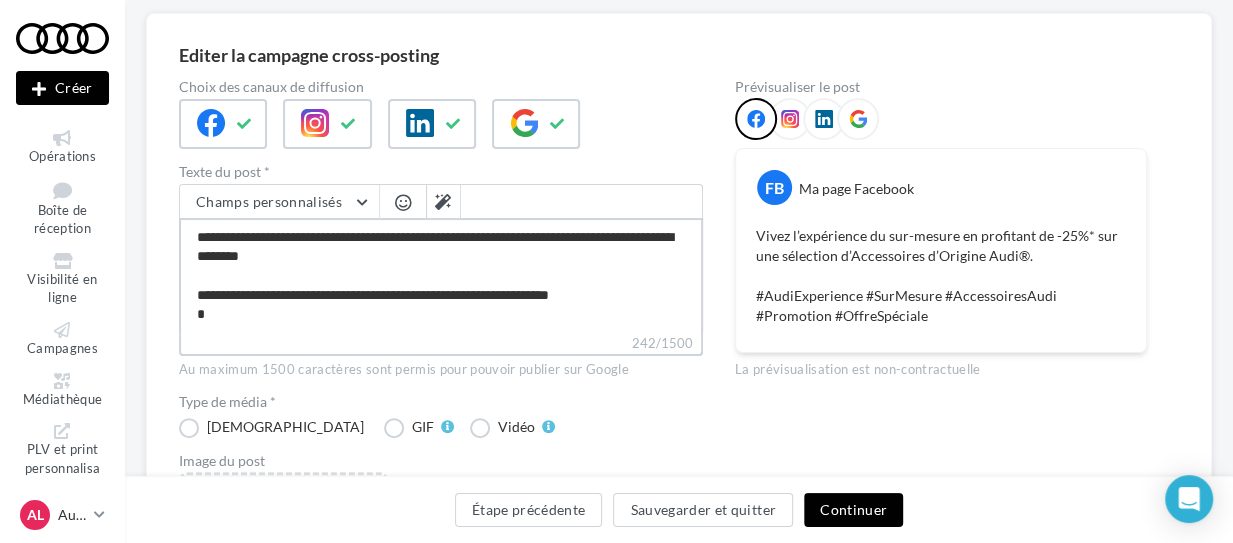 type on "**********" 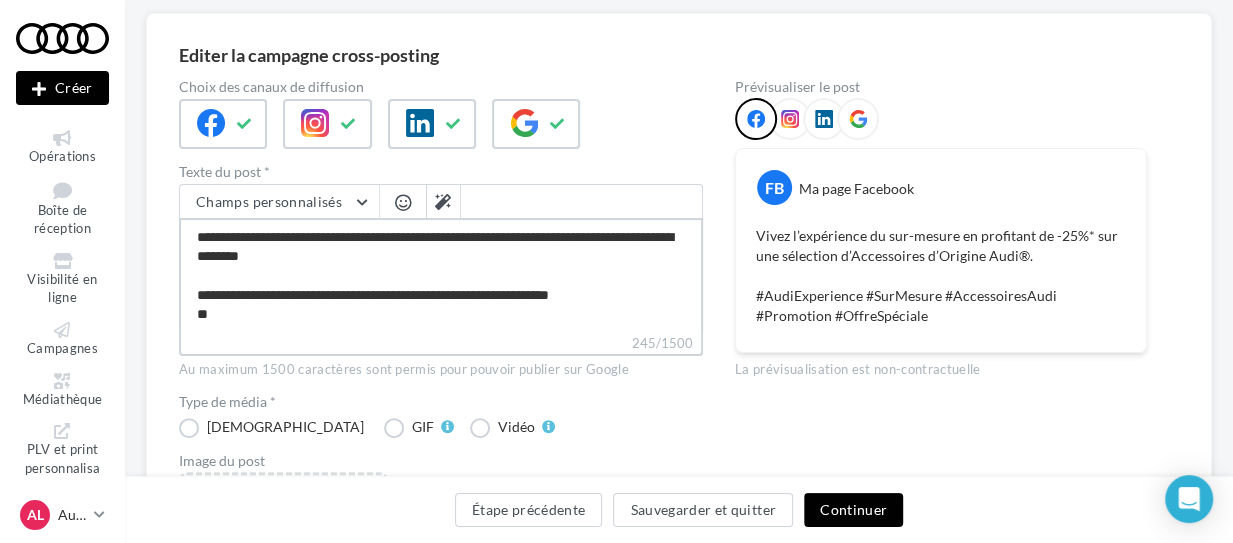 type on "**********" 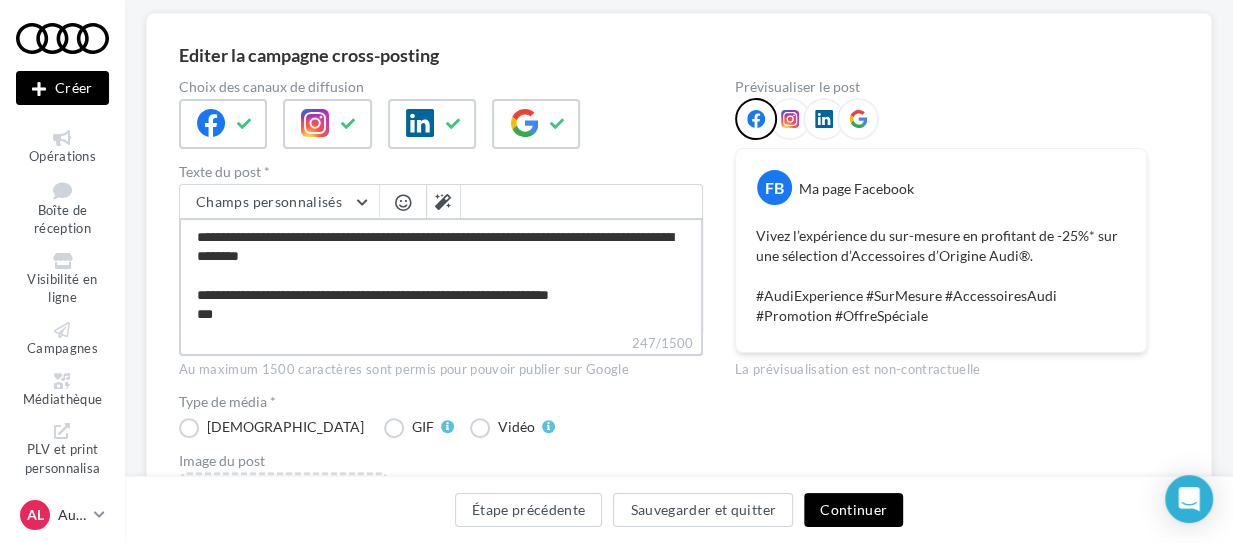 type on "**********" 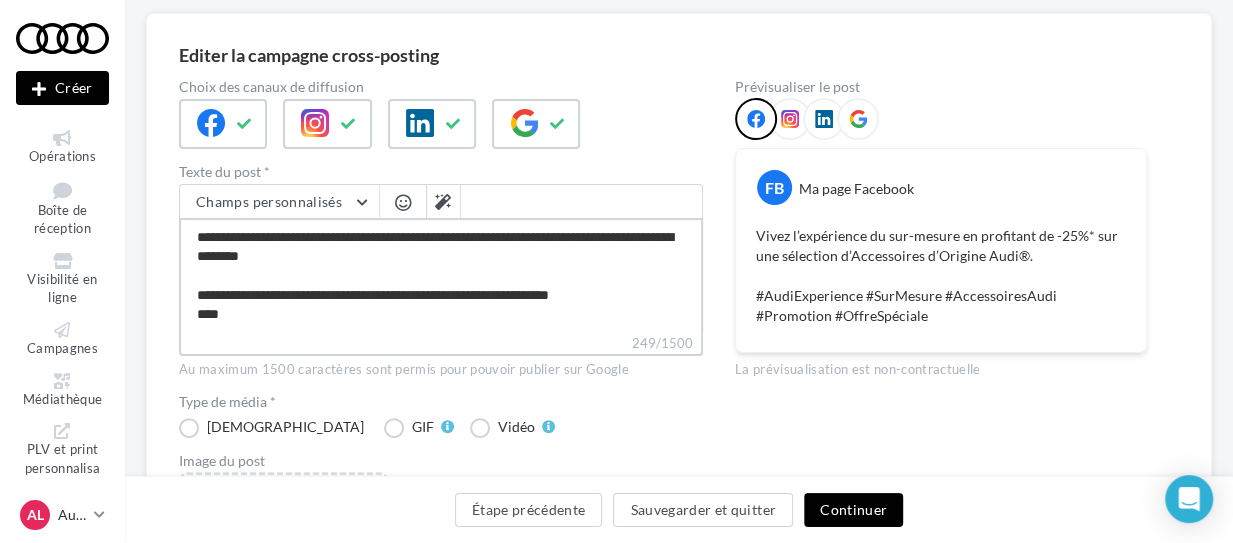 type on "**********" 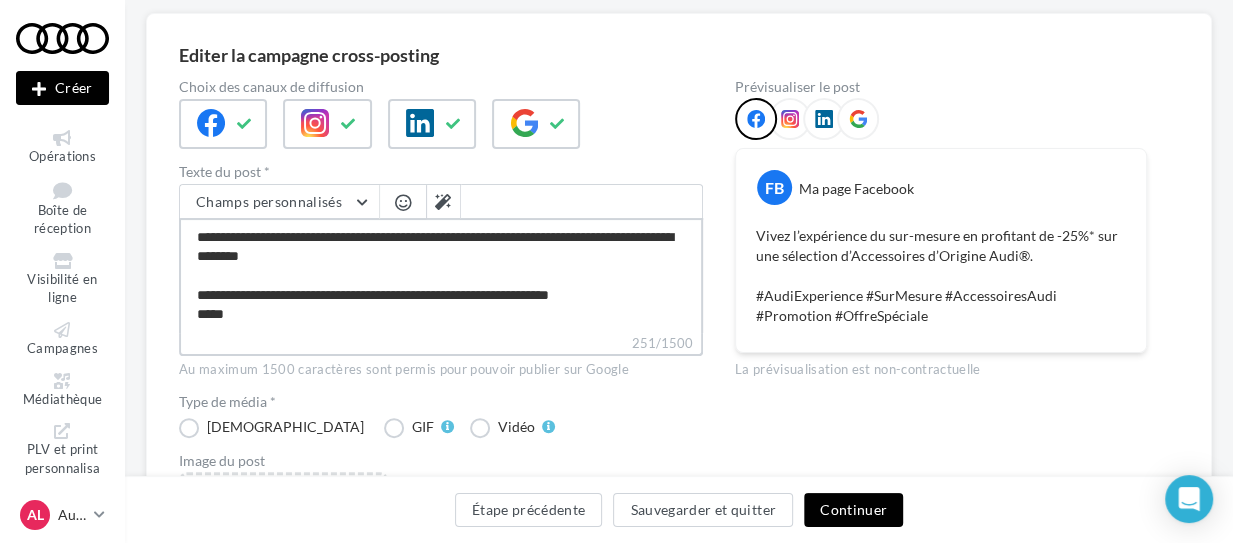type on "**********" 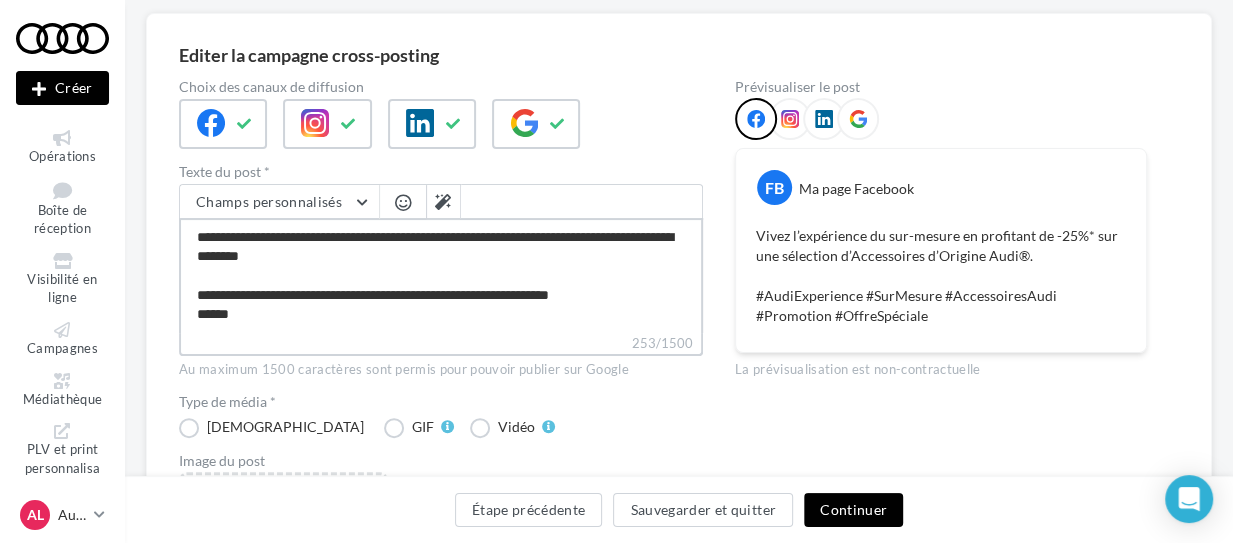 type on "**********" 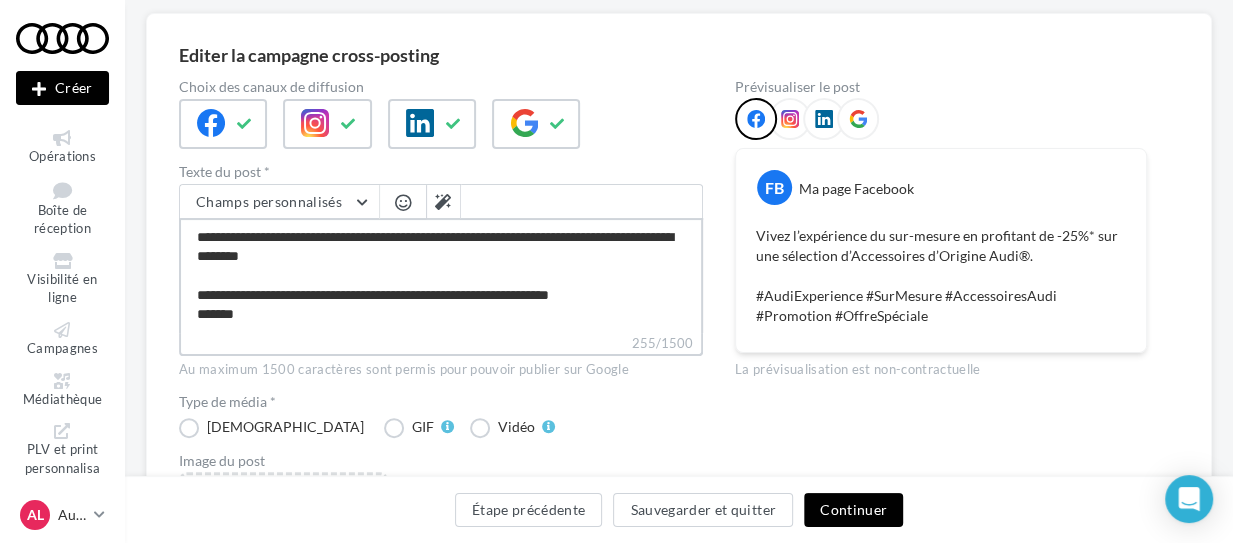 type on "**********" 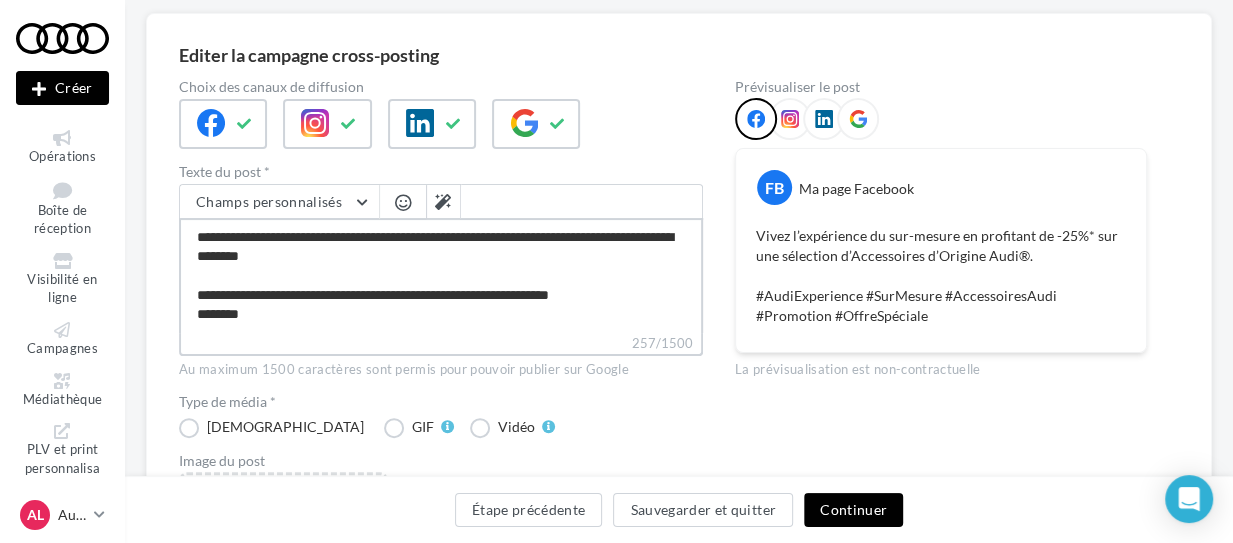 type on "**********" 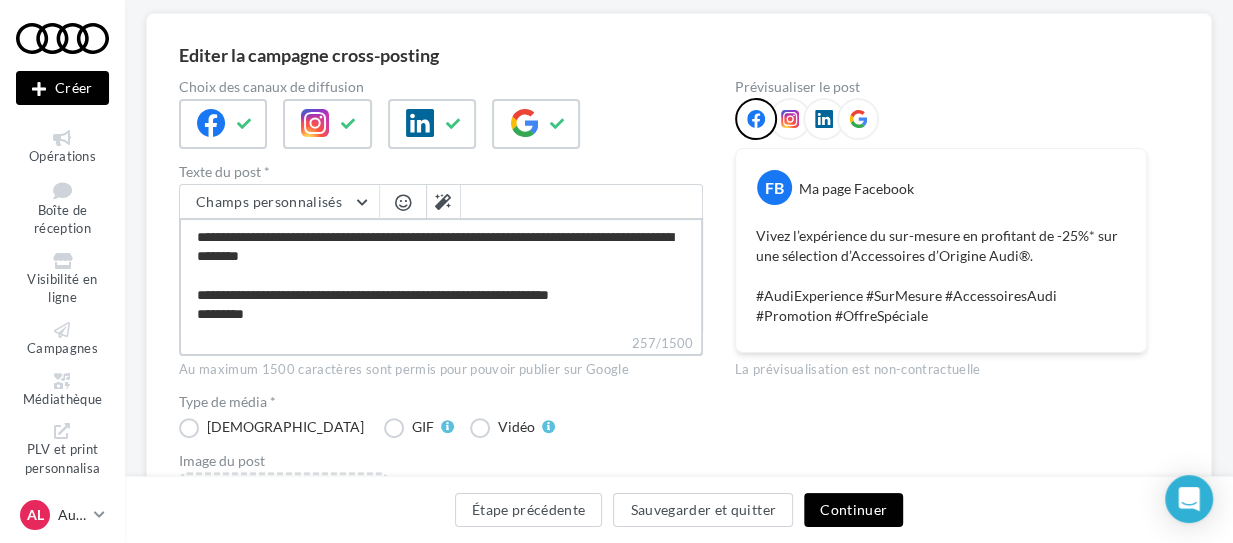 type on "**********" 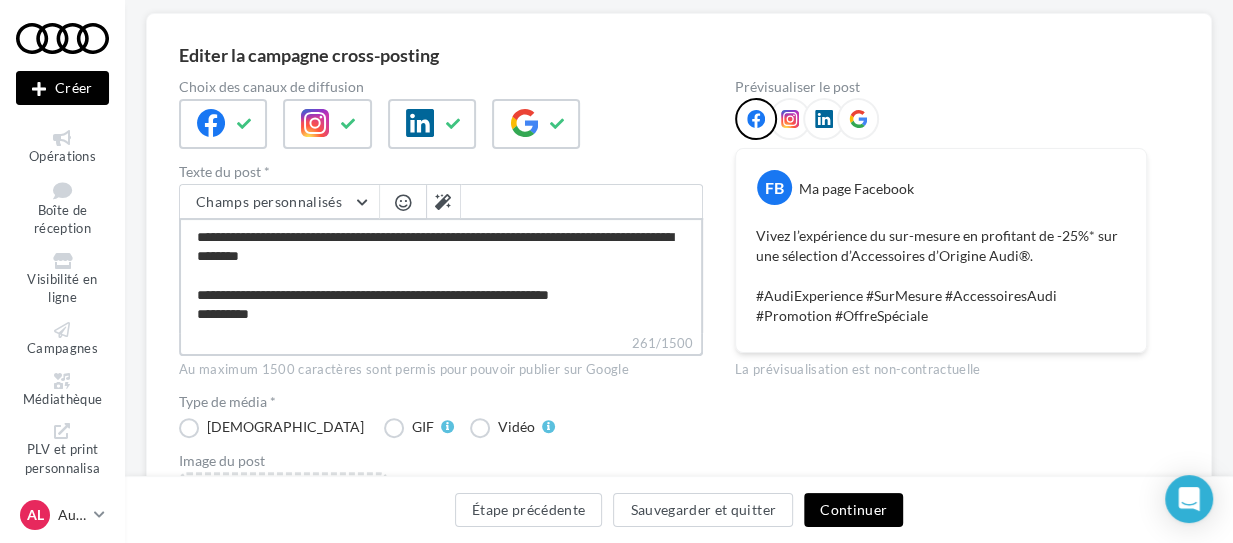 type on "**********" 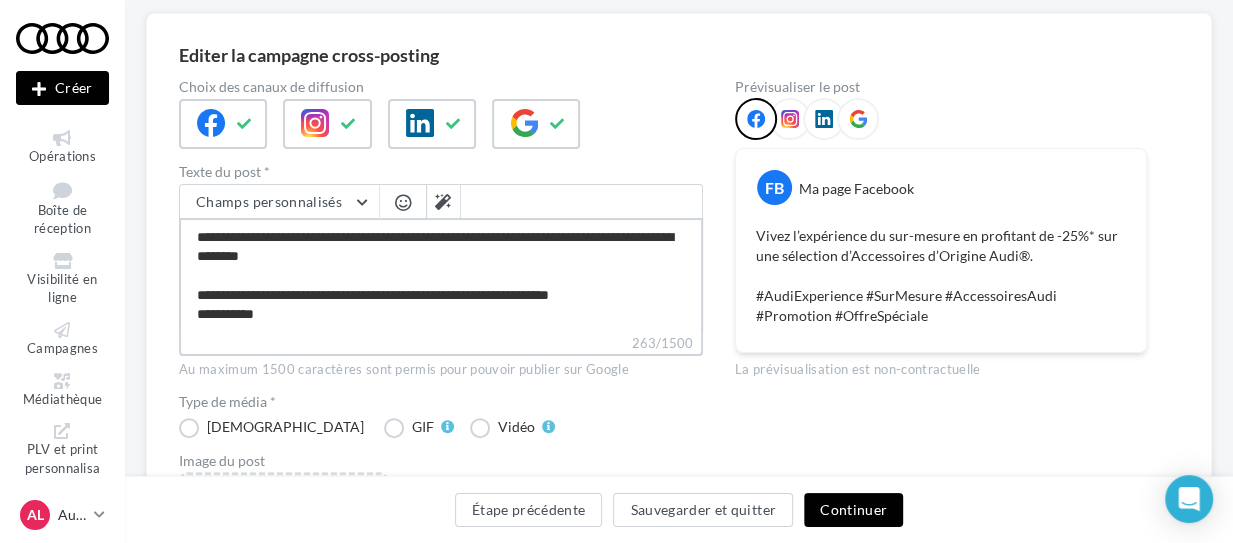 type on "**********" 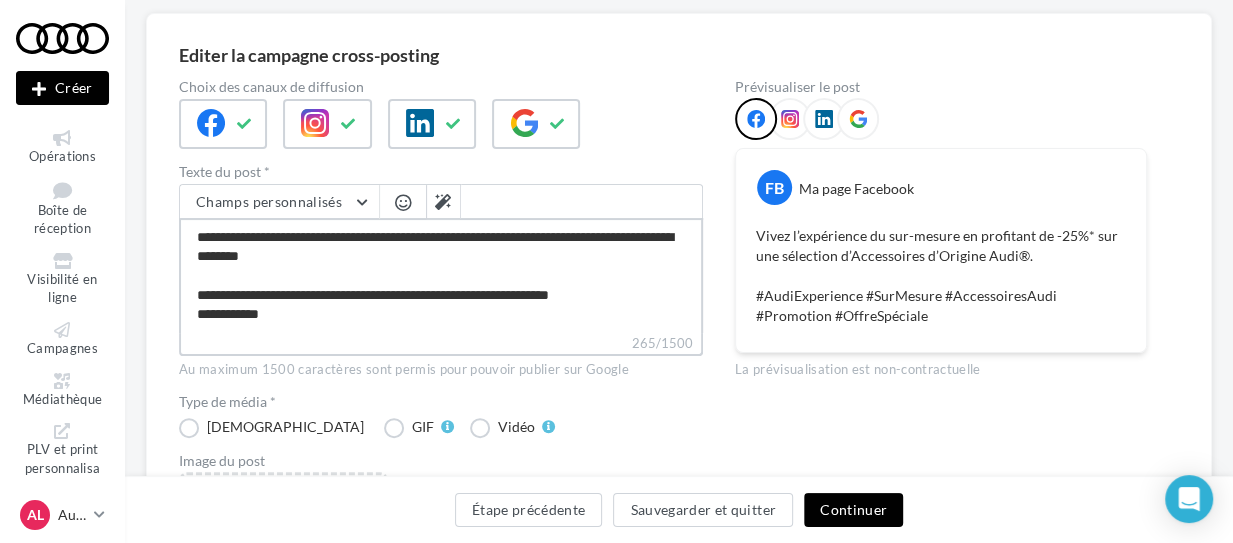 type on "**********" 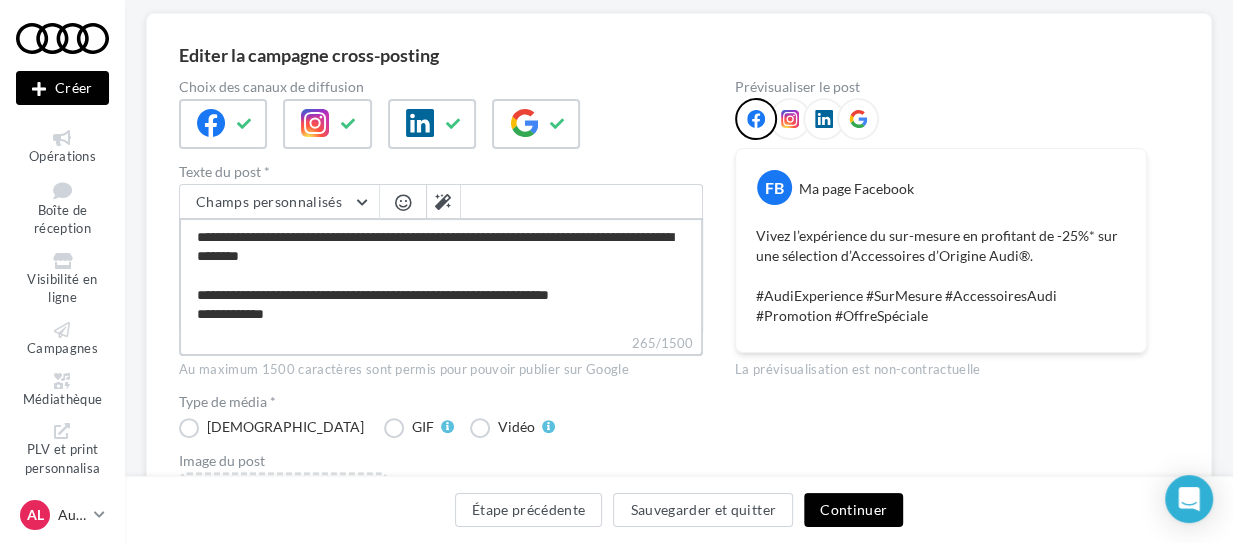 type on "**********" 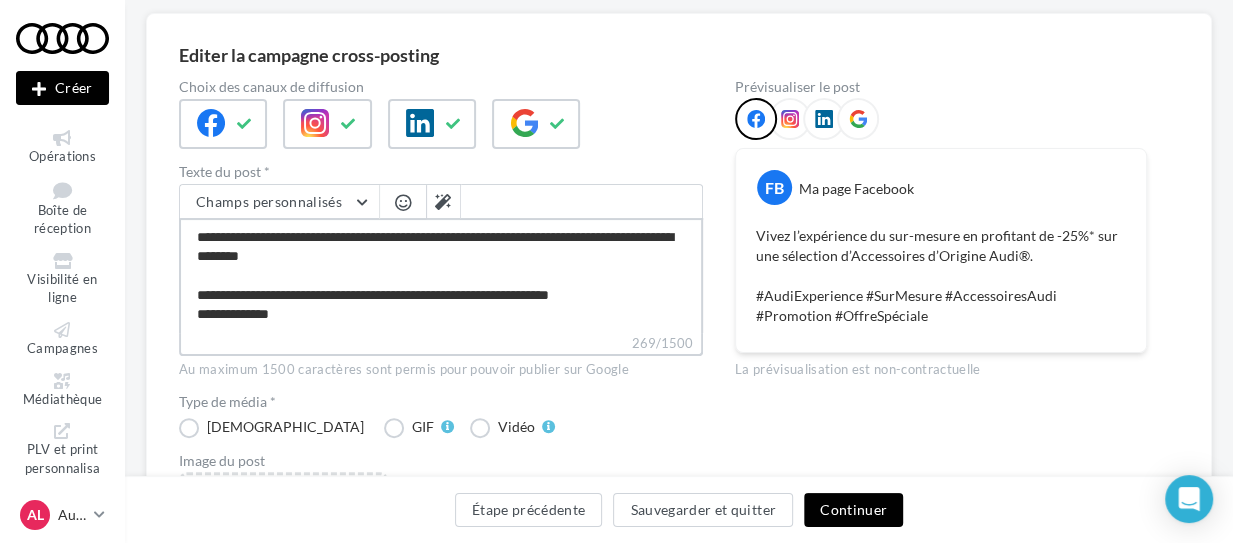 type on "**********" 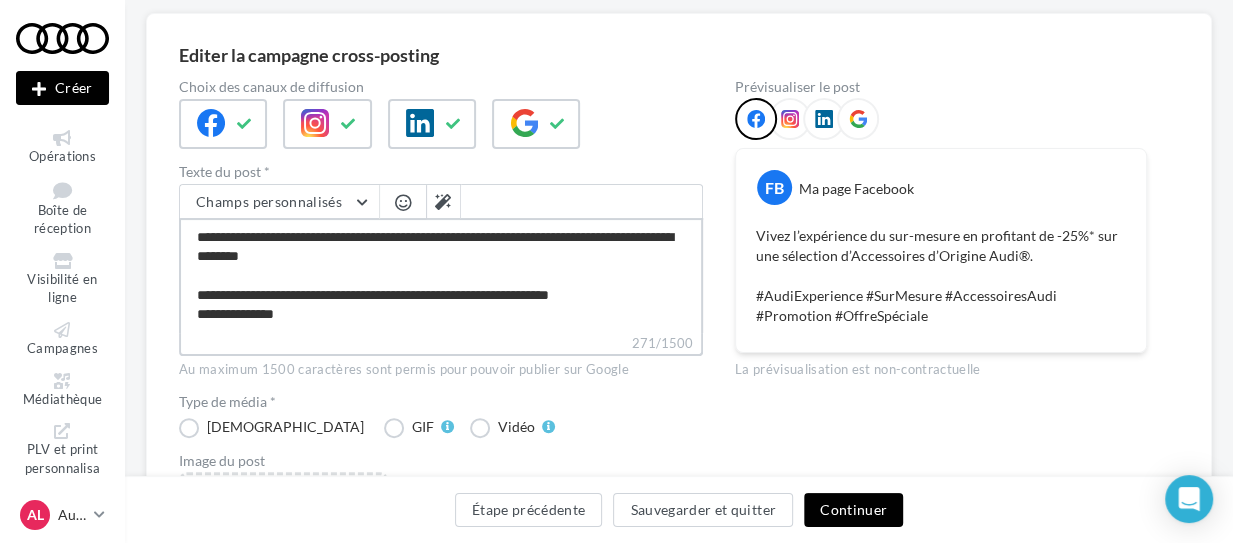 type on "**********" 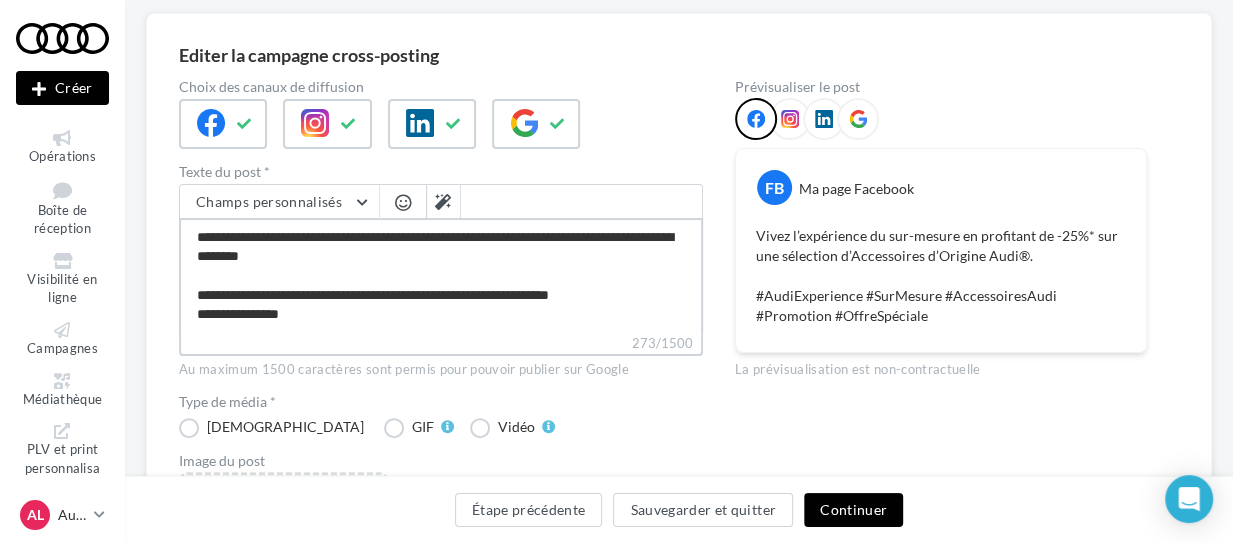 type on "**********" 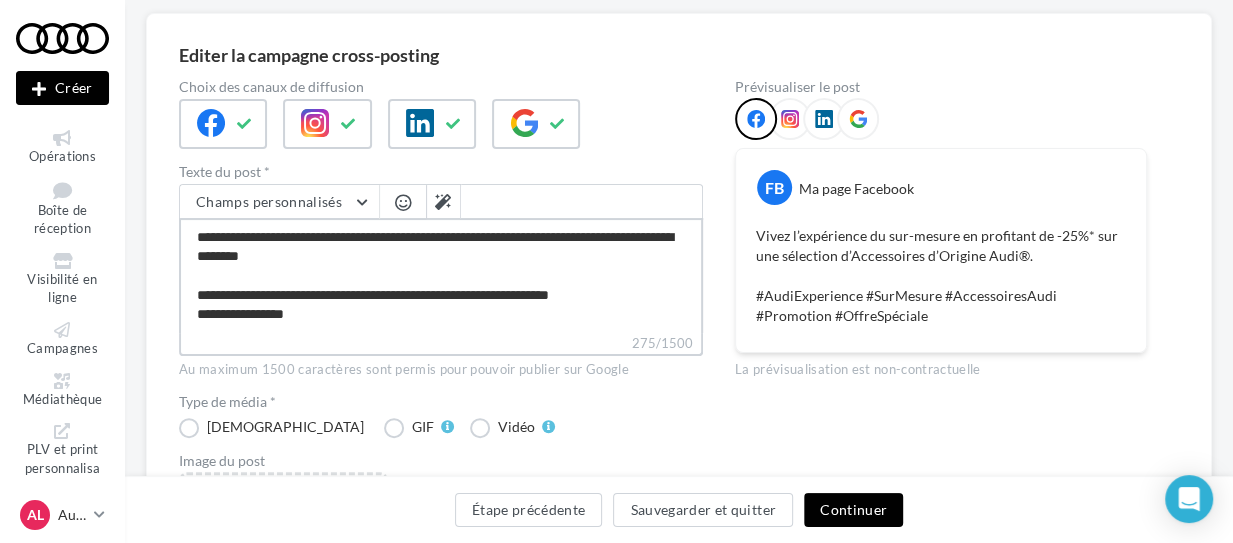 type on "**********" 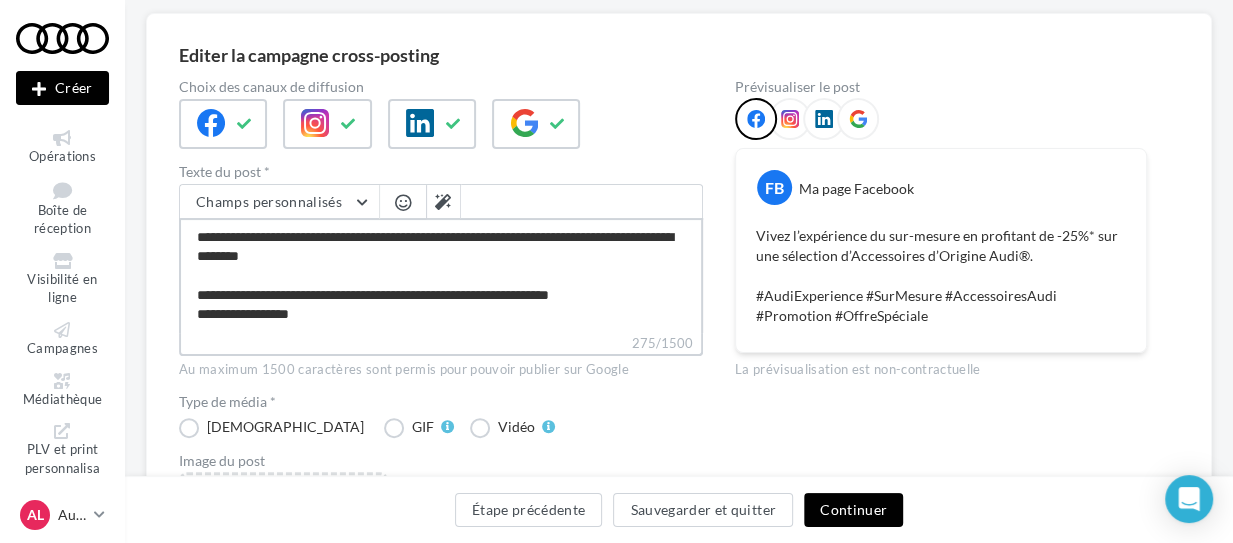 type on "**********" 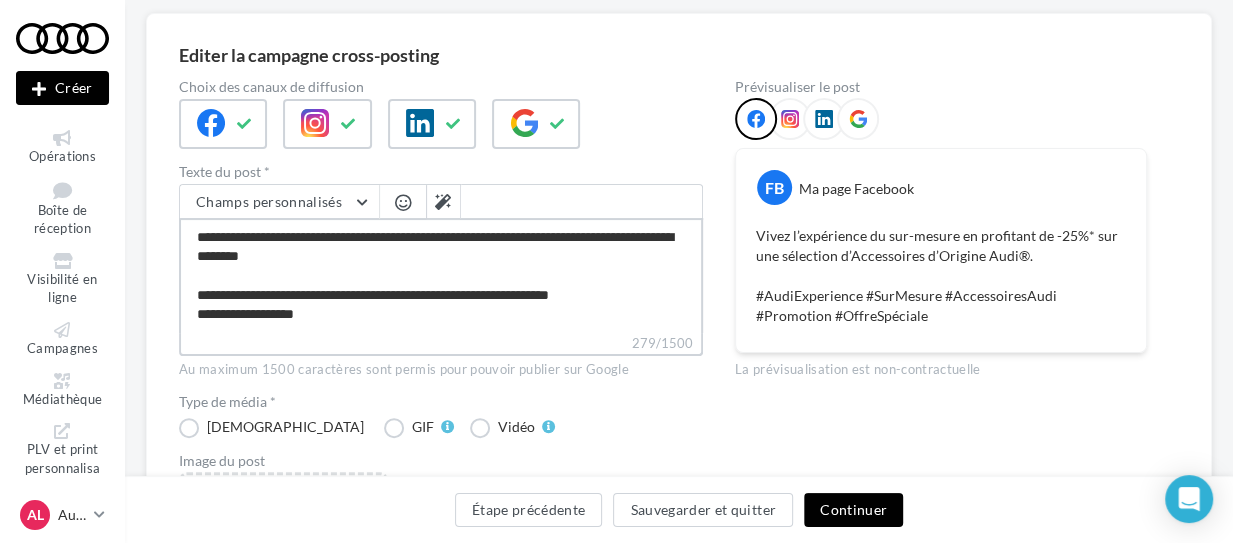 type on "**********" 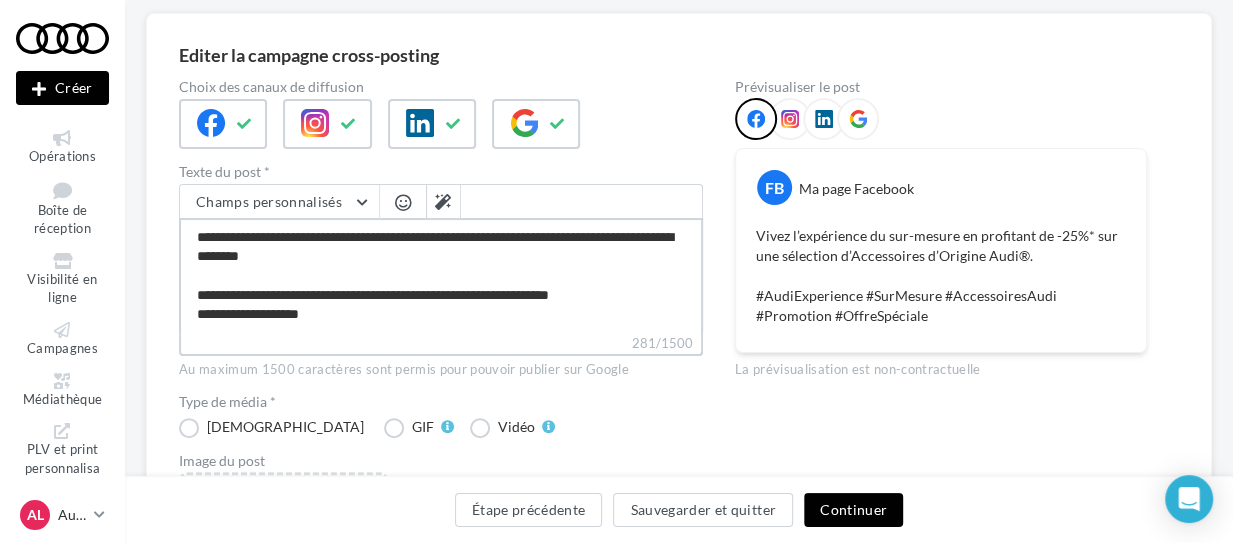 type on "**********" 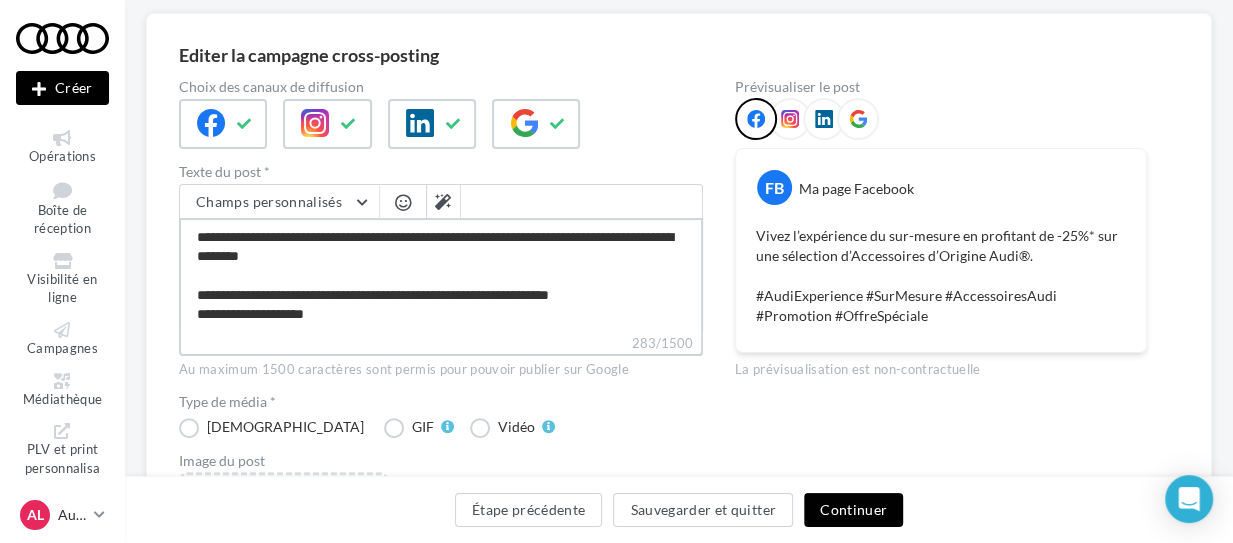 type on "**********" 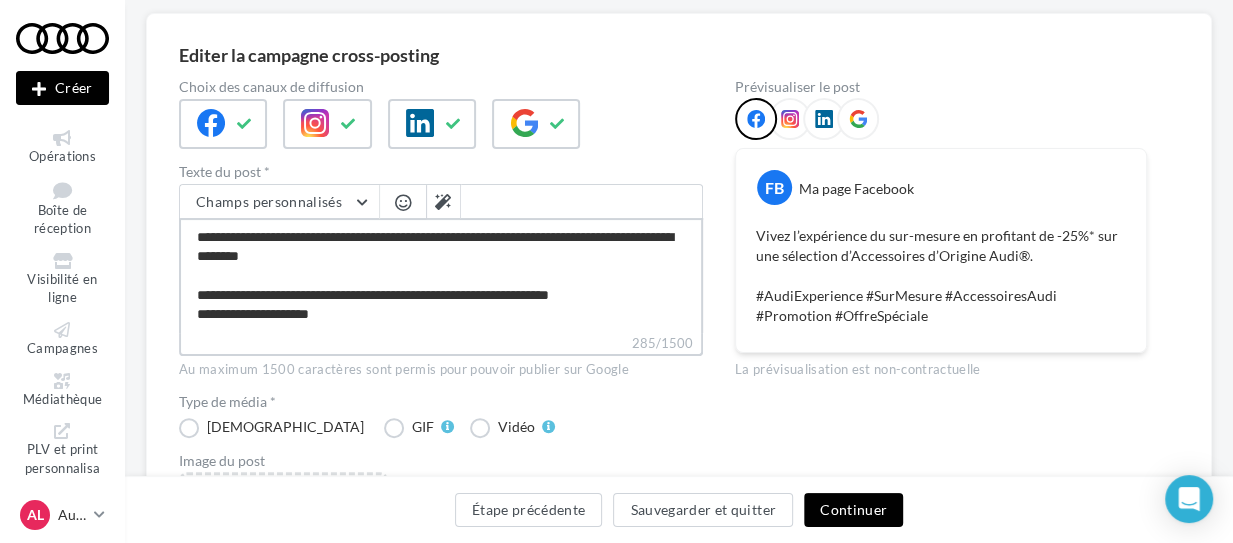 type on "**********" 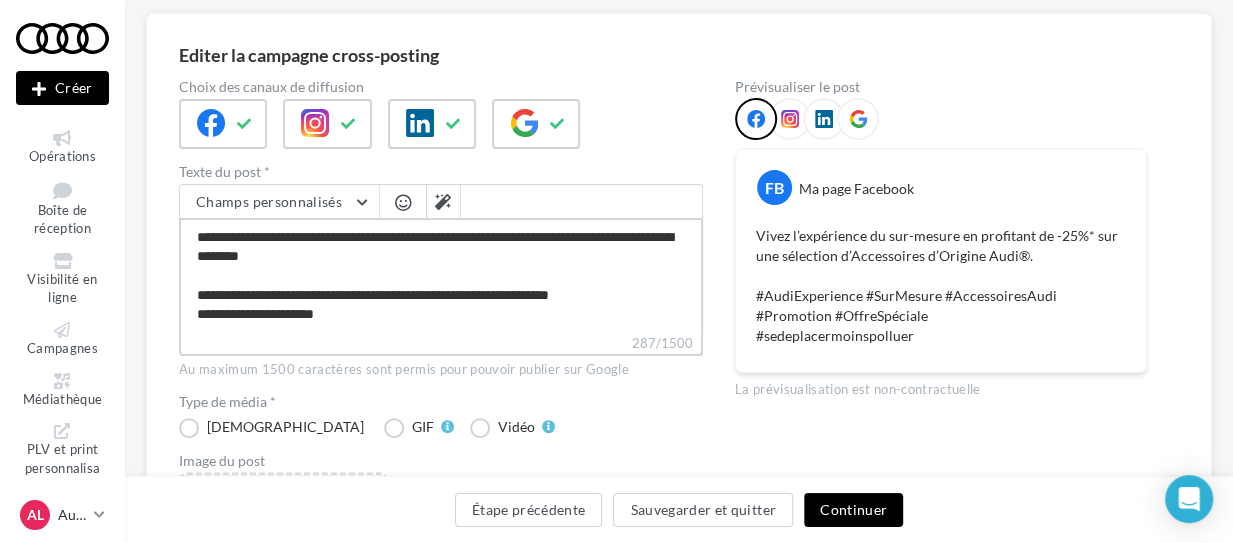 type on "**********" 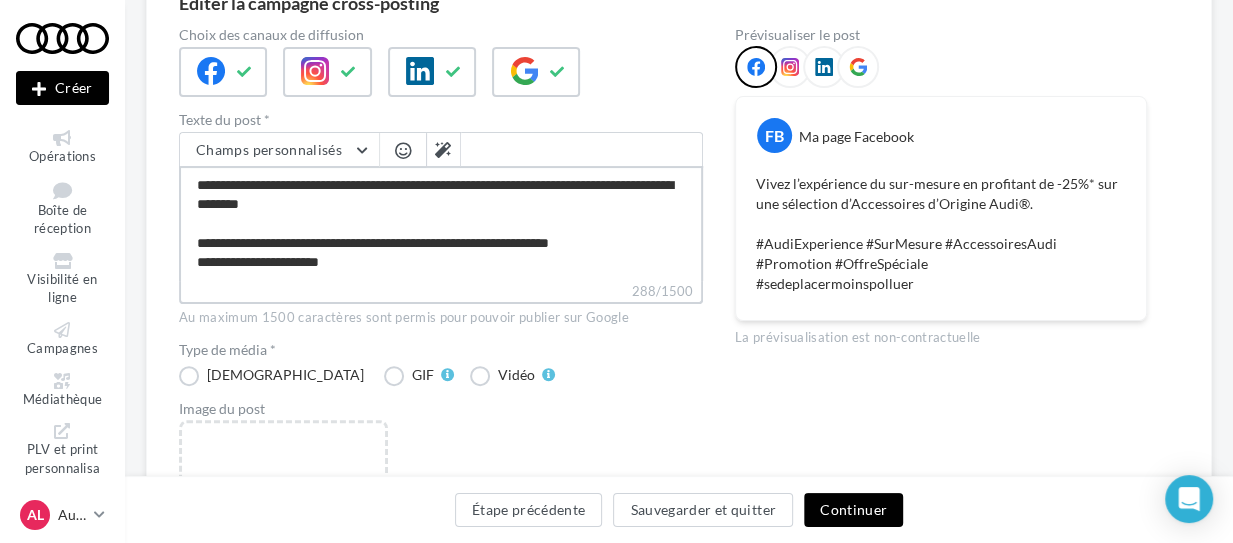 scroll, scrollTop: 209, scrollLeft: 0, axis: vertical 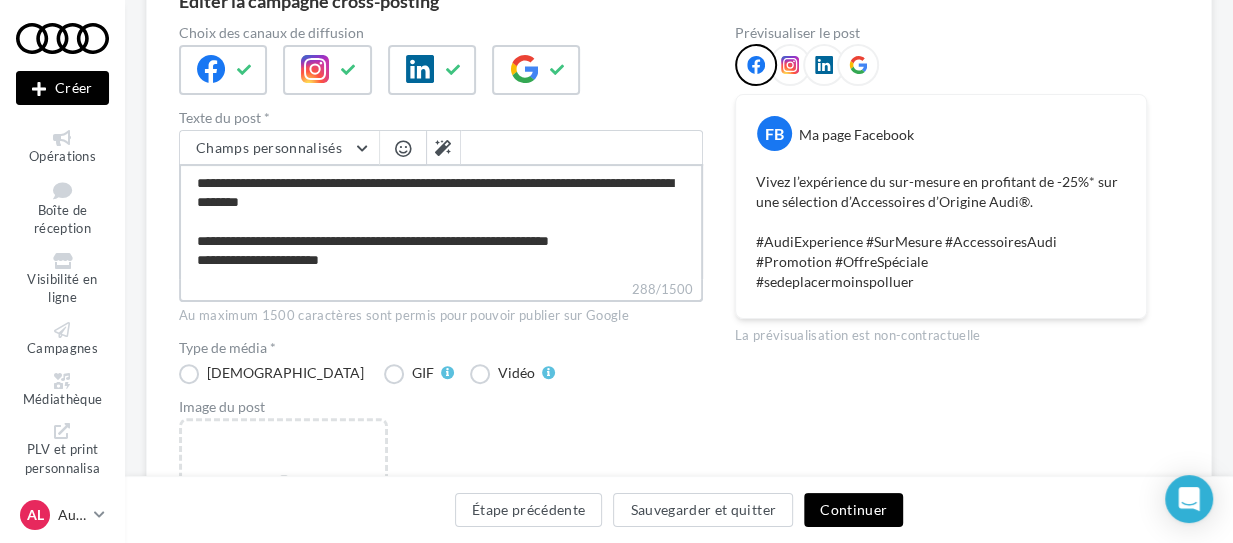 click on "**********" at bounding box center (441, 221) 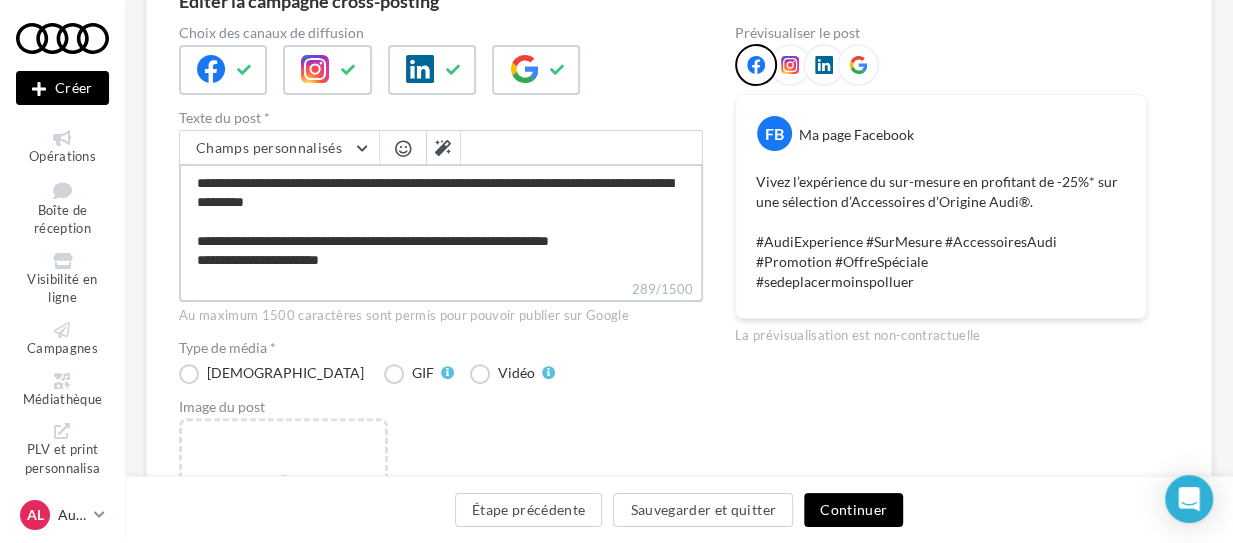 type on "**********" 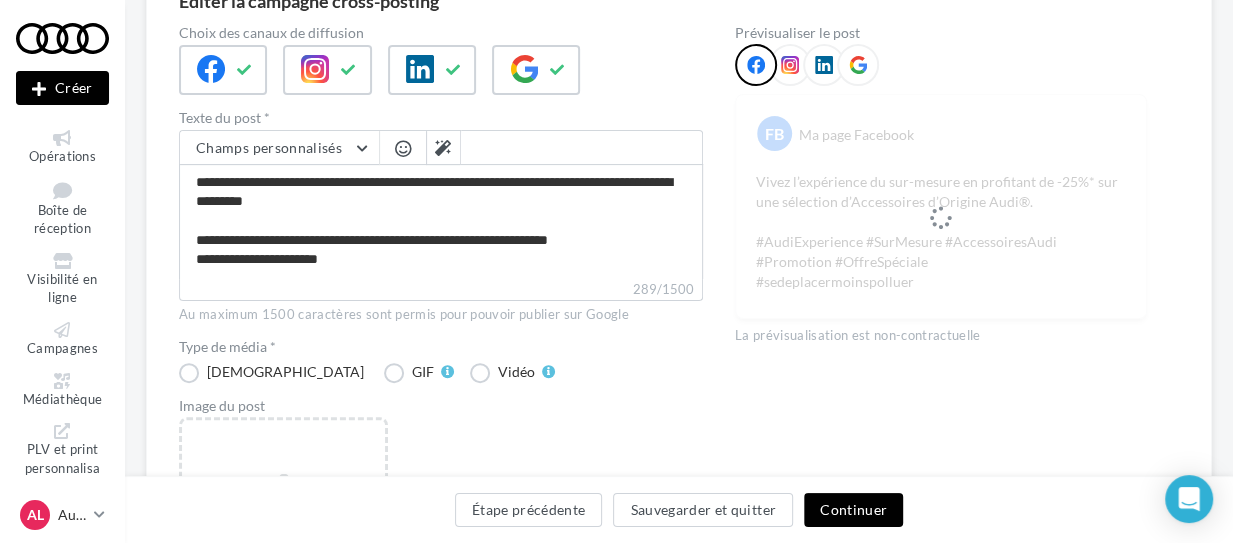 click at bounding box center [403, 150] 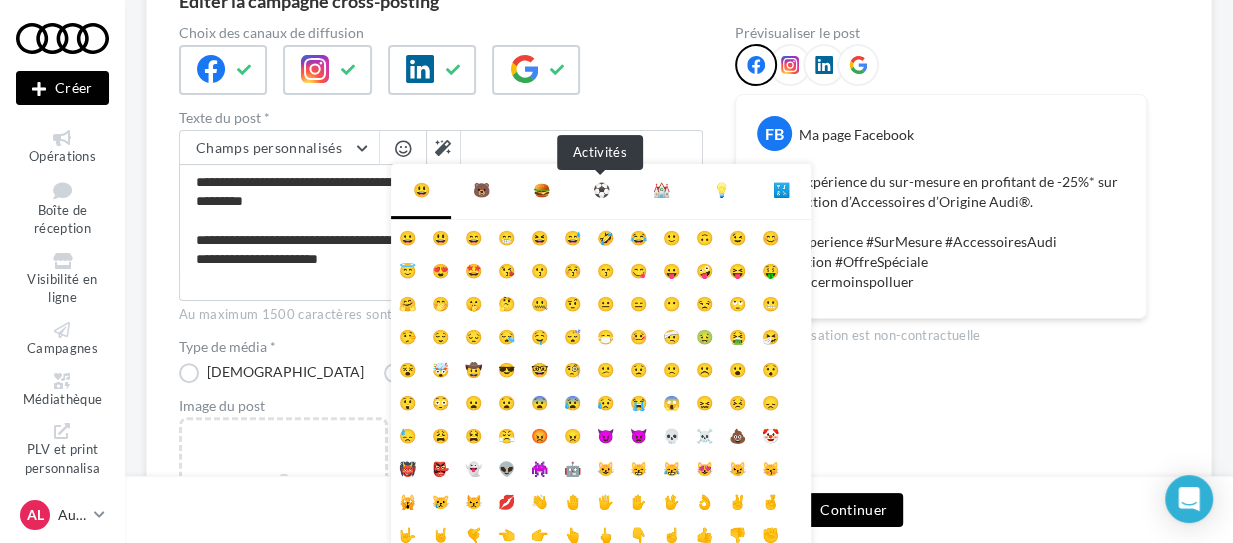 click on "⚽" at bounding box center [601, 190] 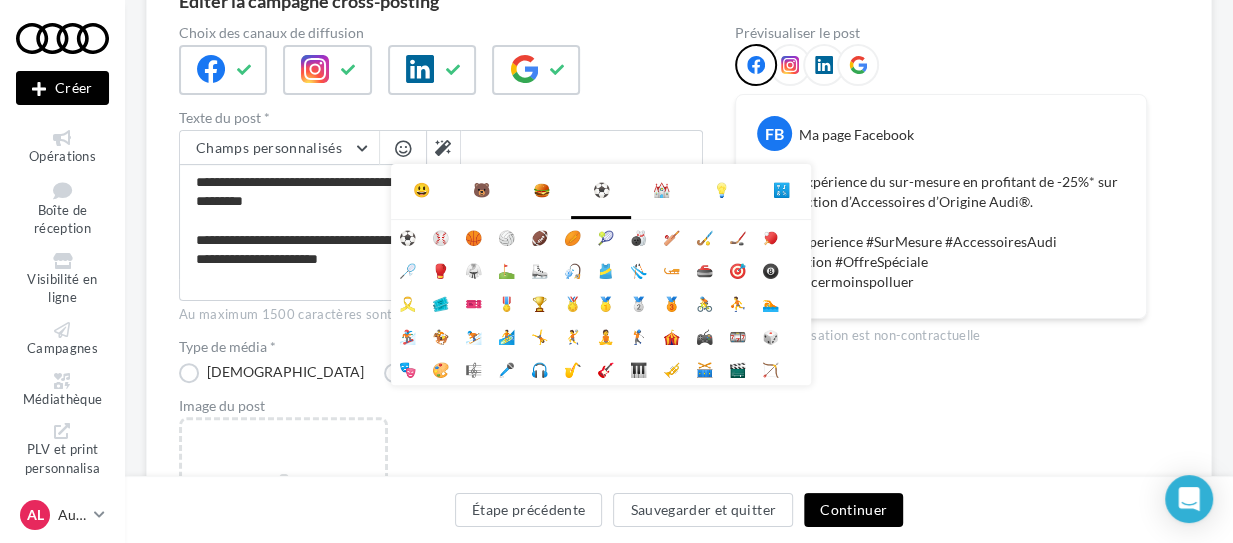 click on "⛪" at bounding box center [661, 190] 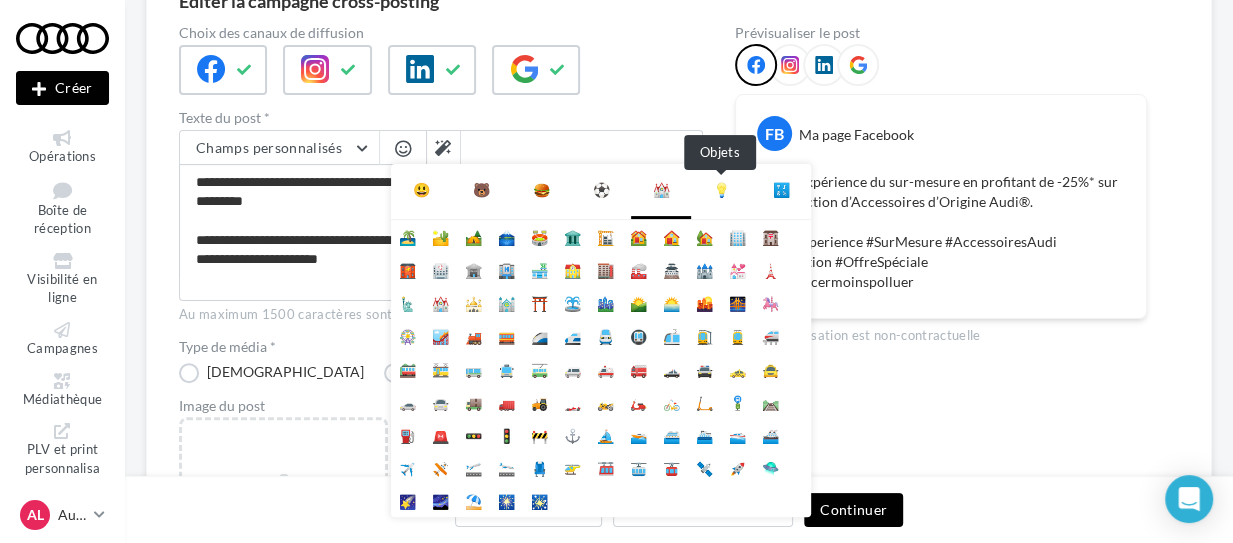 click on "💡" at bounding box center [721, 190] 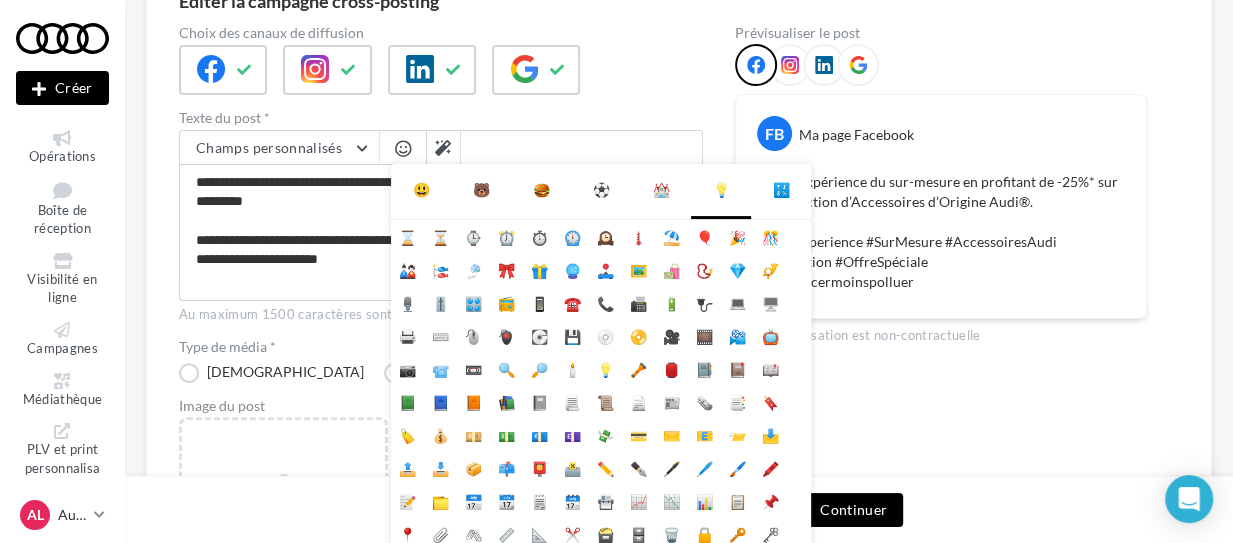 click on "💡" at bounding box center [721, 190] 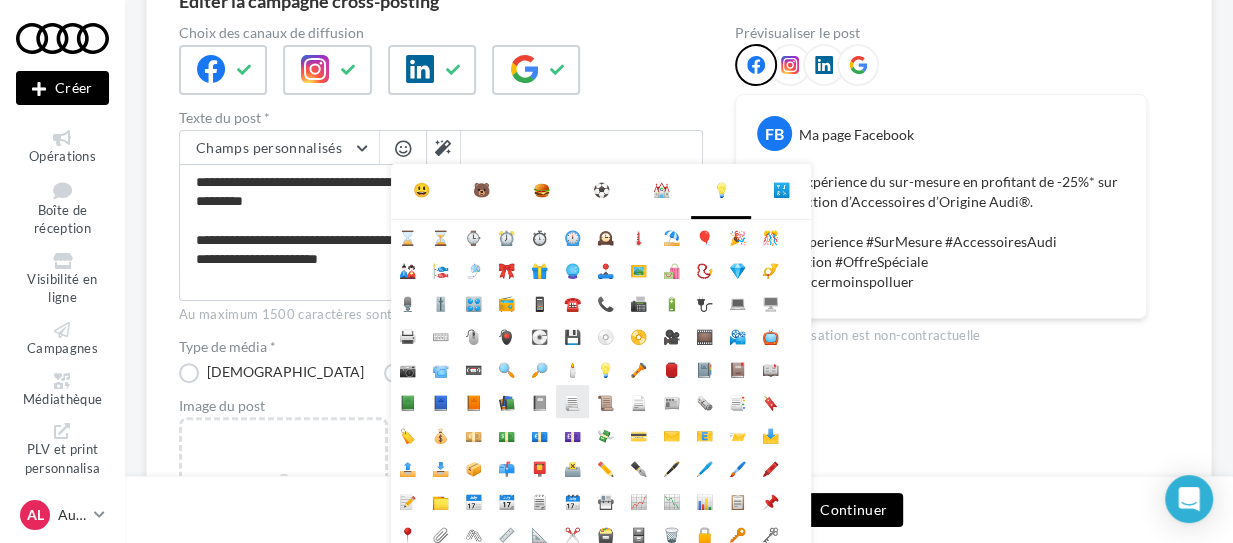 scroll, scrollTop: 0, scrollLeft: 0, axis: both 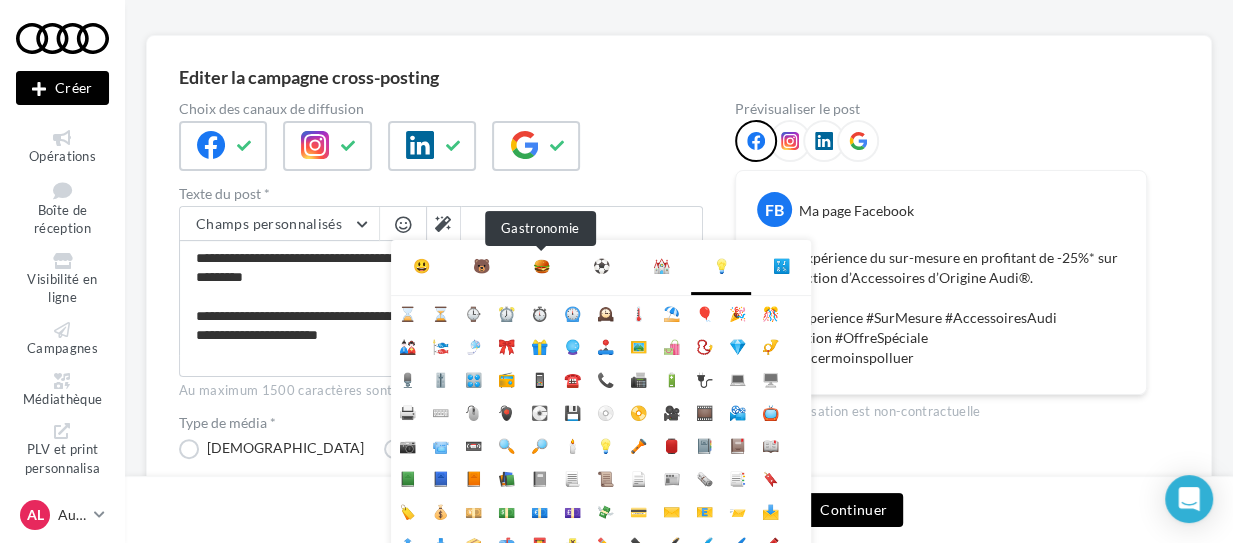 click on "🍔" at bounding box center (541, 266) 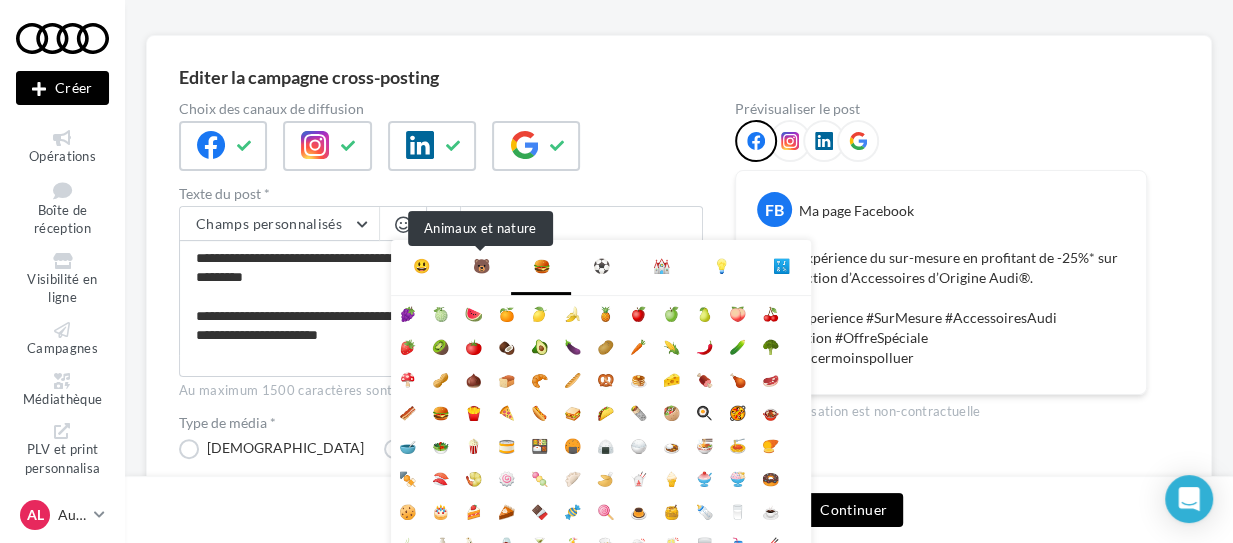 click on "🐻" at bounding box center [481, 266] 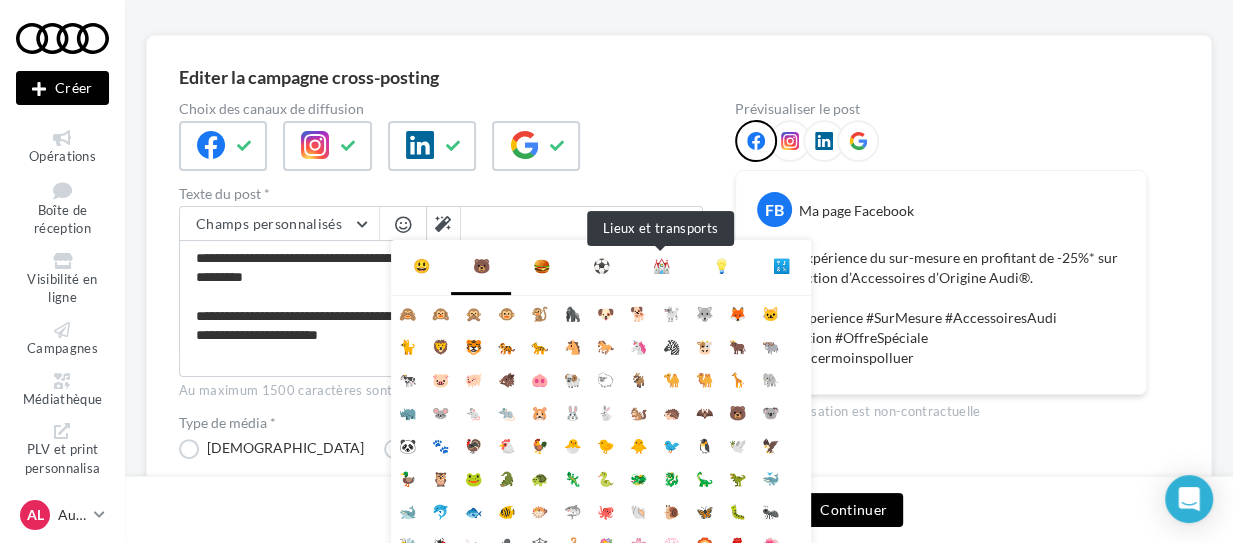 click on "⛪" at bounding box center (661, 266) 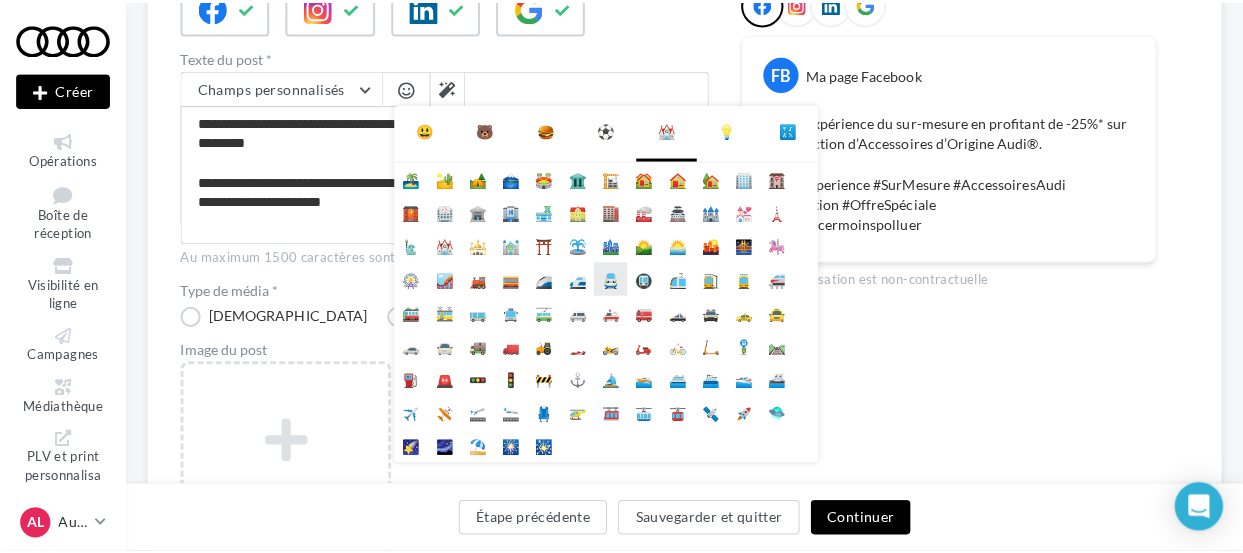 scroll, scrollTop: 272, scrollLeft: 0, axis: vertical 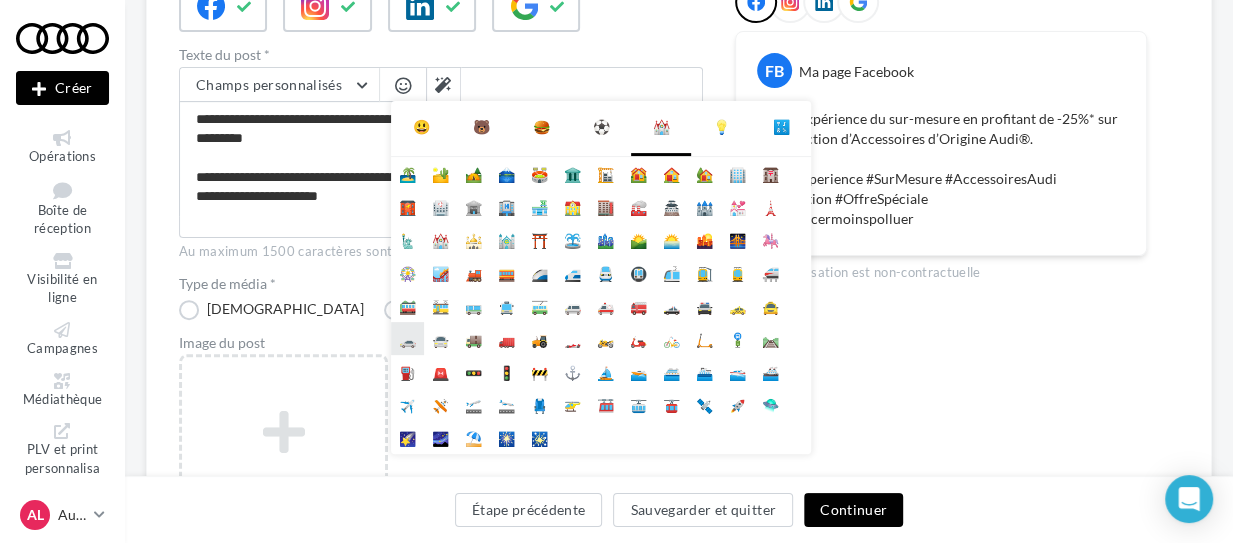 click on "🚗" at bounding box center (407, 338) 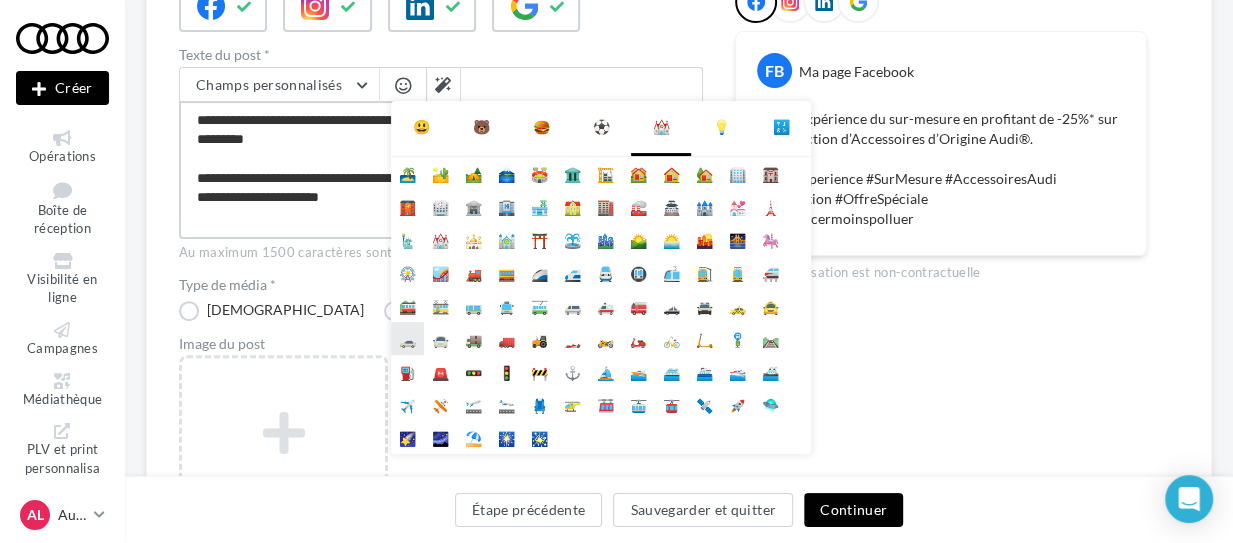 type on "**********" 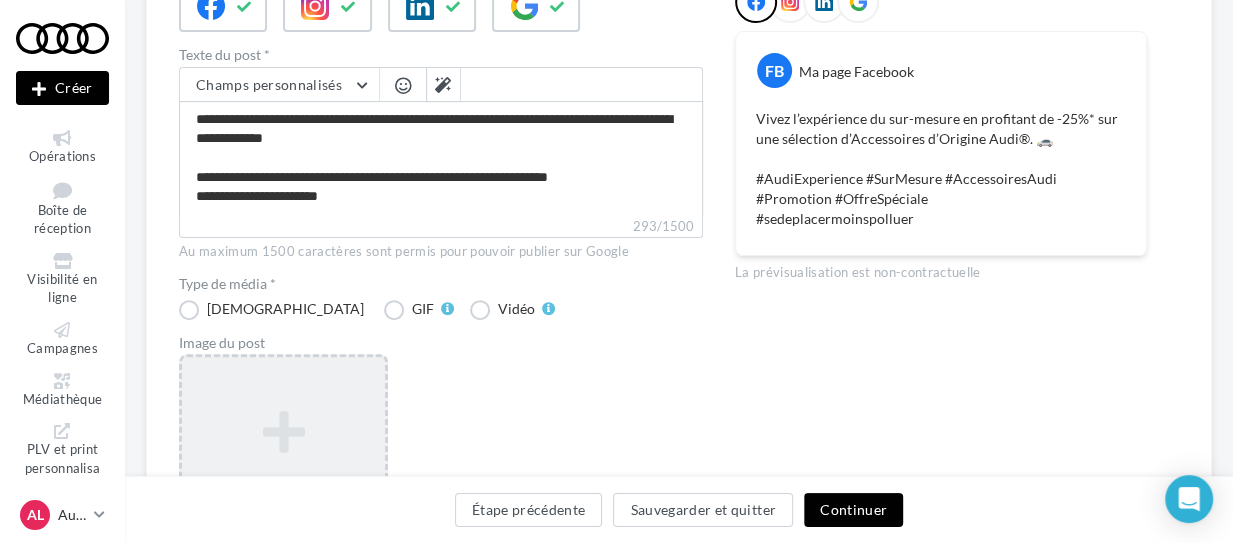 click at bounding box center [283, 432] 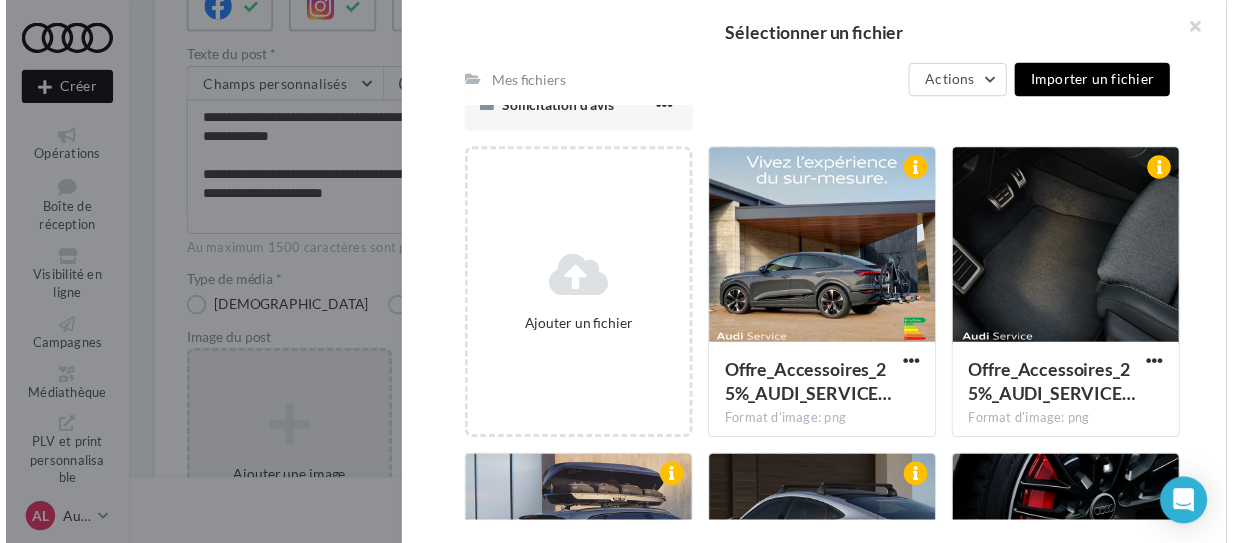 scroll, scrollTop: 279, scrollLeft: 0, axis: vertical 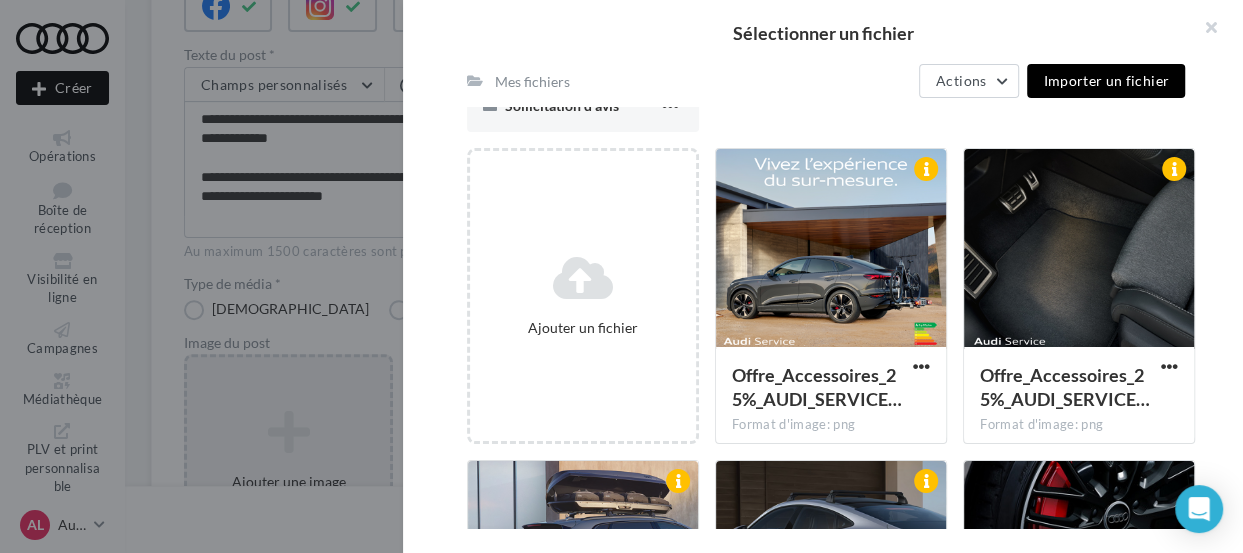 click at bounding box center (831, 249) 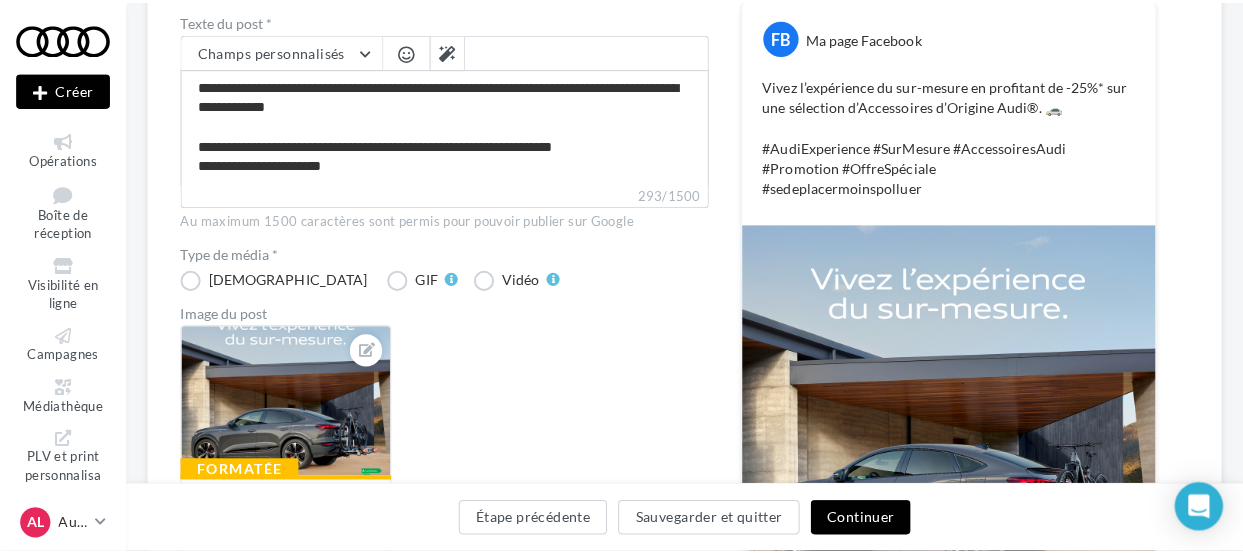 scroll, scrollTop: 304, scrollLeft: 0, axis: vertical 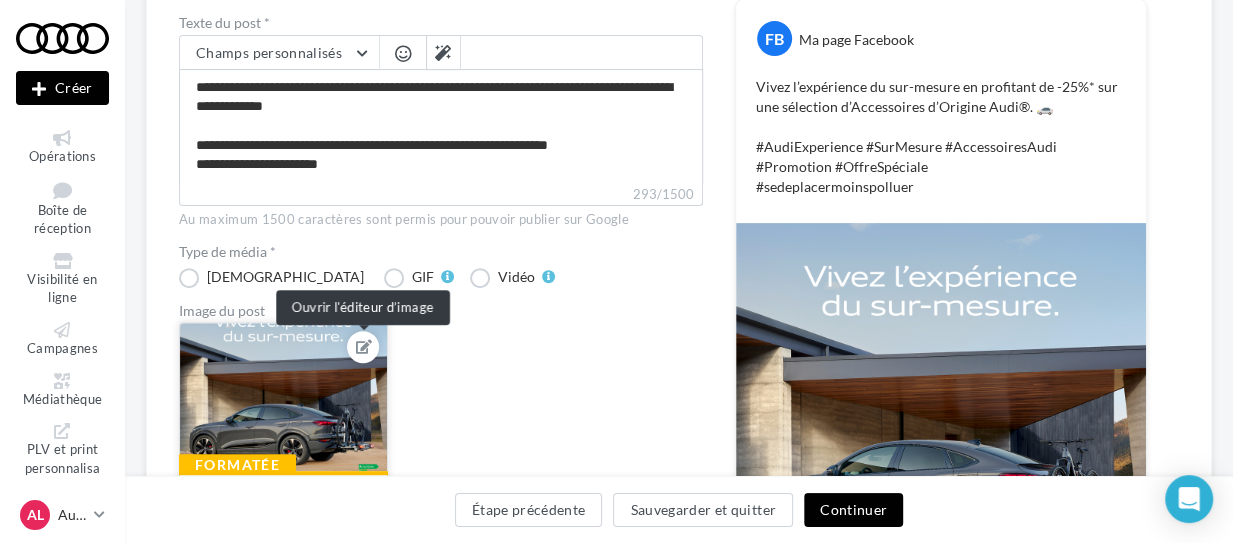 click at bounding box center [364, 347] 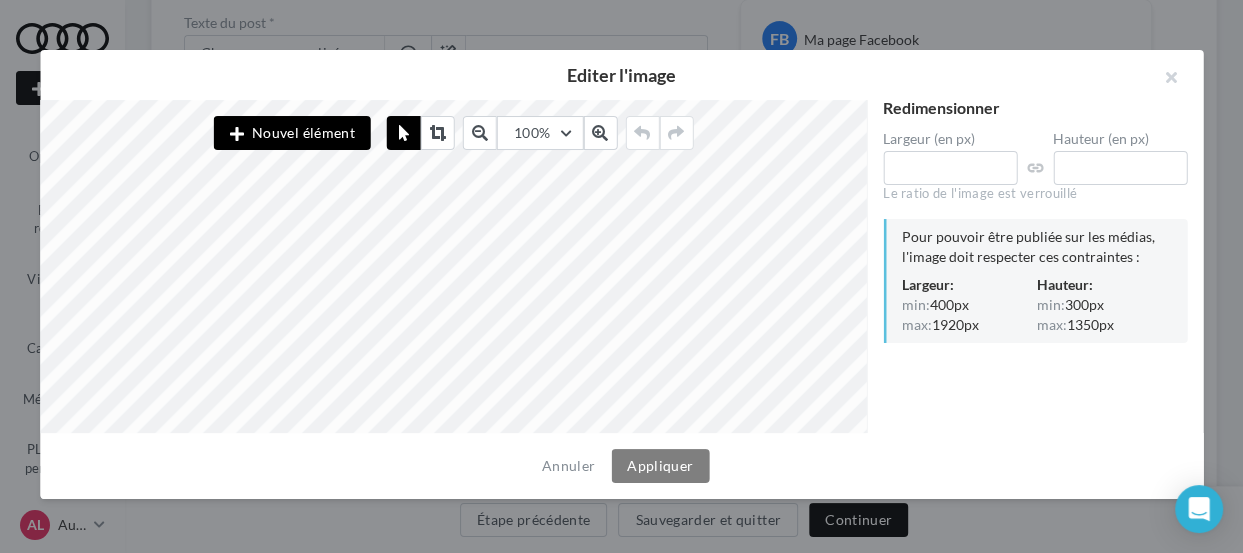 click on "Nouvel élément" at bounding box center (292, 133) 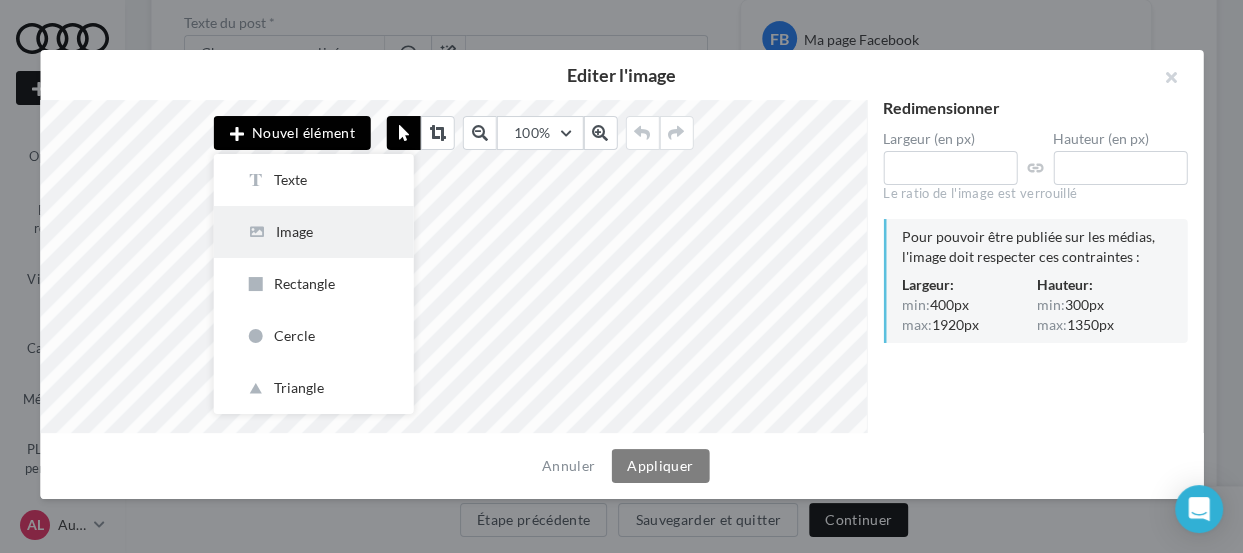 click on "Image" at bounding box center (314, 232) 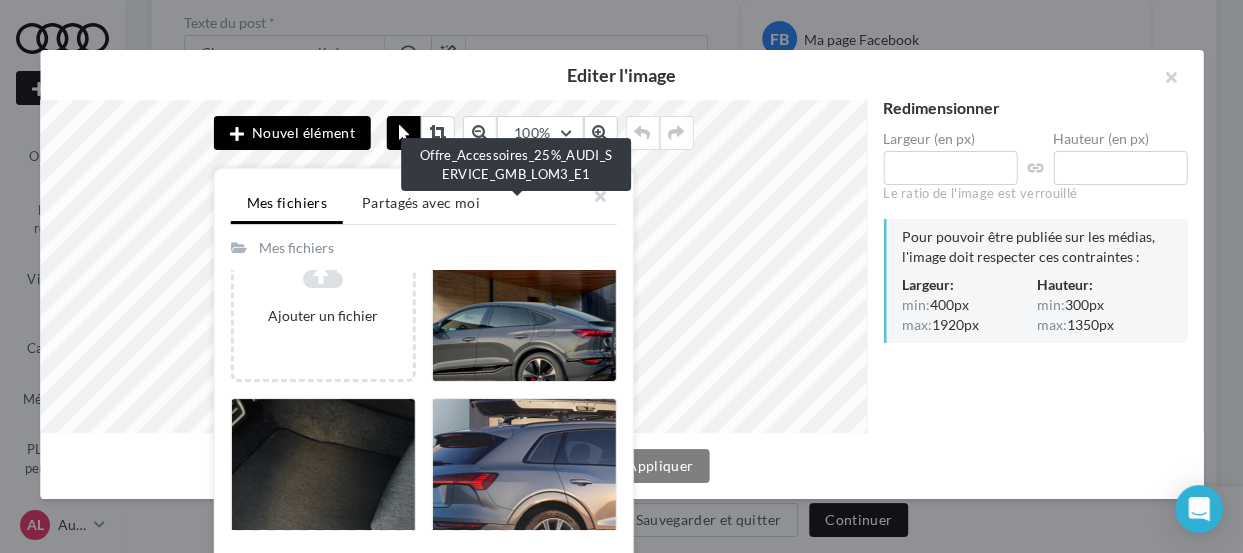 scroll, scrollTop: 213, scrollLeft: 0, axis: vertical 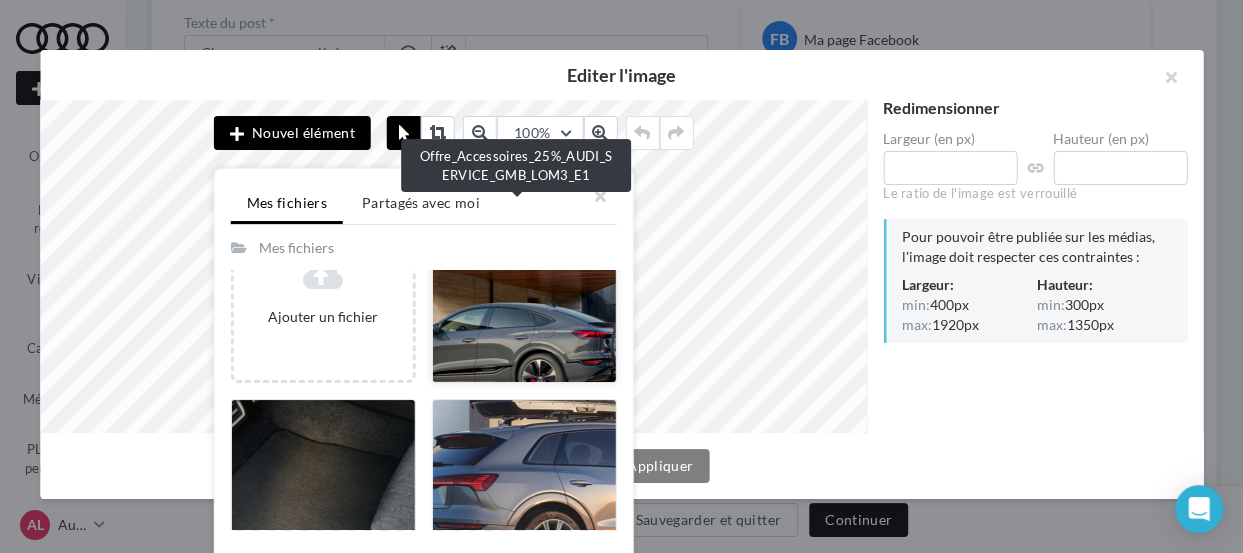 click at bounding box center [524, 293] 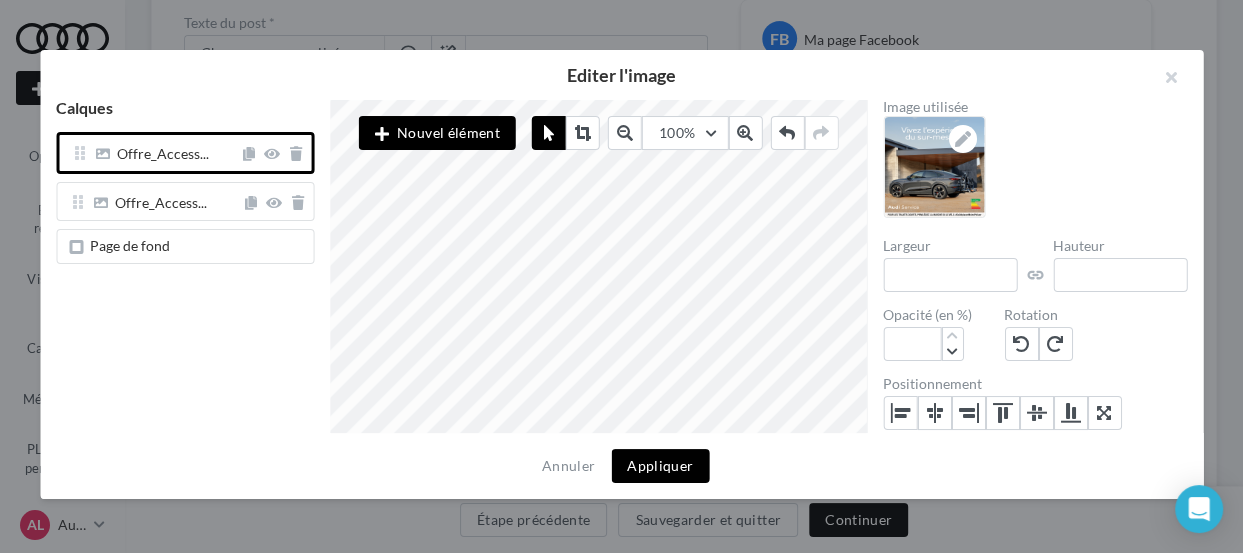 click on "Nouvel élément" at bounding box center (437, 133) 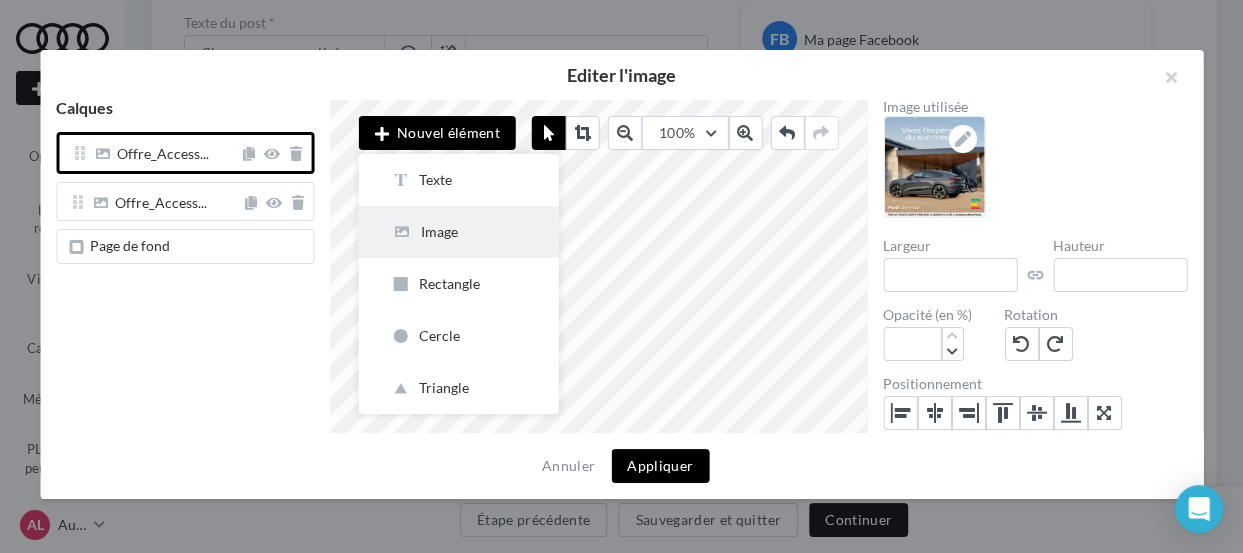 click on "Image" at bounding box center (459, 232) 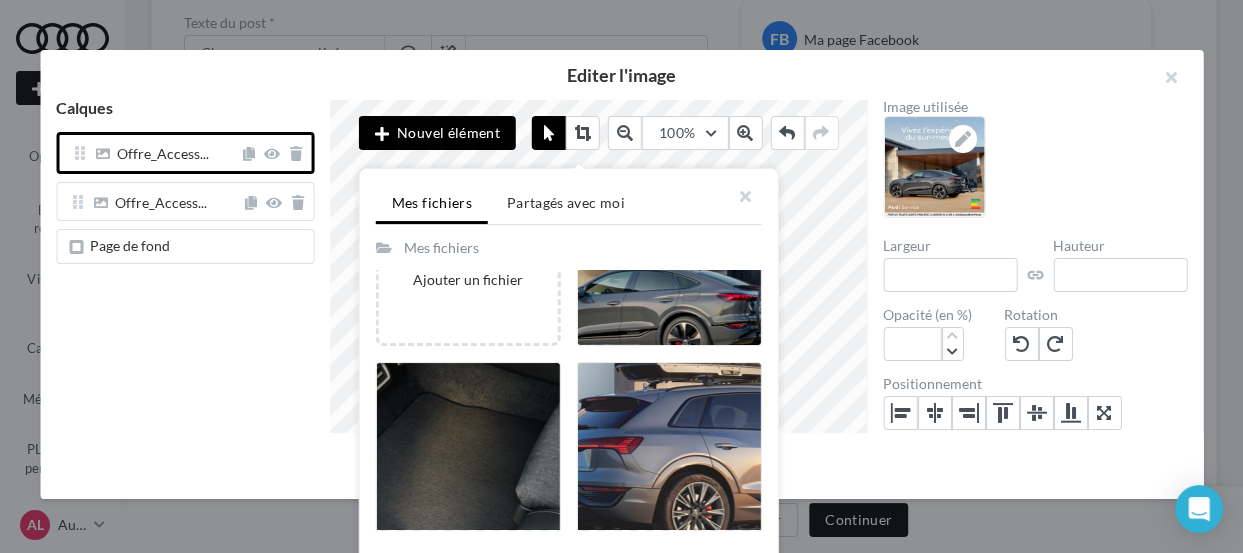 scroll, scrollTop: 253, scrollLeft: 0, axis: vertical 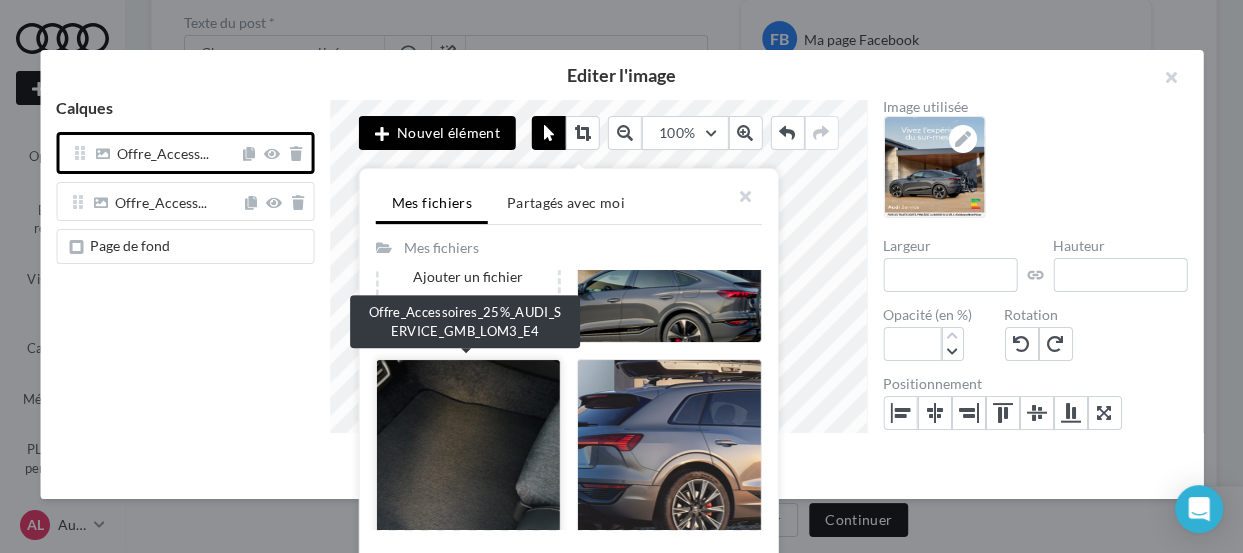 click at bounding box center [468, 449] 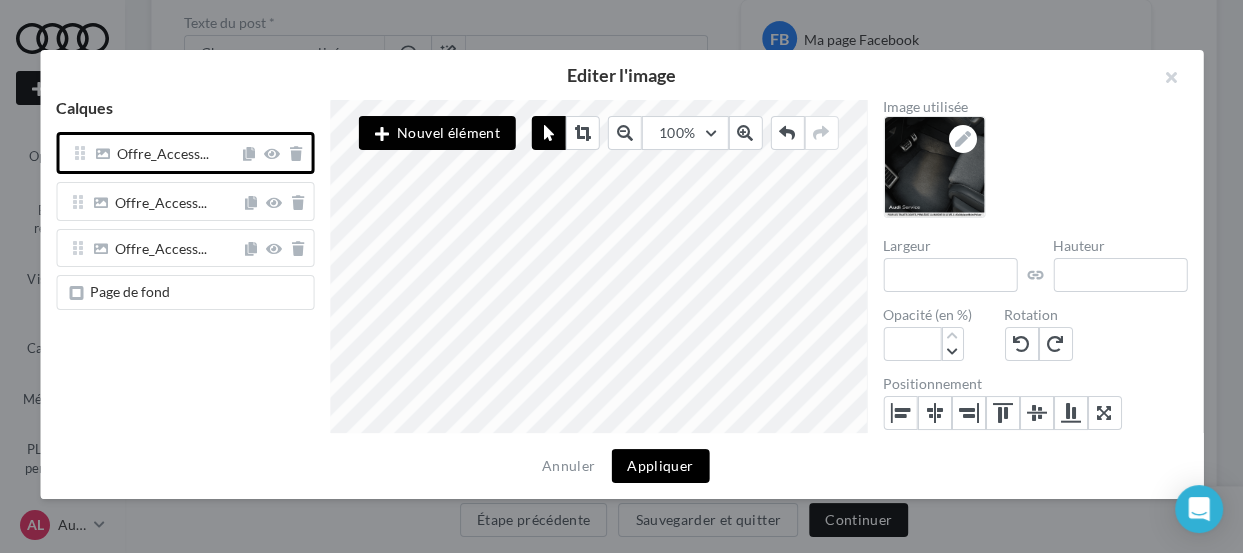 click on "Appliquer" at bounding box center (660, 466) 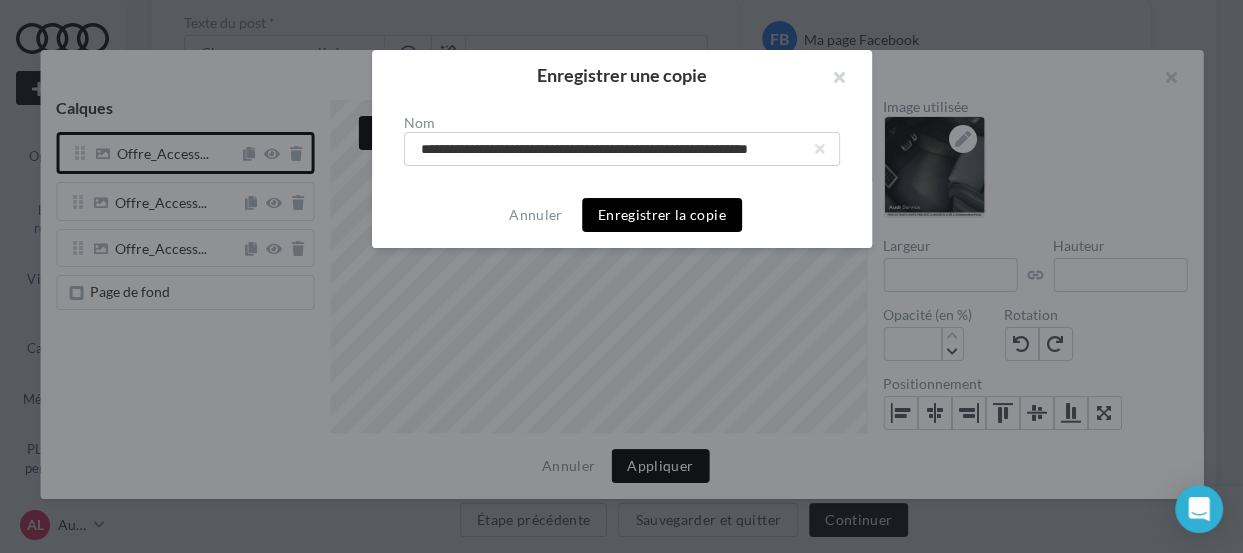 scroll, scrollTop: 0, scrollLeft: 68, axis: horizontal 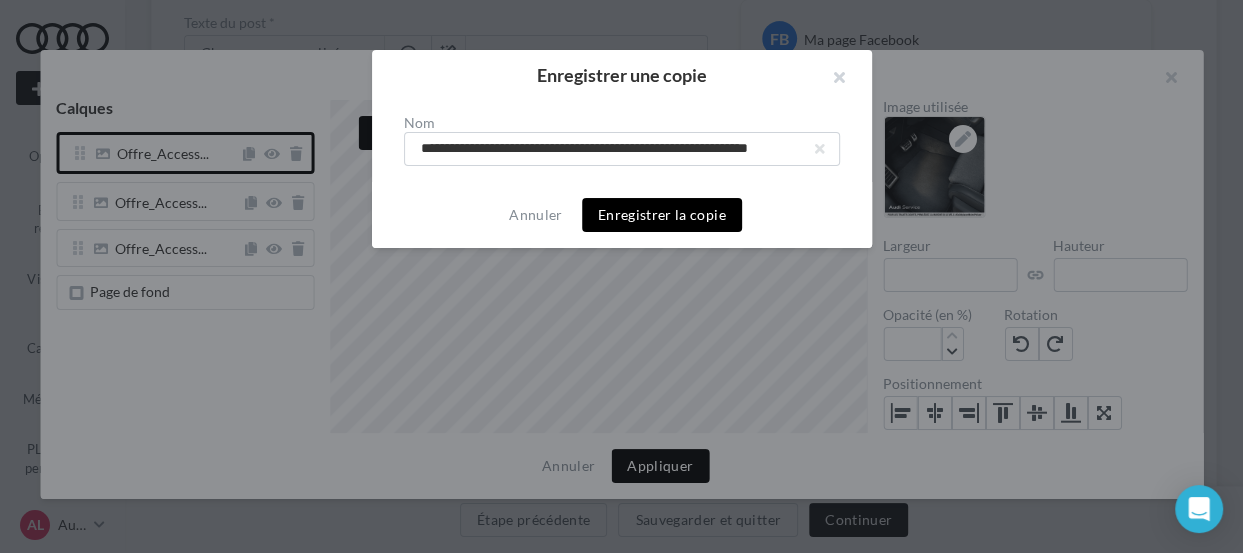 click on "Enregistrer la copie" at bounding box center [662, 215] 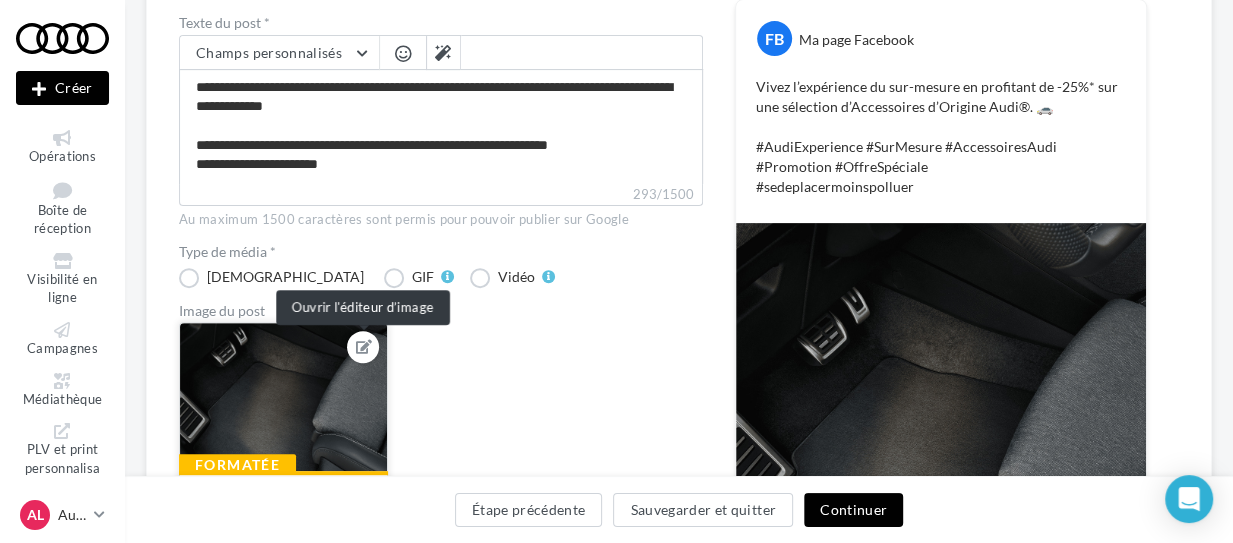 click at bounding box center [364, 347] 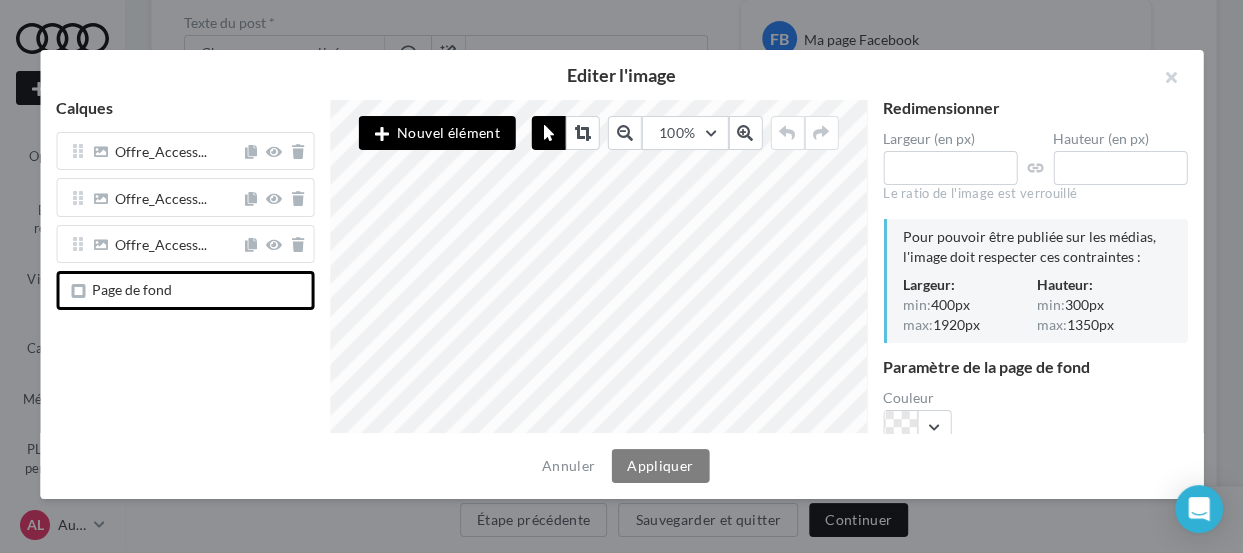 click on "Nouvel élément" at bounding box center (437, 133) 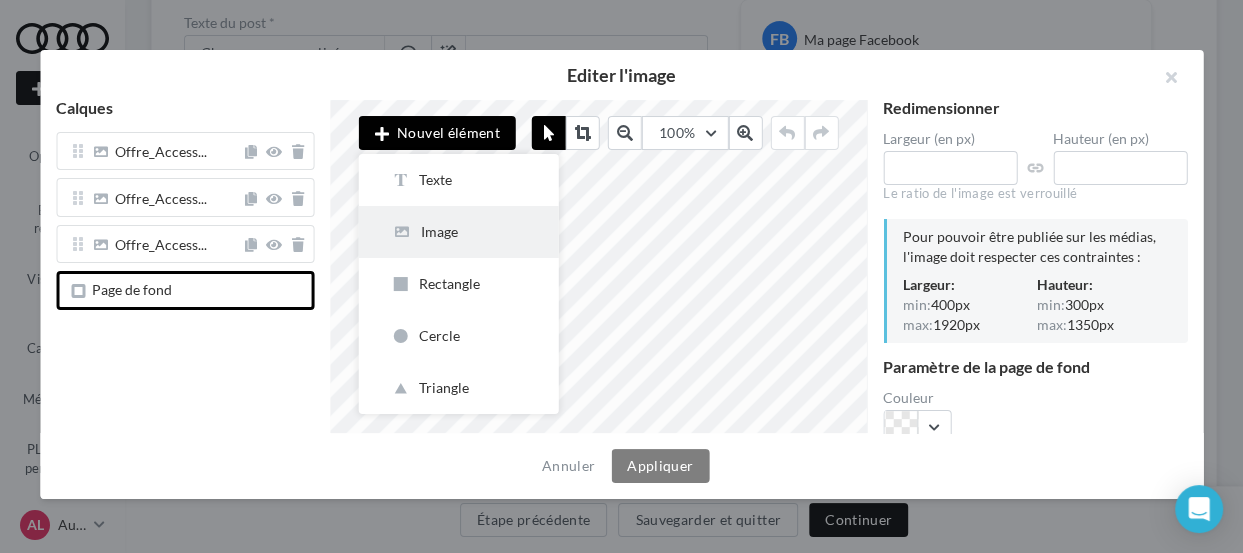 click on "Image" at bounding box center (459, 232) 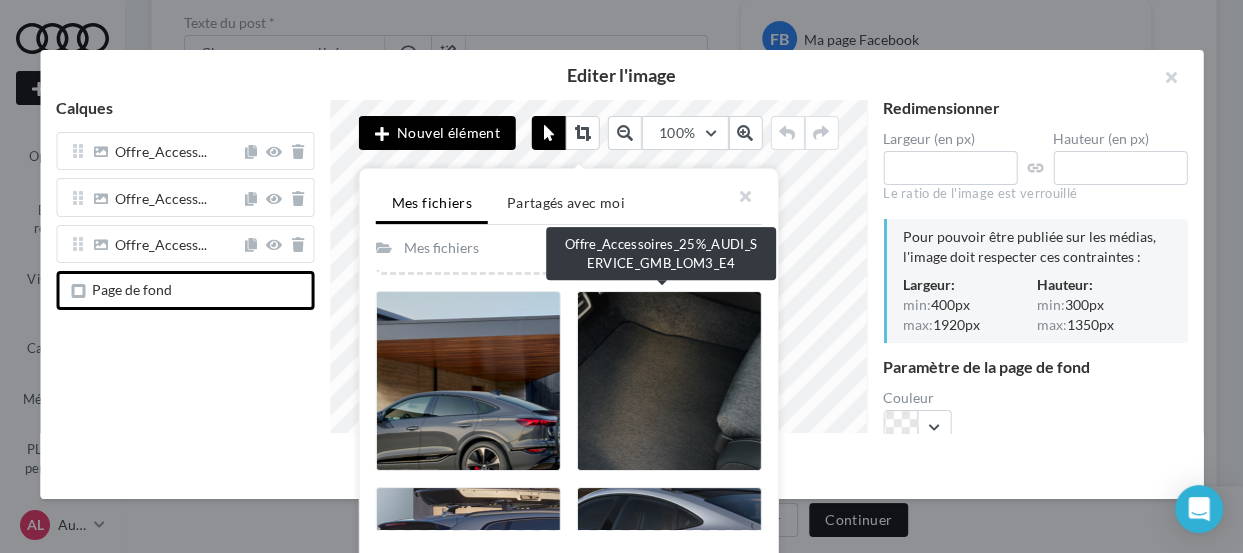 scroll, scrollTop: 320, scrollLeft: 0, axis: vertical 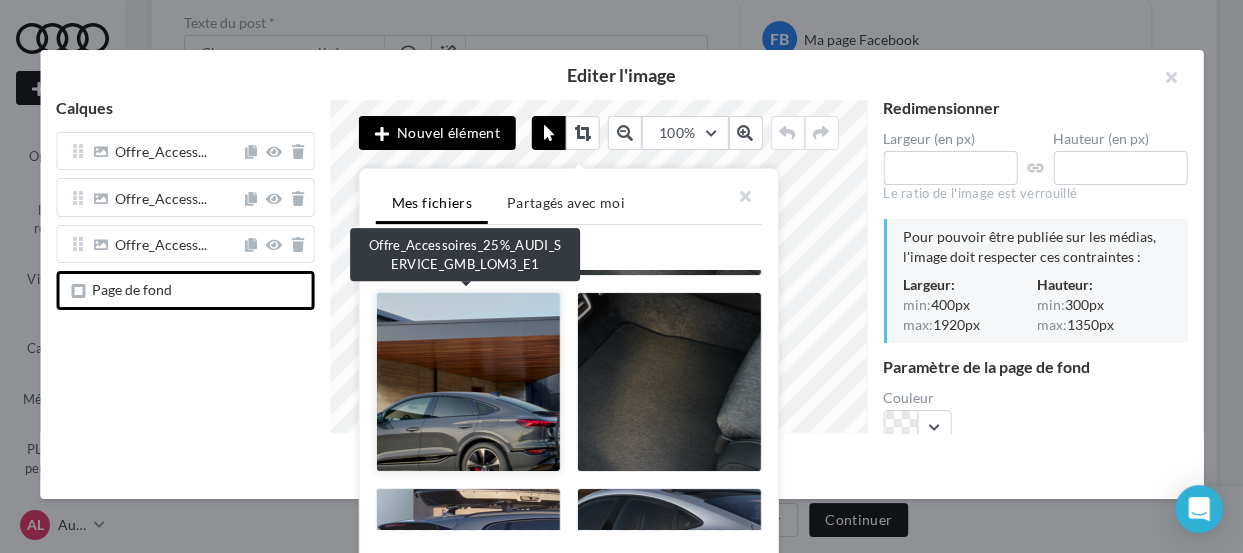 click at bounding box center [468, 382] 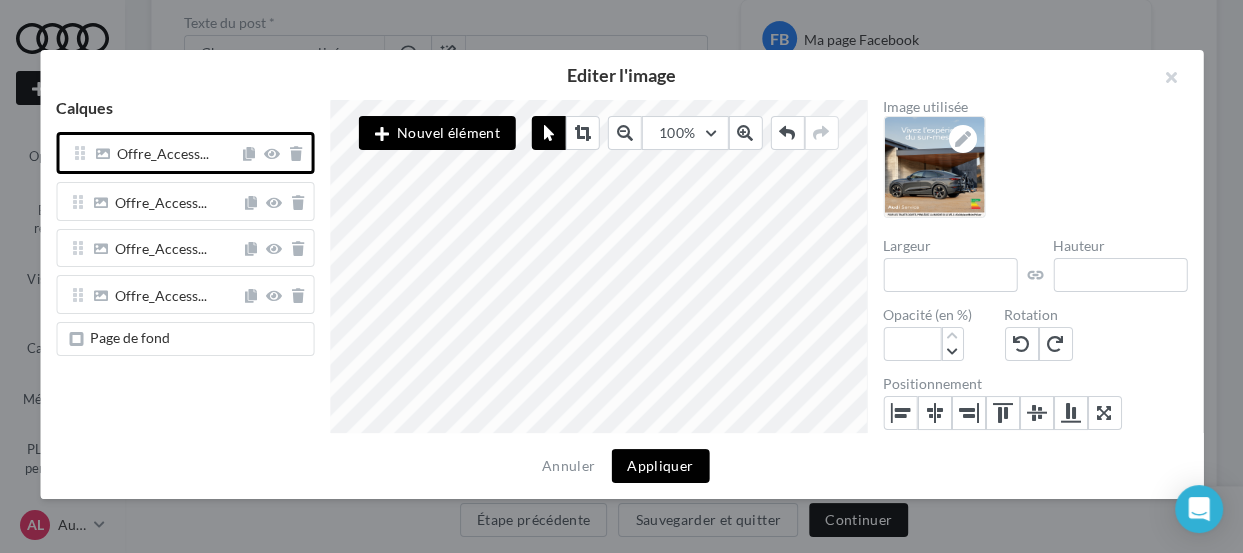 click on "Nouvel élément" at bounding box center [437, 133] 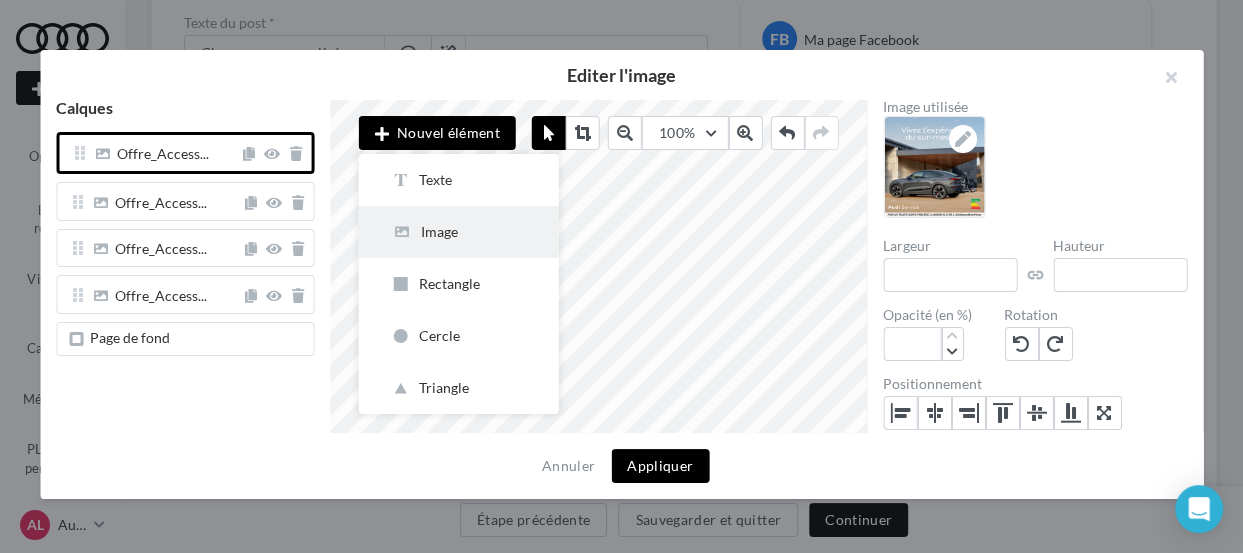 click on "Image" at bounding box center (459, 232) 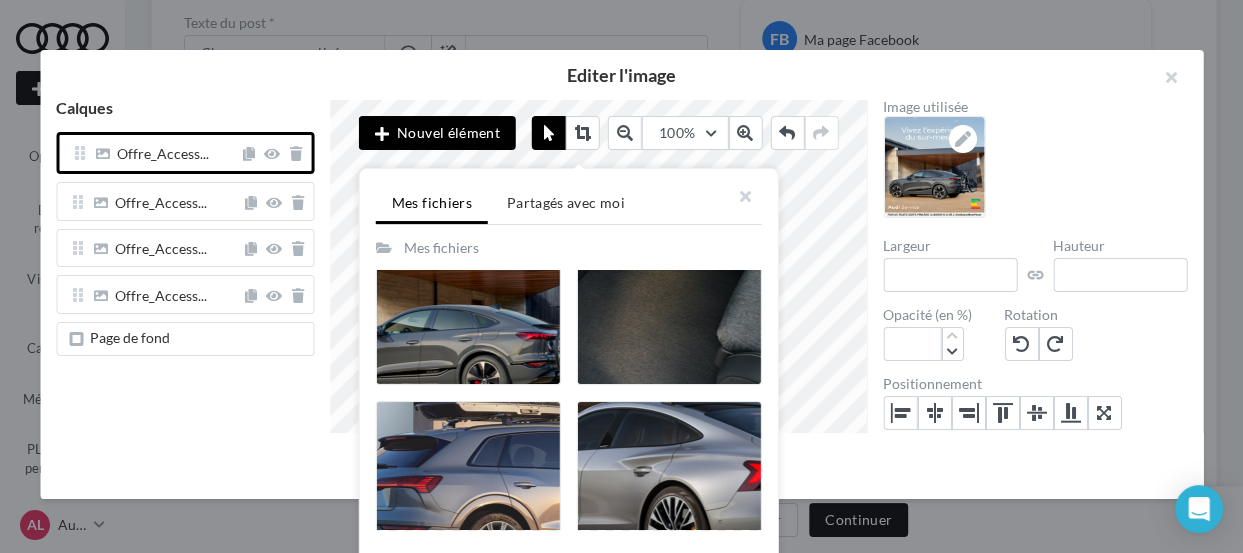 scroll, scrollTop: 408, scrollLeft: 0, axis: vertical 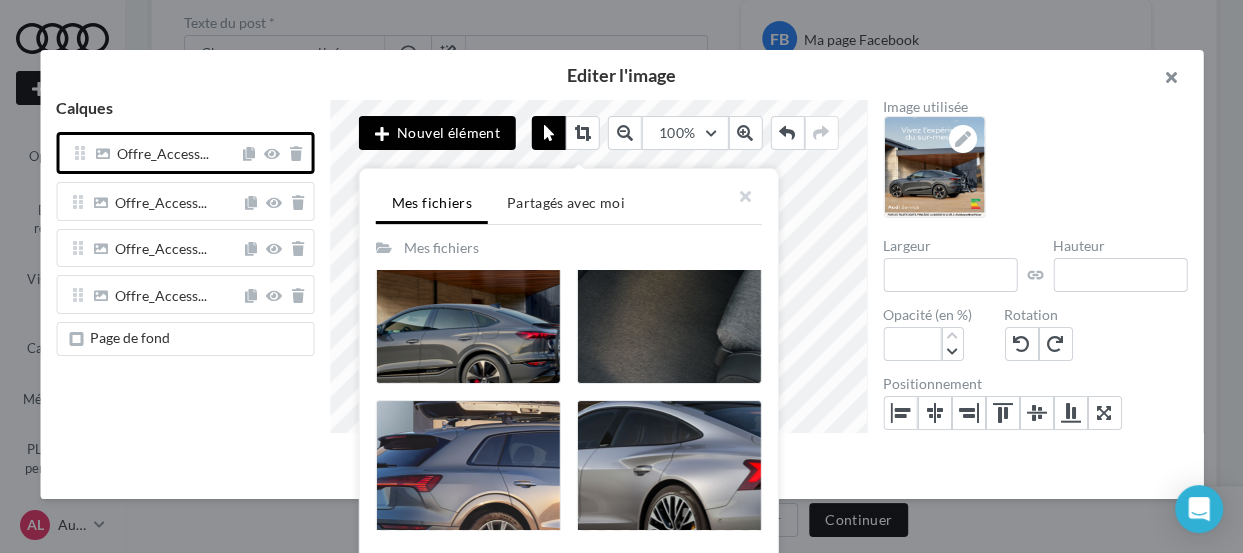 click at bounding box center (1163, 80) 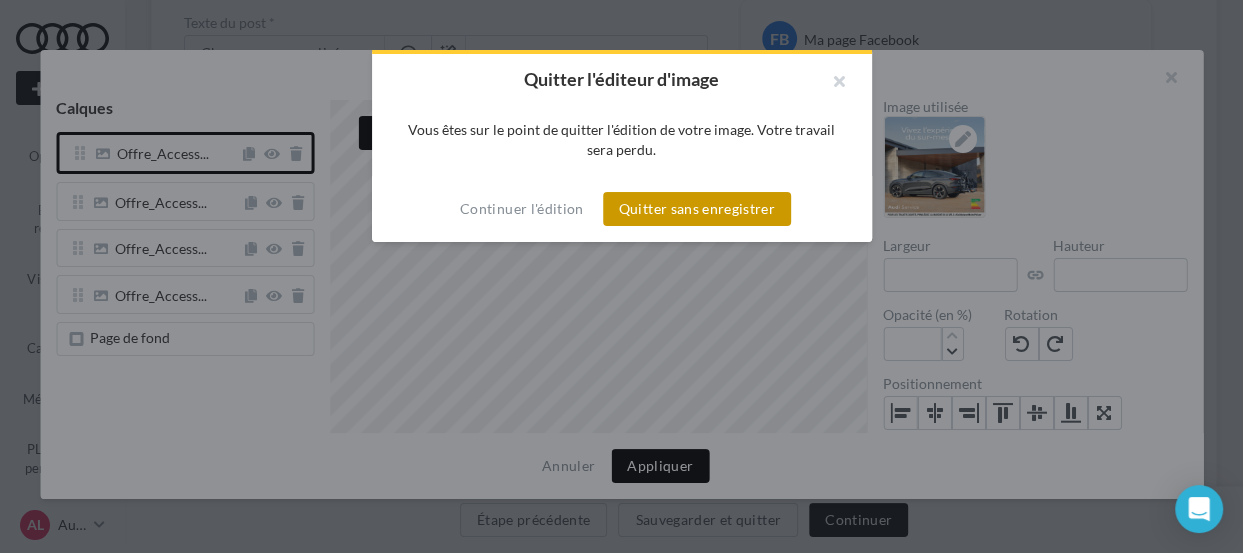 click on "Quitter sans enregistrer" at bounding box center (697, 209) 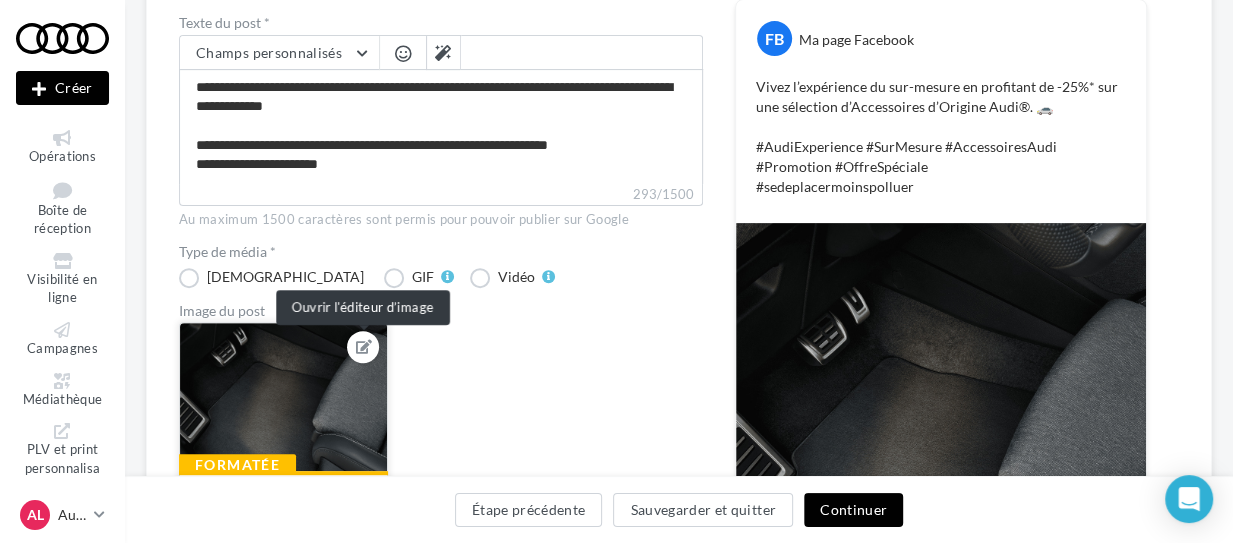 click at bounding box center (364, 347) 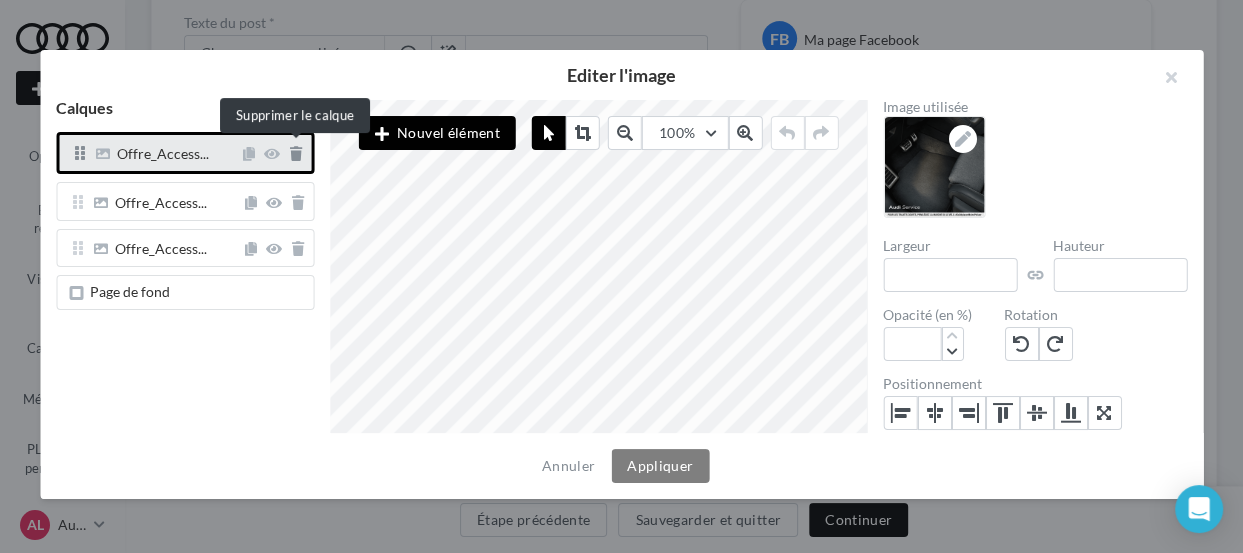 click at bounding box center (296, 154) 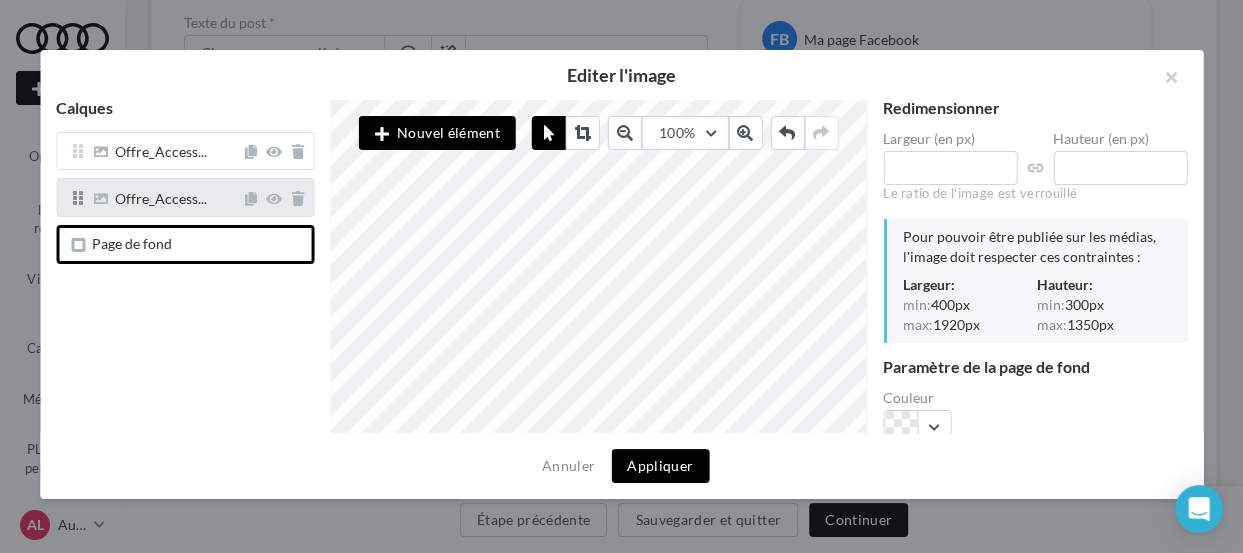 click on "Offre_Access..." at bounding box center [154, 197] 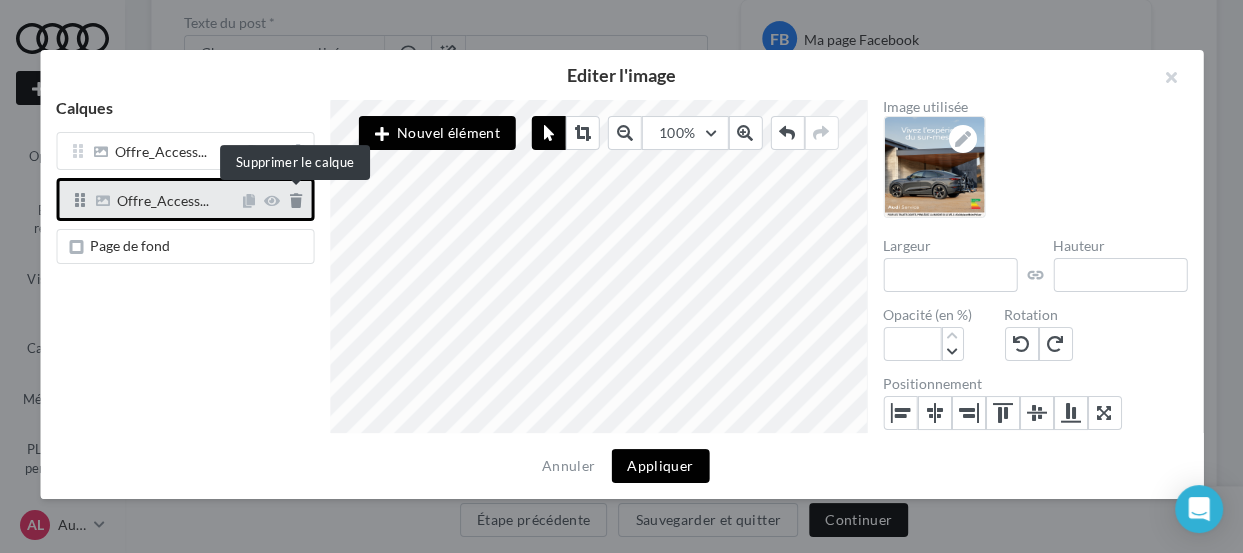 click at bounding box center [296, 201] 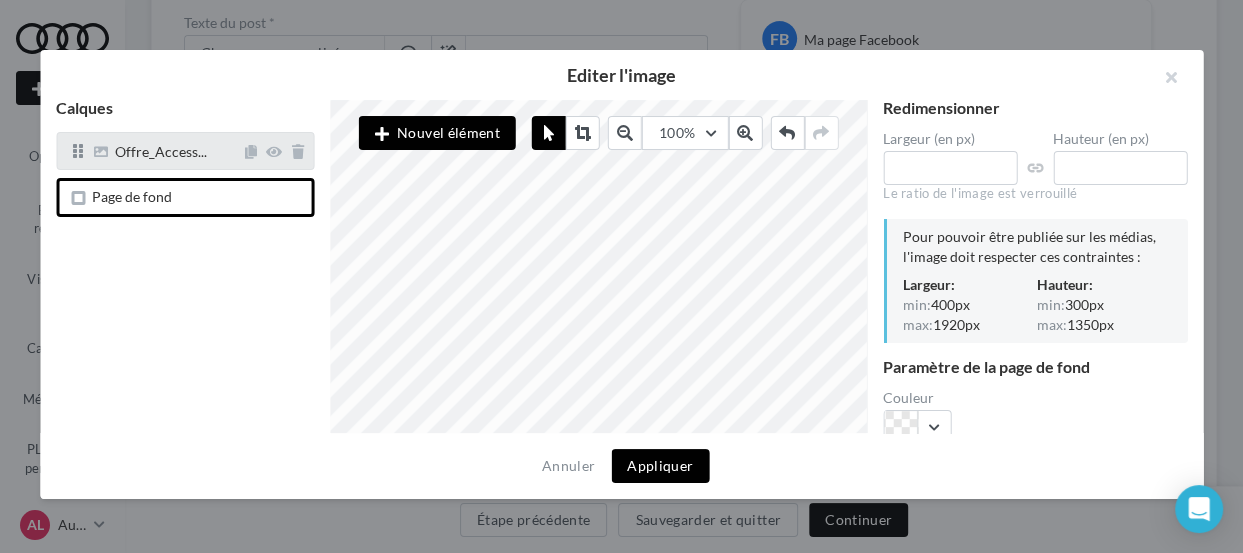 click on "Offre_Access..." at bounding box center (165, 151) 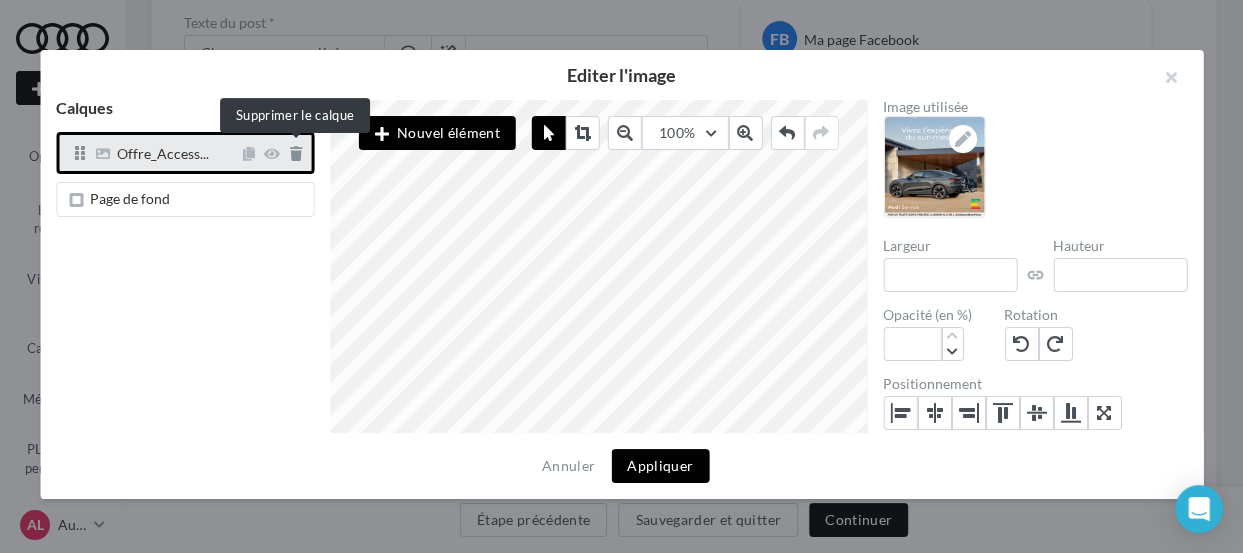 click at bounding box center (296, 154) 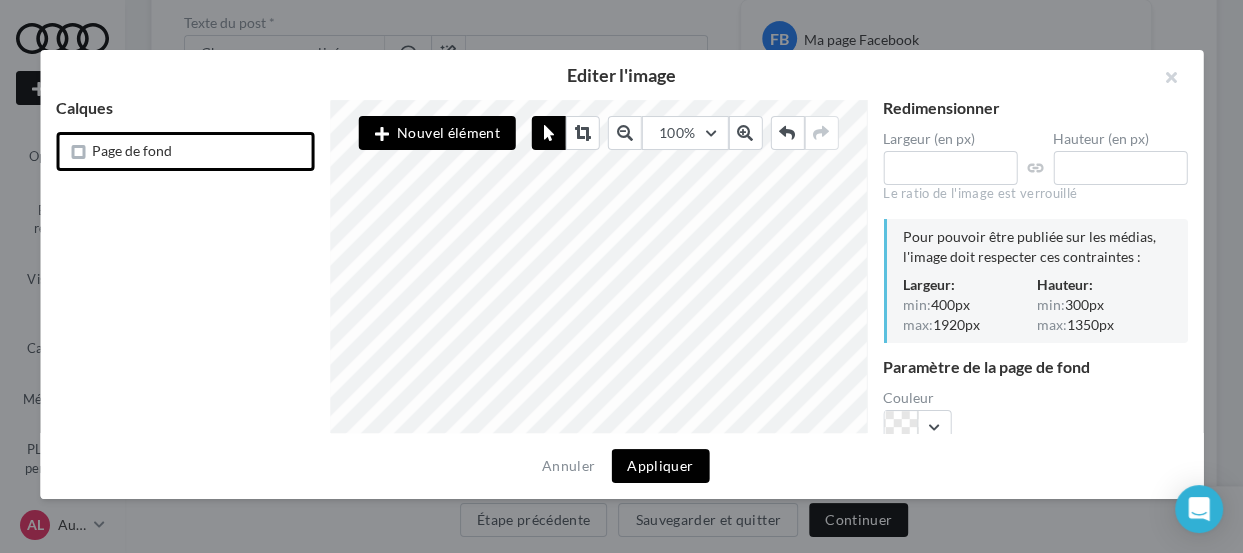 click on "Nouvel élément" at bounding box center (437, 133) 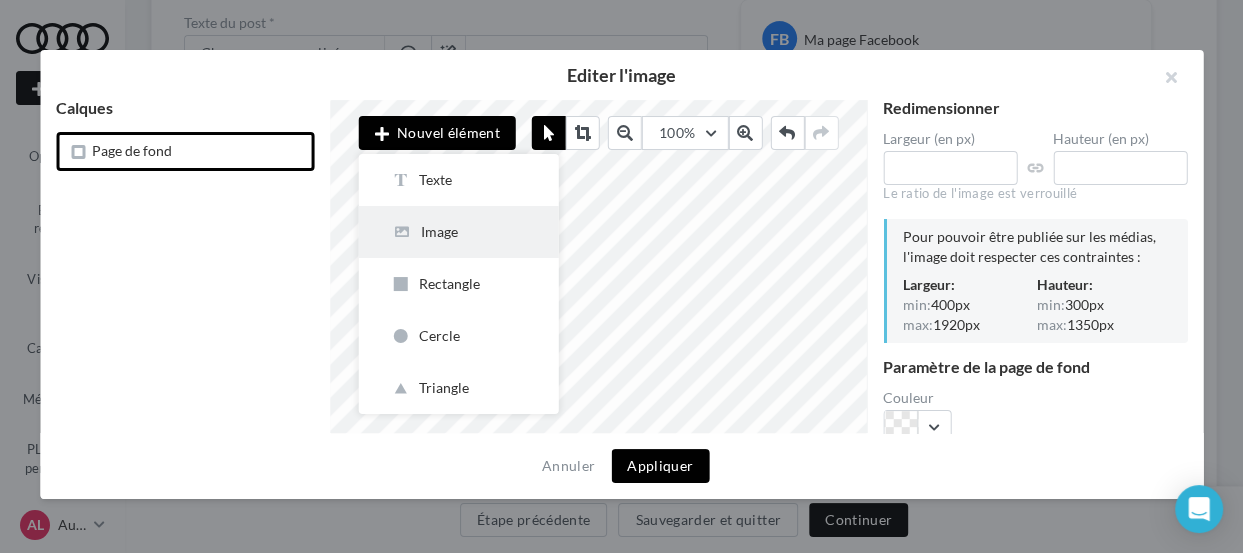 click on "Image" at bounding box center (459, 232) 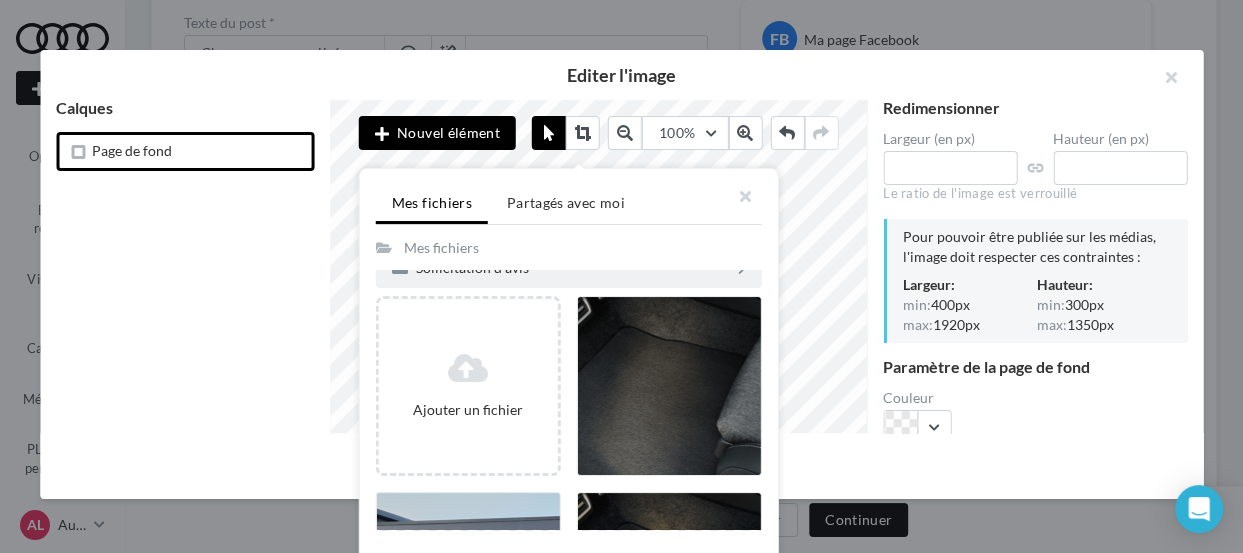 scroll, scrollTop: 122, scrollLeft: 0, axis: vertical 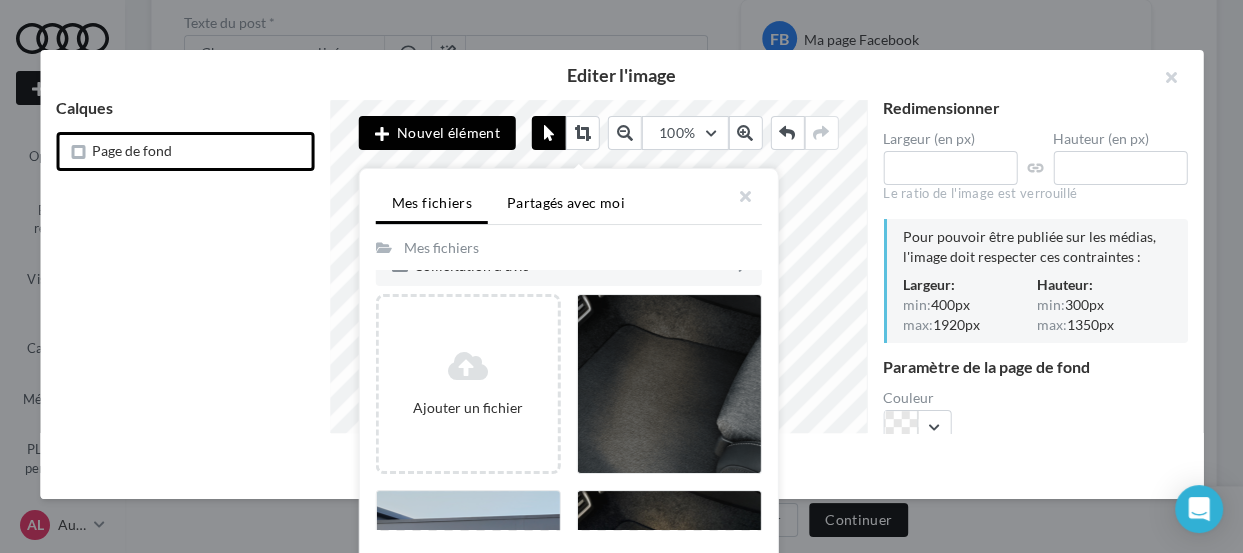 click on "Partagés avec moi" at bounding box center [566, 202] 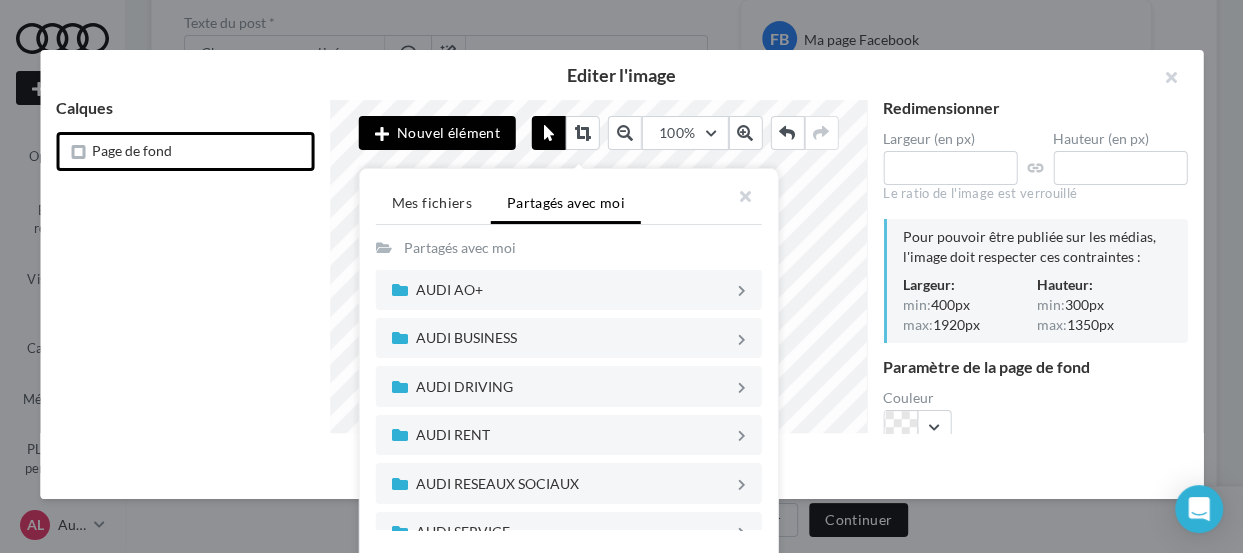 scroll, scrollTop: 122, scrollLeft: 0, axis: vertical 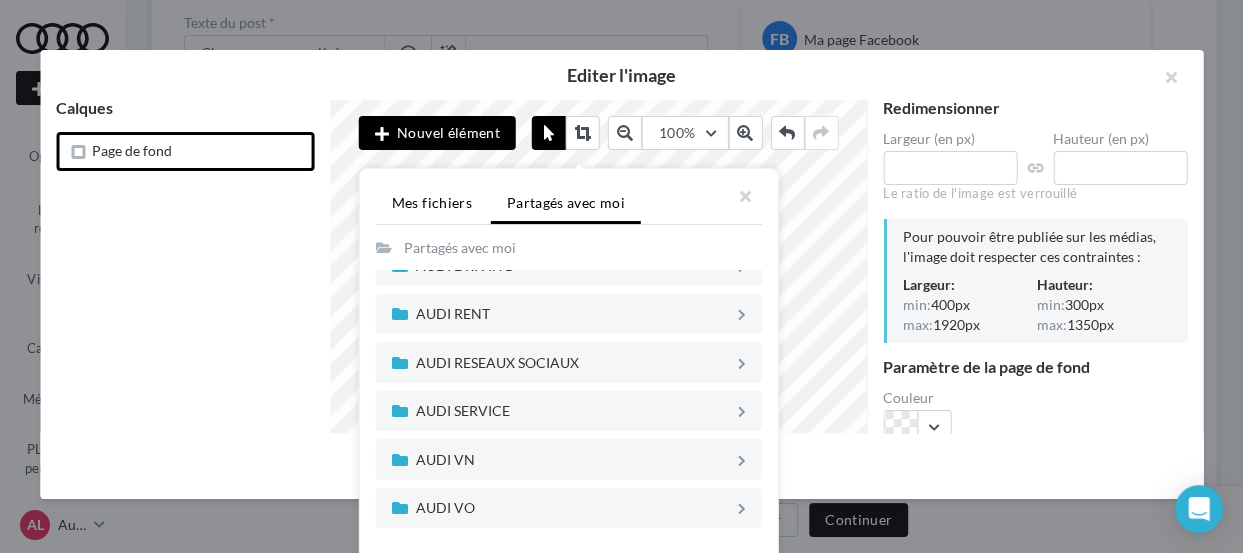 click on "Mes fichiers" at bounding box center [432, 202] 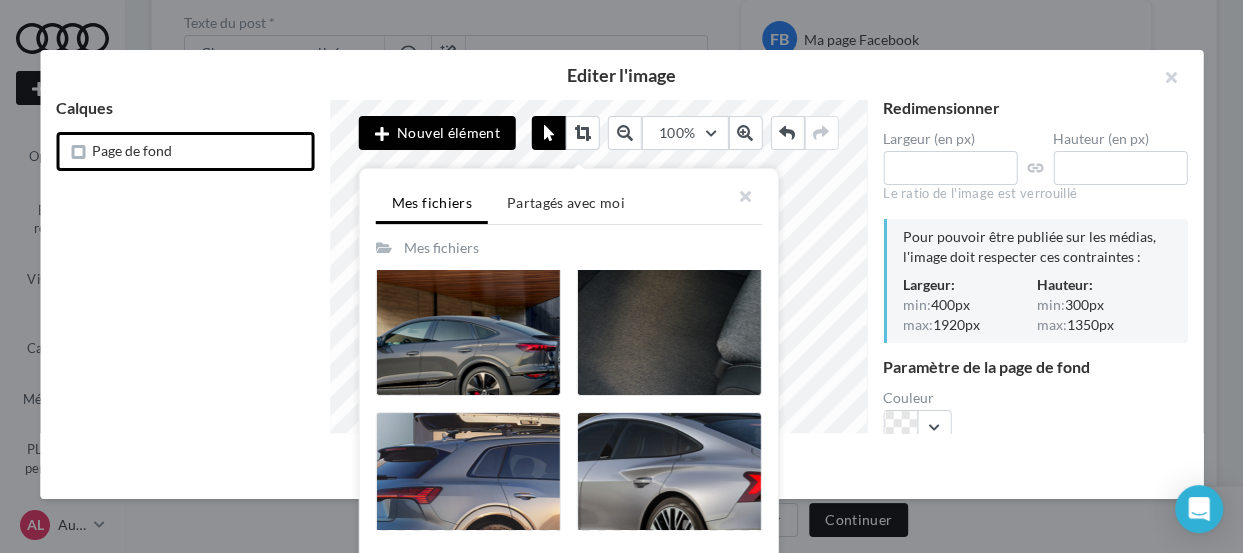 scroll, scrollTop: 395, scrollLeft: 0, axis: vertical 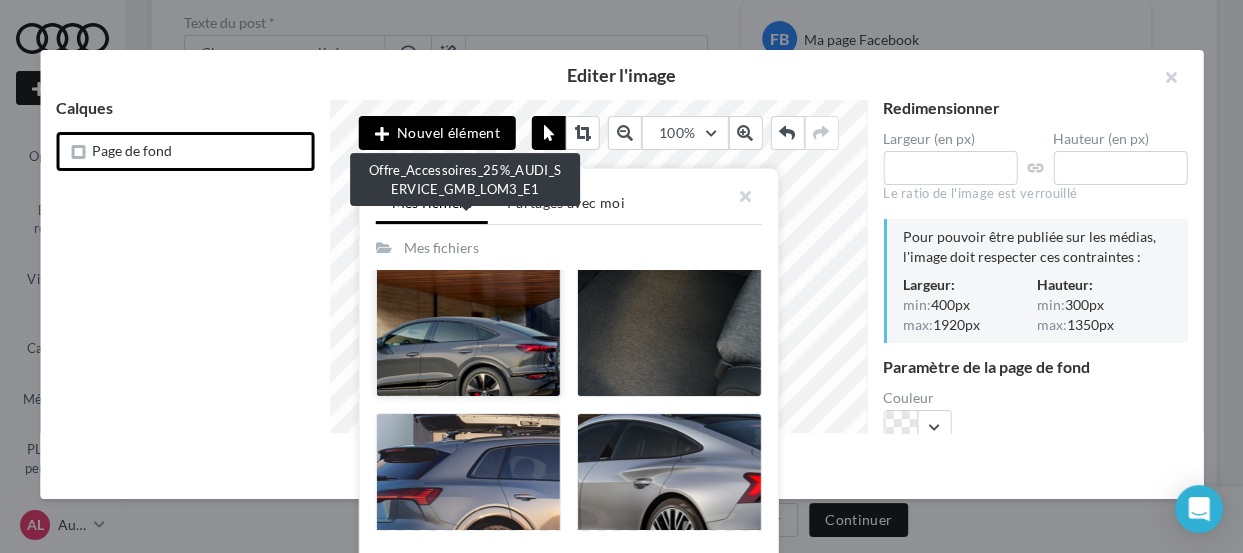click at bounding box center (468, 307) 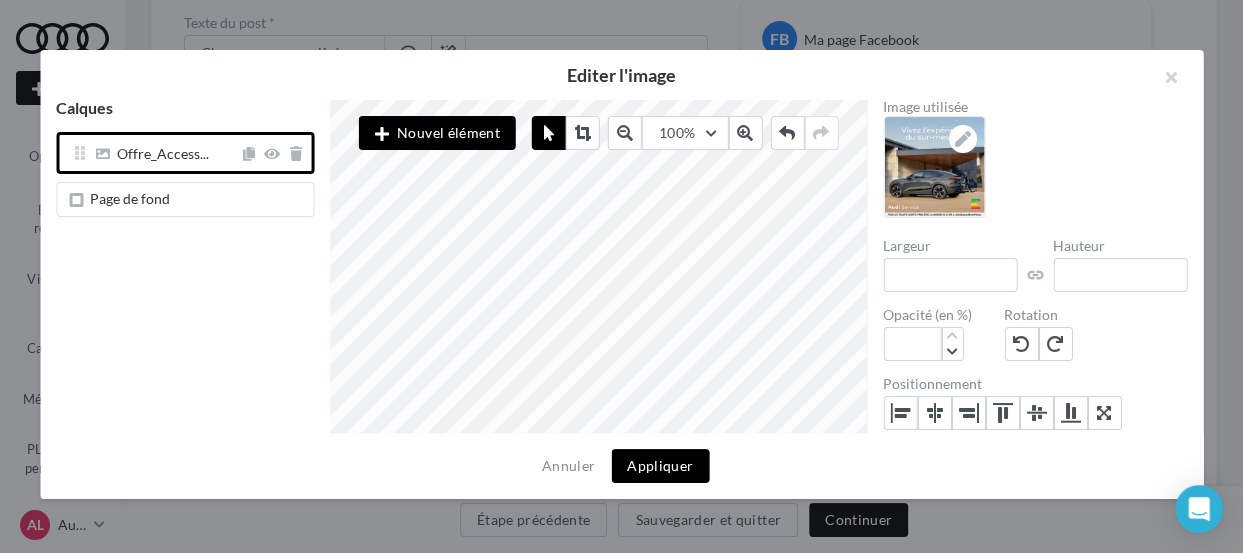 click on "Appliquer" at bounding box center [660, 466] 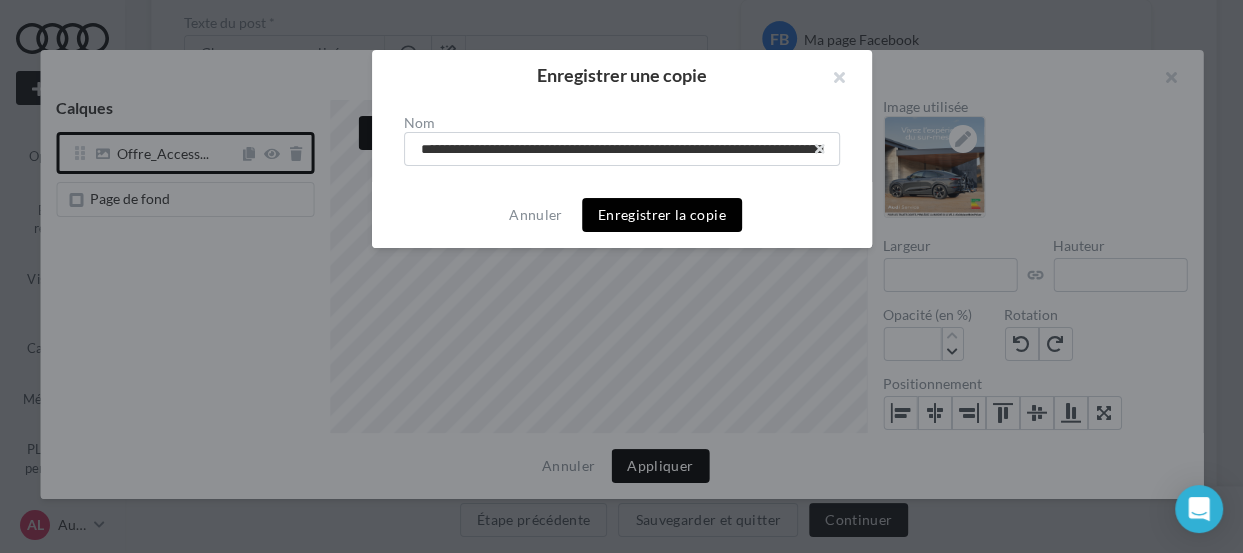 scroll, scrollTop: 0, scrollLeft: 189, axis: horizontal 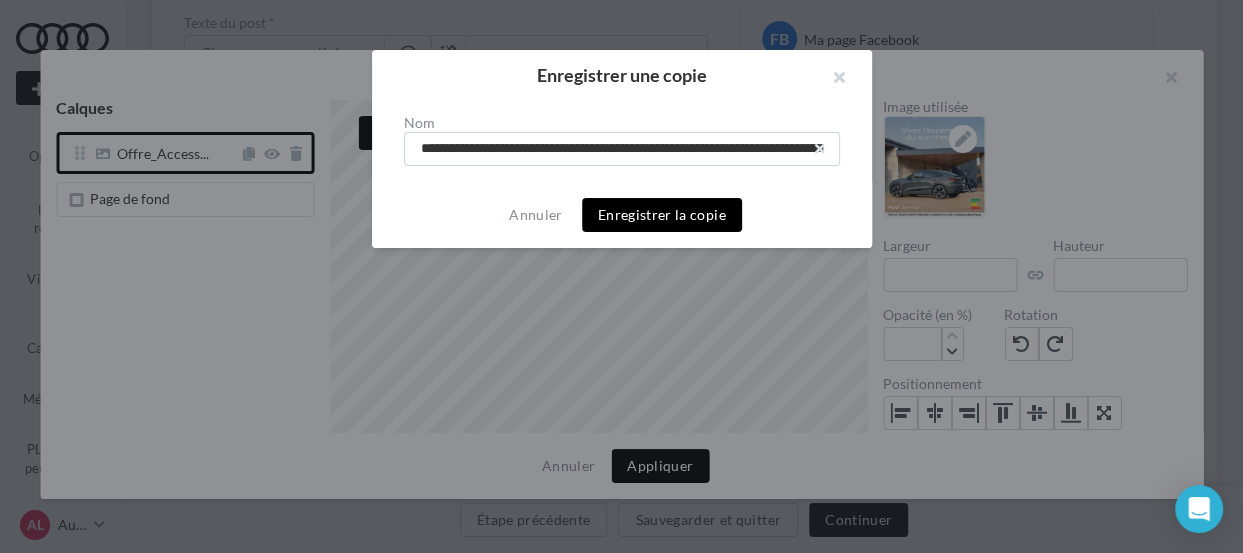 click on "Enregistrer la copie" at bounding box center (662, 215) 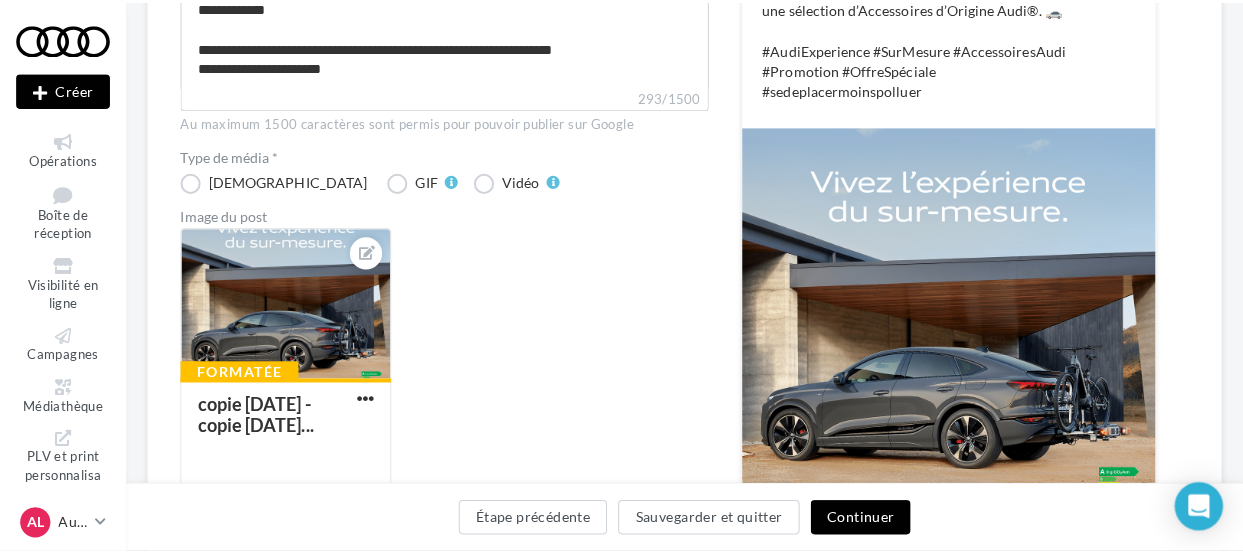 scroll, scrollTop: 404, scrollLeft: 0, axis: vertical 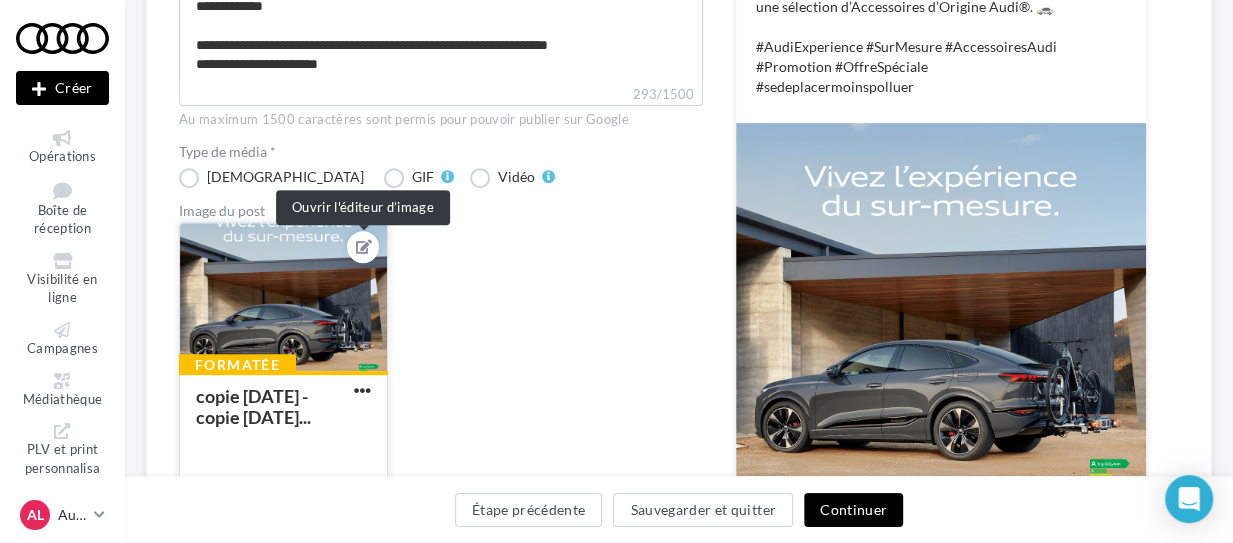 click at bounding box center (364, 247) 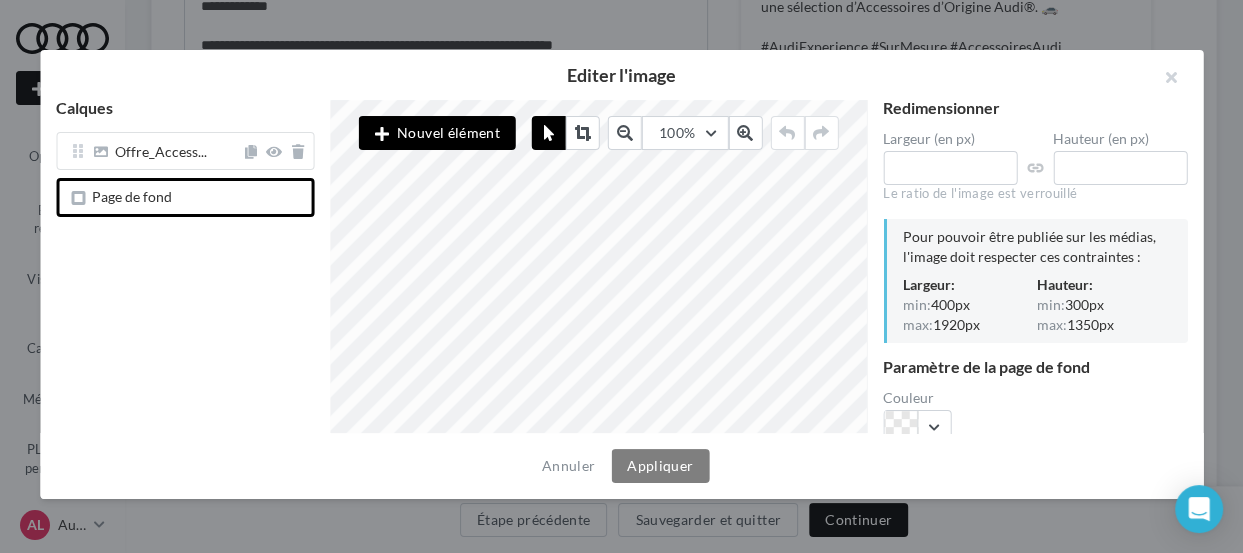 click on "Nouvel élément" at bounding box center [437, 133] 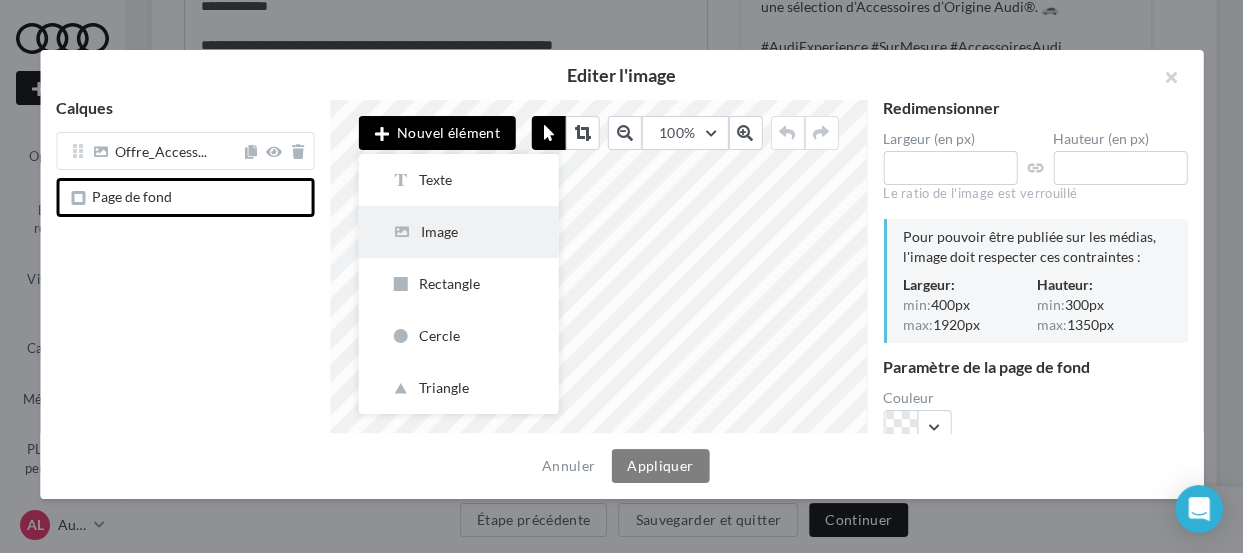 click on "Image" at bounding box center [459, 232] 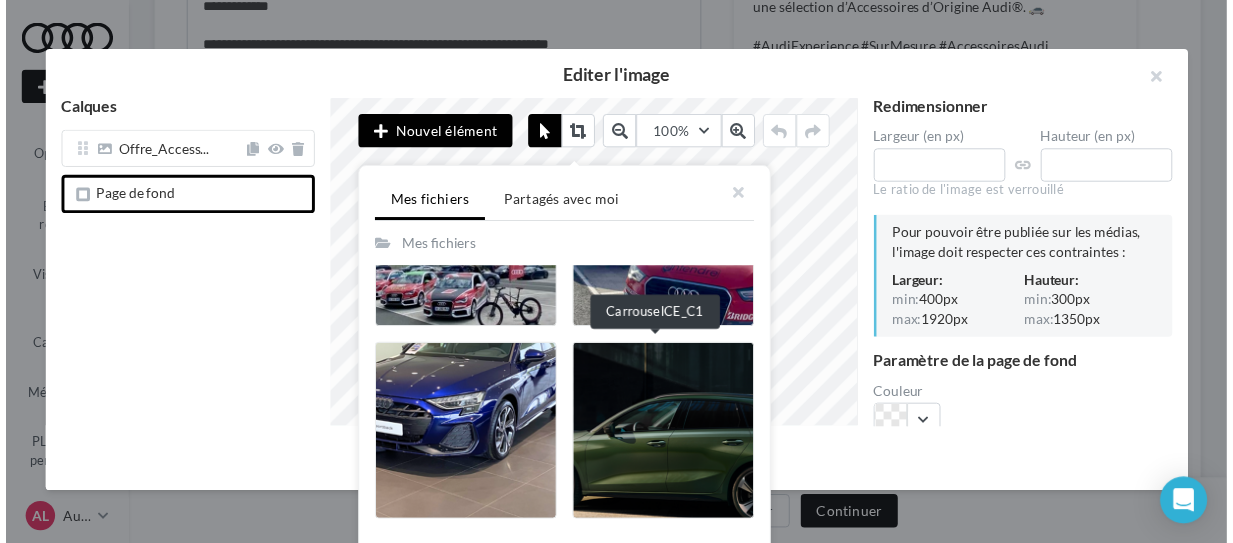 scroll, scrollTop: 1050, scrollLeft: 0, axis: vertical 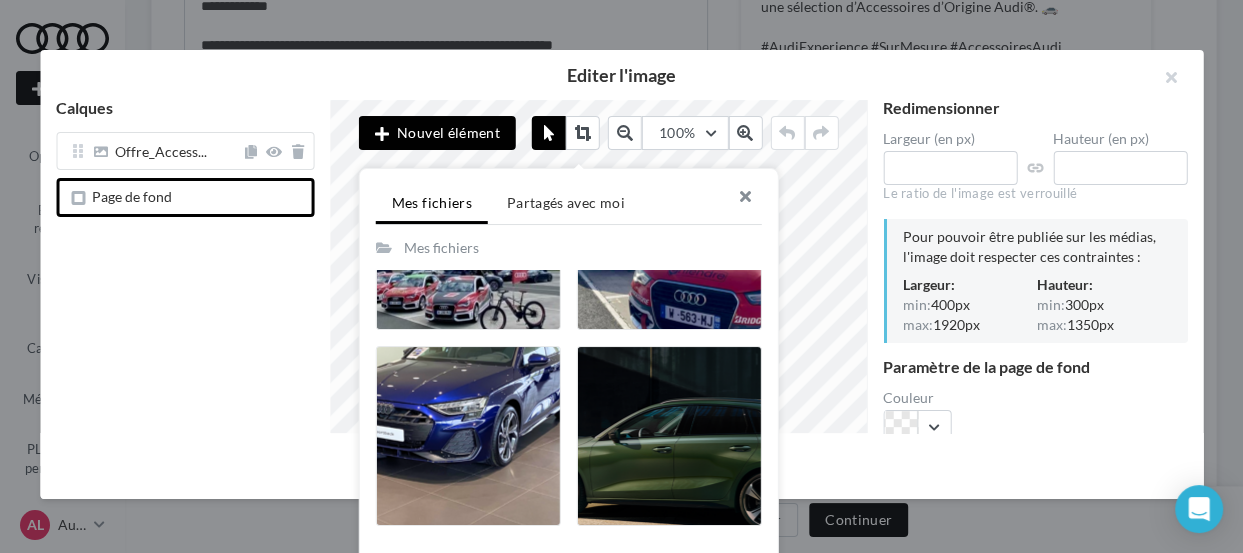 click at bounding box center [738, 199] 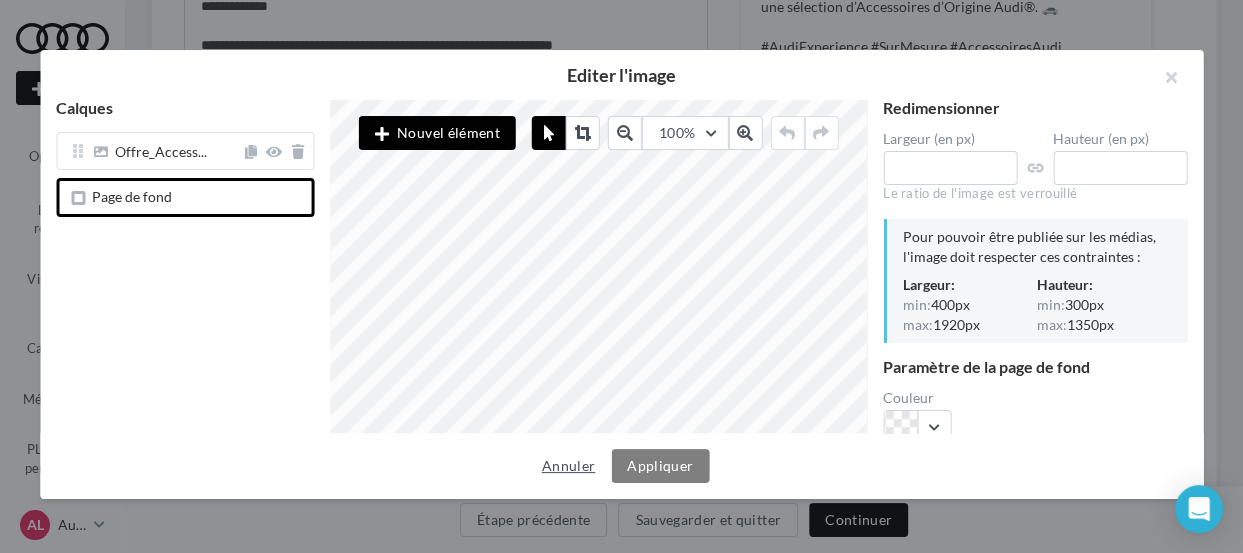 click on "Annuler" at bounding box center (568, 466) 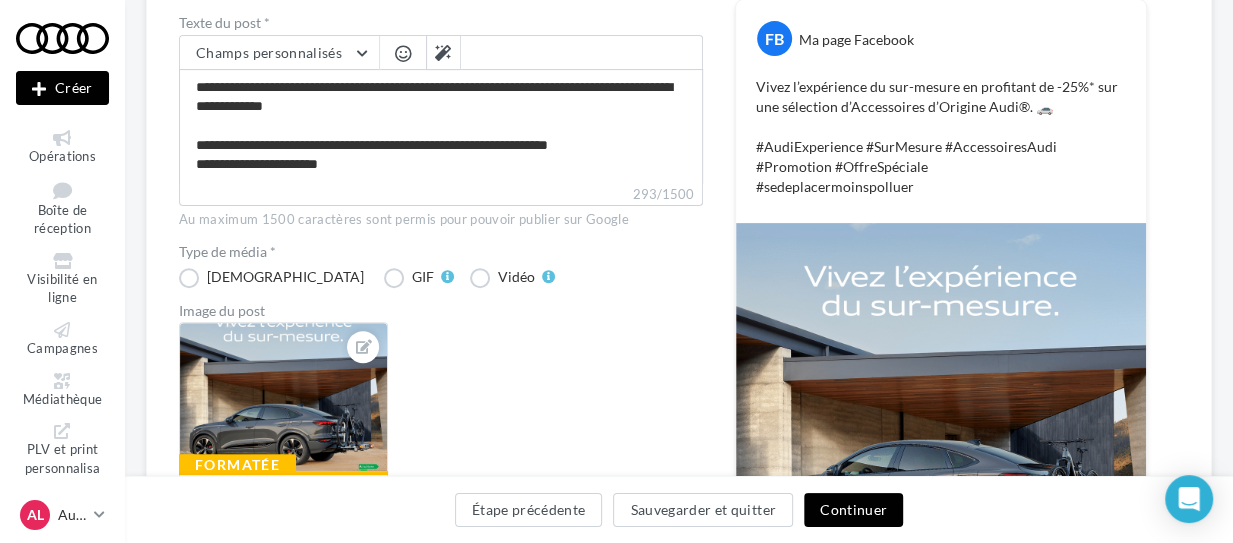 scroll, scrollTop: 303, scrollLeft: 0, axis: vertical 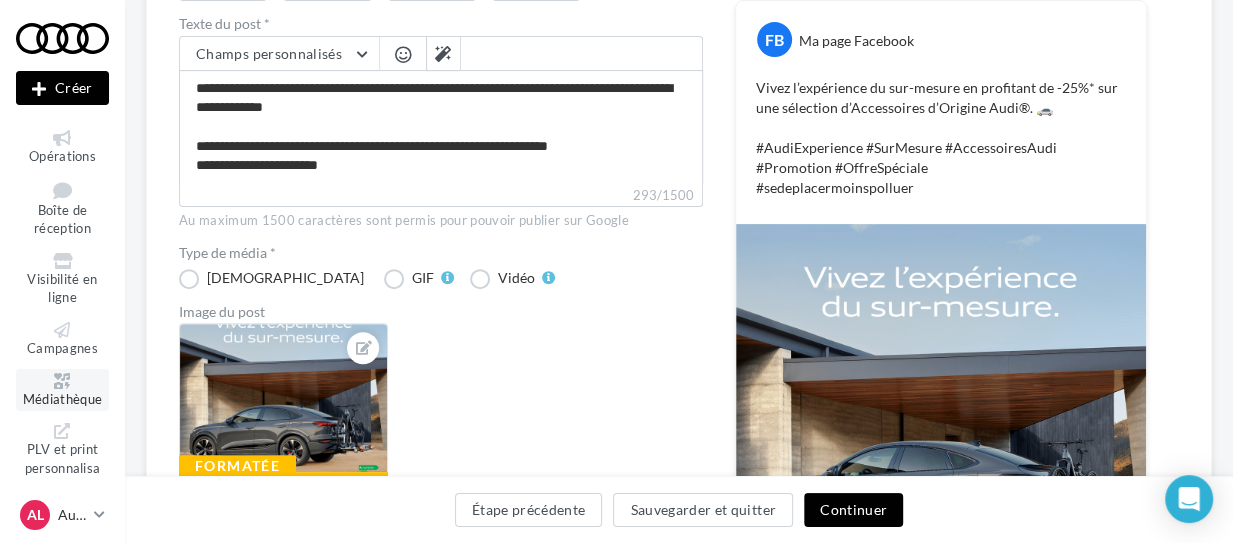 click on "Médiathèque" at bounding box center (63, 399) 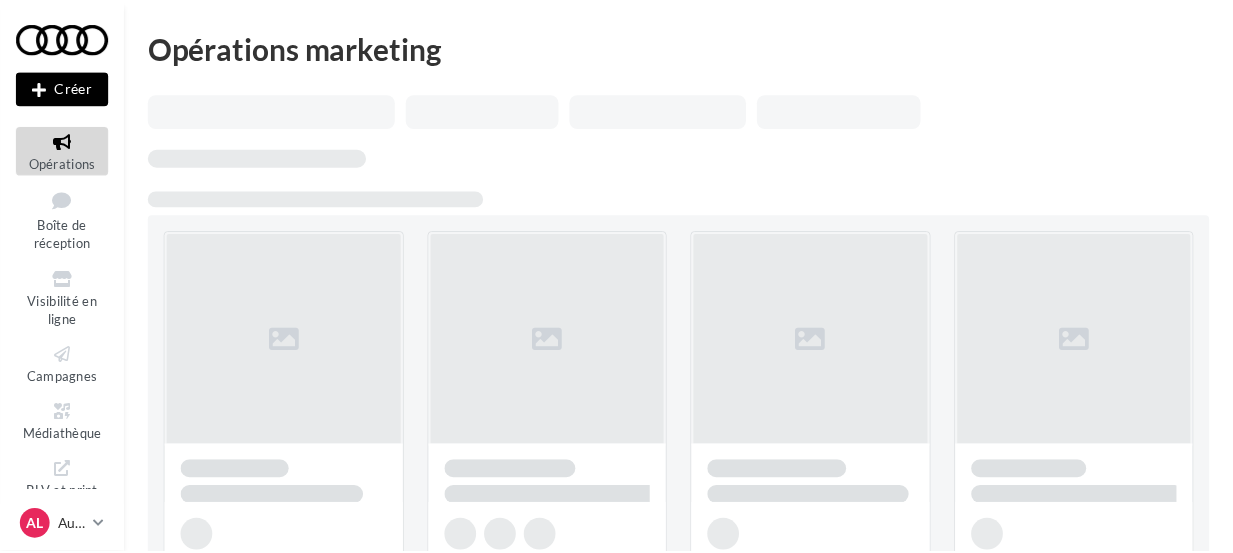 scroll, scrollTop: 0, scrollLeft: 0, axis: both 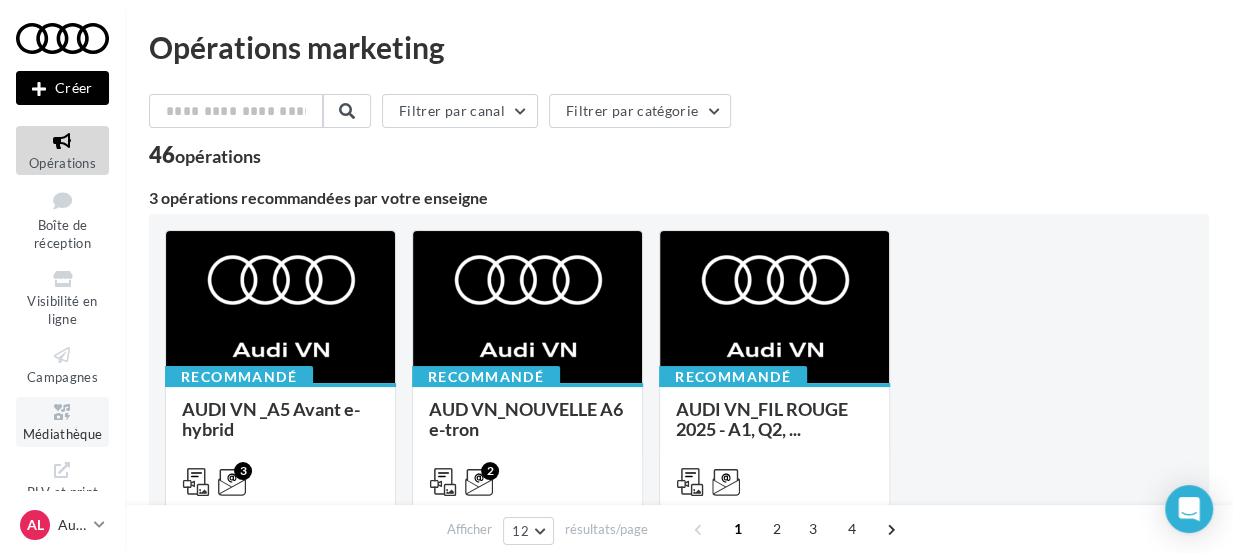 click on "Médiathèque" at bounding box center (63, 434) 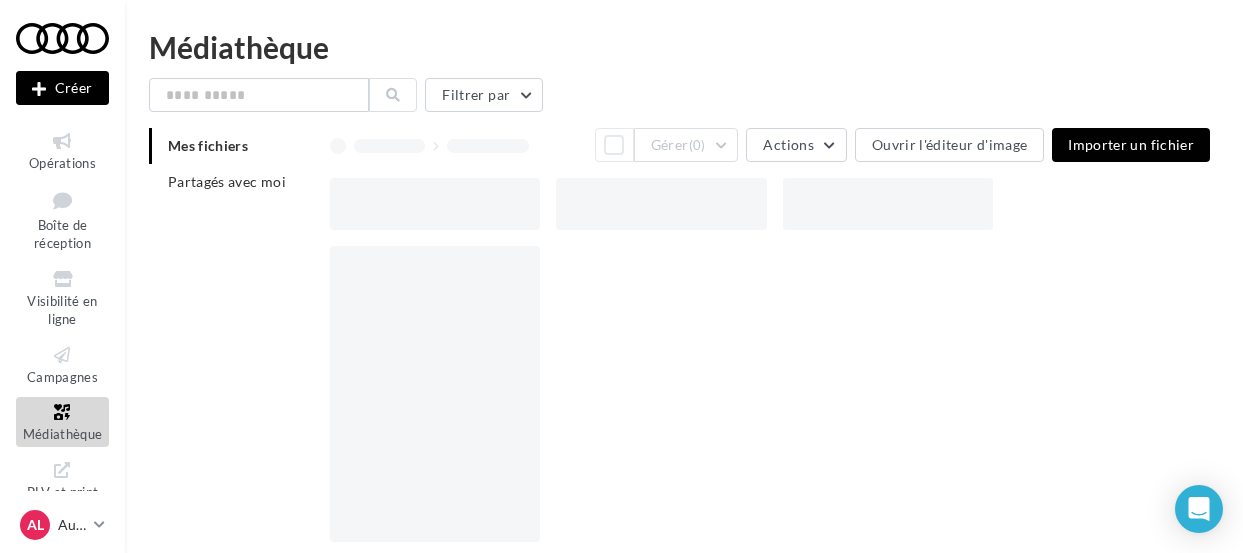 scroll, scrollTop: 0, scrollLeft: 0, axis: both 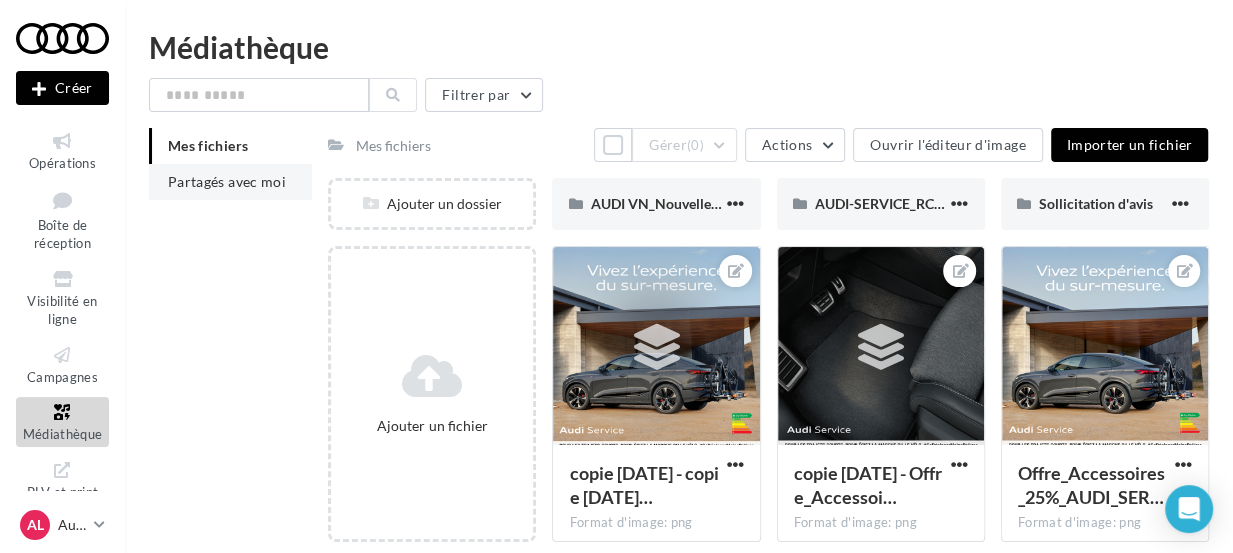 click on "Partagés avec moi" at bounding box center [227, 181] 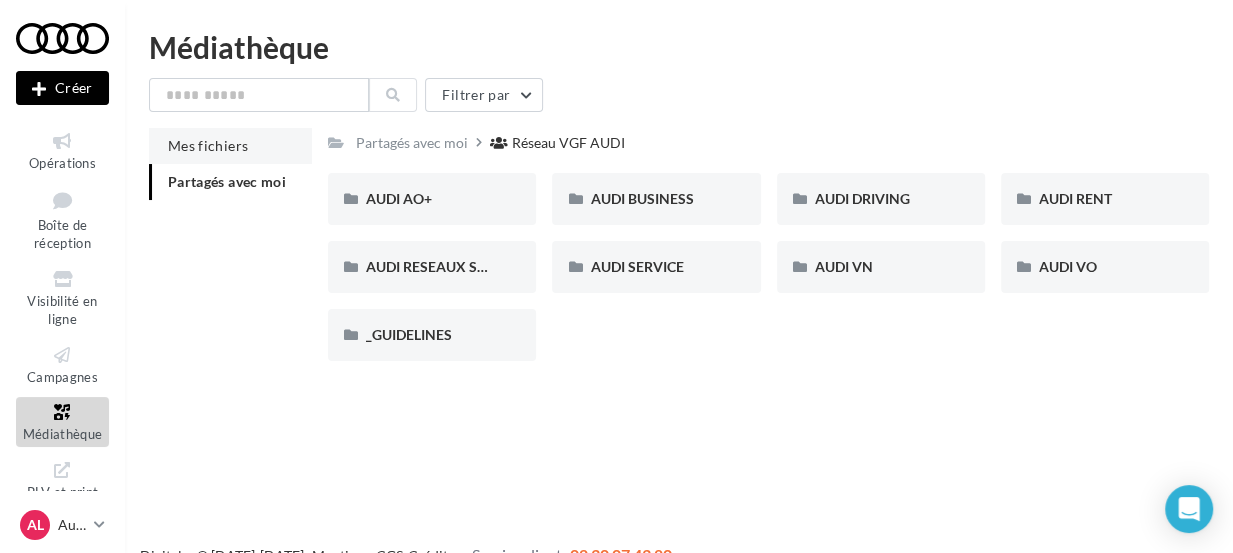 click on "Mes fichiers" at bounding box center [208, 145] 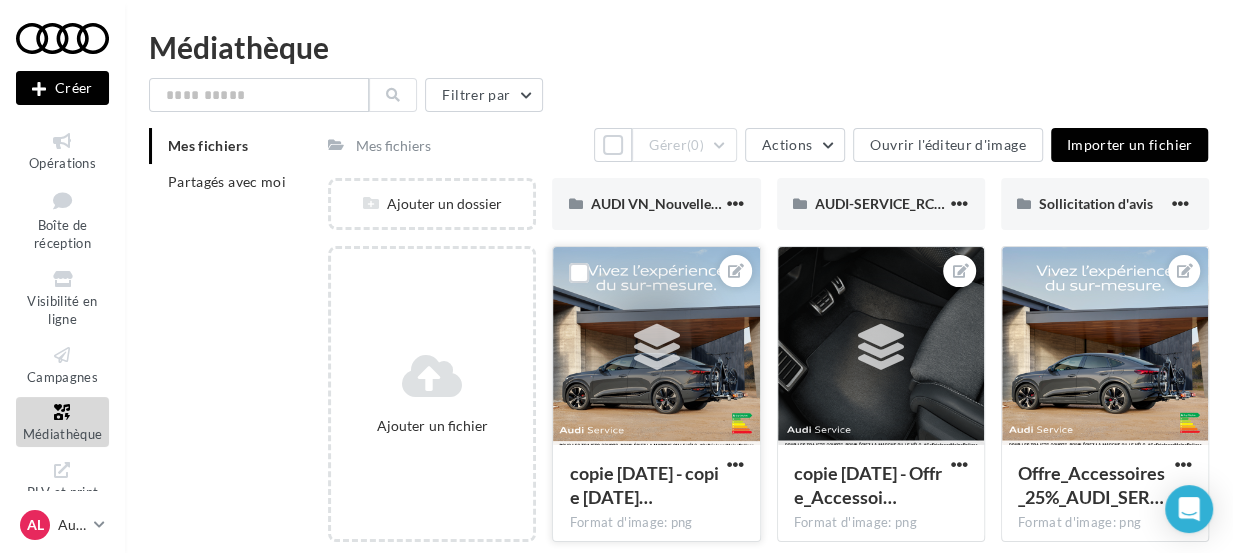 click at bounding box center (656, 347) 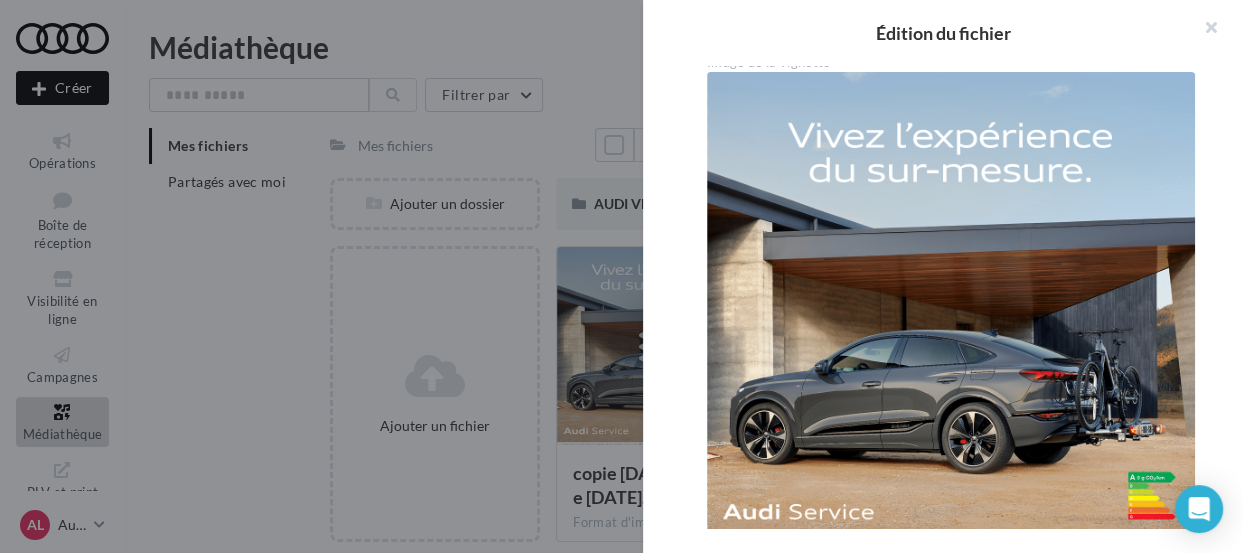 scroll, scrollTop: 0, scrollLeft: 0, axis: both 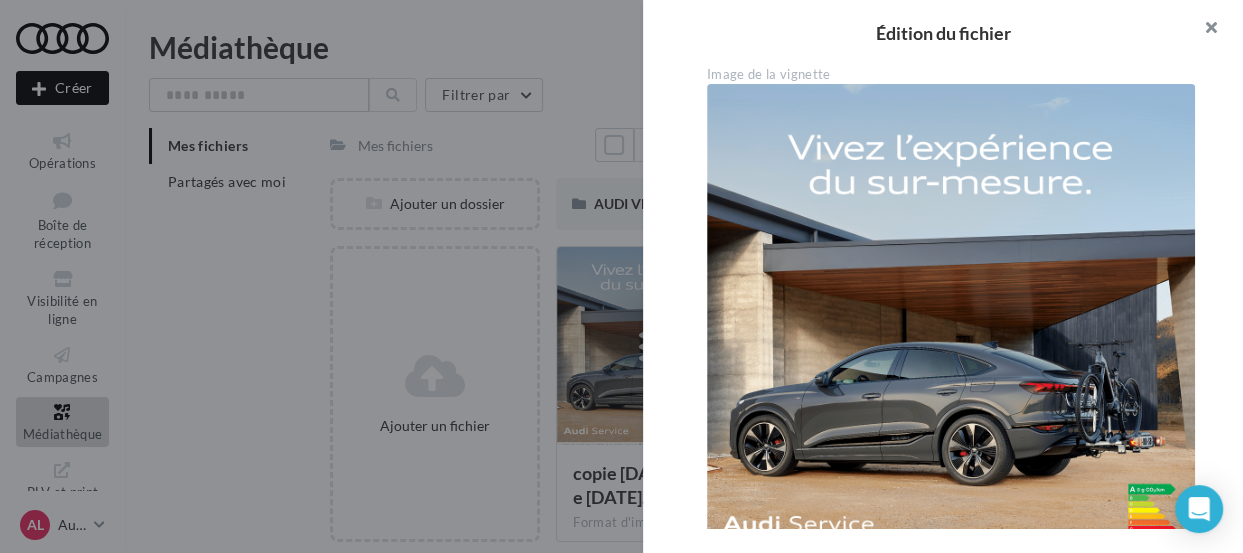click at bounding box center (1203, 30) 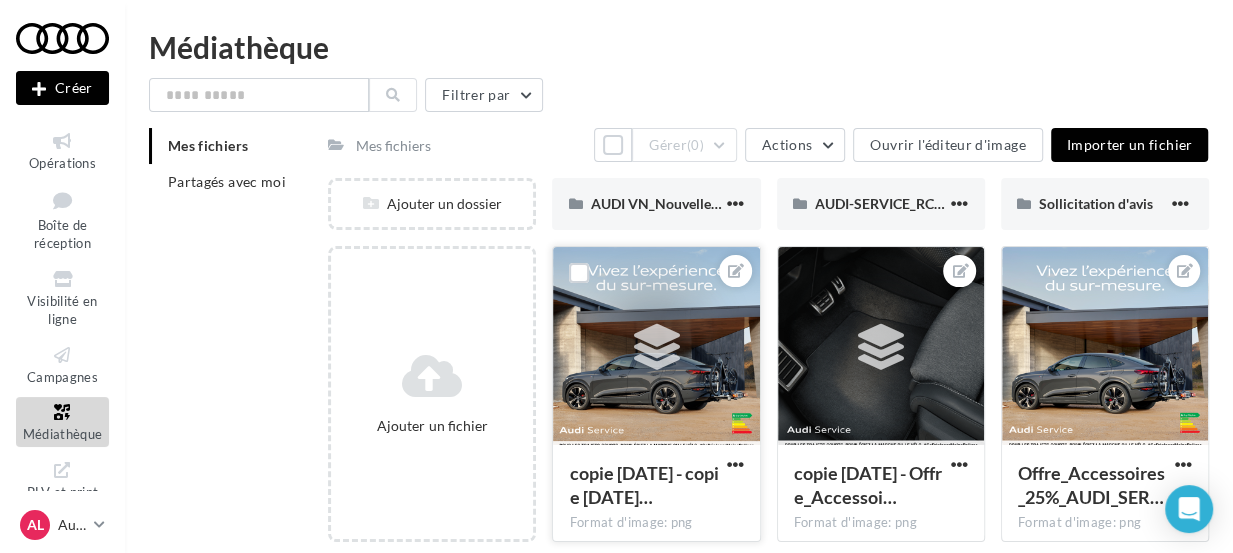 click at bounding box center [657, 347] 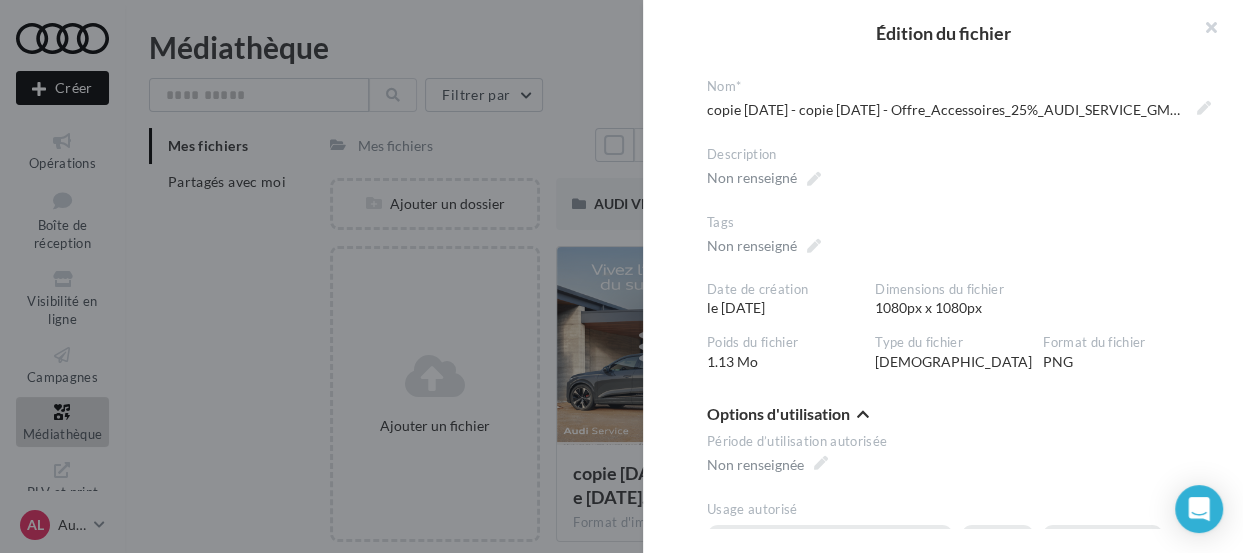 scroll, scrollTop: 515, scrollLeft: 0, axis: vertical 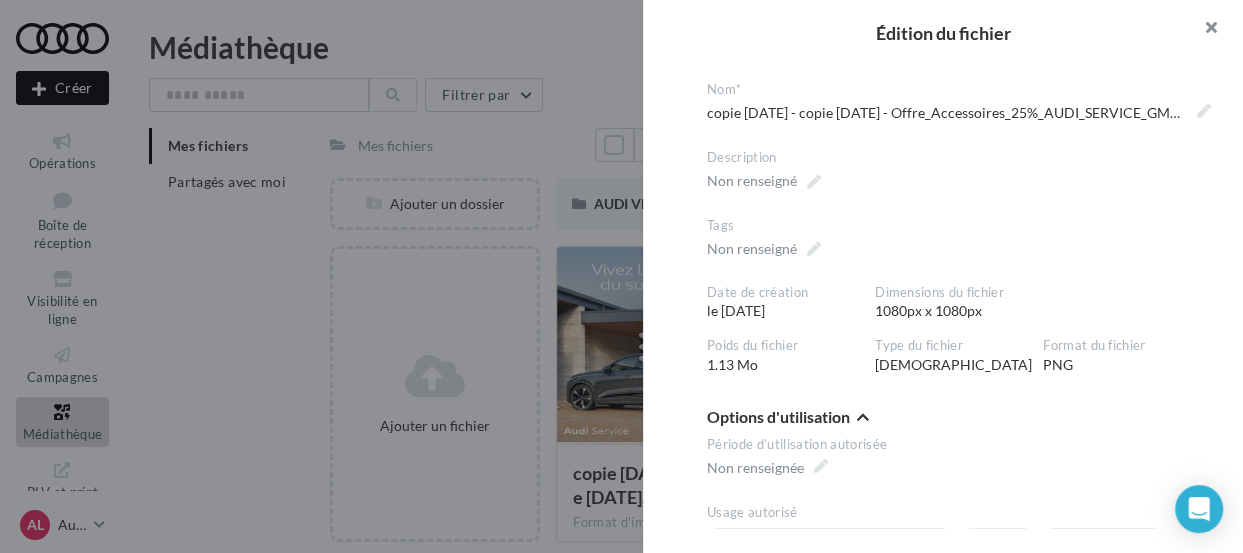 click at bounding box center (1203, 30) 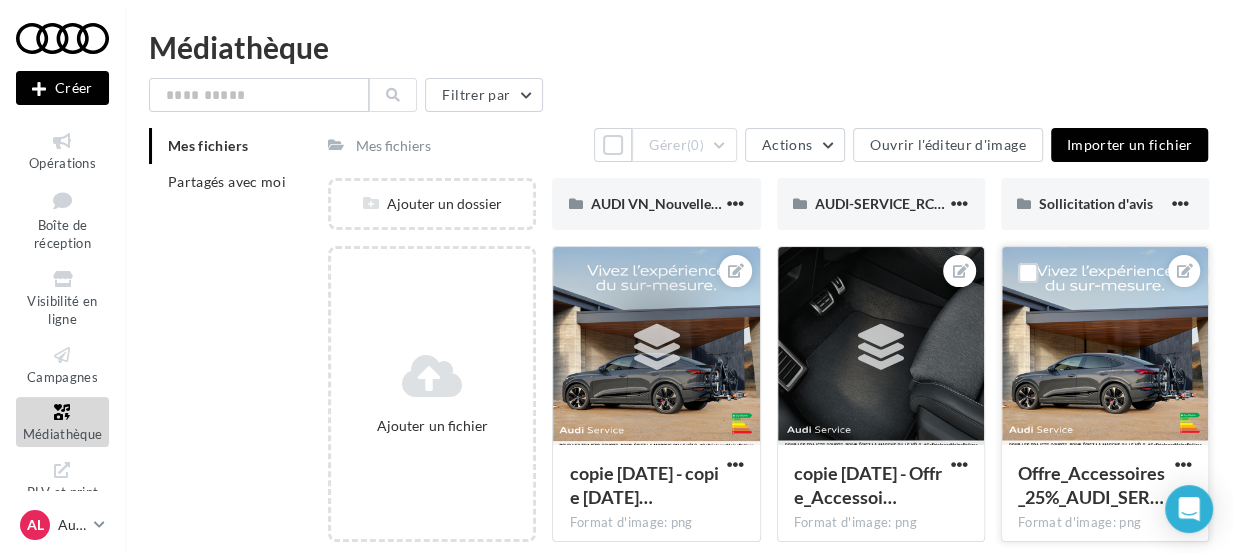 click at bounding box center [1105, 347] 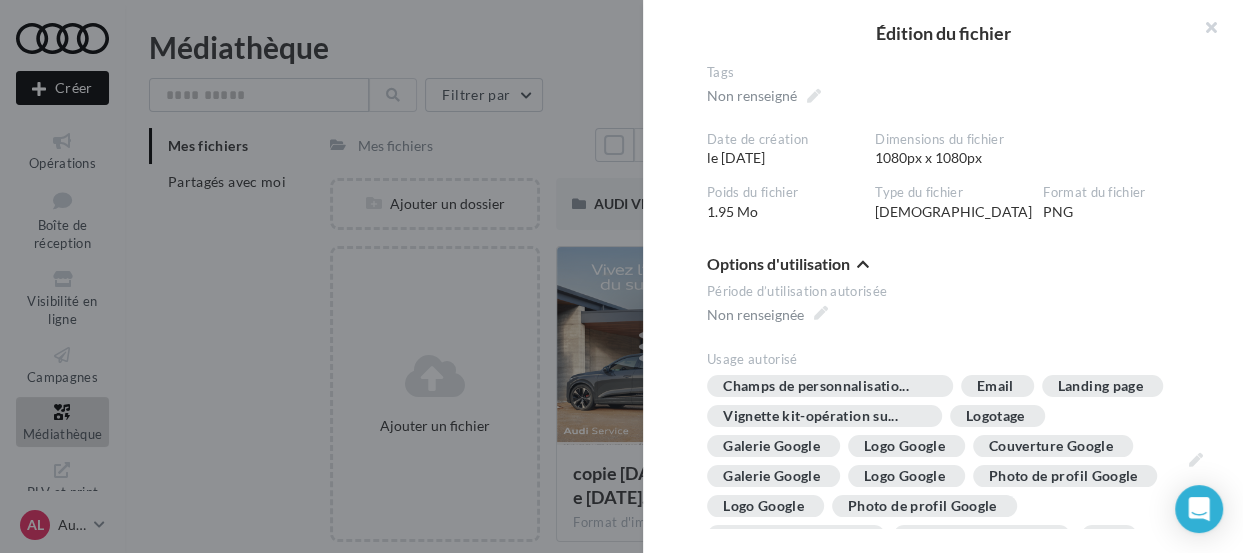 scroll, scrollTop: 670, scrollLeft: 0, axis: vertical 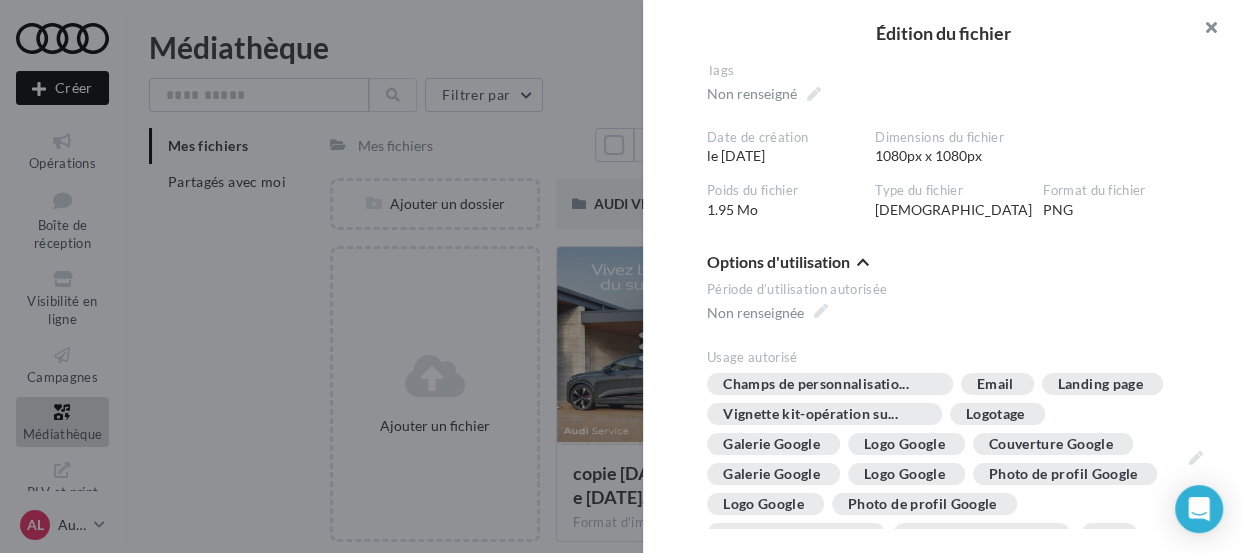 click at bounding box center [1203, 30] 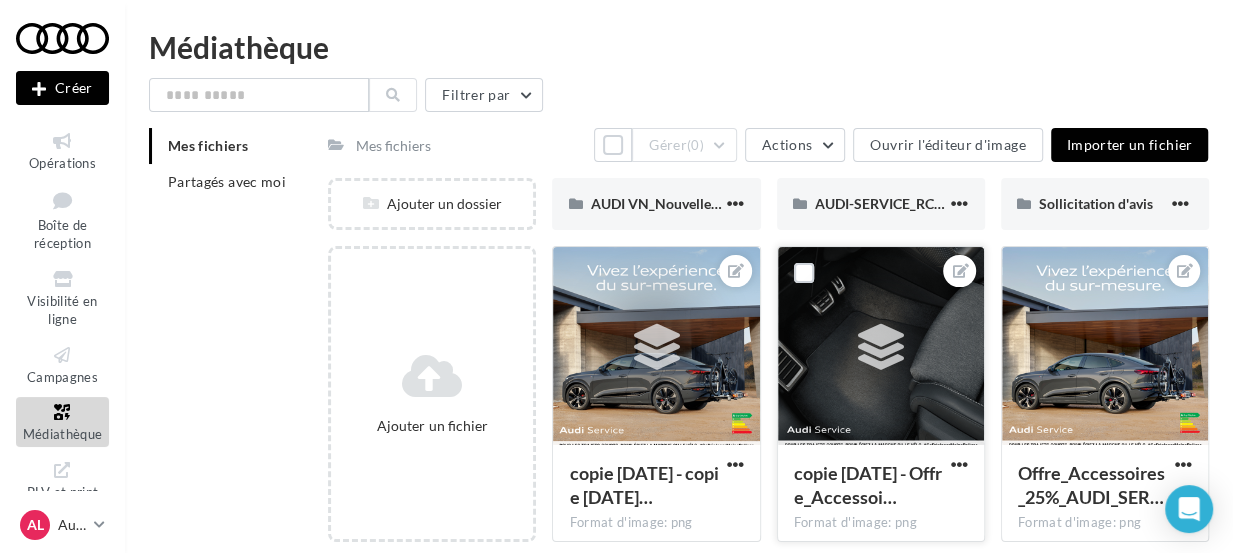 click at bounding box center [880, 347] 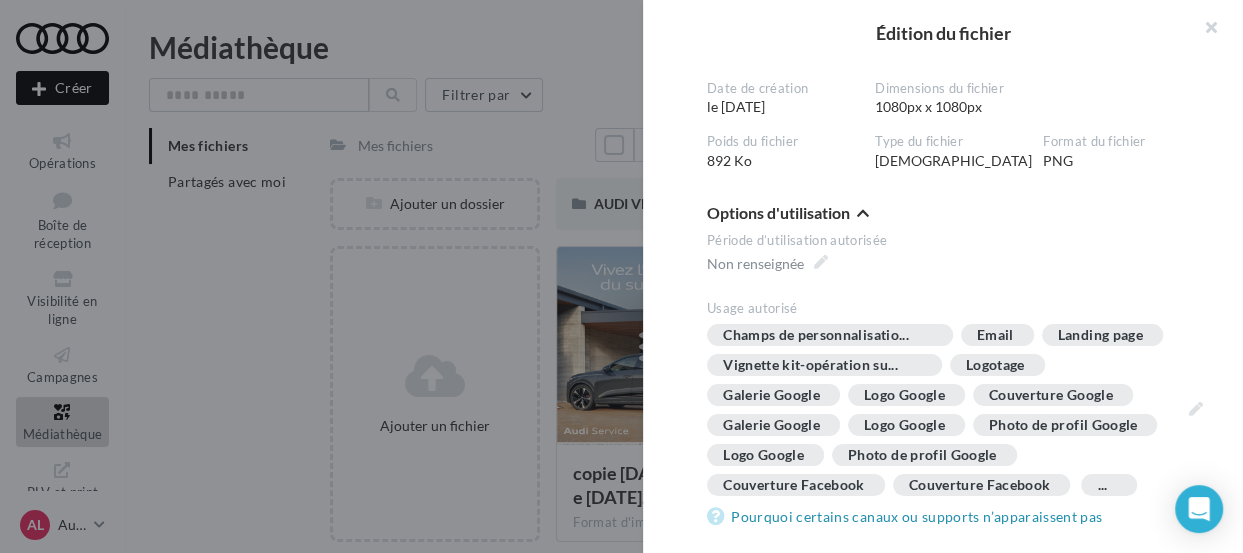 scroll, scrollTop: 736, scrollLeft: 0, axis: vertical 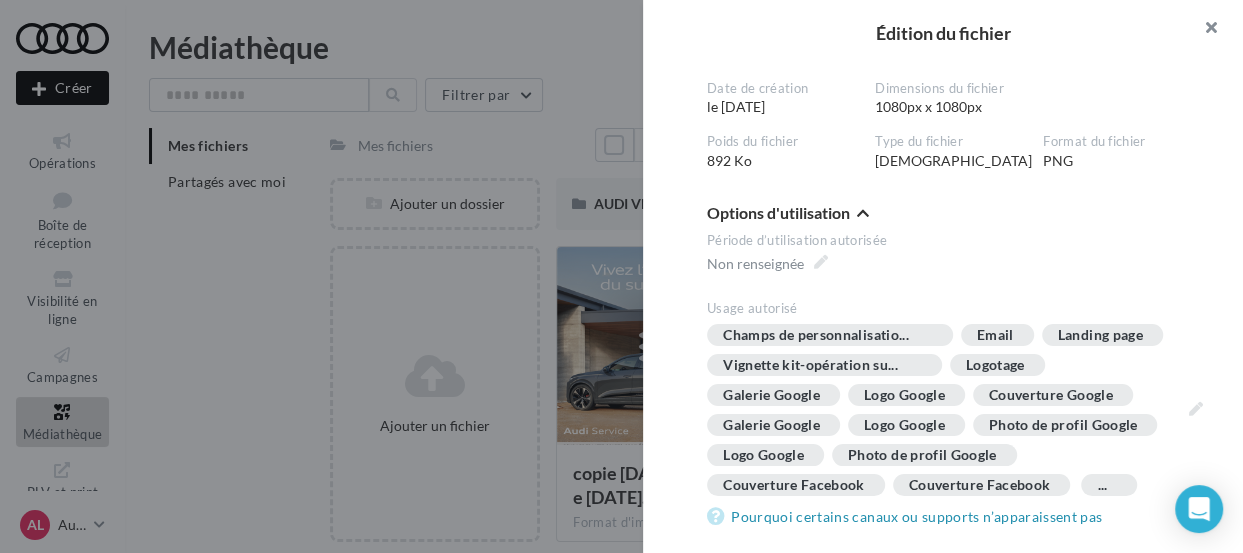 click at bounding box center [1203, 30] 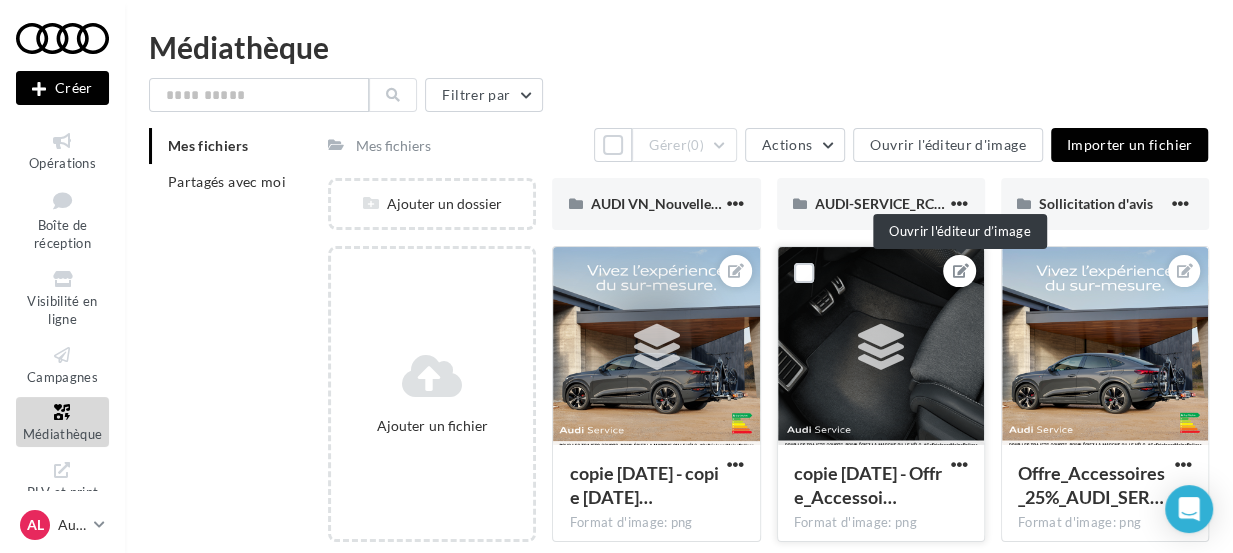 click at bounding box center [960, 271] 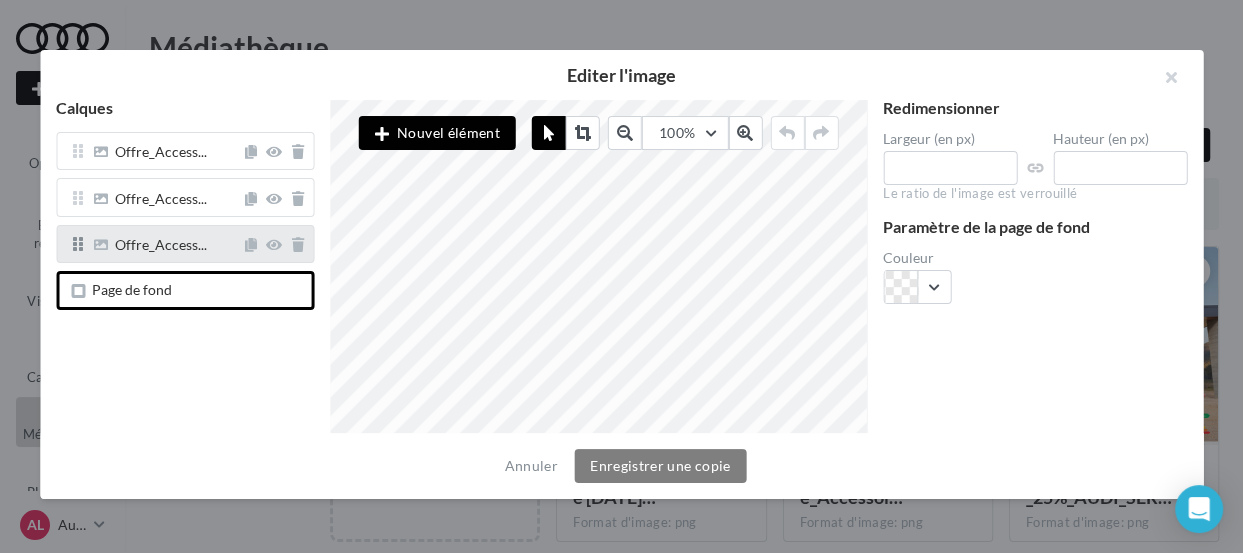 click at bounding box center (274, 246) 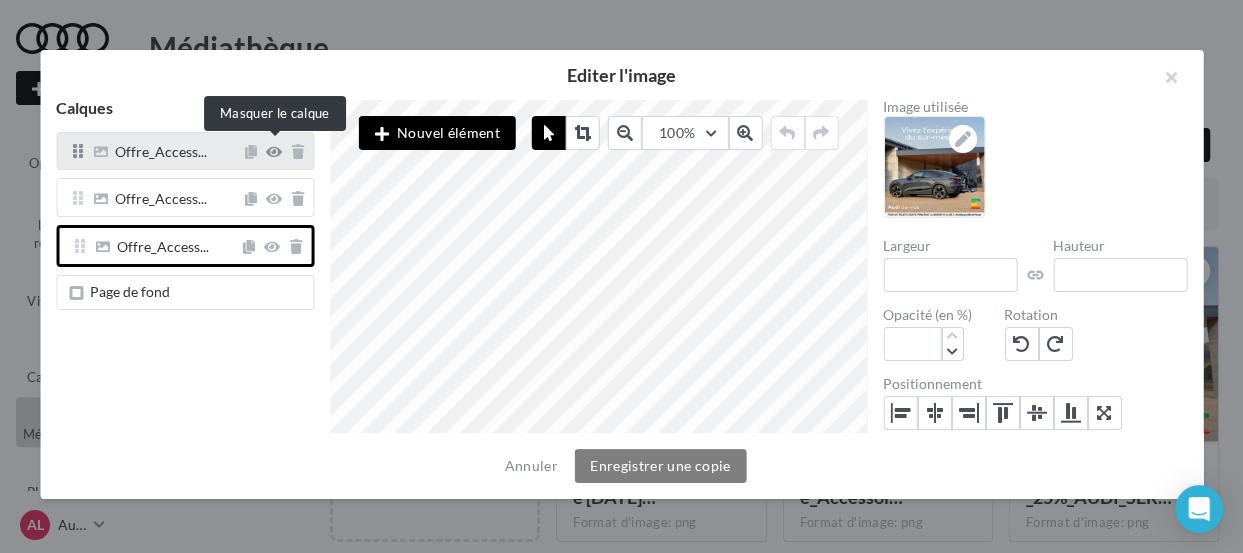 click at bounding box center [274, 152] 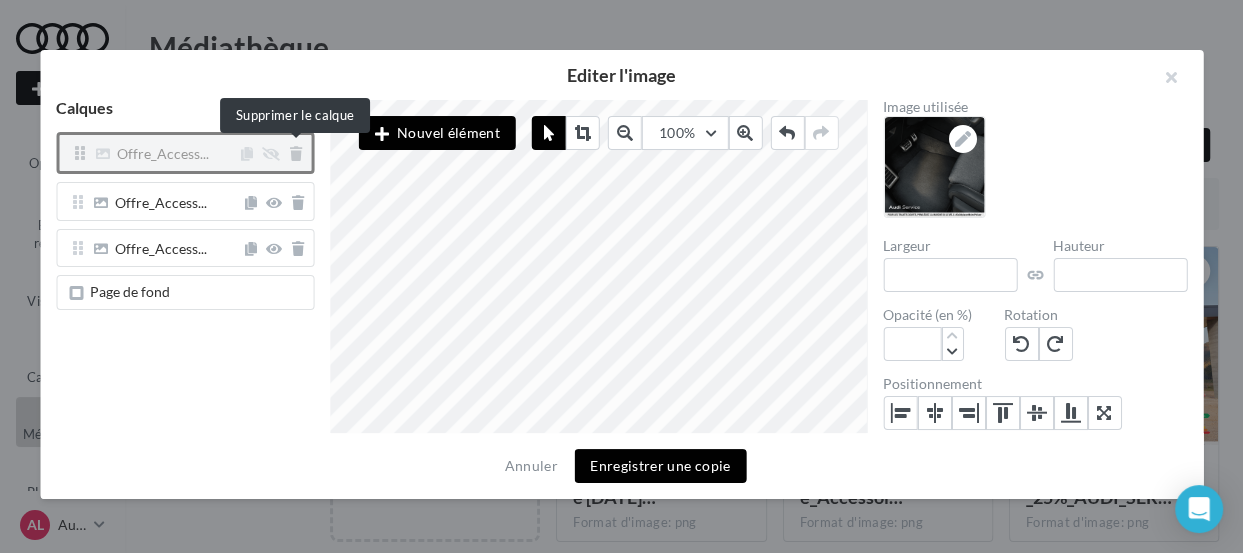 click at bounding box center [296, 154] 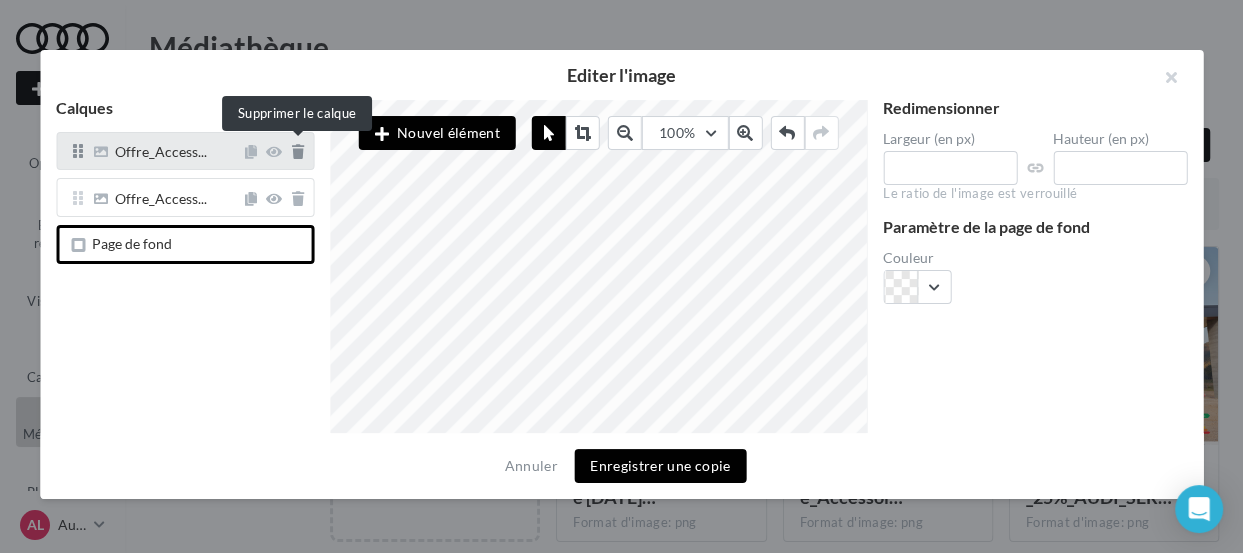 click at bounding box center [298, 152] 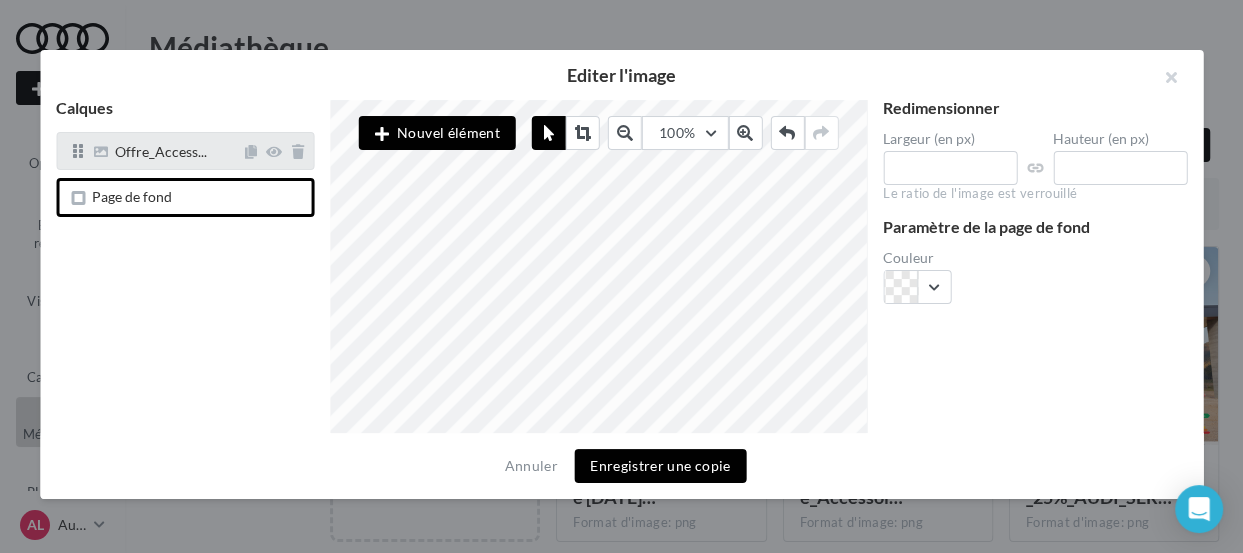 click on "Offre_Access..." at bounding box center [165, 151] 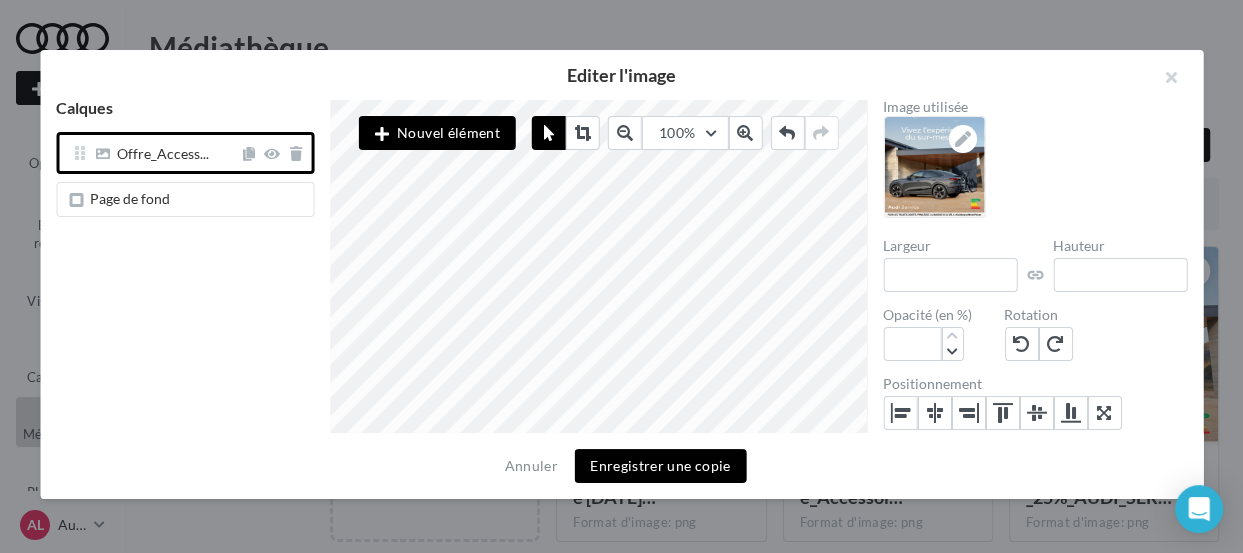 click on "Nouvel élément" at bounding box center [437, 133] 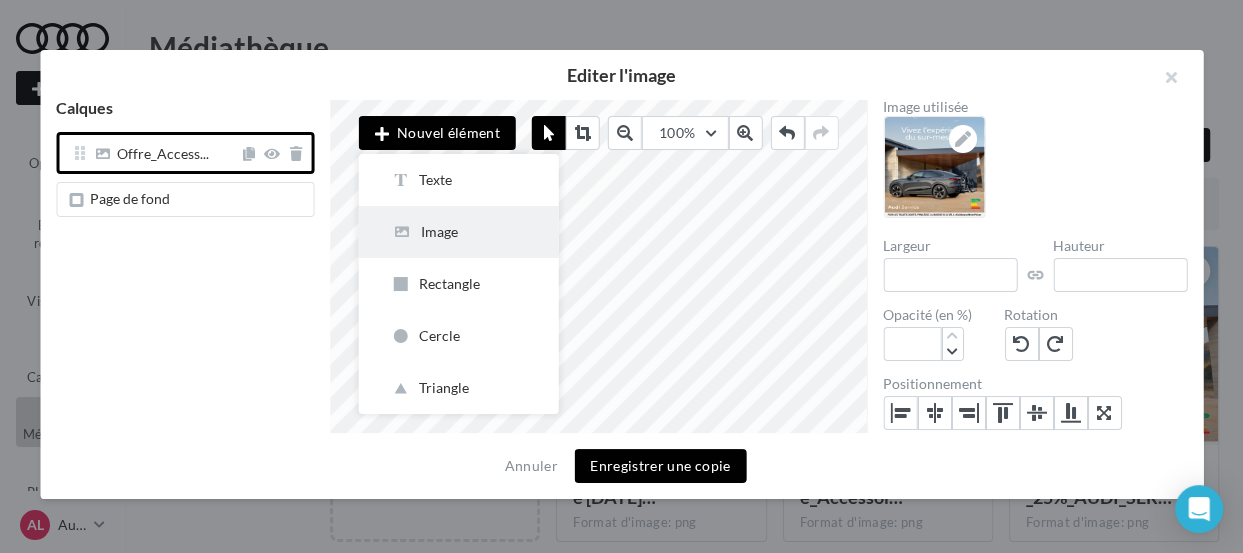 click on "Image" at bounding box center [459, 232] 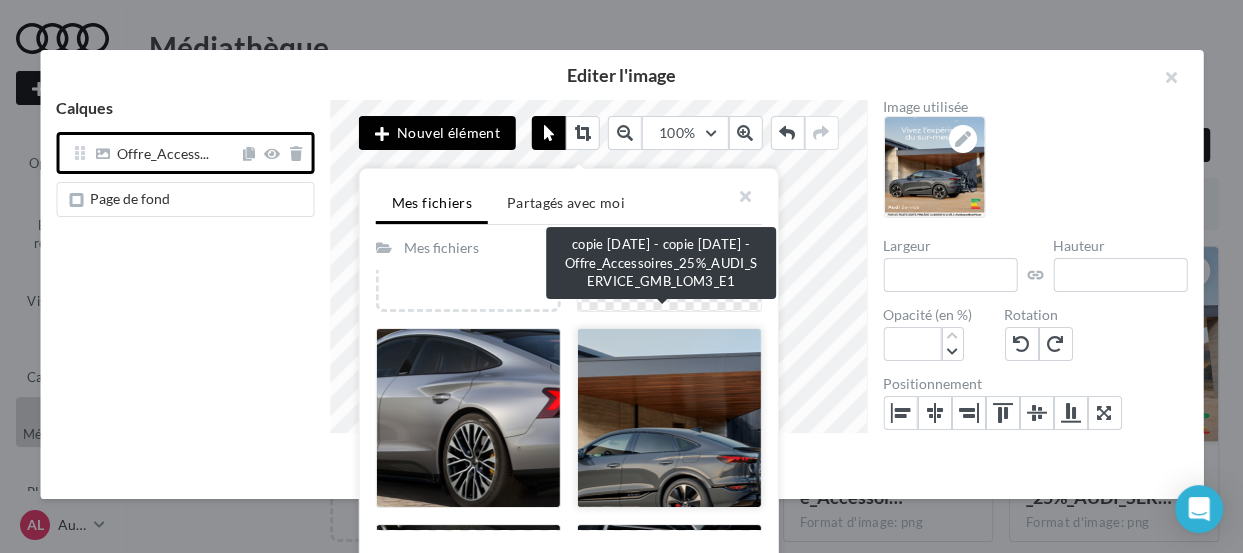 scroll, scrollTop: 283, scrollLeft: 0, axis: vertical 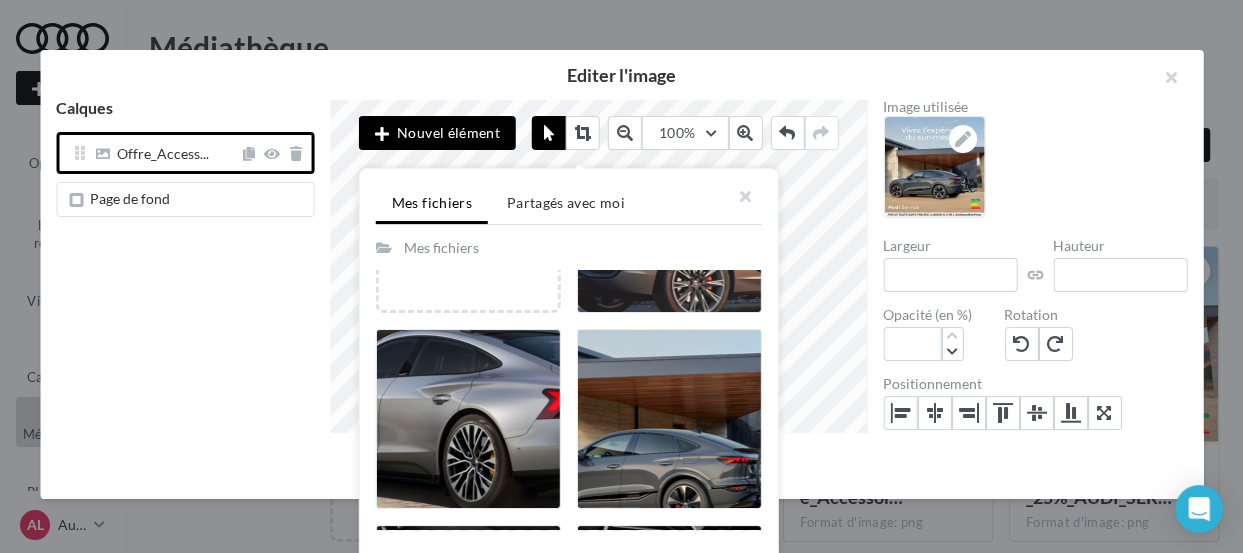 click on "Mes fichiers" at bounding box center (441, 248) 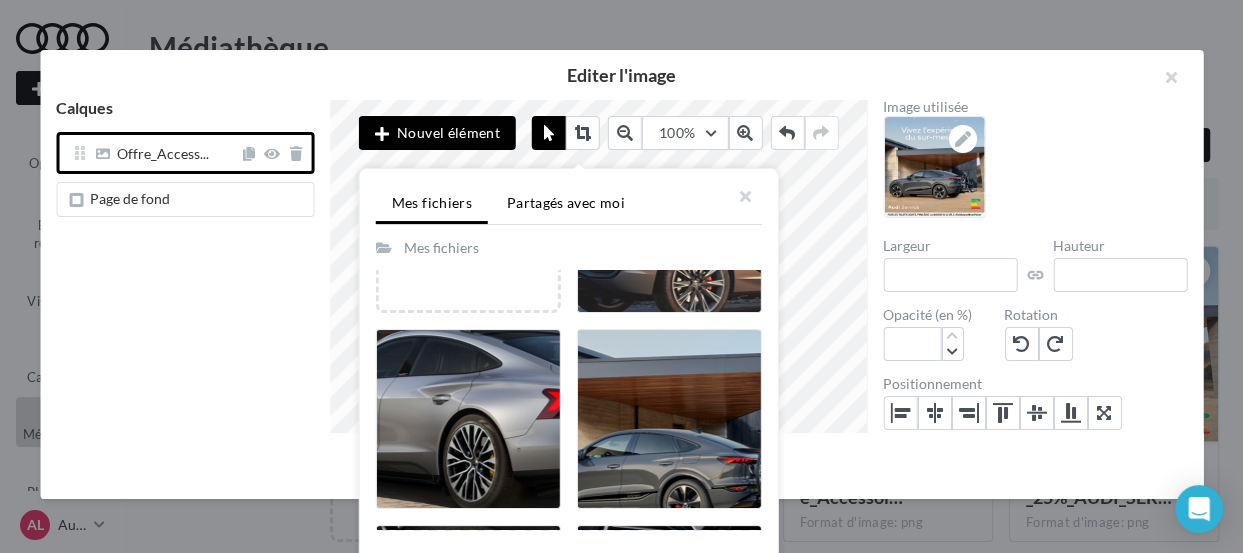 click on "Partagés avec moi" at bounding box center [566, 202] 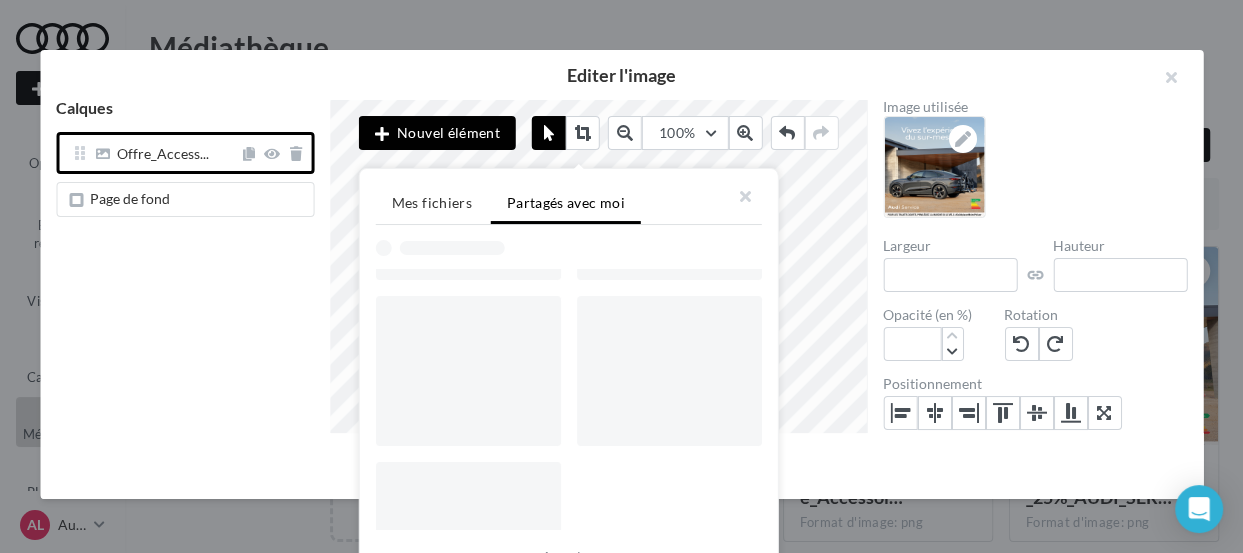 scroll, scrollTop: 166, scrollLeft: 0, axis: vertical 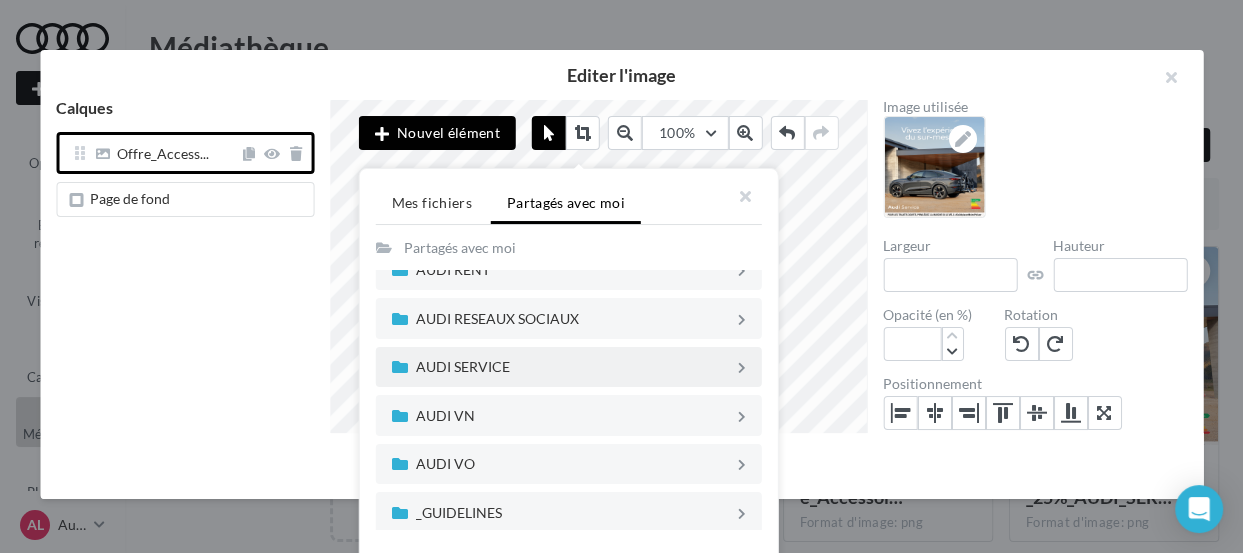 click on "AUDI SERVICE" at bounding box center (565, 367) 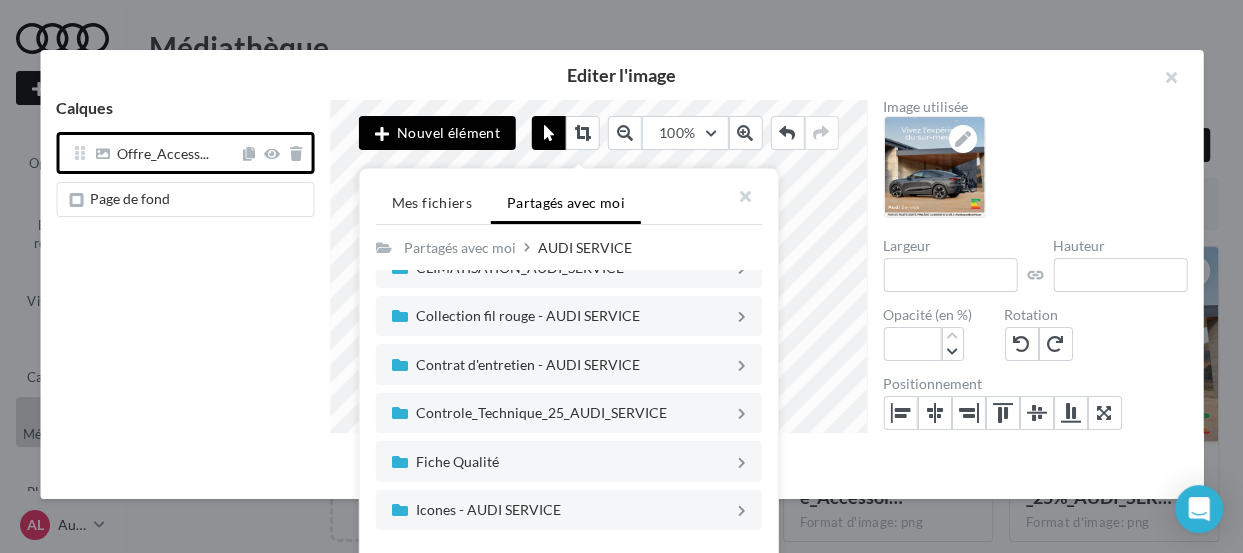 scroll, scrollTop: 407, scrollLeft: 0, axis: vertical 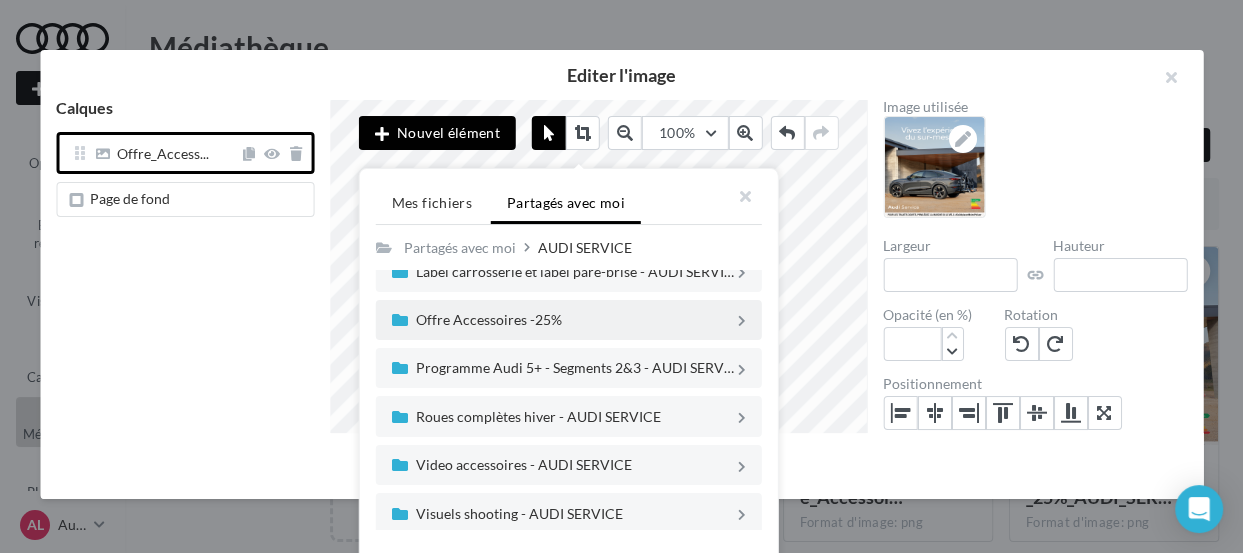 click on "Offre Accessoires -25%" at bounding box center [565, 320] 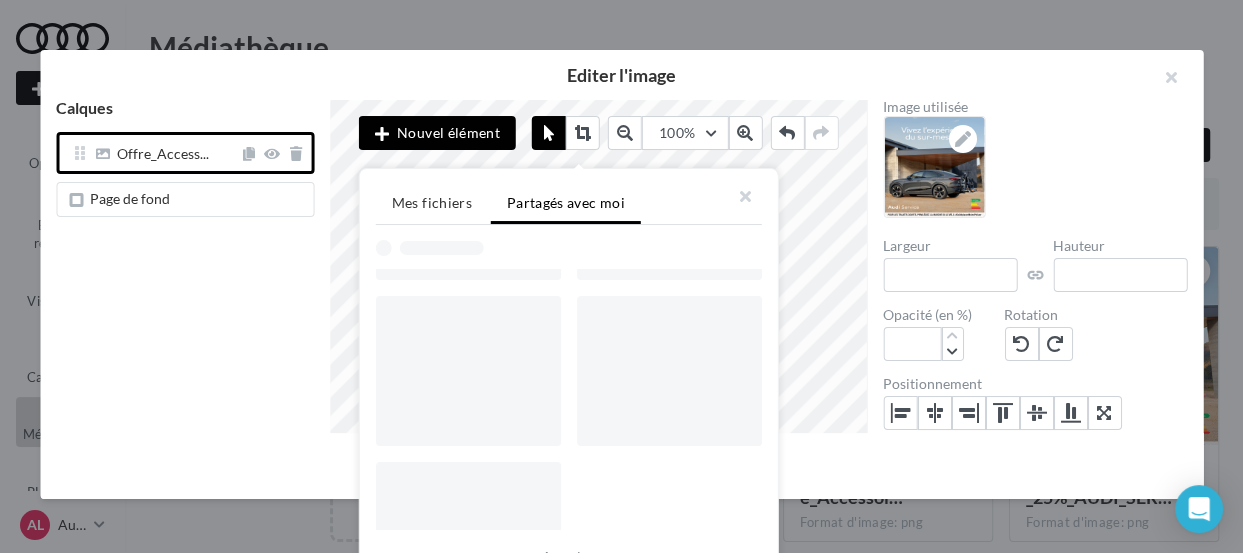 scroll, scrollTop: 0, scrollLeft: 0, axis: both 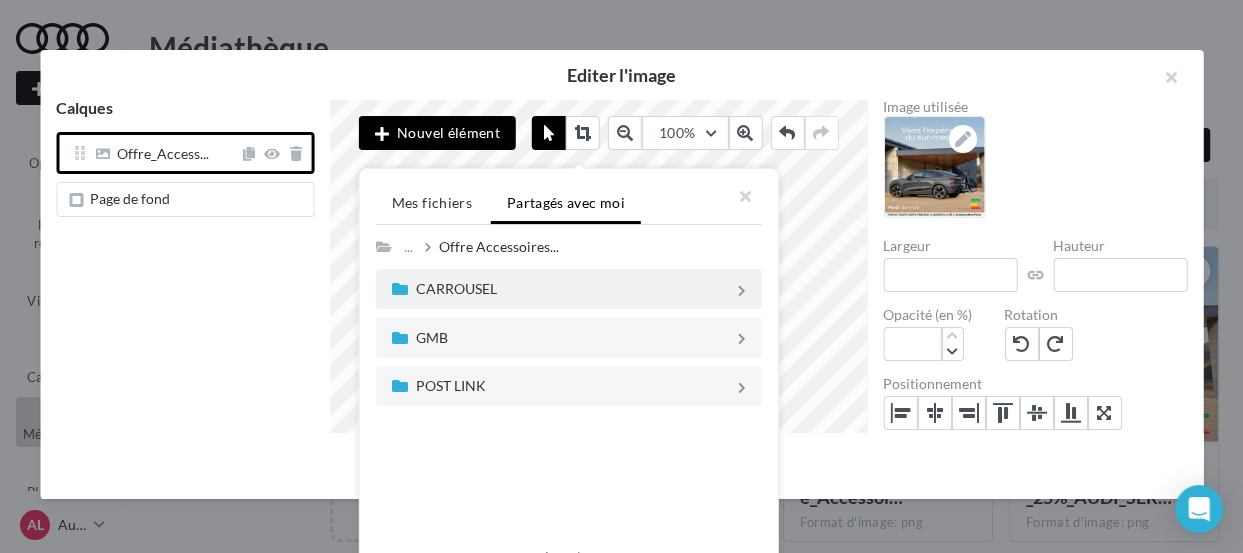 click on "CARROUSEL" at bounding box center [565, 289] 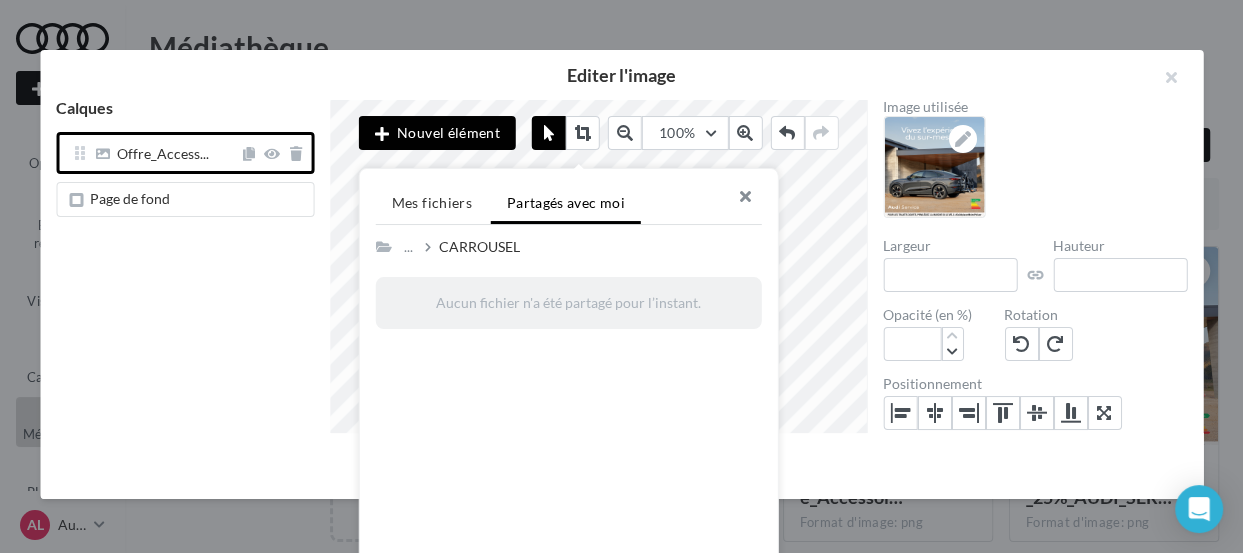click at bounding box center (738, 199) 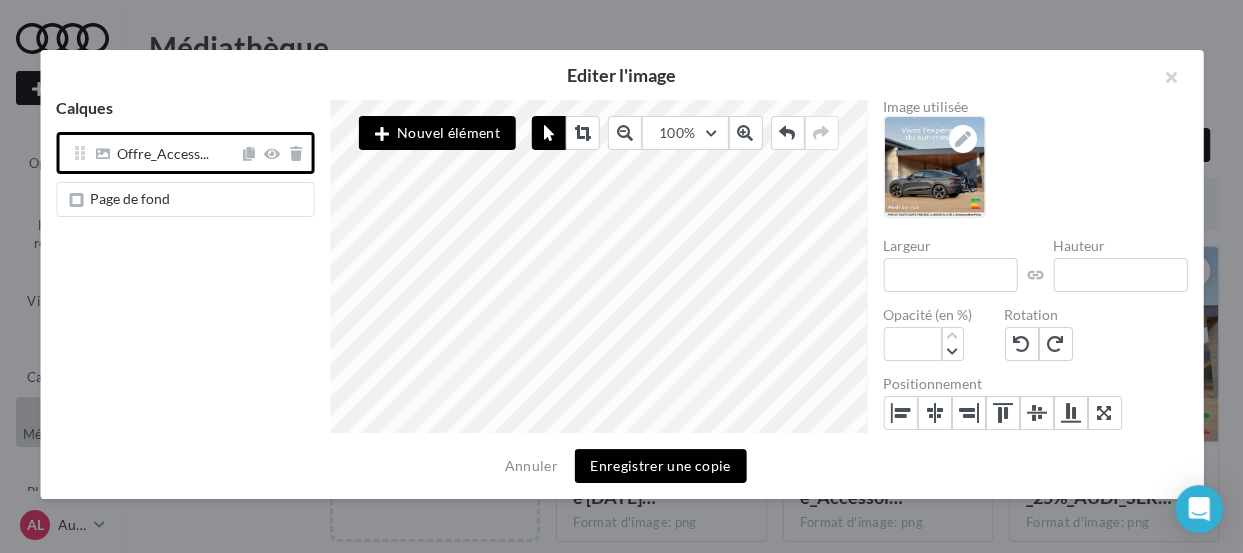 click on "Nouvel élément" at bounding box center (437, 133) 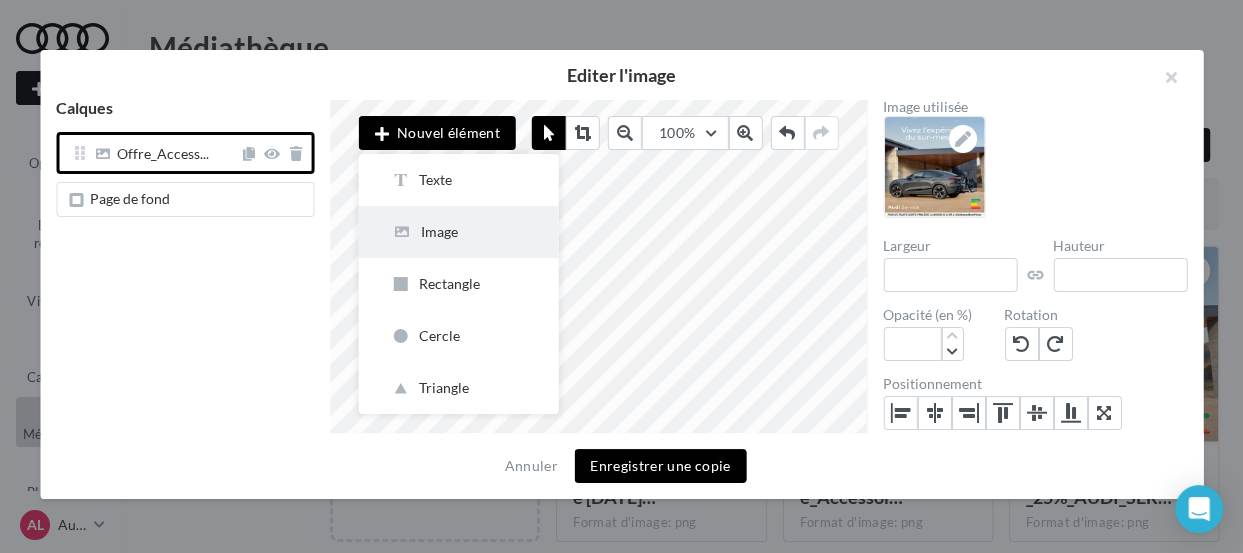 click on "Image" at bounding box center [459, 232] 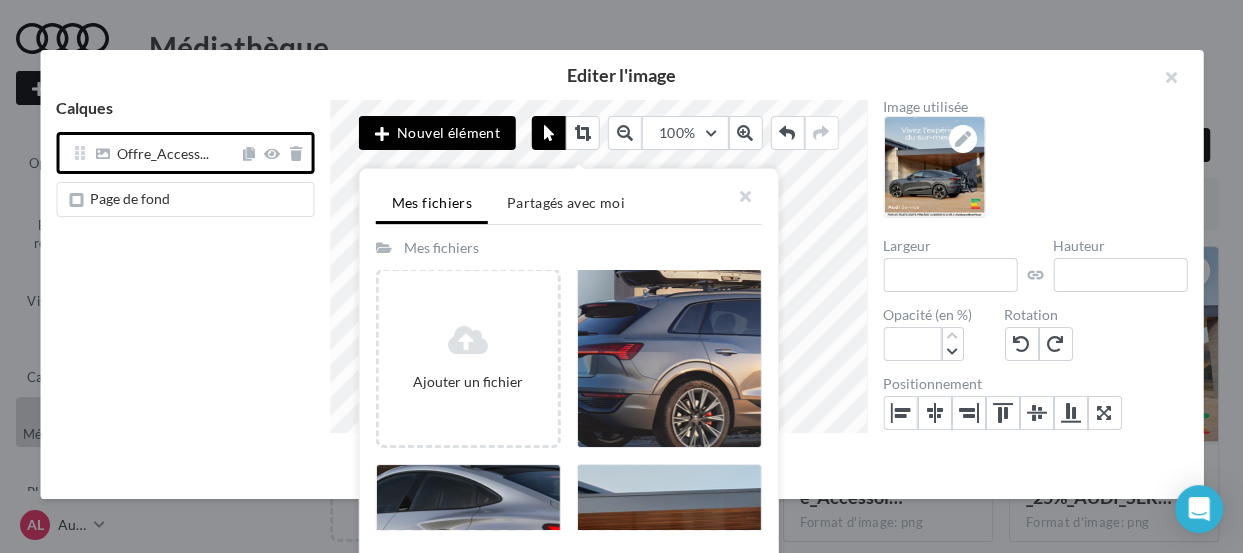 scroll, scrollTop: 156, scrollLeft: 0, axis: vertical 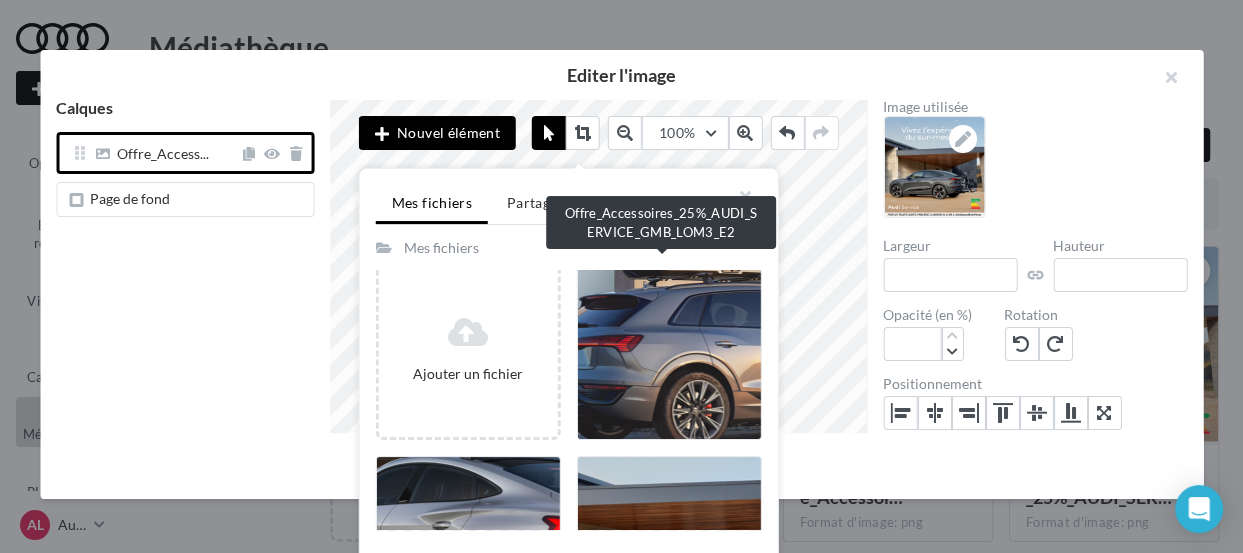click at bounding box center [669, 350] 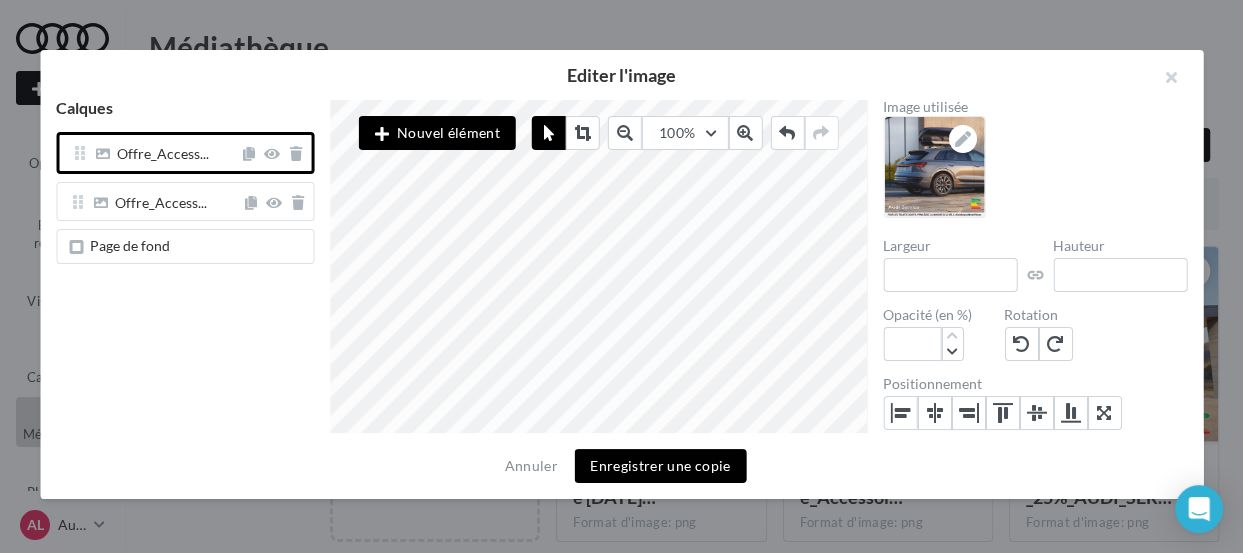 click on "Nouvel élément" at bounding box center [437, 133] 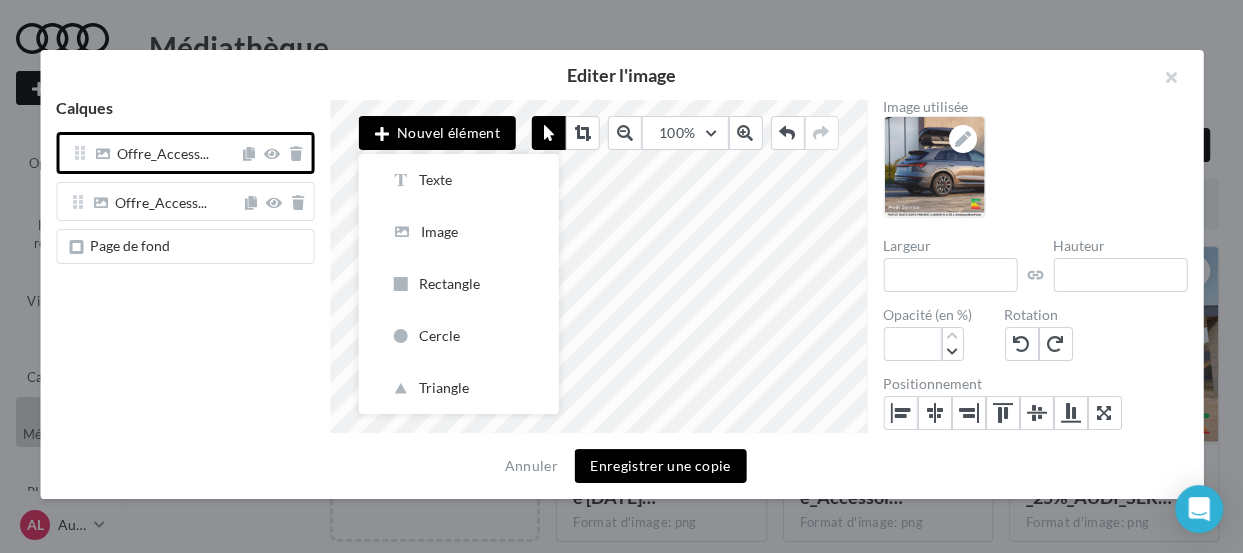 click on "Enregistrer une copie" at bounding box center [660, 466] 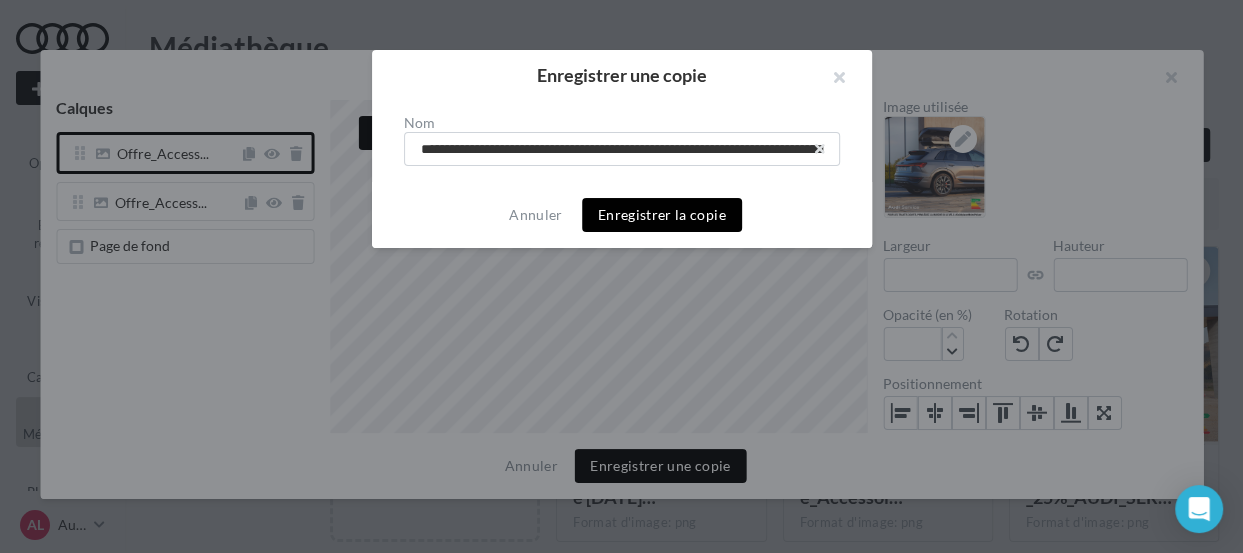 scroll, scrollTop: 0, scrollLeft: 189, axis: horizontal 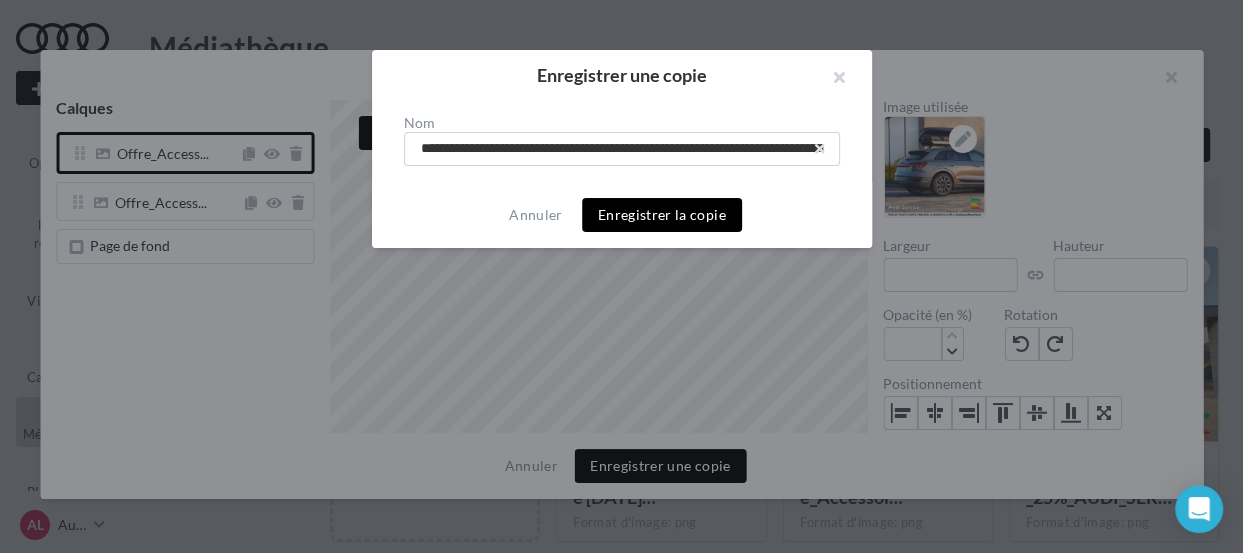 click on "Enregistrer la copie" at bounding box center [662, 215] 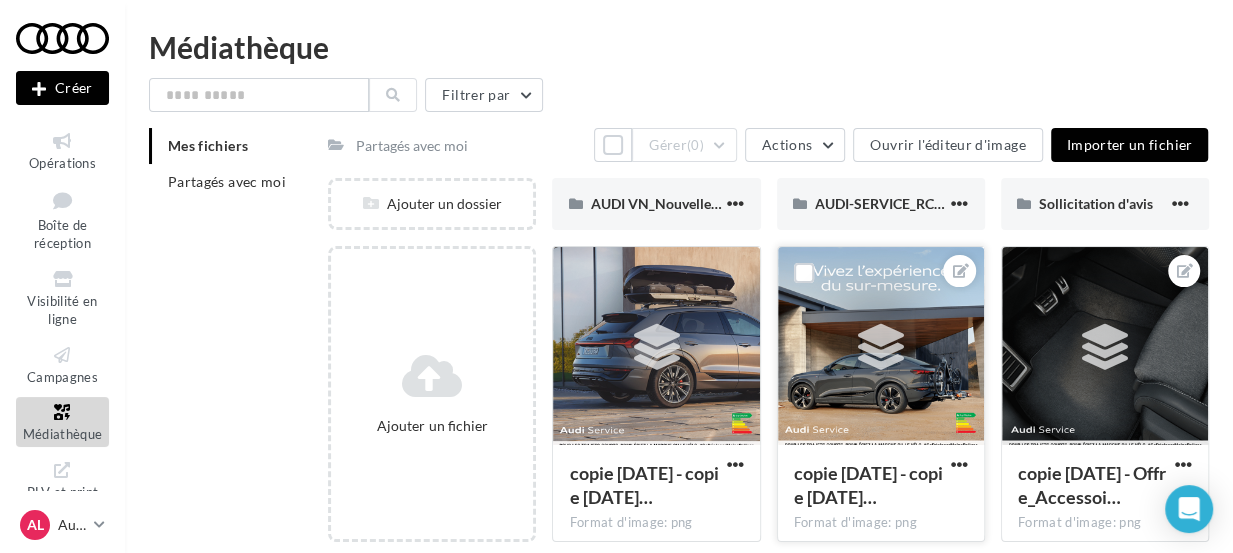 click at bounding box center (881, 347) 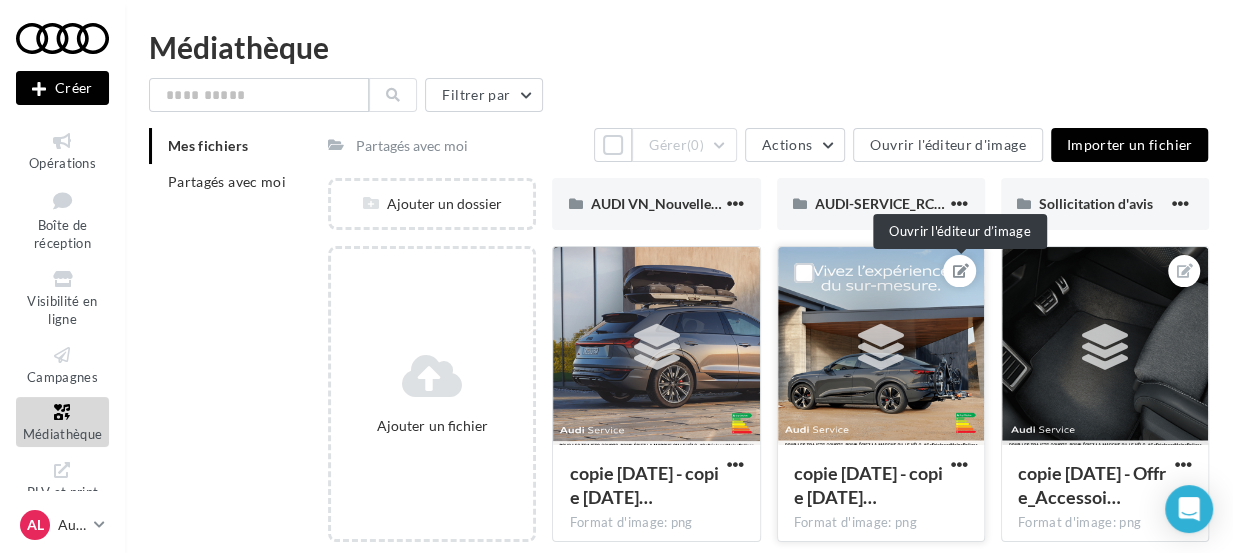 click at bounding box center [959, 271] 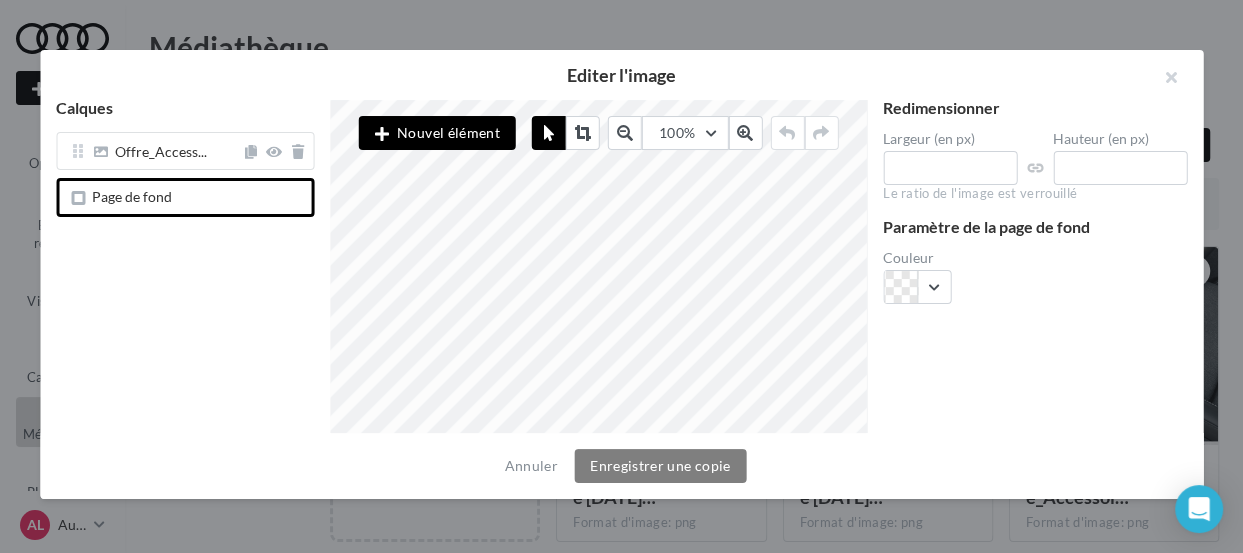 click on "Nouvel élément" at bounding box center [437, 133] 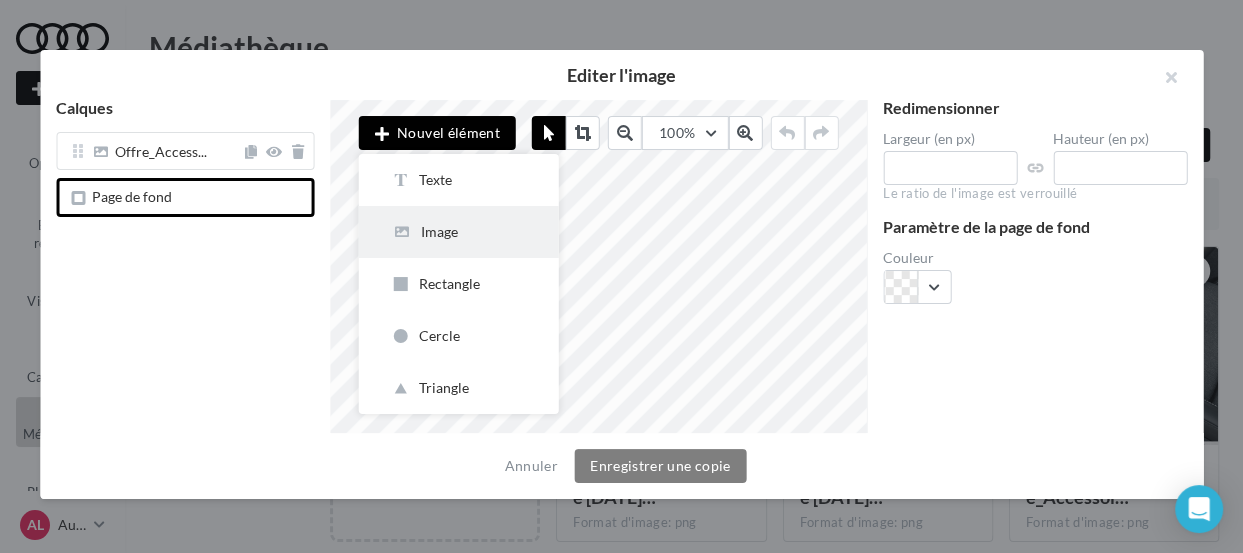 click on "Image" at bounding box center [459, 232] 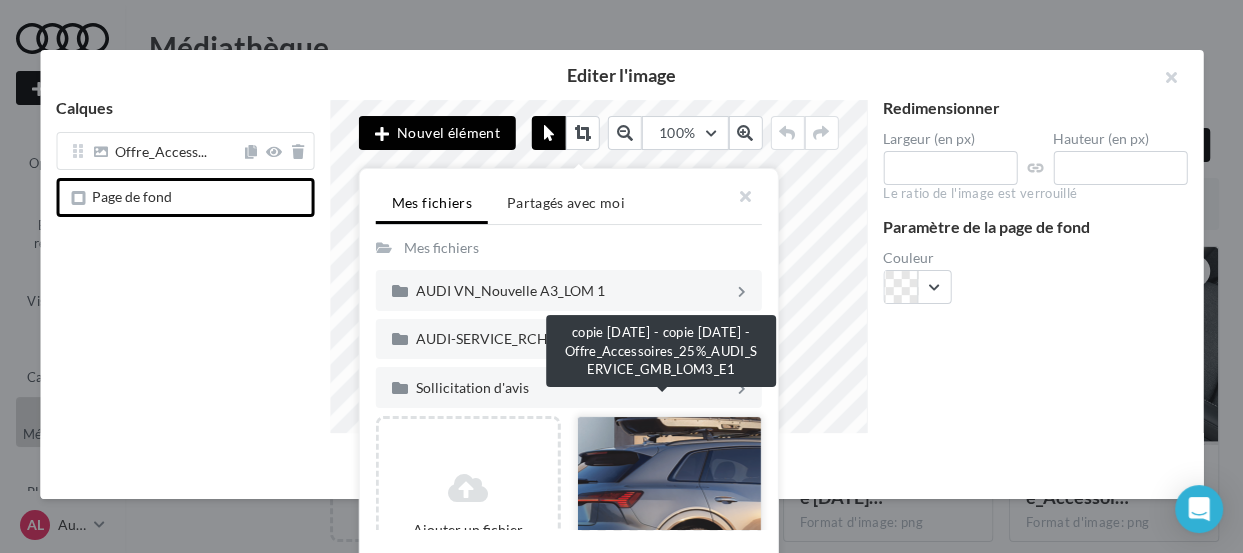 click at bounding box center [669, 506] 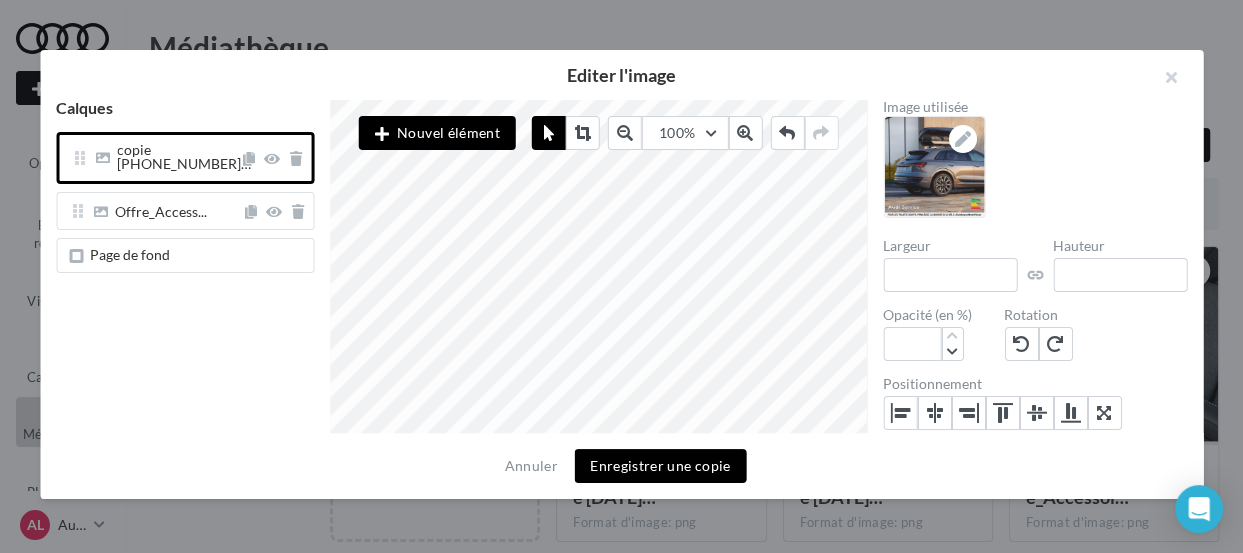 click on "Nouvel élément" at bounding box center [437, 133] 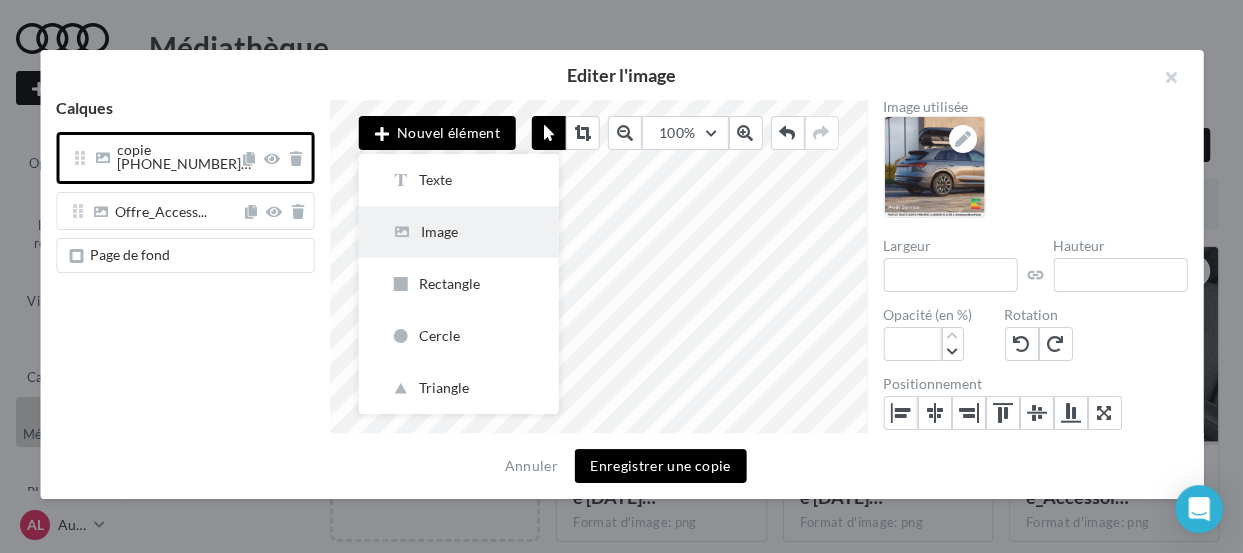 click on "Image" at bounding box center [459, 232] 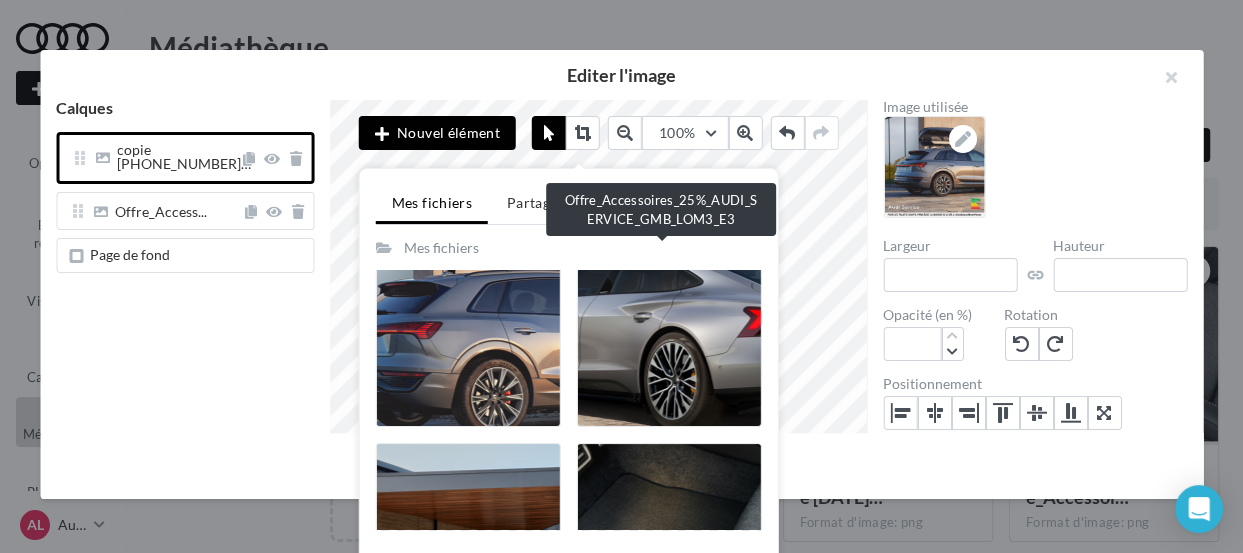 scroll, scrollTop: 475, scrollLeft: 0, axis: vertical 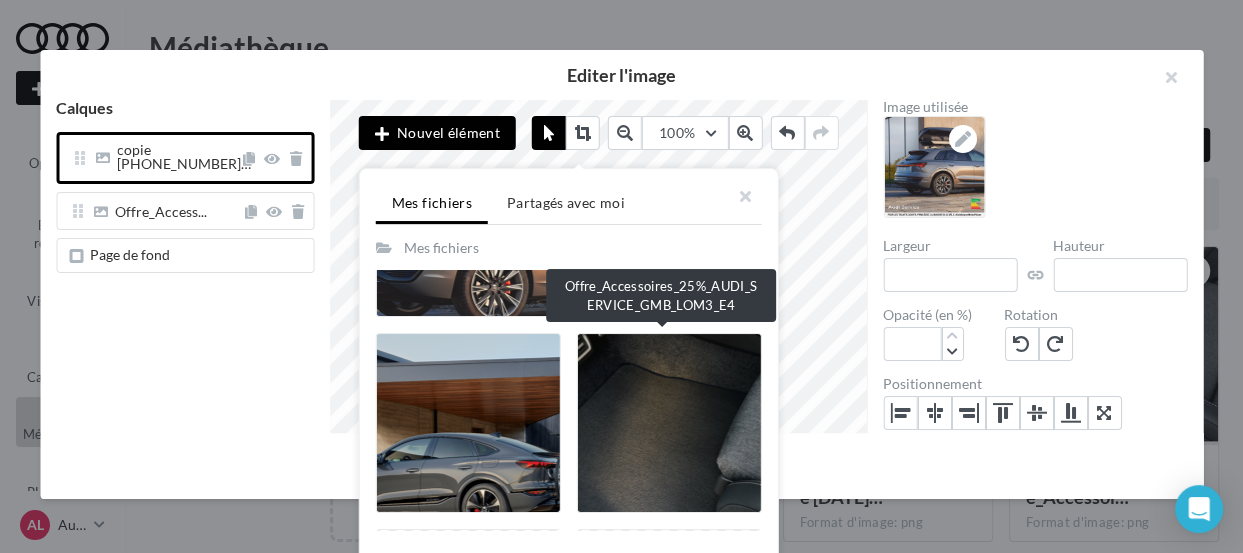 click at bounding box center (669, 423) 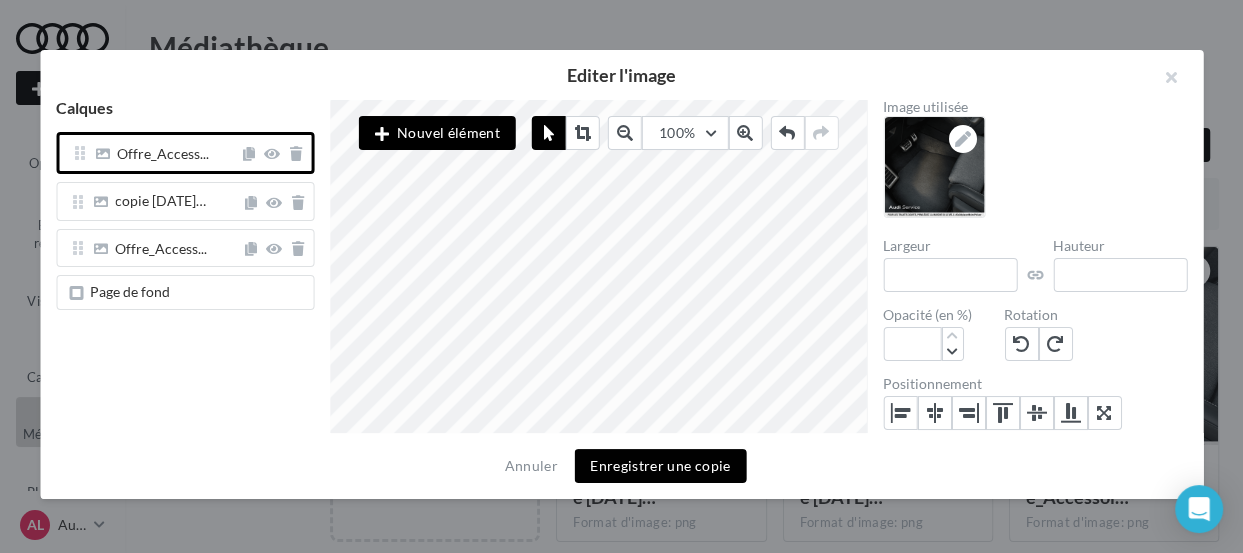 click on "Nouvel élément" at bounding box center [437, 133] 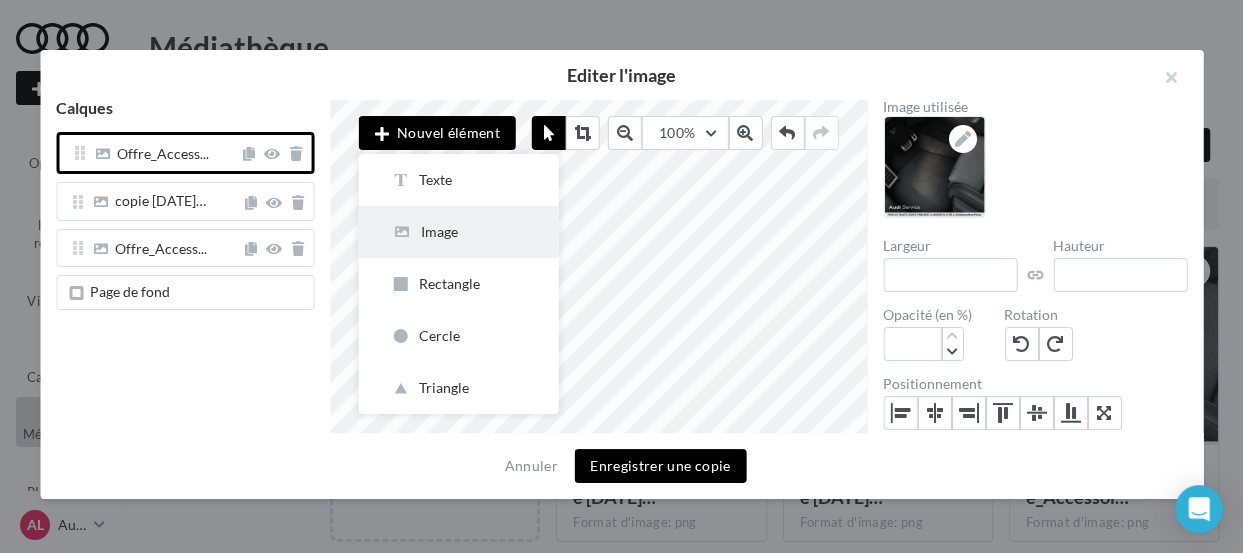 click on "Image" at bounding box center [459, 232] 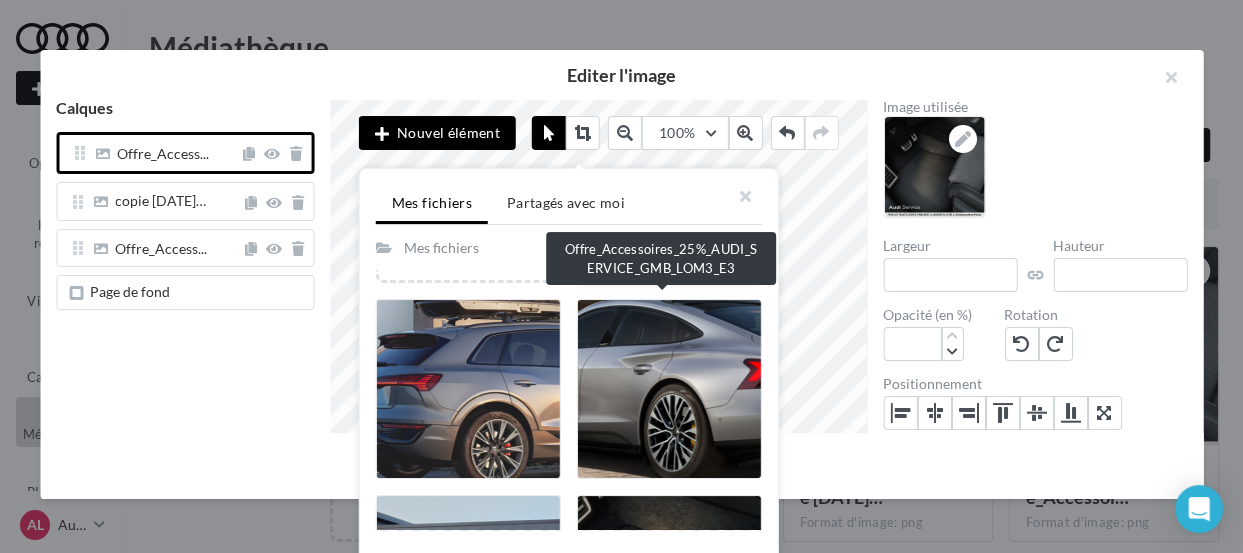 scroll, scrollTop: 317, scrollLeft: 0, axis: vertical 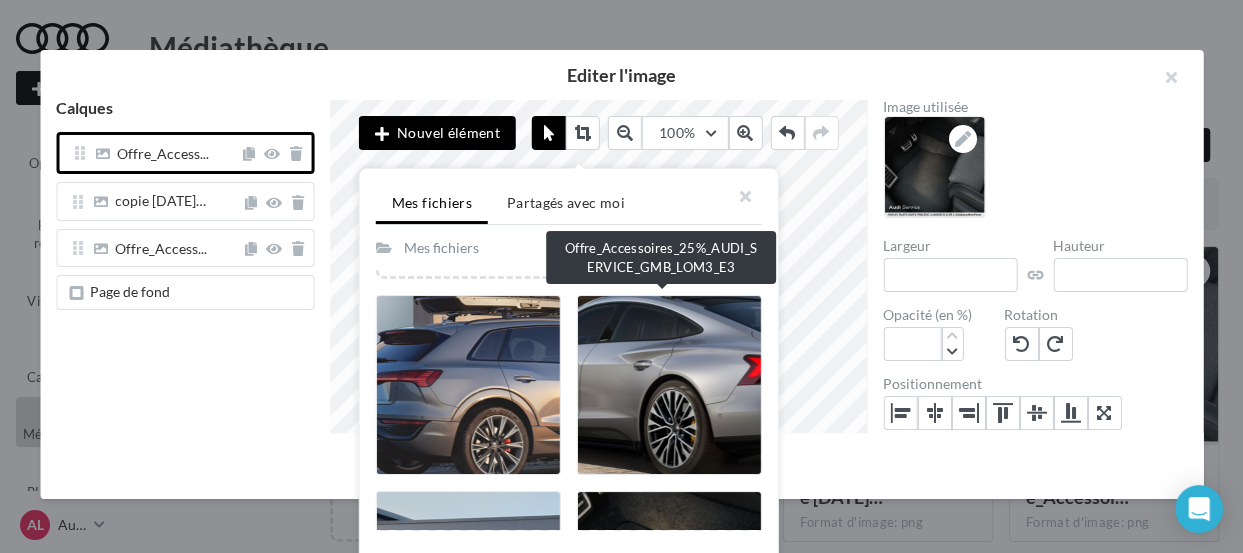 click at bounding box center (669, 385) 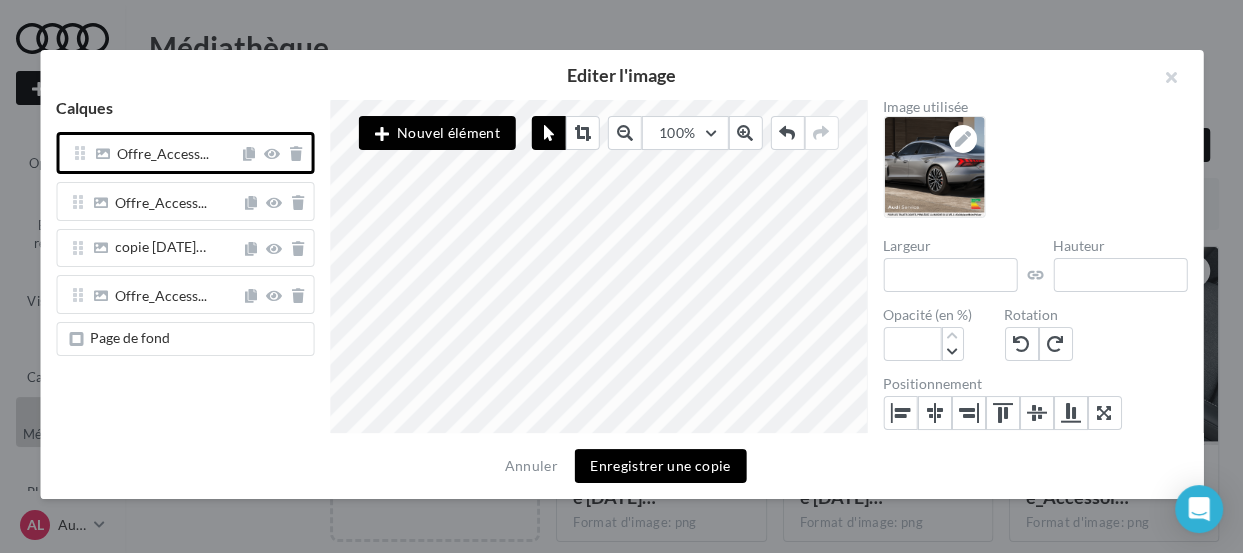 click on "Enregistrer une copie" at bounding box center [660, 466] 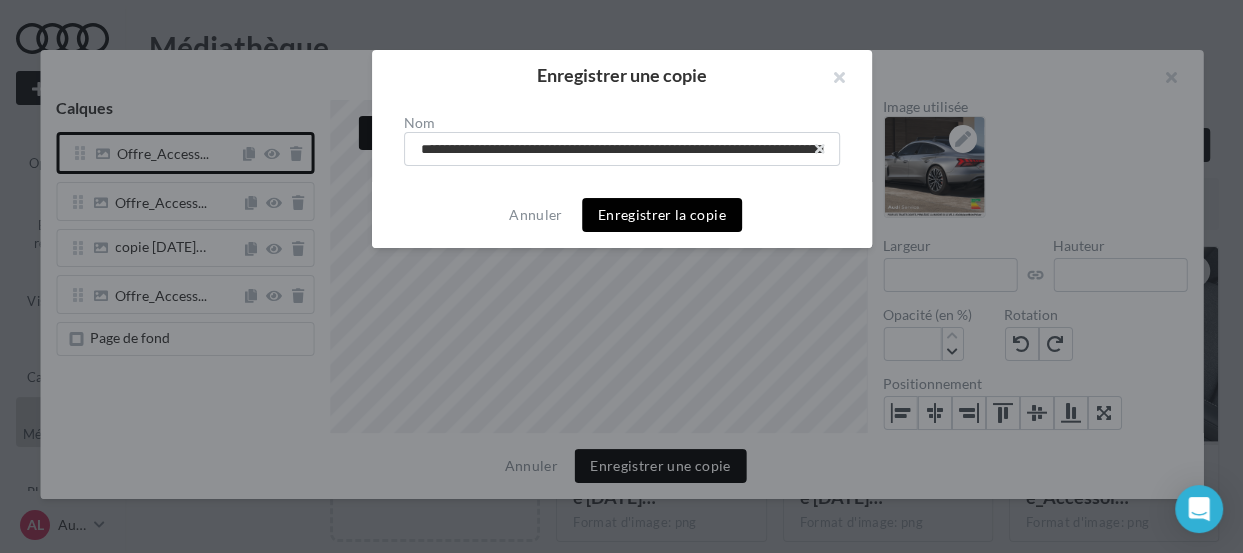 scroll, scrollTop: 0, scrollLeft: 310, axis: horizontal 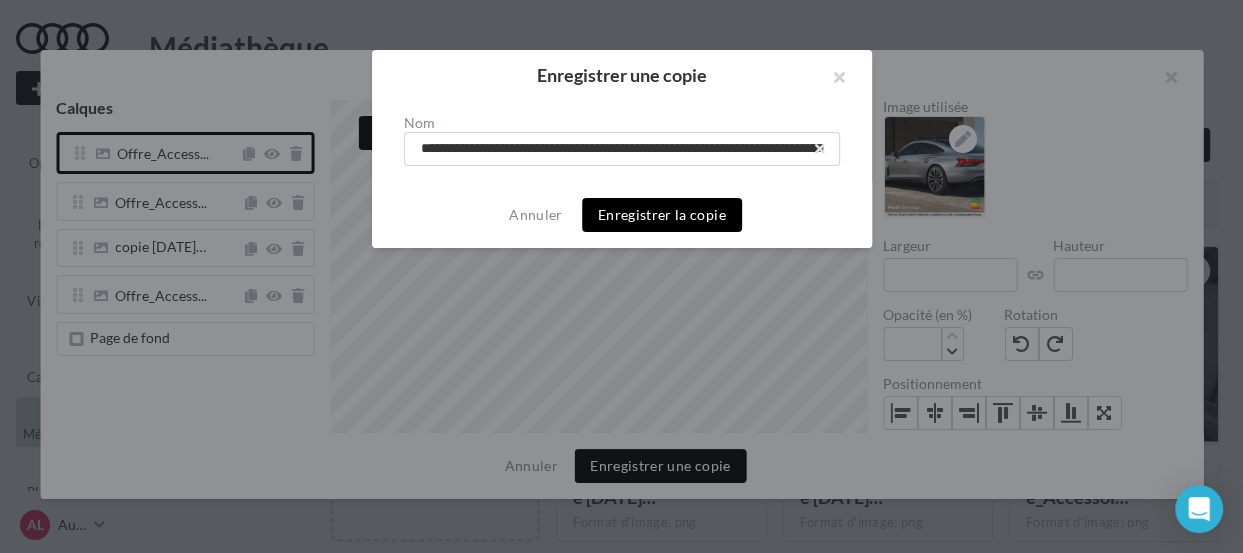 click on "Enregistrer la copie" at bounding box center [662, 215] 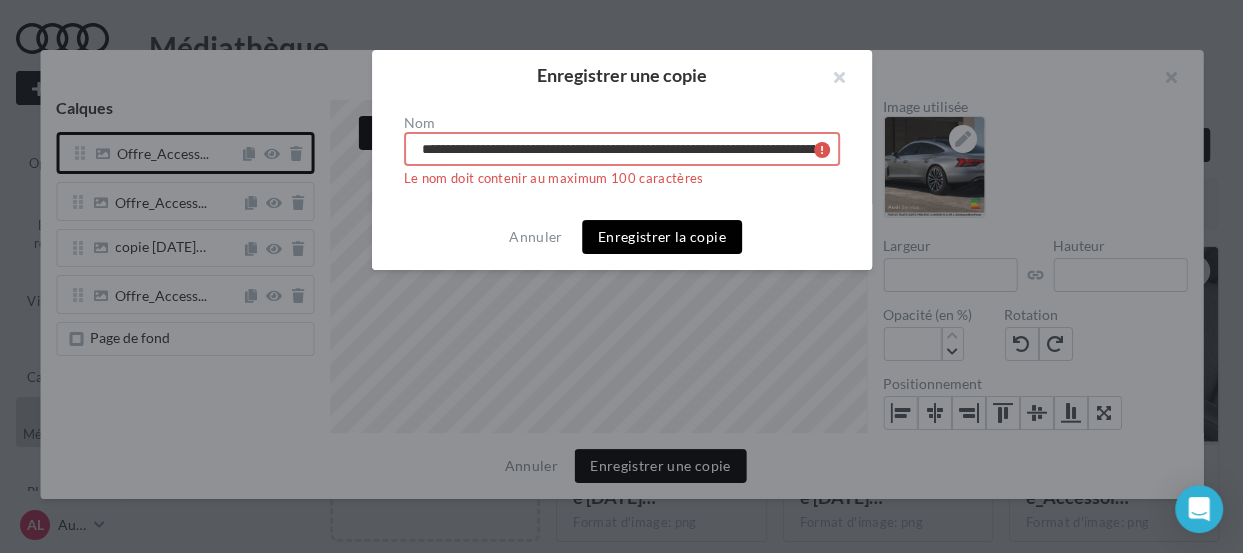 click on "**********" at bounding box center (622, 149) 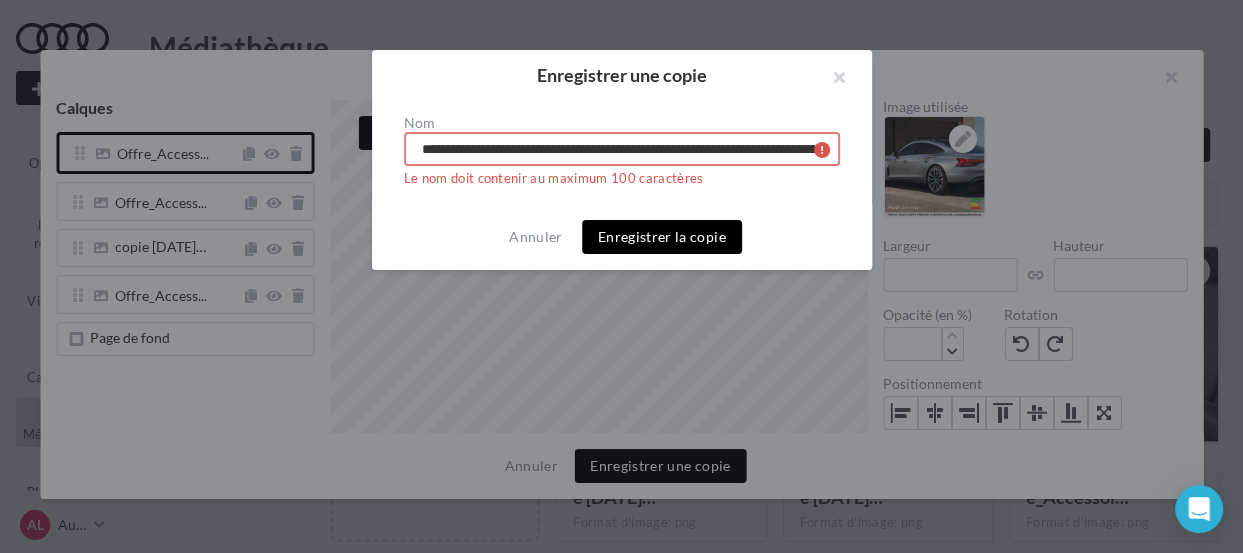 click on "**********" at bounding box center (622, 149) 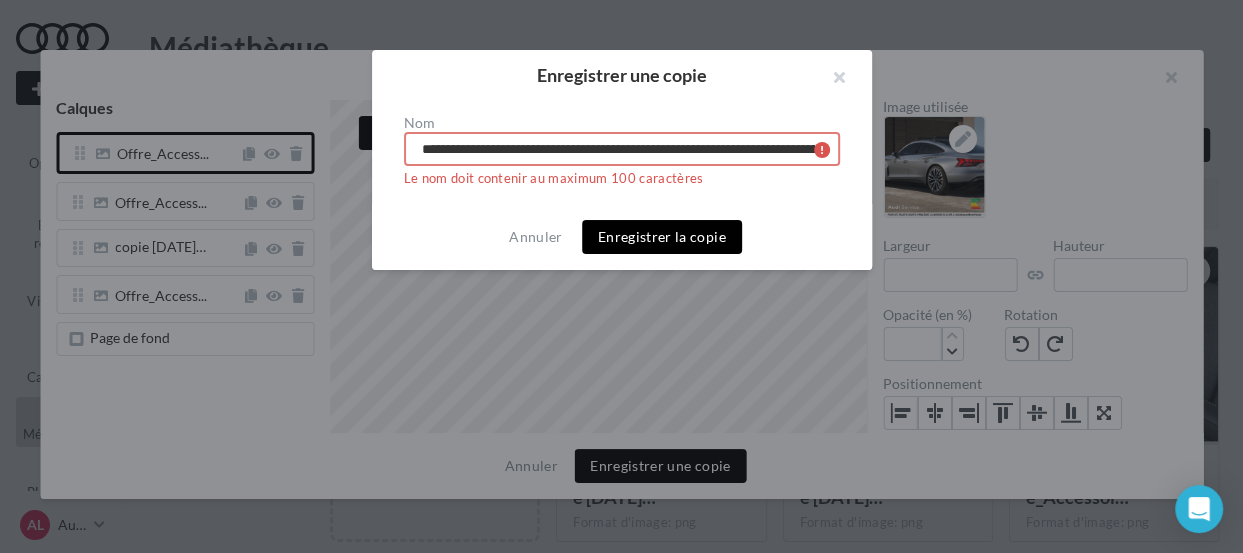 click on "**********" at bounding box center [622, 149] 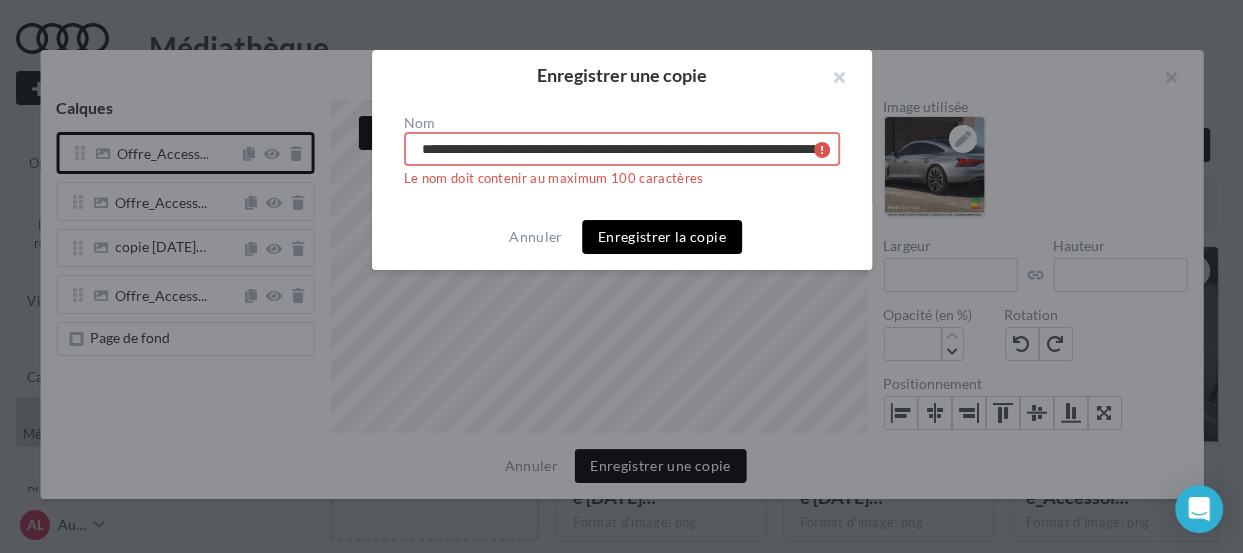 drag, startPoint x: 655, startPoint y: 149, endPoint x: 540, endPoint y: 139, distance: 115.43397 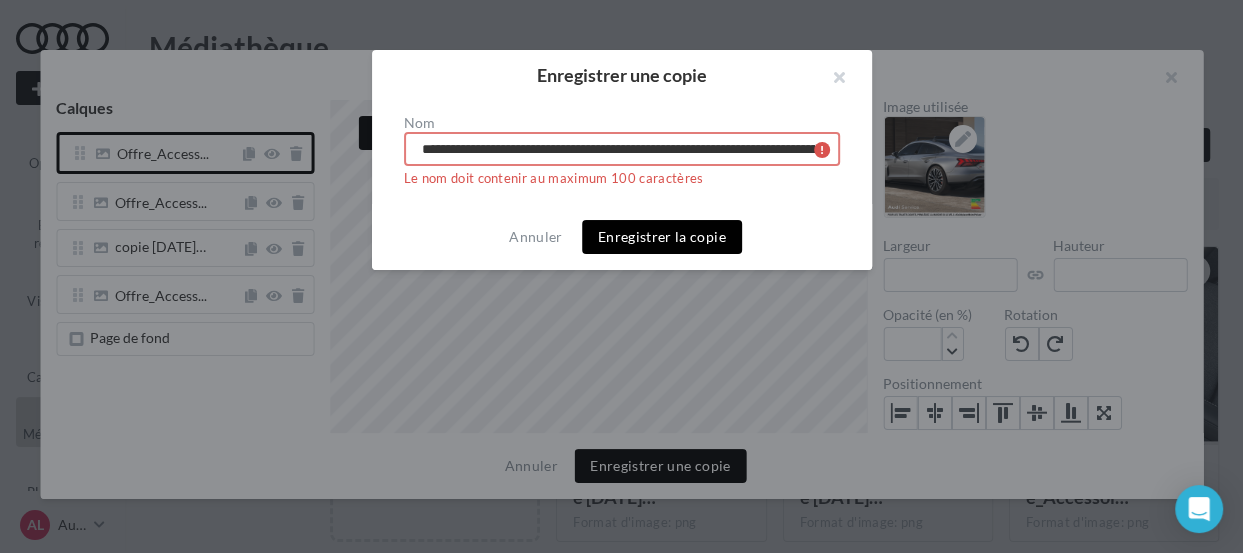 click on "**********" at bounding box center (622, 149) 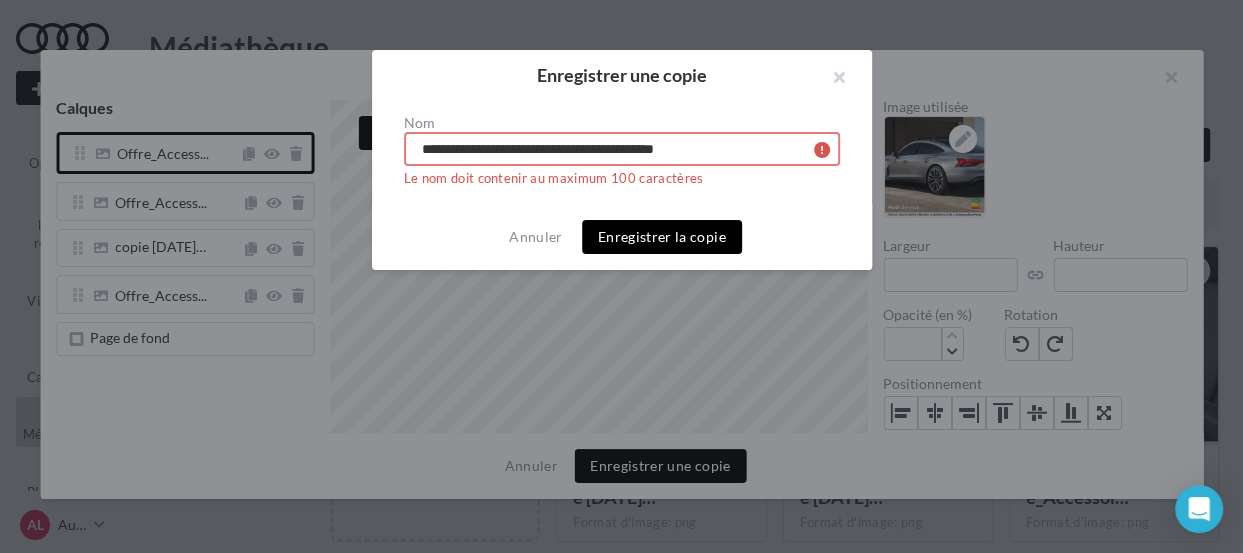click on "**********" at bounding box center [622, 149] 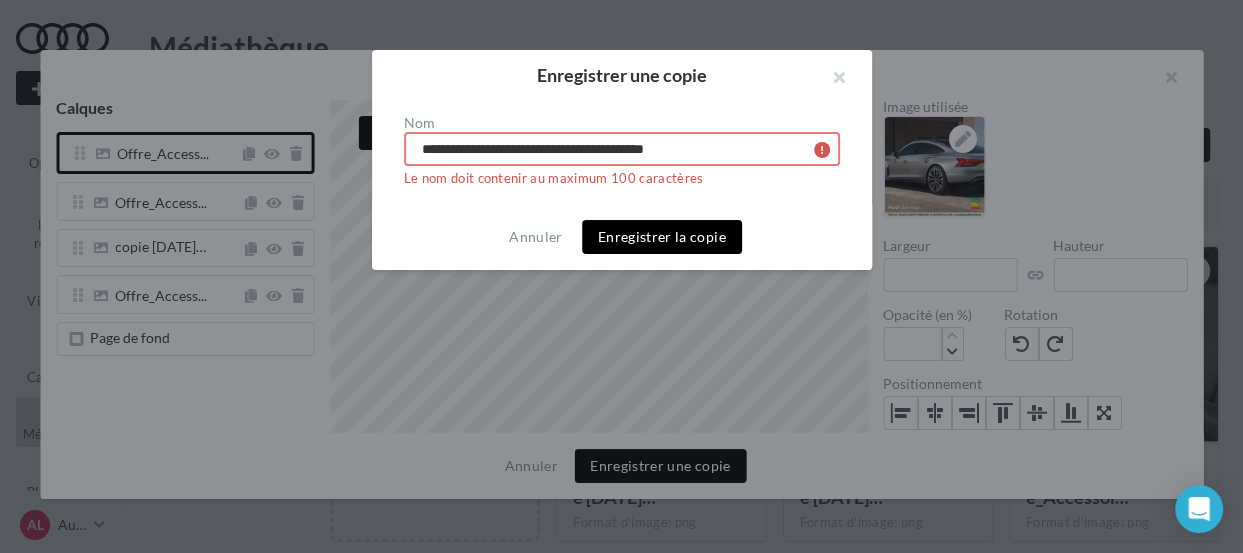 type on "**********" 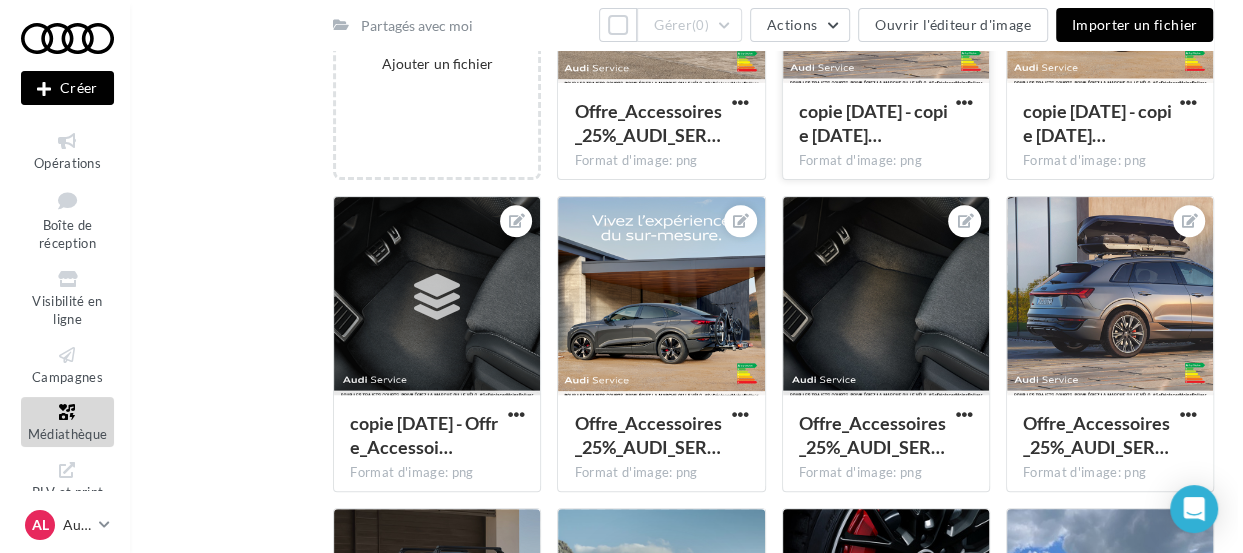 scroll, scrollTop: 360, scrollLeft: 0, axis: vertical 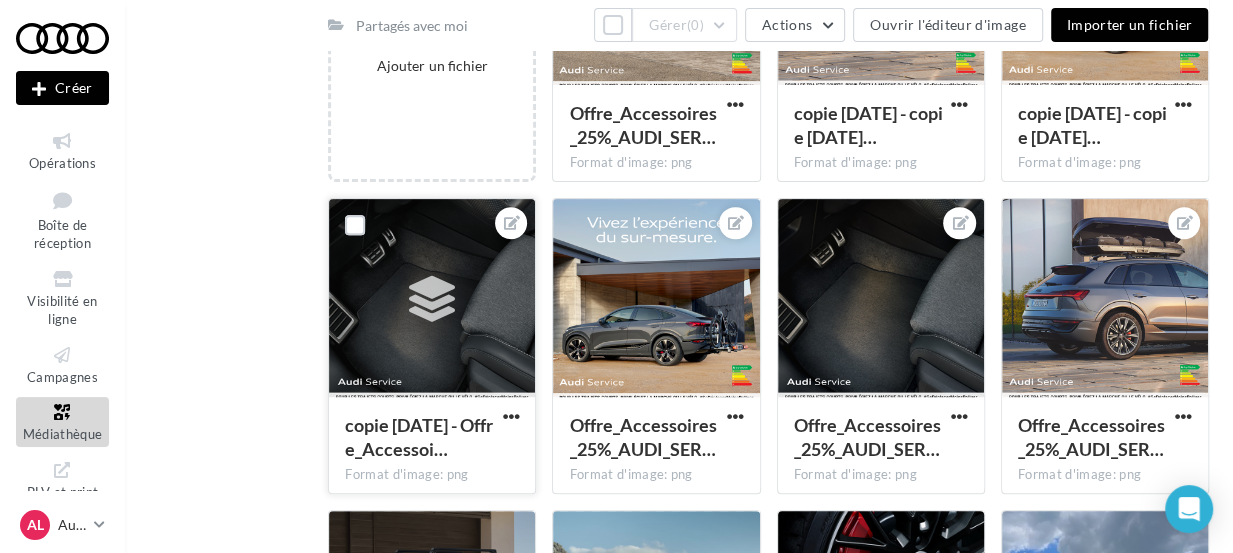 click at bounding box center [432, 299] 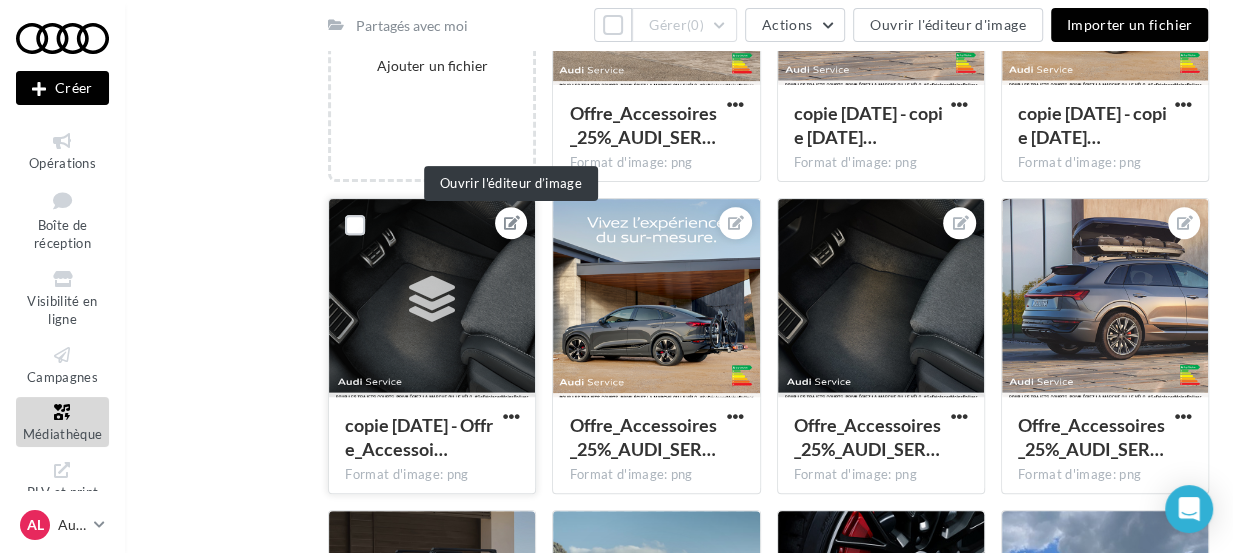click at bounding box center [511, 223] 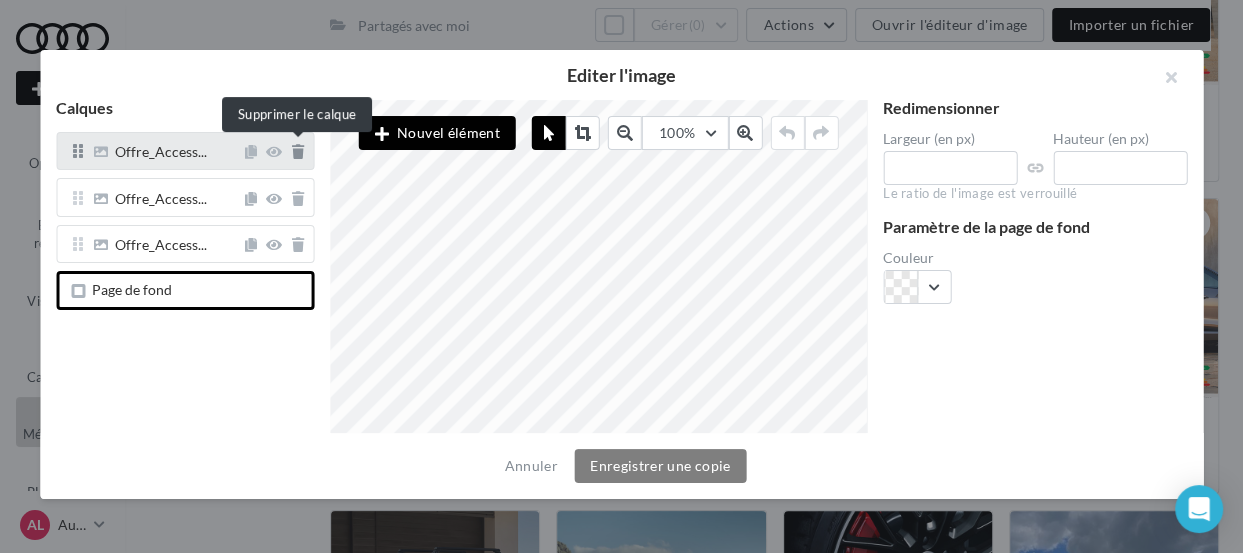 click at bounding box center (298, 152) 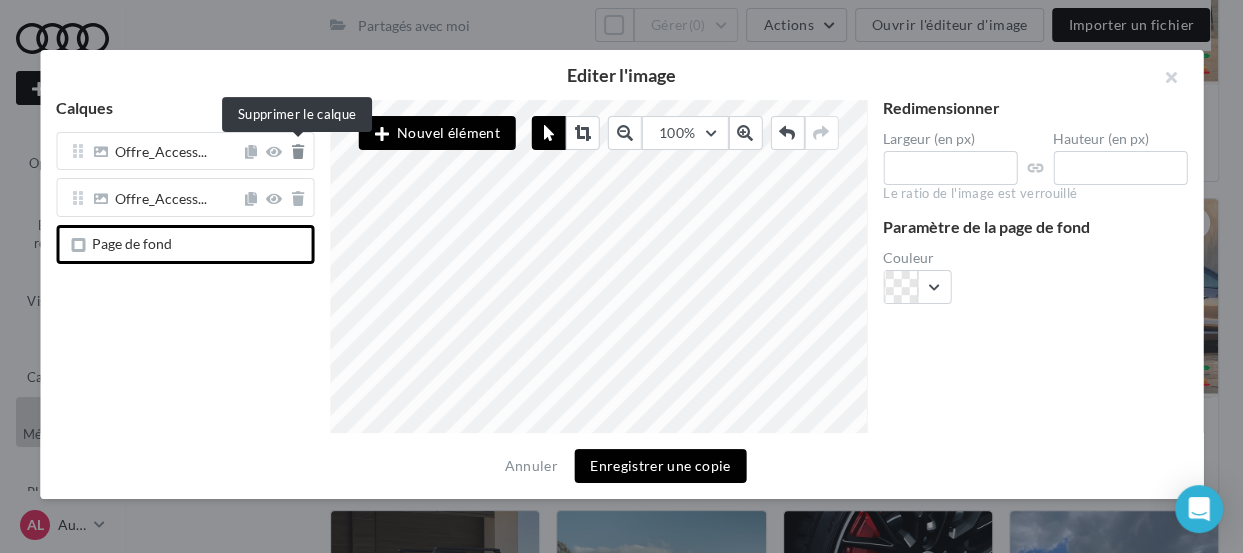 click at bounding box center [298, 152] 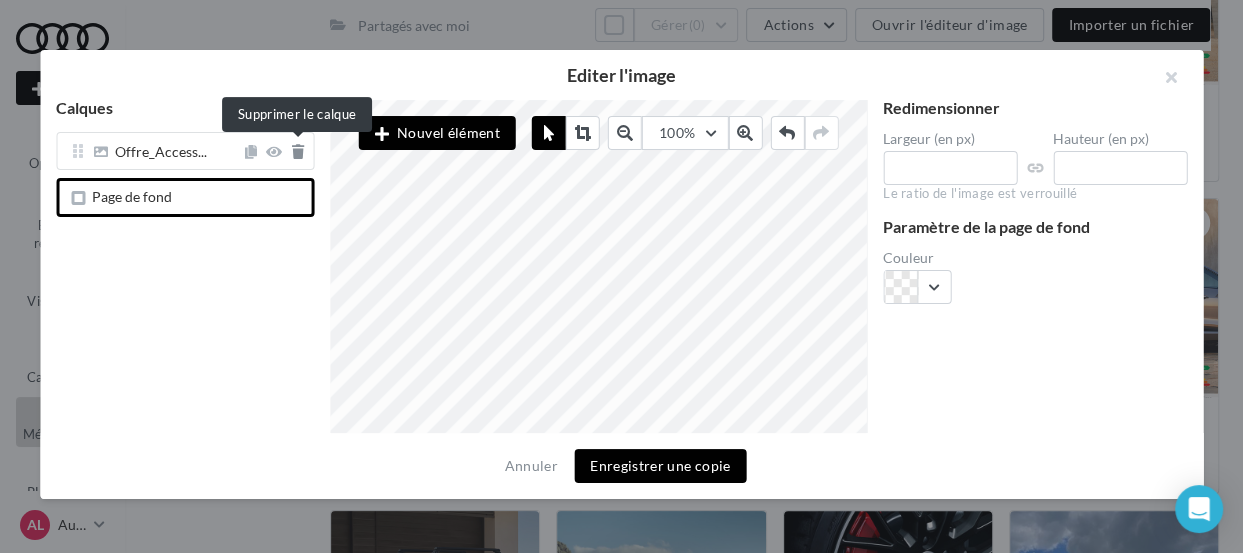 click at bounding box center [298, 152] 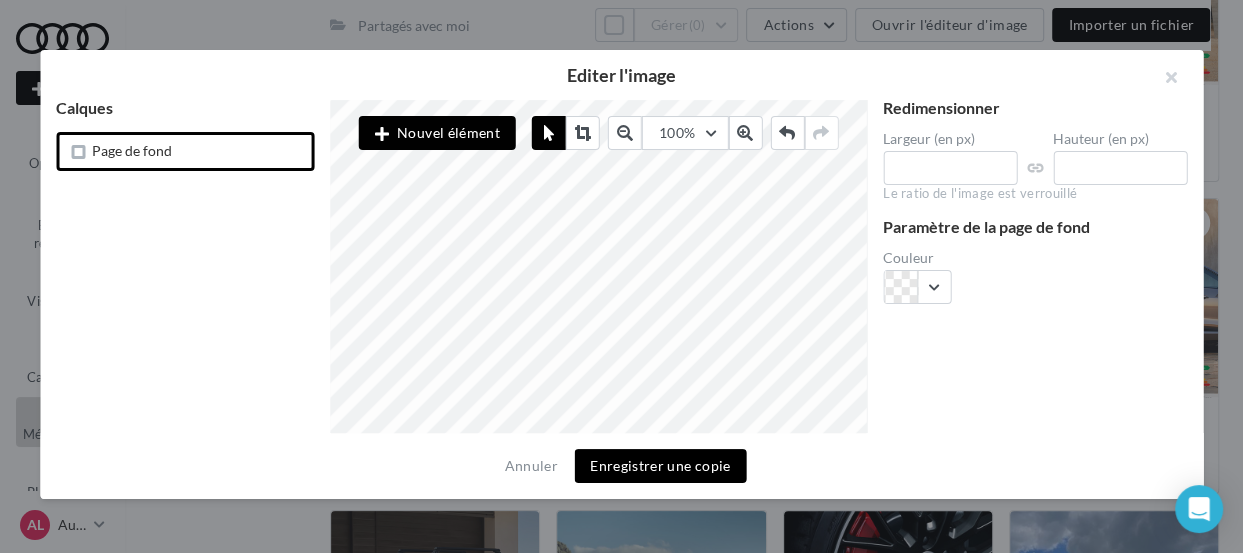 click on "Enregistrer une copie" at bounding box center (660, 466) 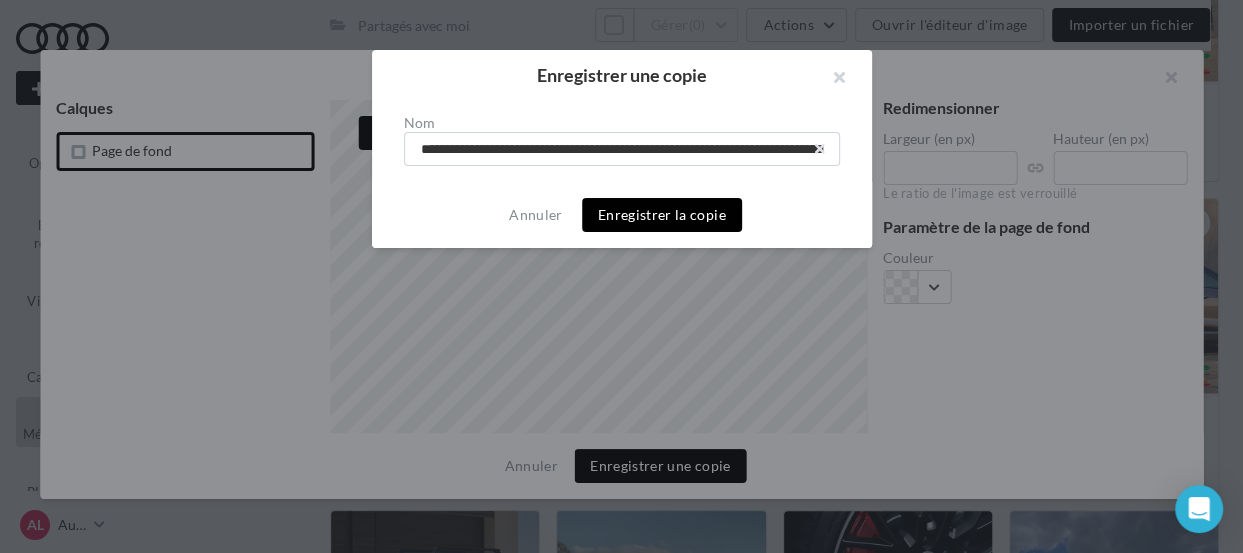 scroll, scrollTop: 0, scrollLeft: 189, axis: horizontal 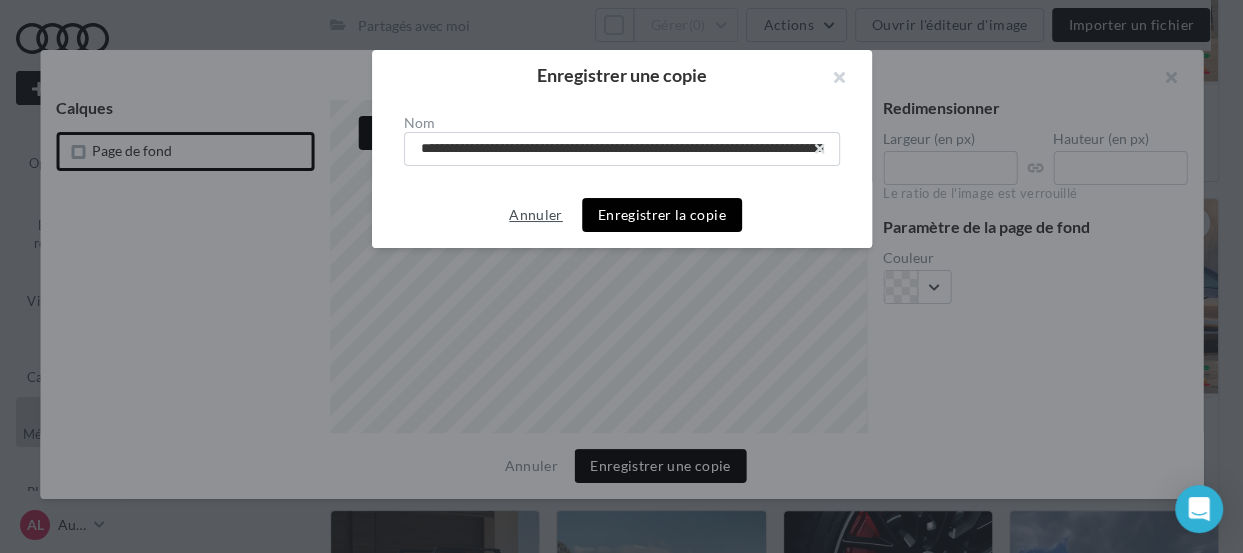 click on "Annuler" at bounding box center [535, 215] 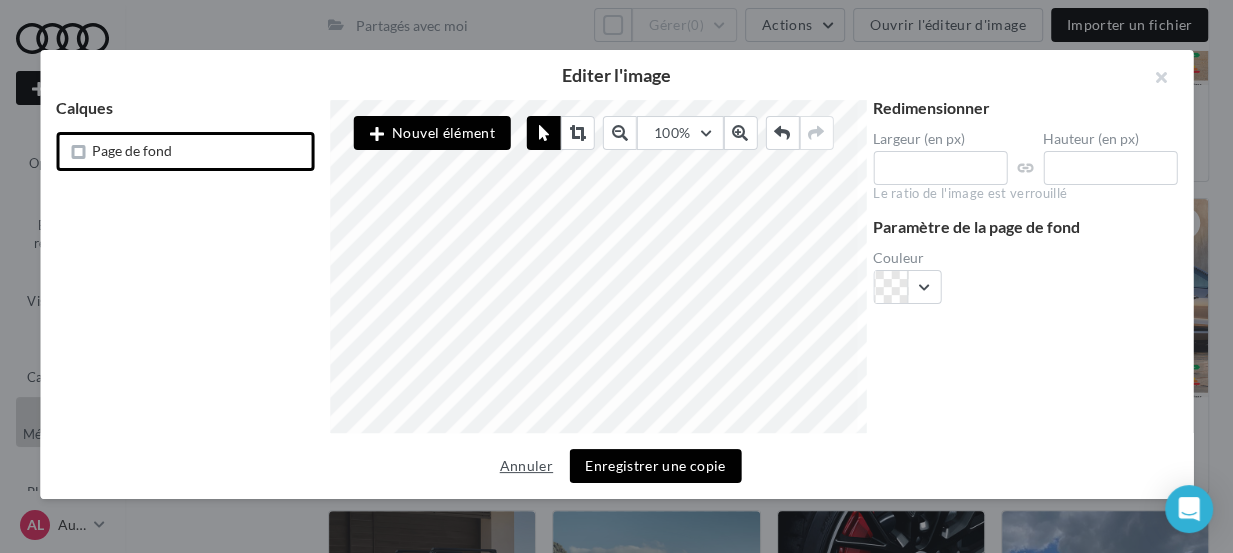 click on "Annuler" at bounding box center (526, 466) 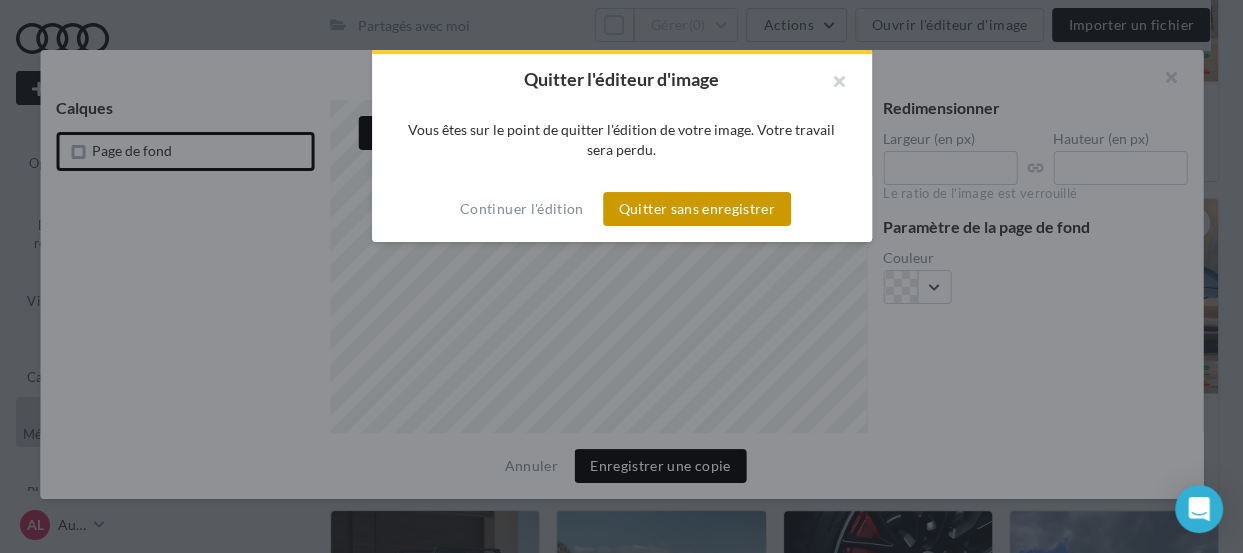 click on "Quitter sans enregistrer" at bounding box center (697, 209) 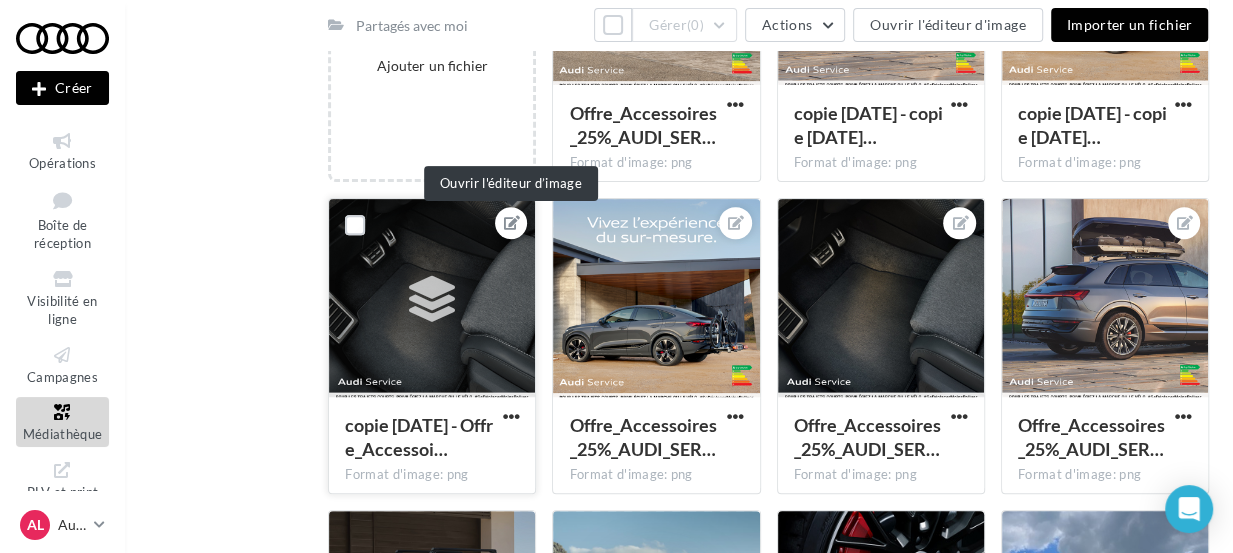 click at bounding box center [512, 223] 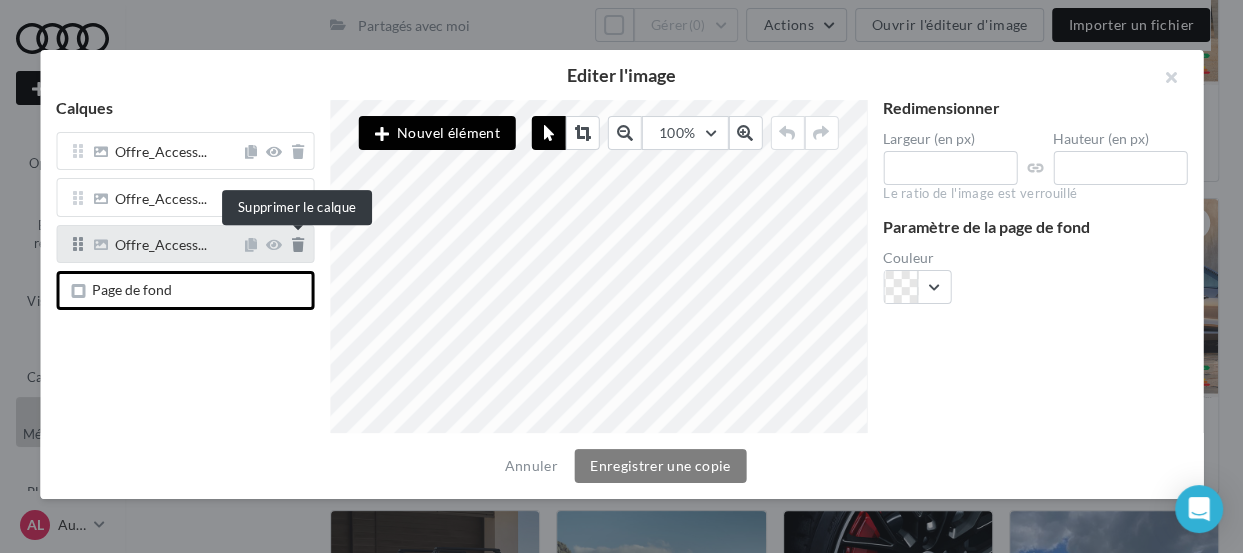click at bounding box center [298, 245] 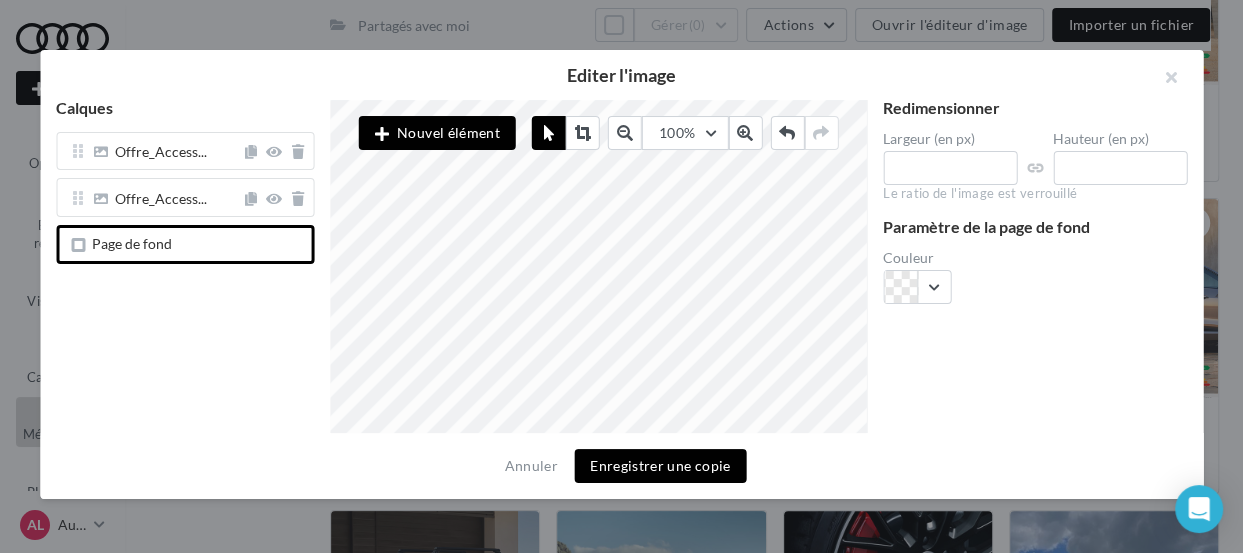 click on "Page de fond" at bounding box center [189, 244] 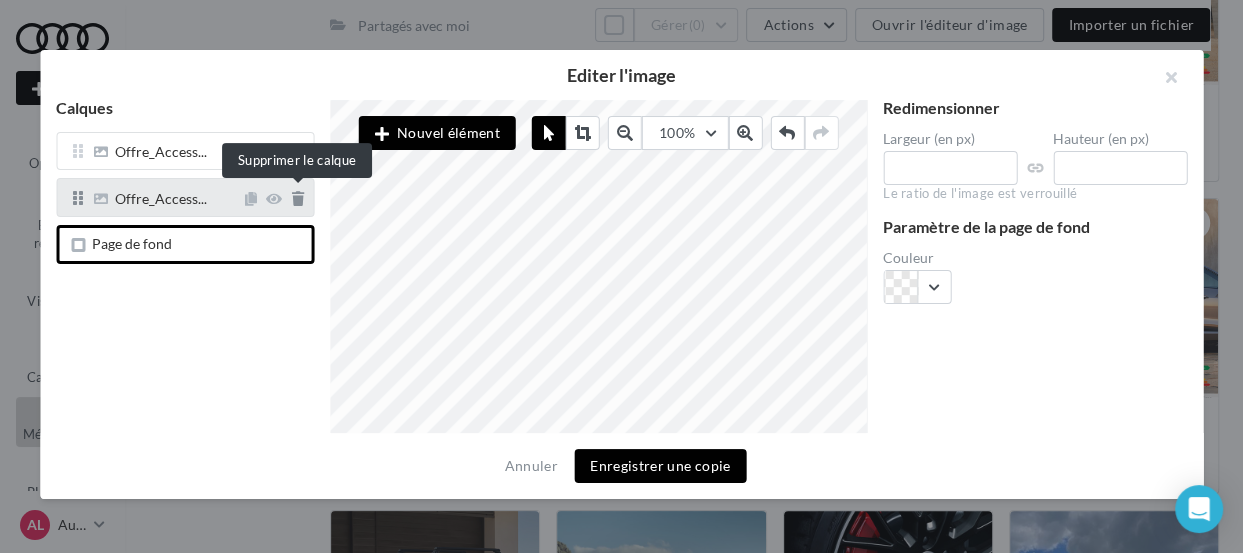 click at bounding box center (298, 199) 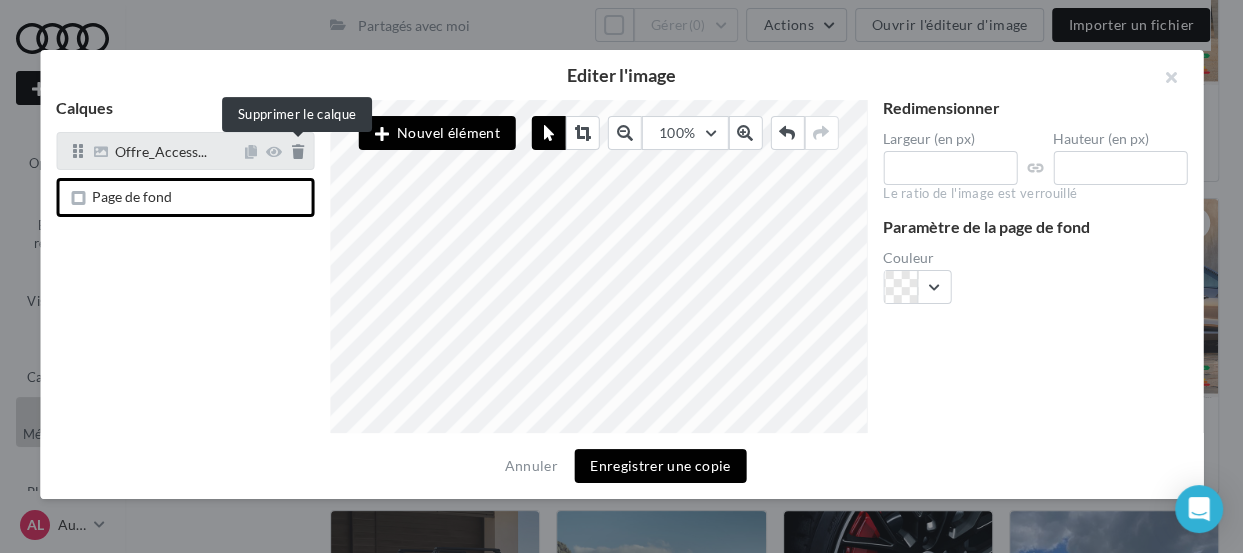 click at bounding box center [298, 152] 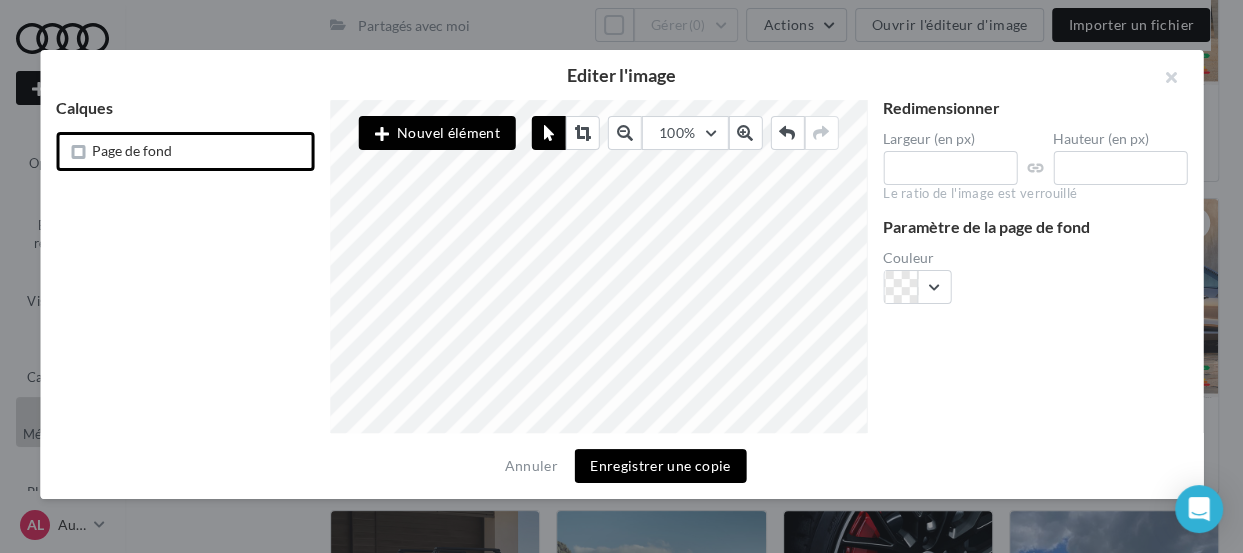 click on "Enregistrer une copie" at bounding box center [660, 466] 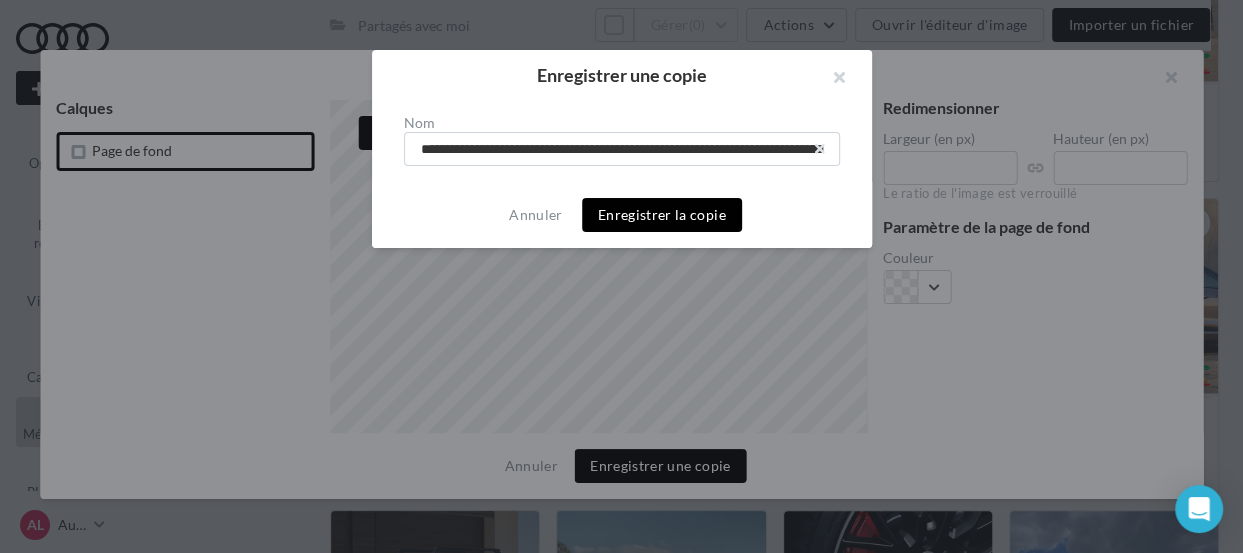 scroll, scrollTop: 0, scrollLeft: 189, axis: horizontal 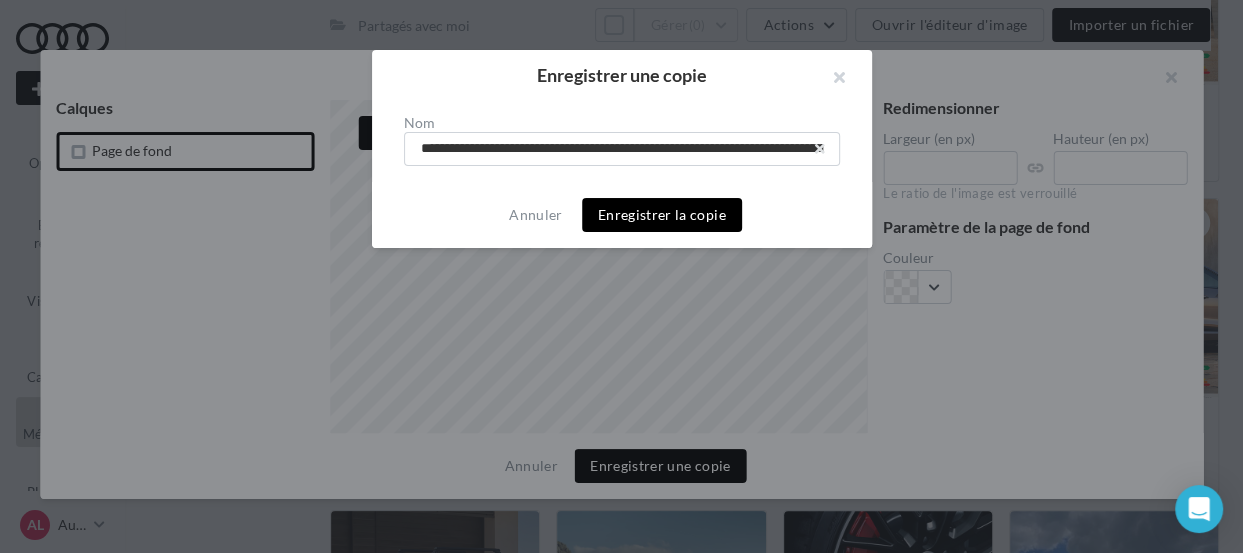 click on "Enregistrer la copie" at bounding box center [662, 215] 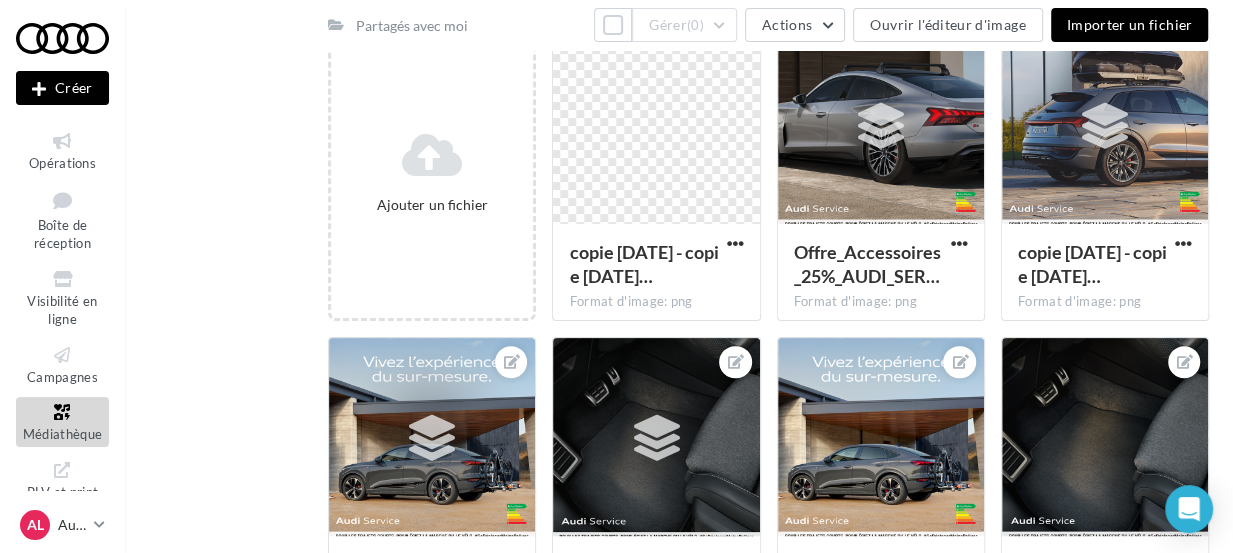 scroll, scrollTop: 222, scrollLeft: 0, axis: vertical 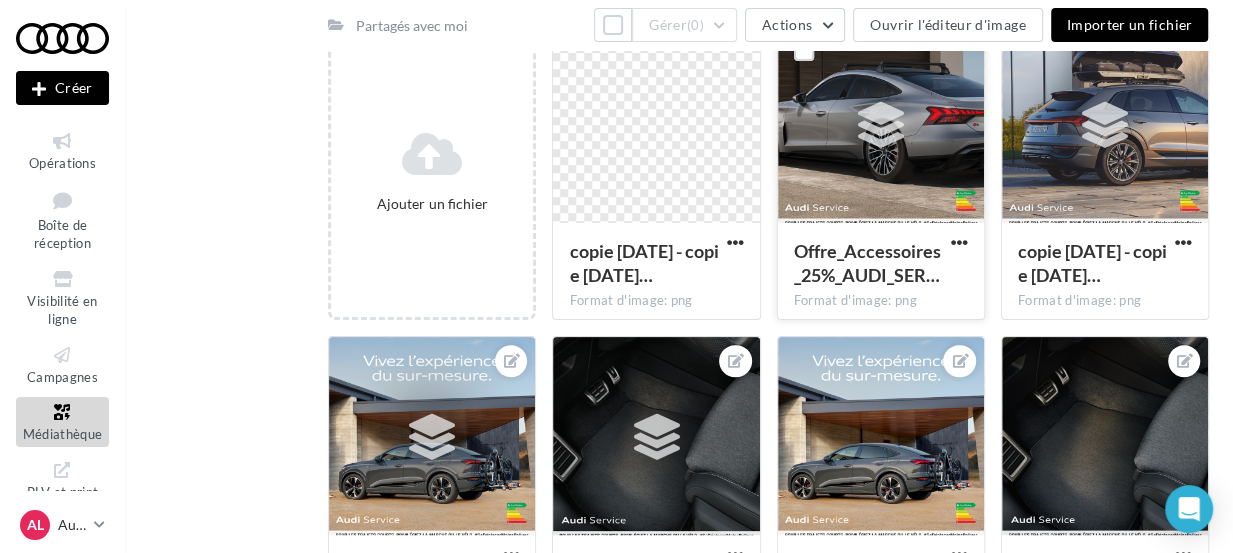 click at bounding box center (881, 125) 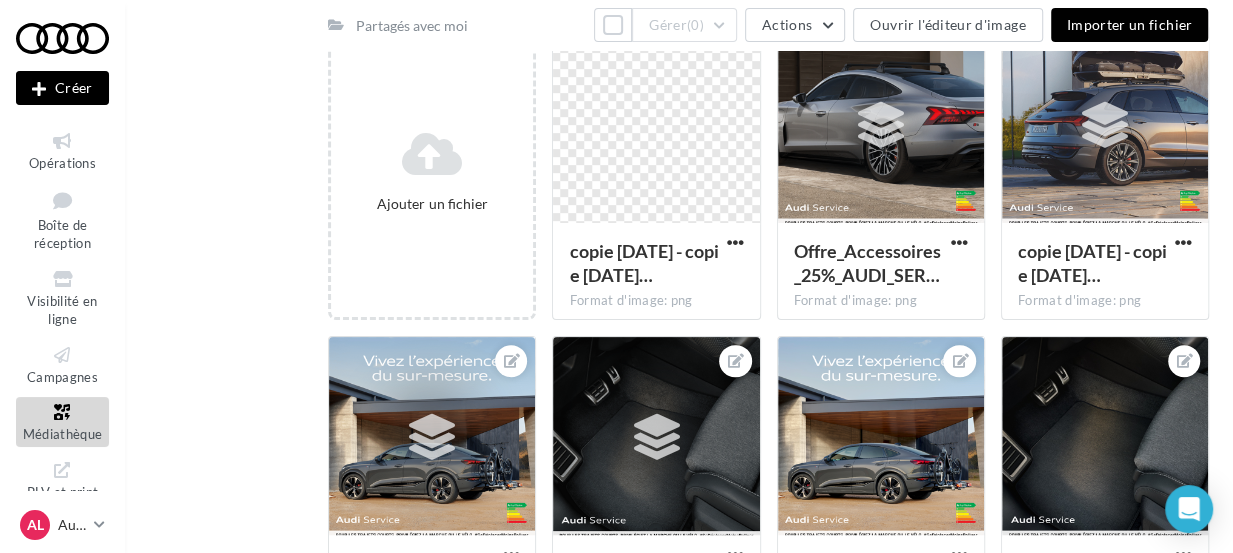 click on "Créer" at bounding box center [62, 88] 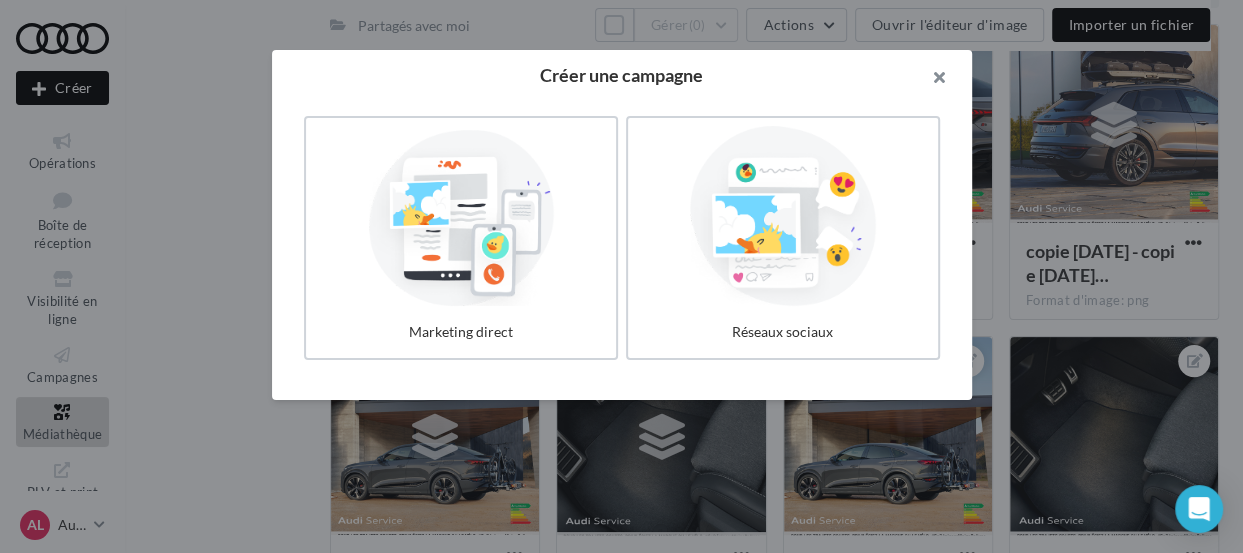 click at bounding box center [932, 80] 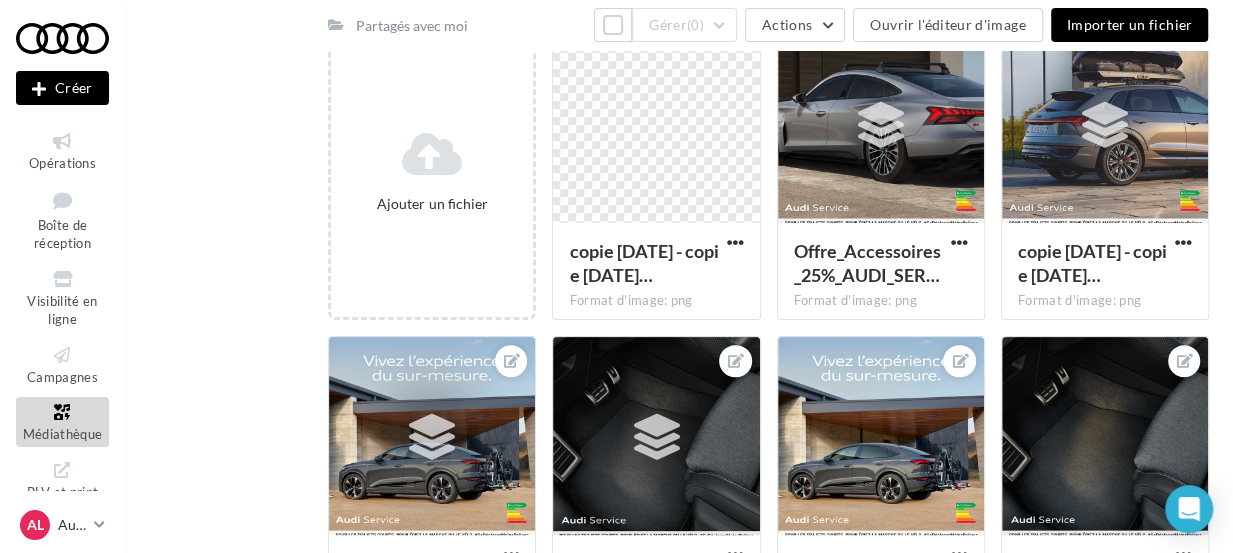 click on "Créer" at bounding box center (62, 88) 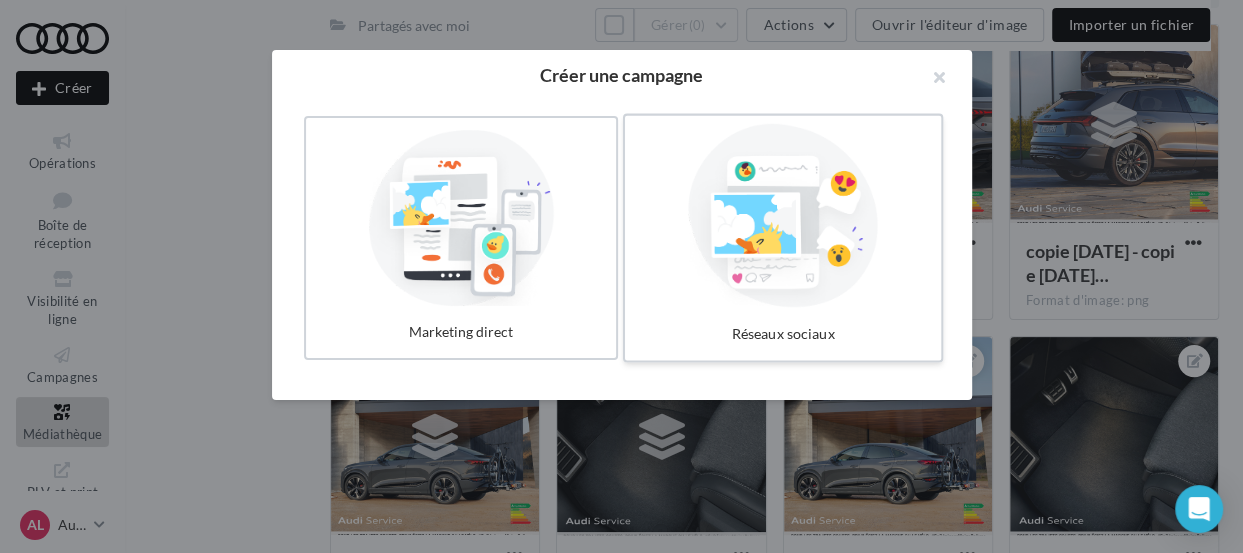 click at bounding box center (783, 216) 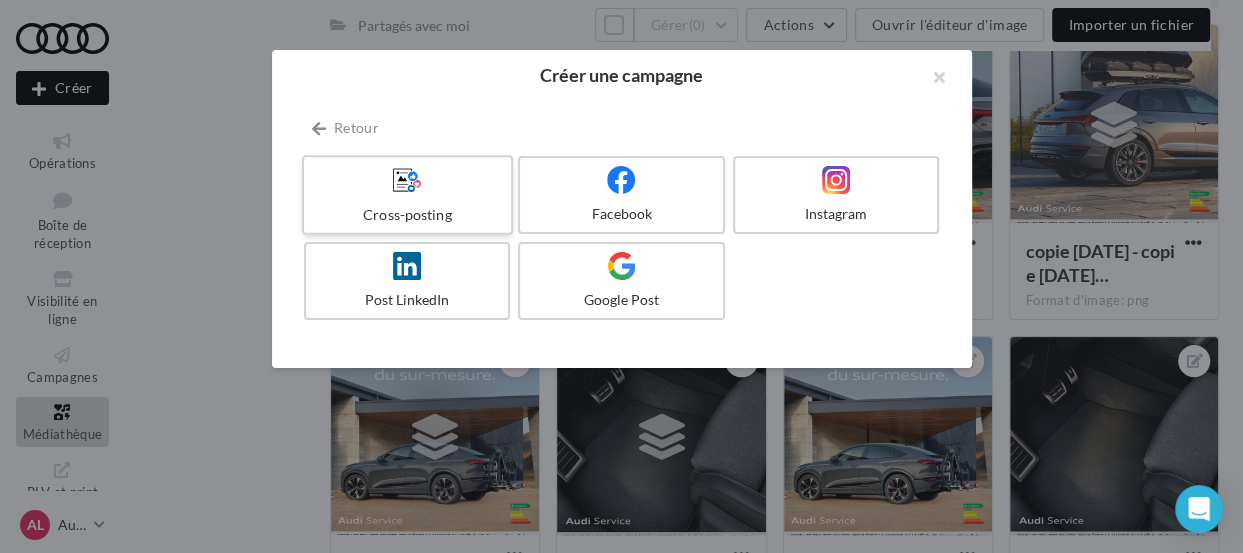 click at bounding box center [407, 180] 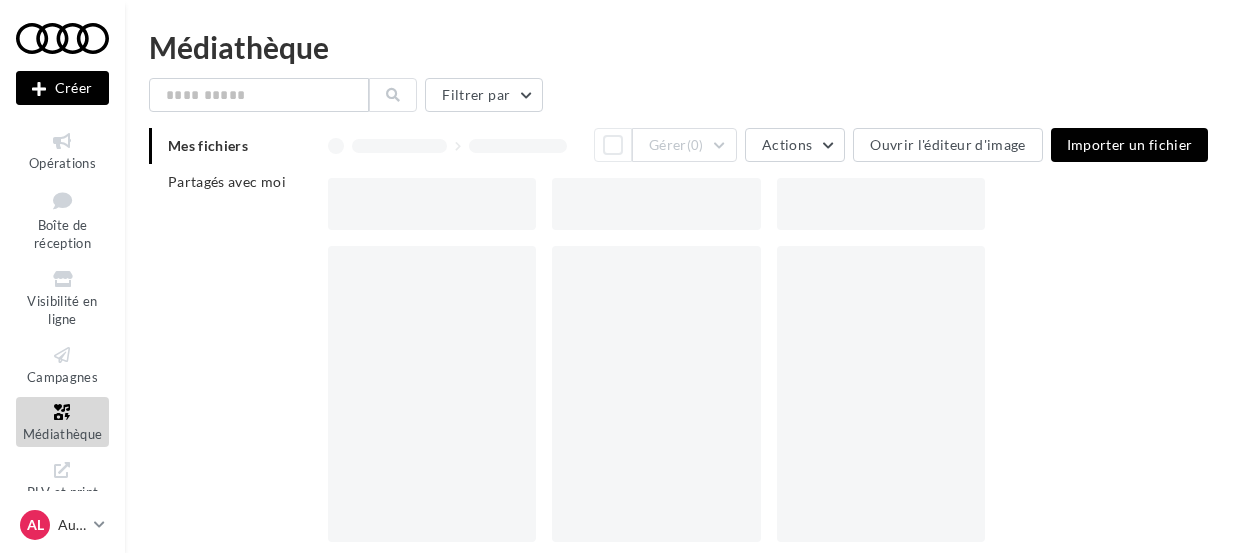 scroll, scrollTop: 0, scrollLeft: 0, axis: both 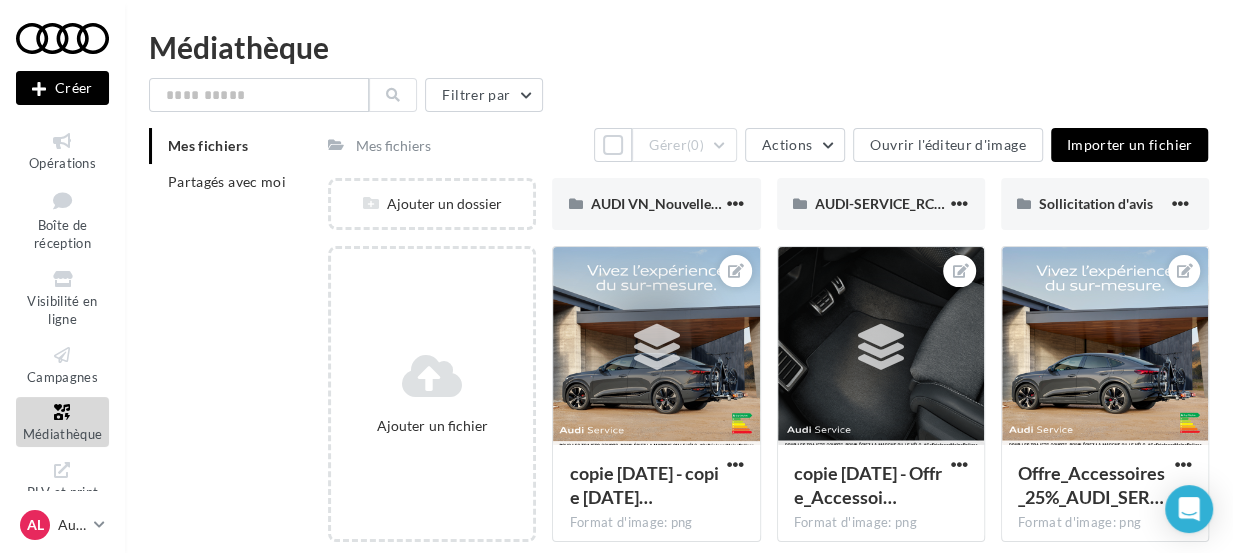 click on "Importer un fichier" at bounding box center [1130, 145] 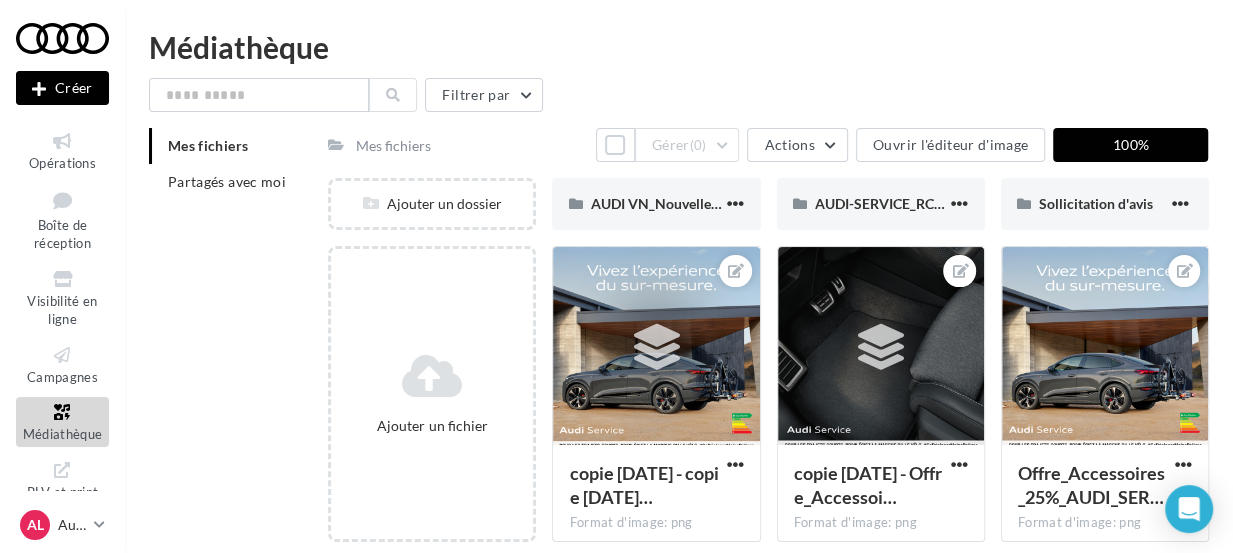 click at bounding box center (687, 499) 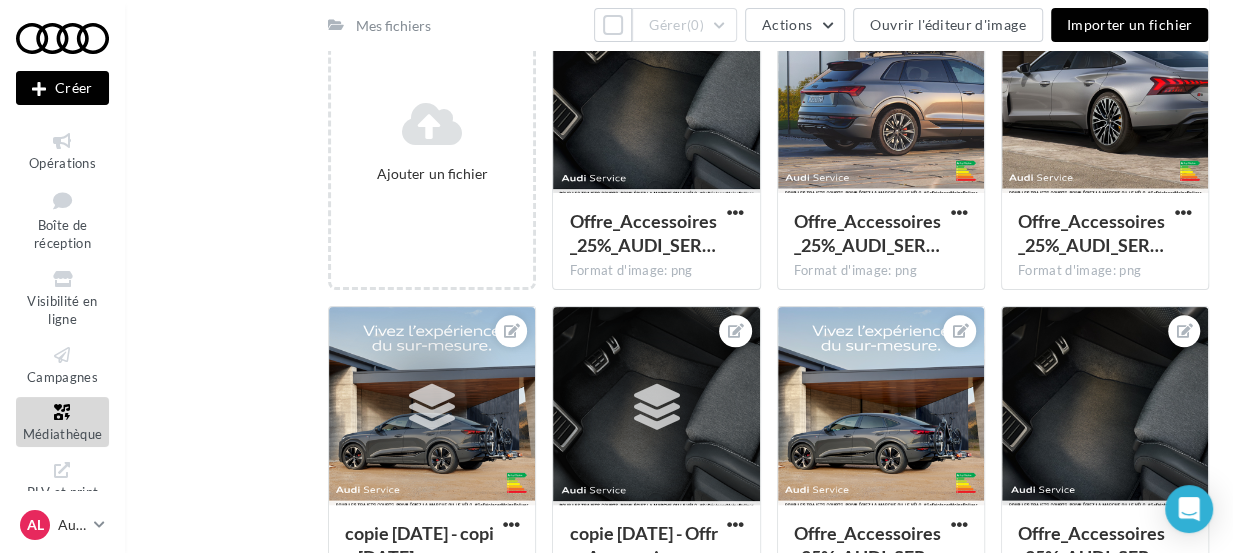 scroll, scrollTop: 290, scrollLeft: 0, axis: vertical 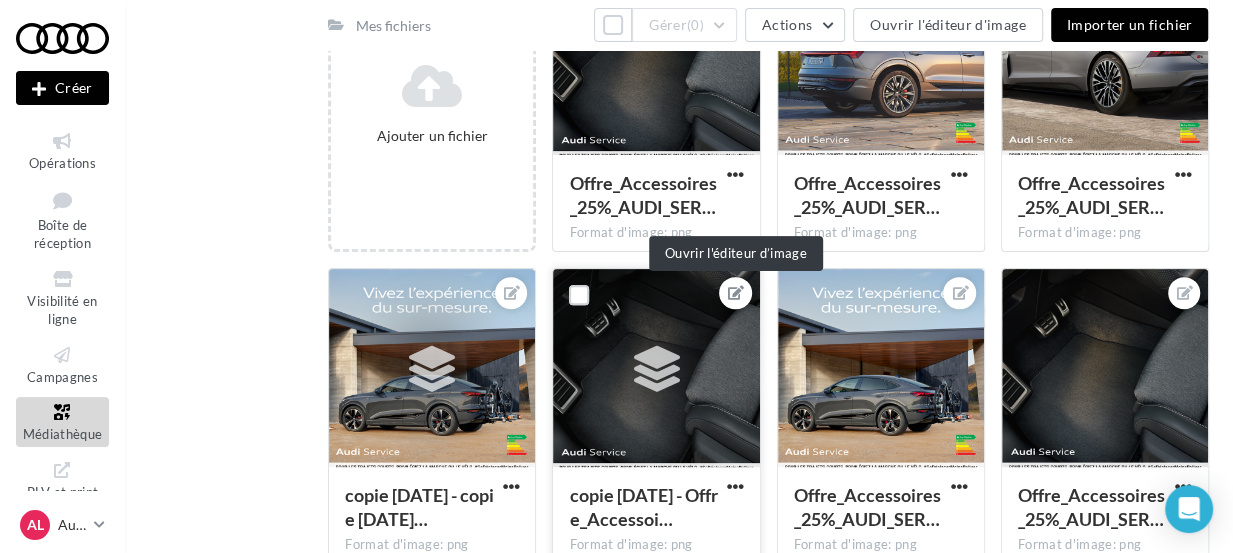 click at bounding box center (736, 293) 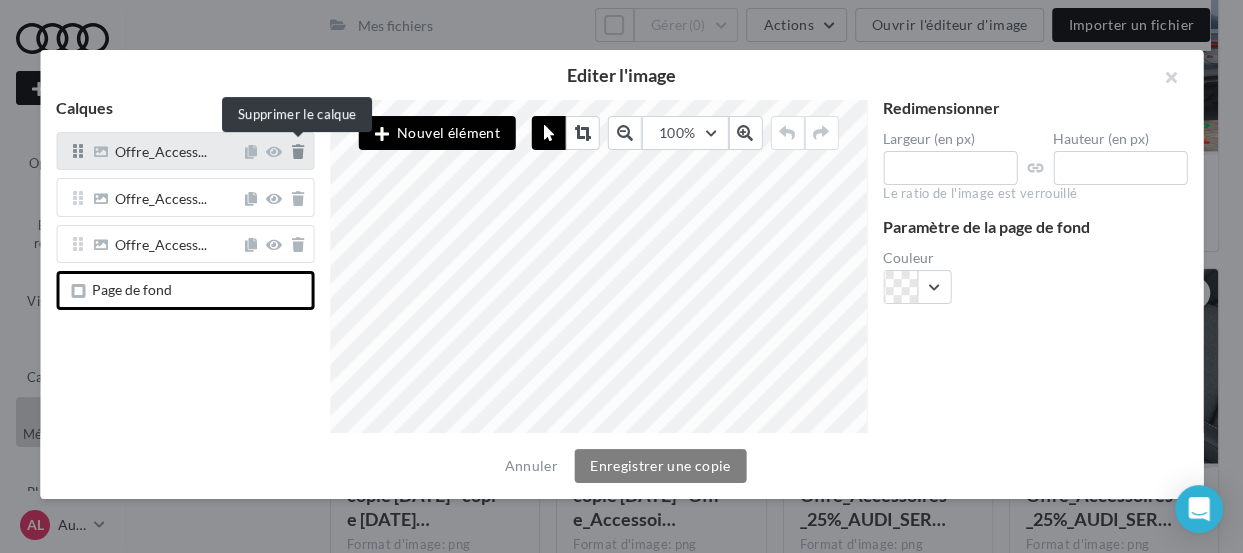 click at bounding box center [298, 152] 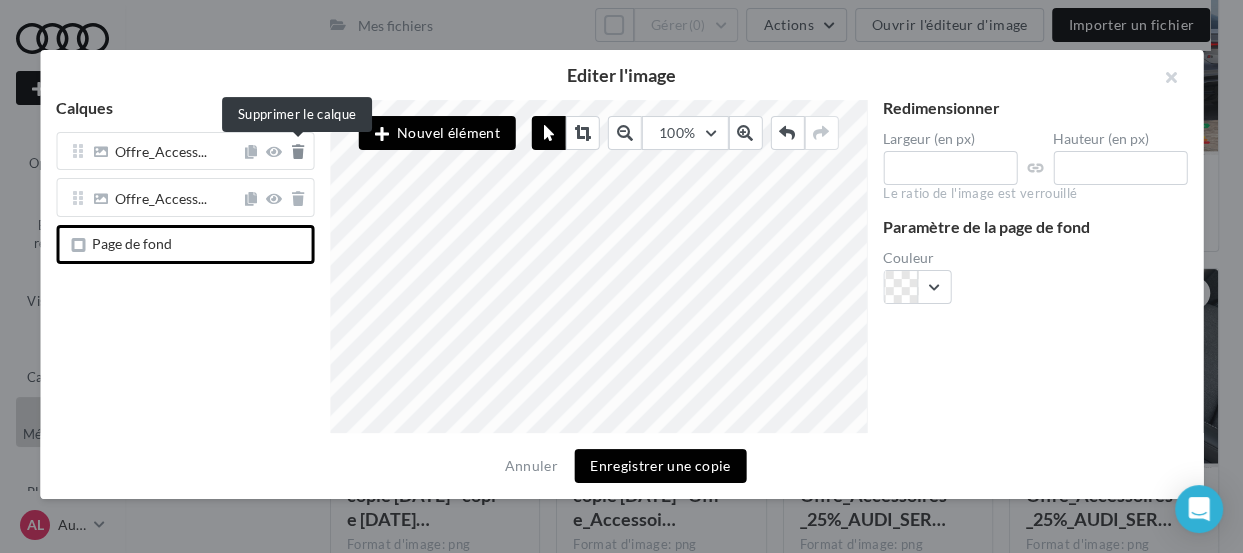 click at bounding box center (298, 152) 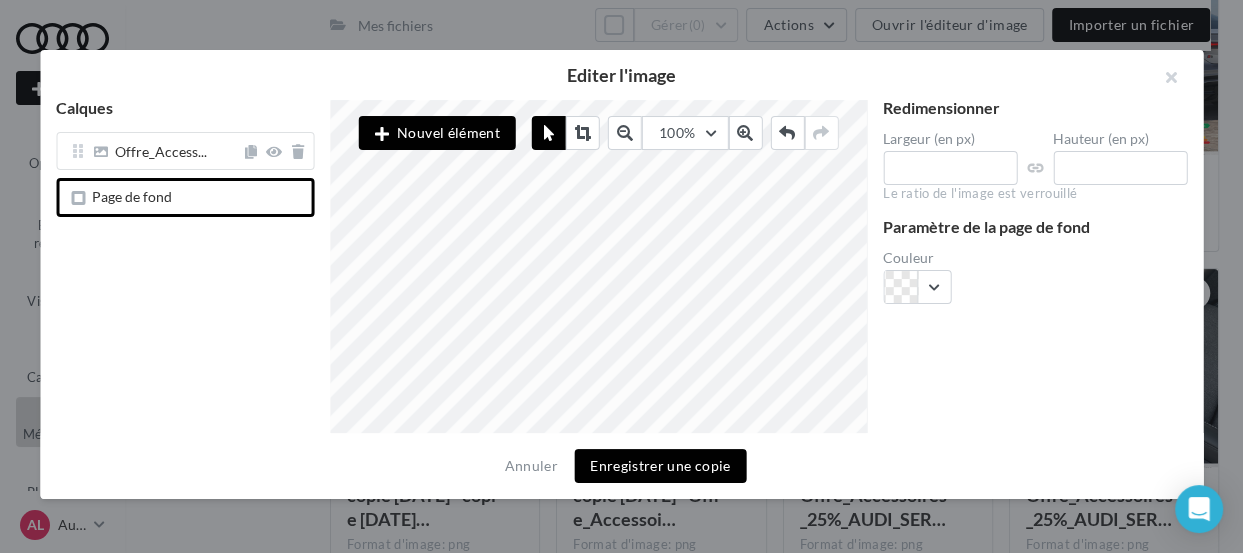 click at bounding box center (298, 152) 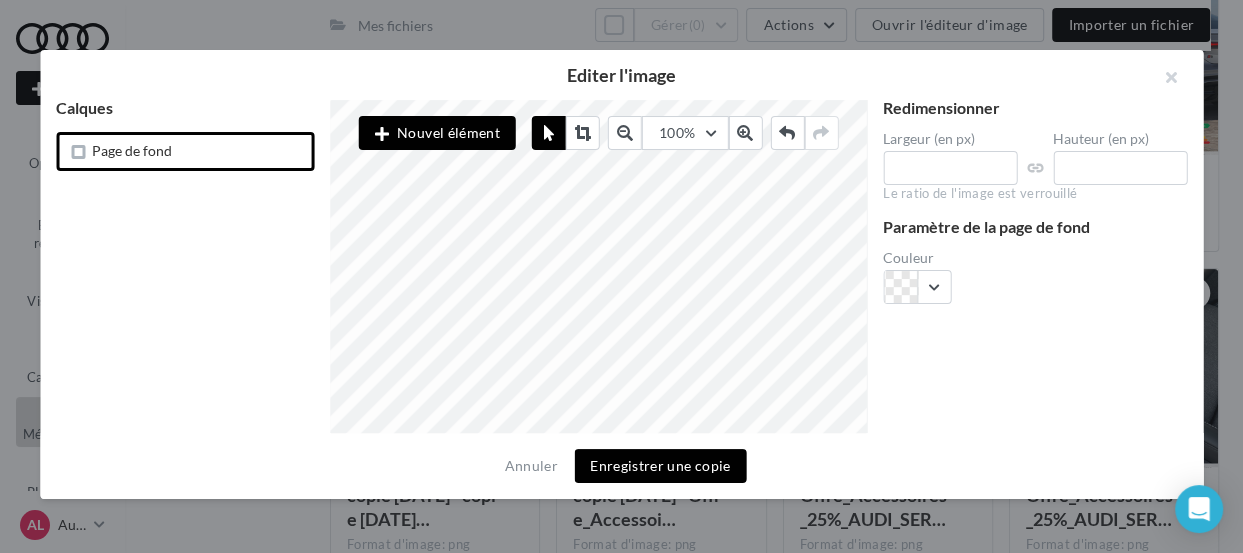click on "Page de fond" at bounding box center (189, 151) 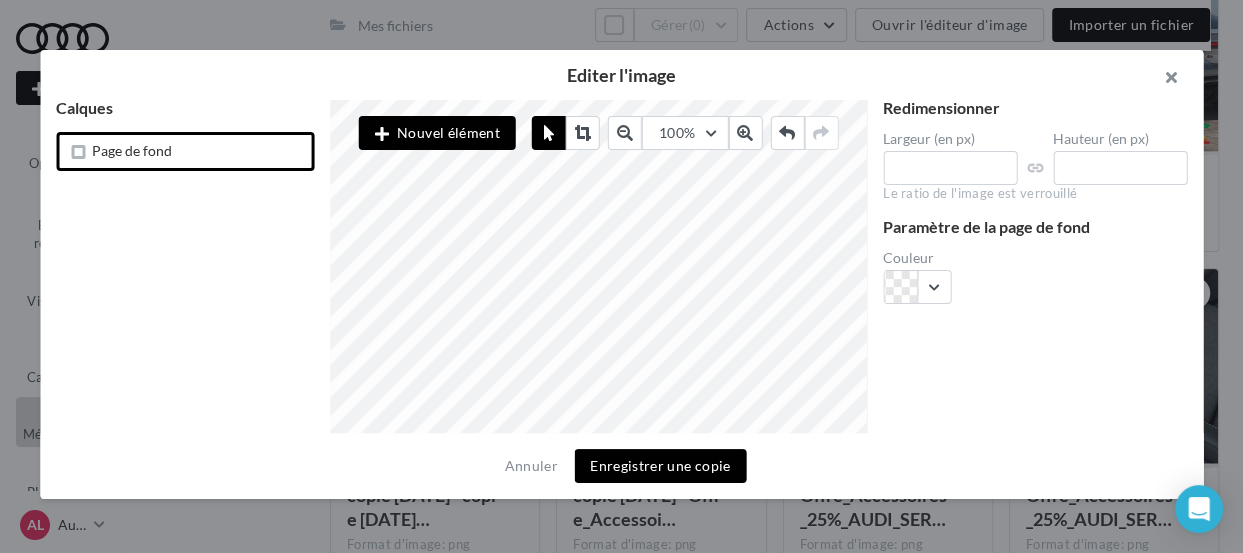 click at bounding box center (1163, 80) 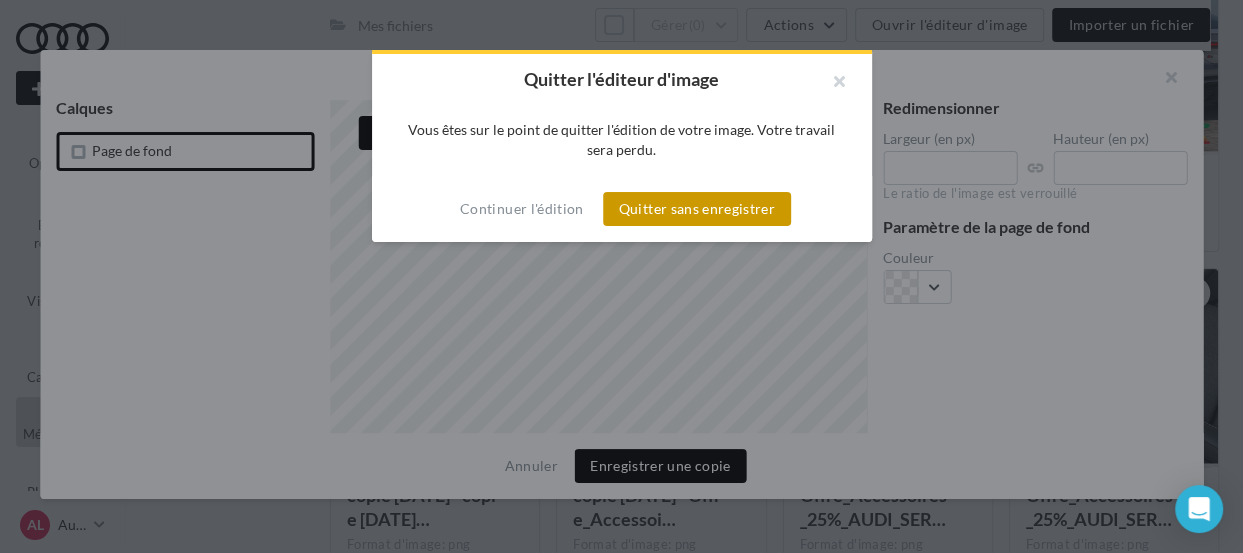 click on "Quitter sans enregistrer" at bounding box center [697, 209] 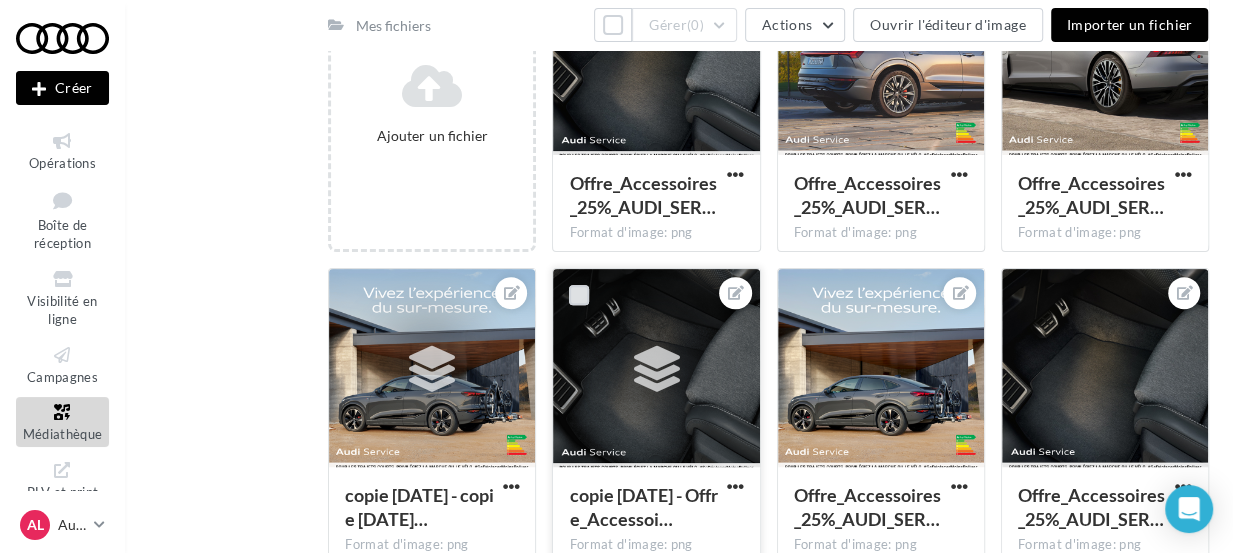 click at bounding box center (579, 295) 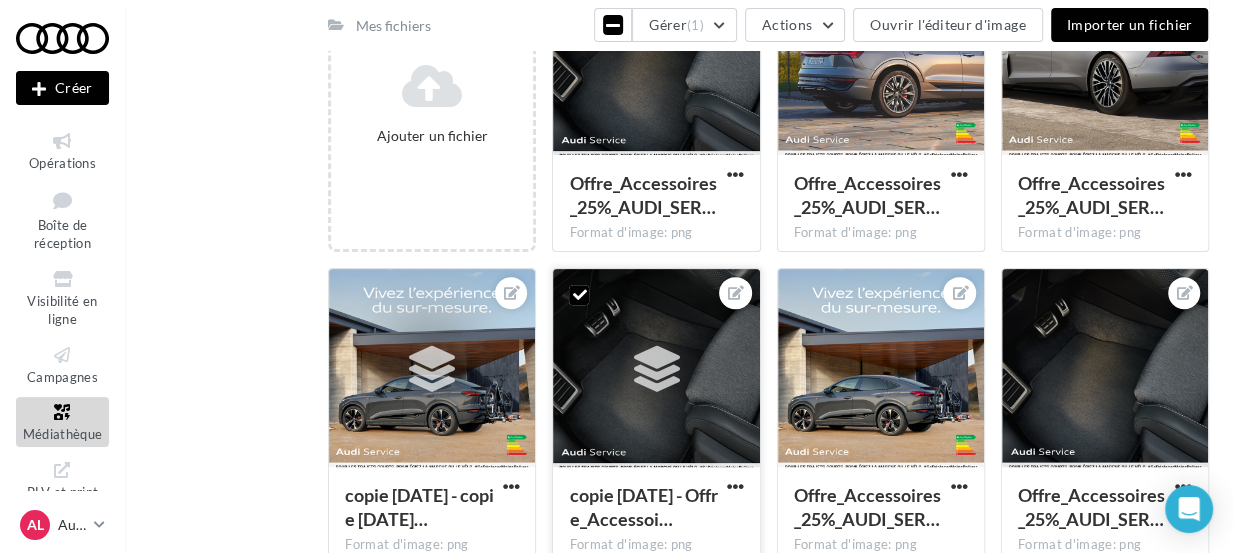 drag, startPoint x: 672, startPoint y: 332, endPoint x: 620, endPoint y: 286, distance: 69.426216 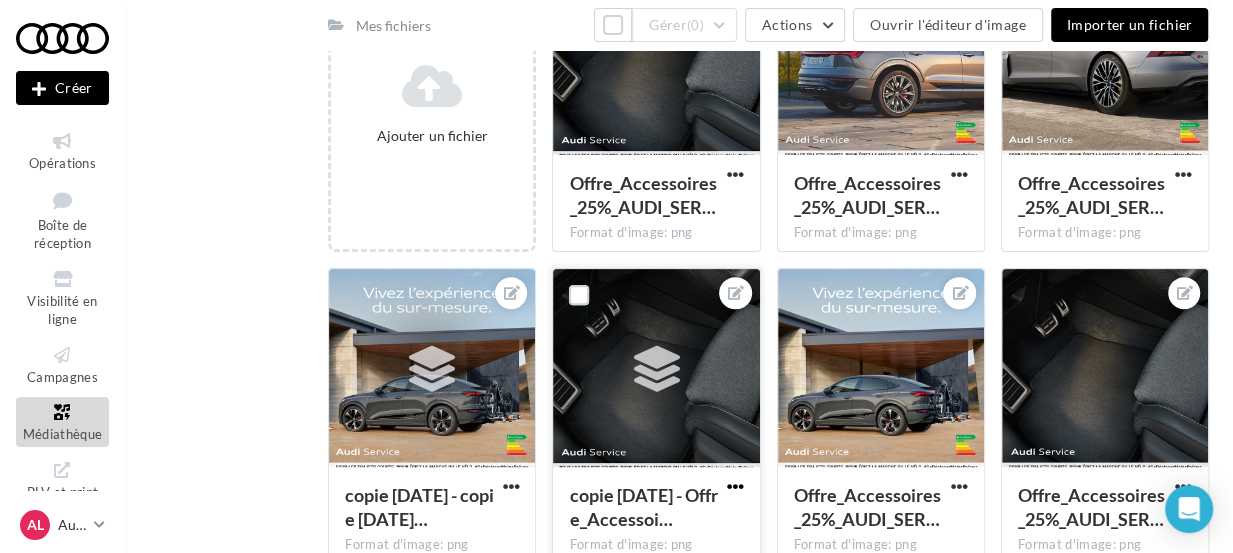 click at bounding box center [735, 486] 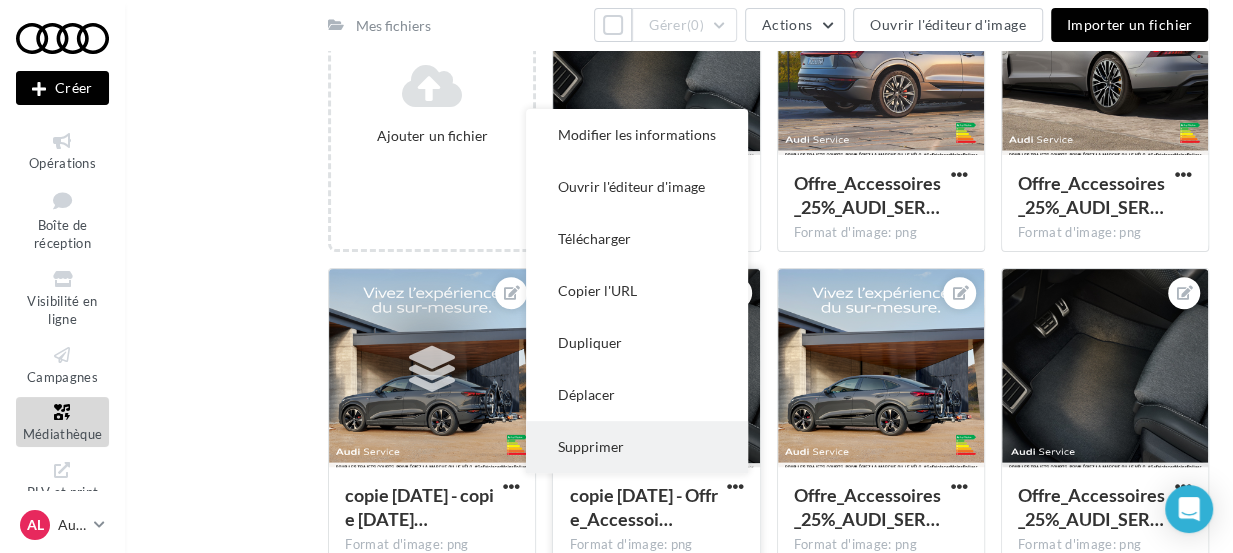 click on "Supprimer" at bounding box center [637, 447] 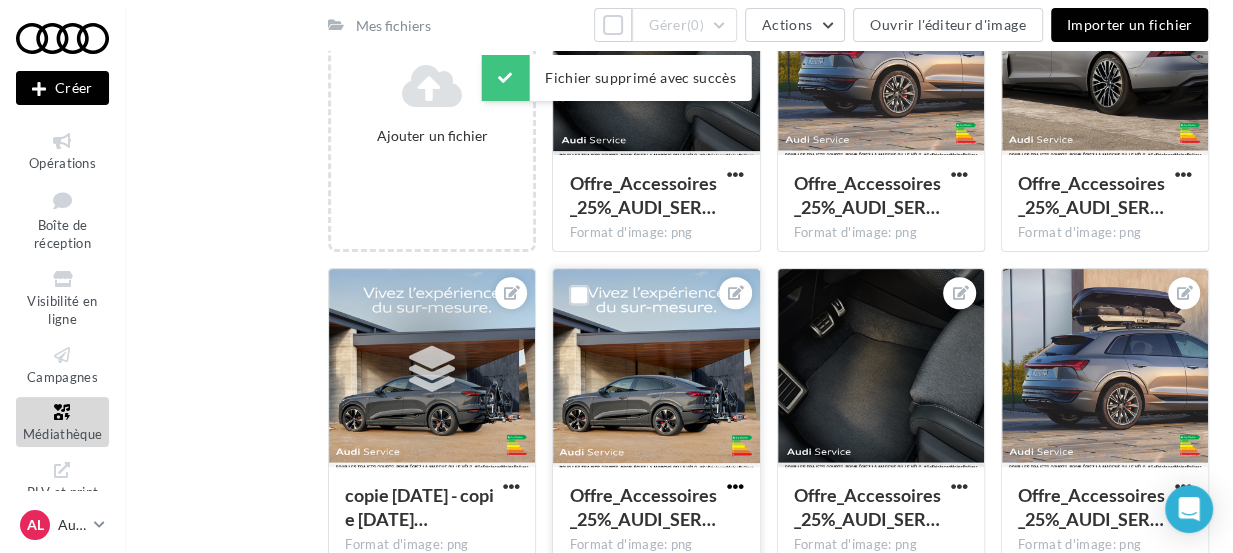 click at bounding box center [735, 486] 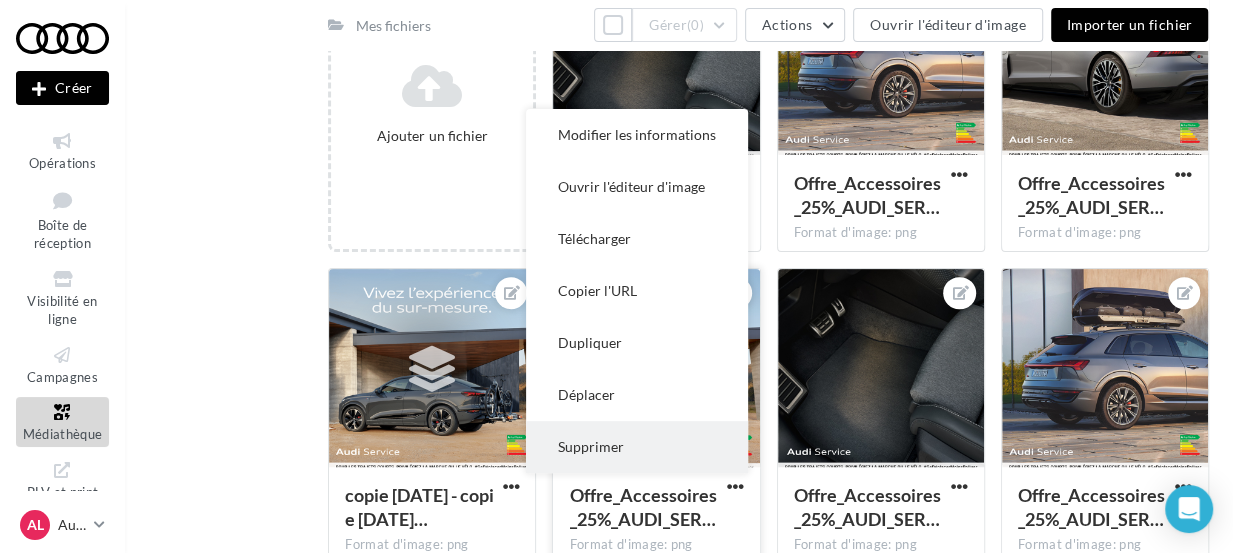 click on "Supprimer" 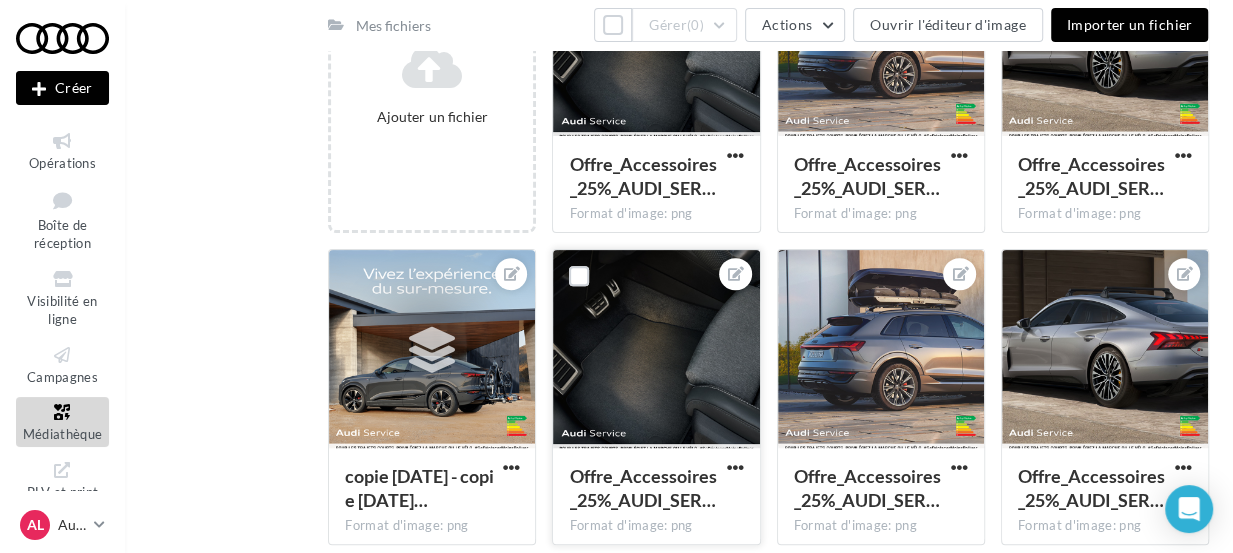 scroll, scrollTop: 300, scrollLeft: 0, axis: vertical 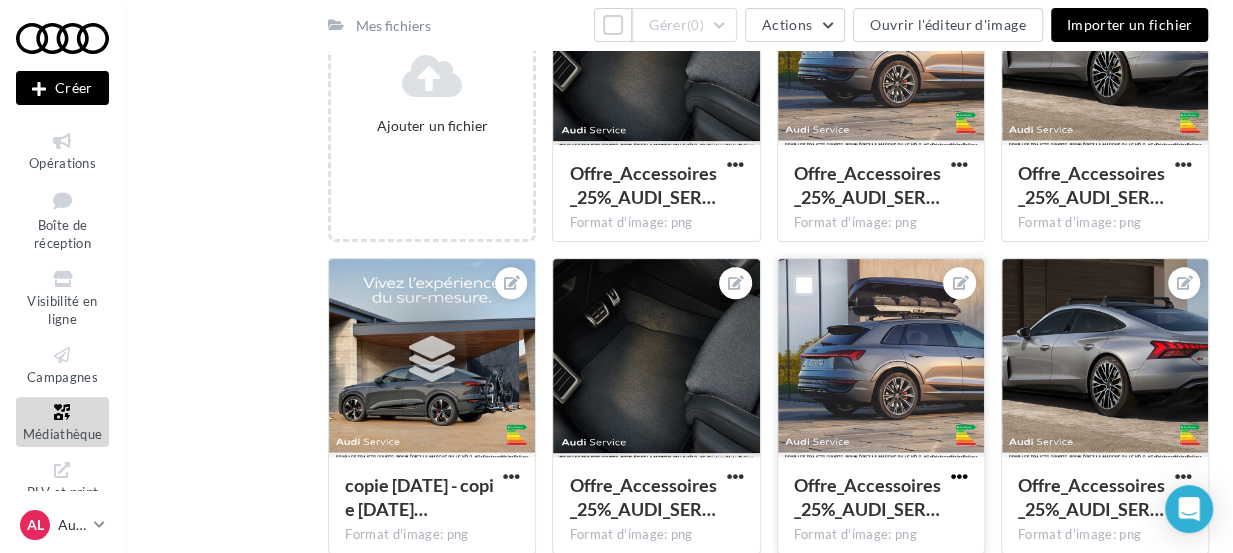 click 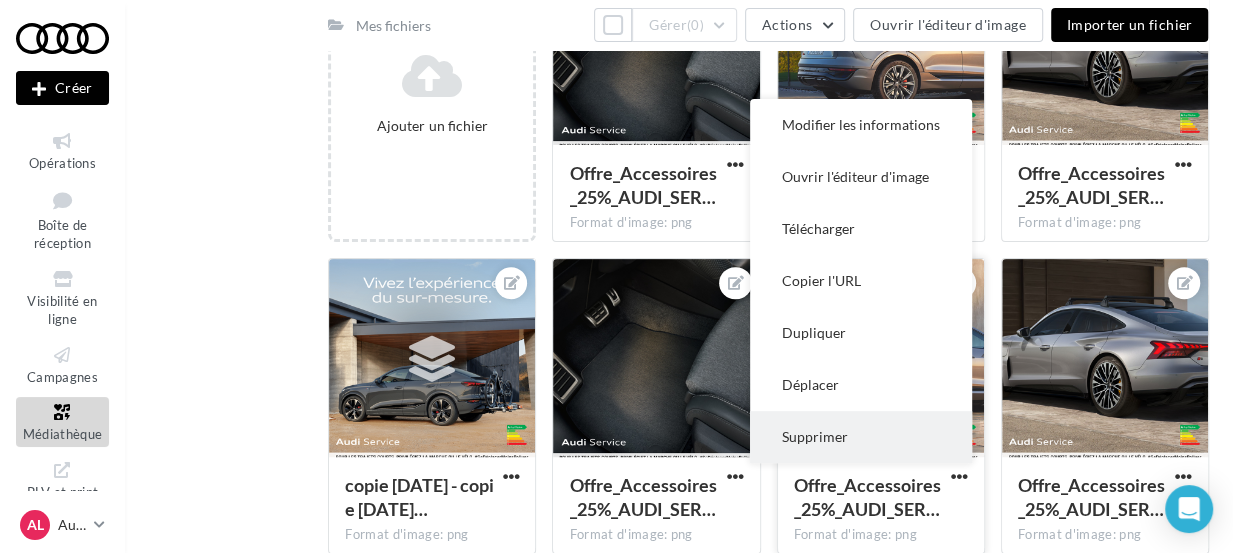 click on "Supprimer" 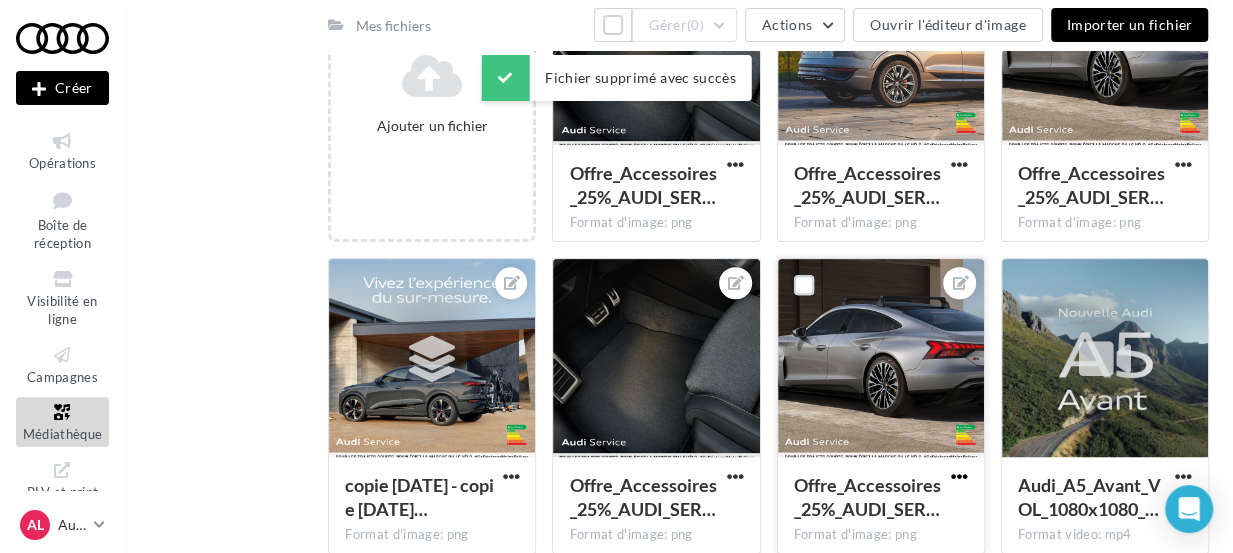 click 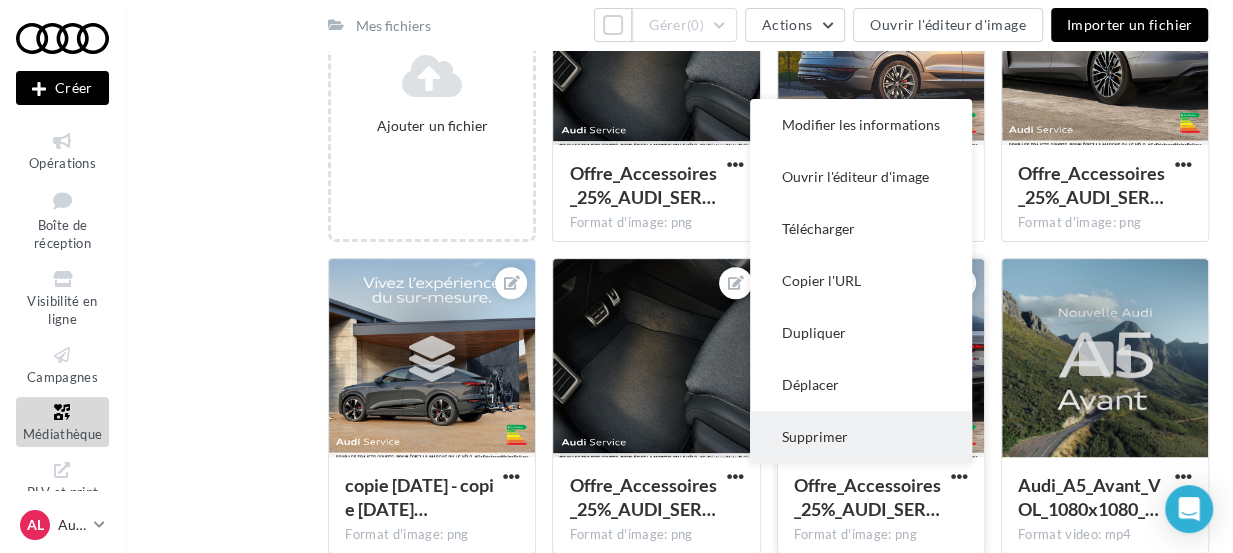 click on "Supprimer" 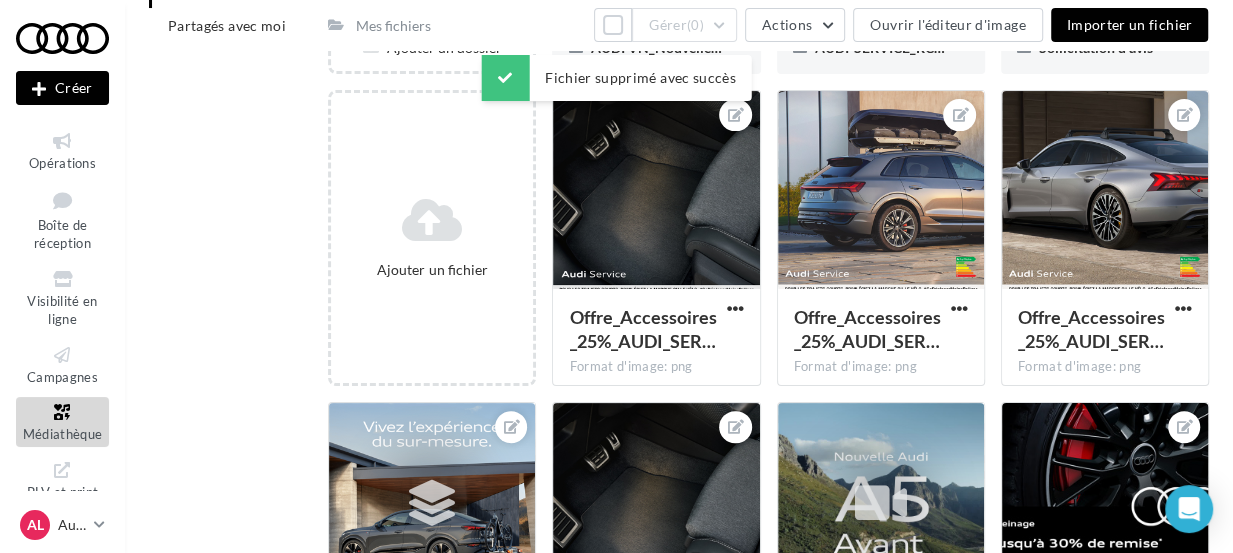 scroll, scrollTop: 152, scrollLeft: 0, axis: vertical 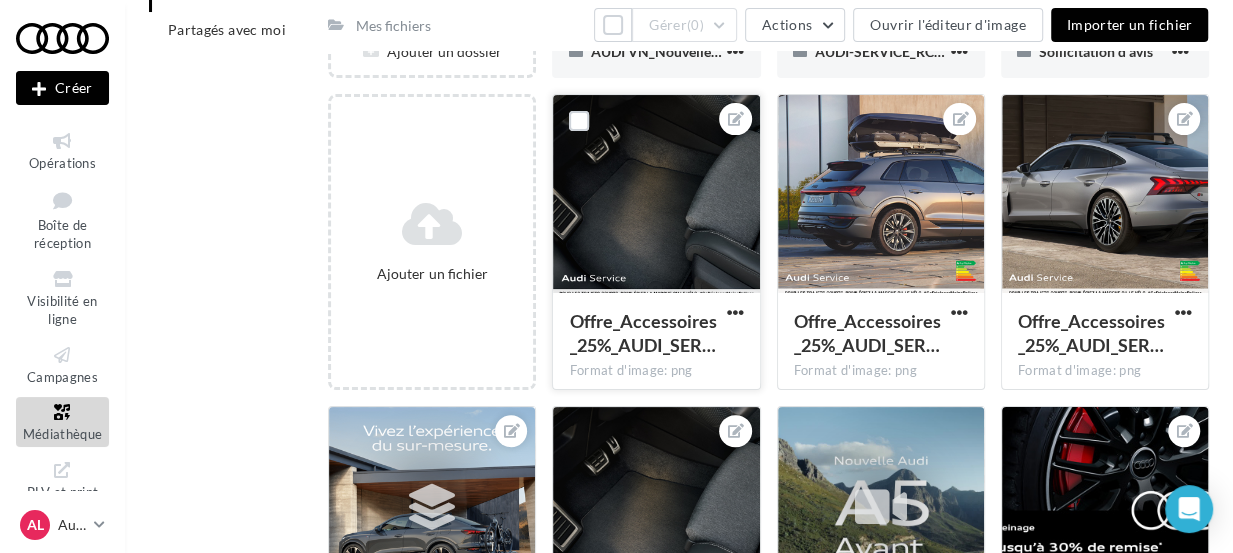 click 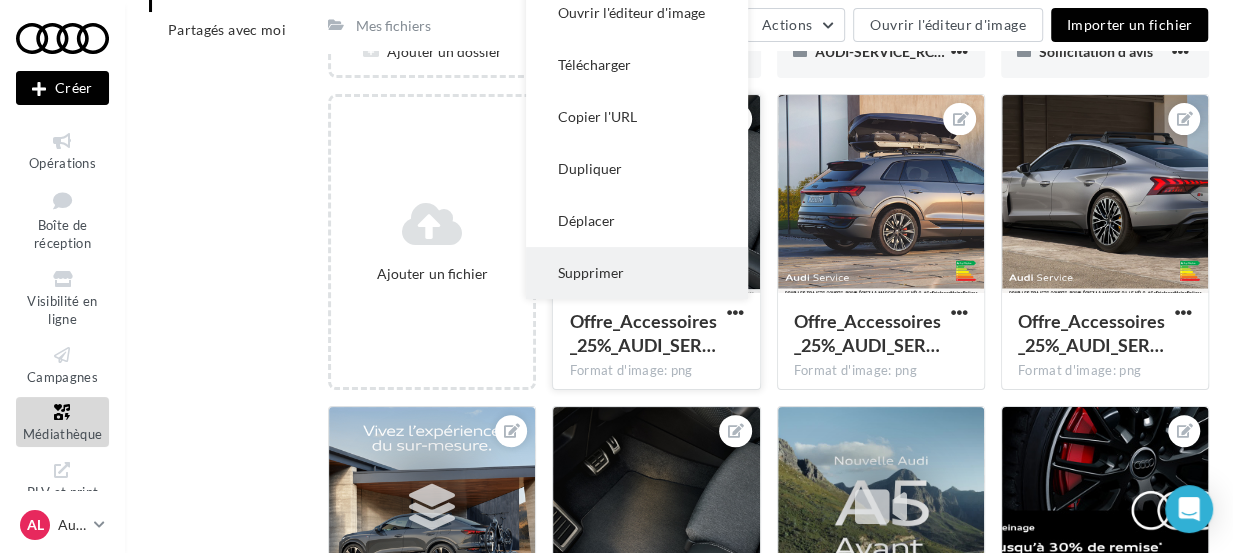 click on "Supprimer" 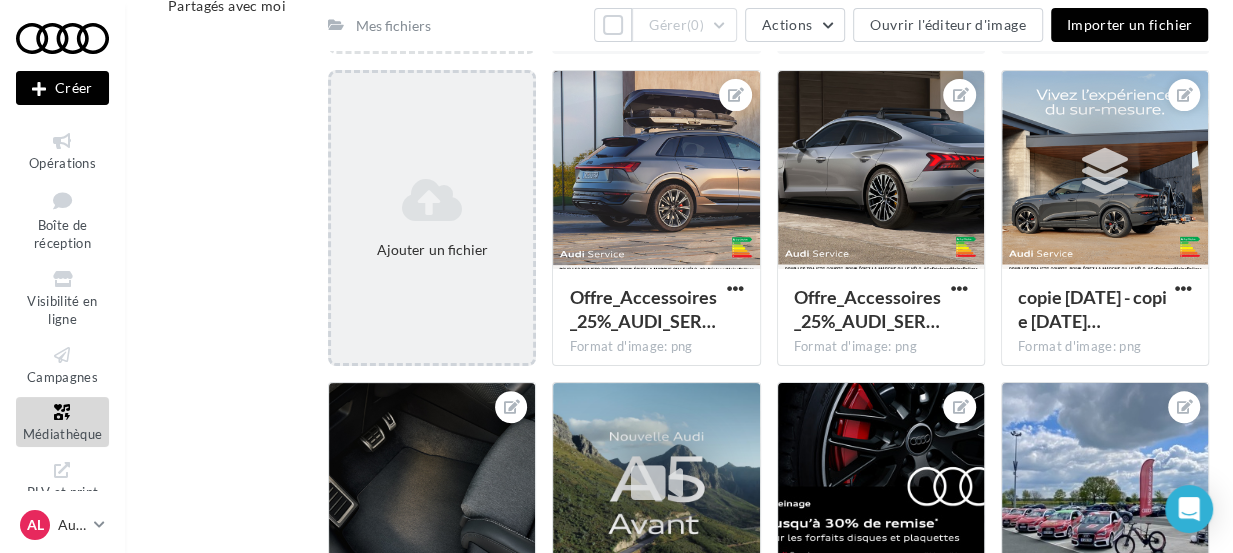 scroll, scrollTop: 0, scrollLeft: 0, axis: both 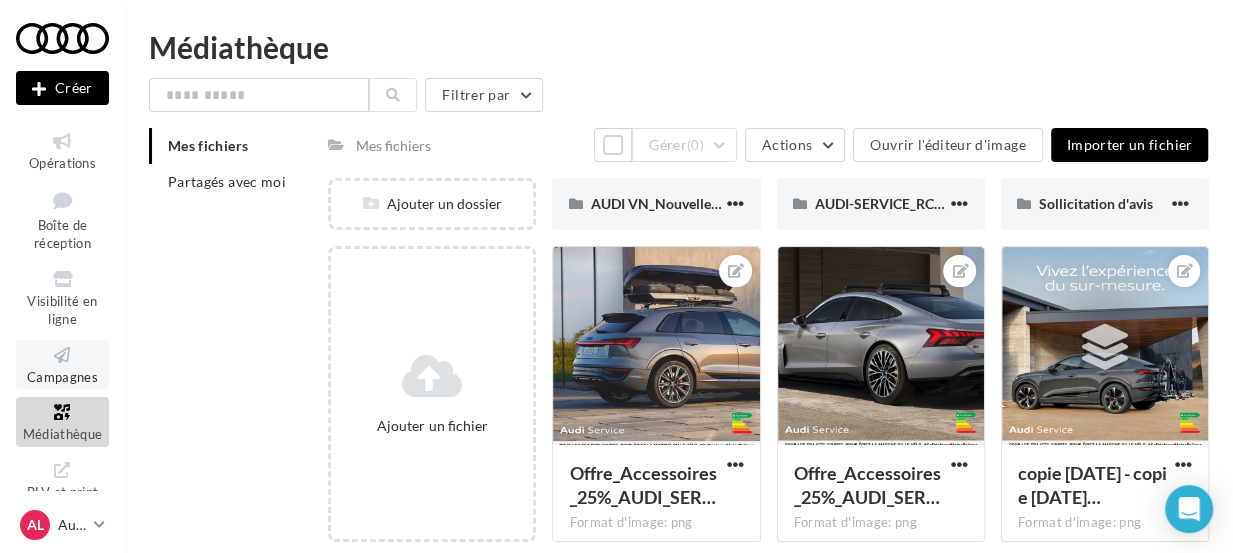 click 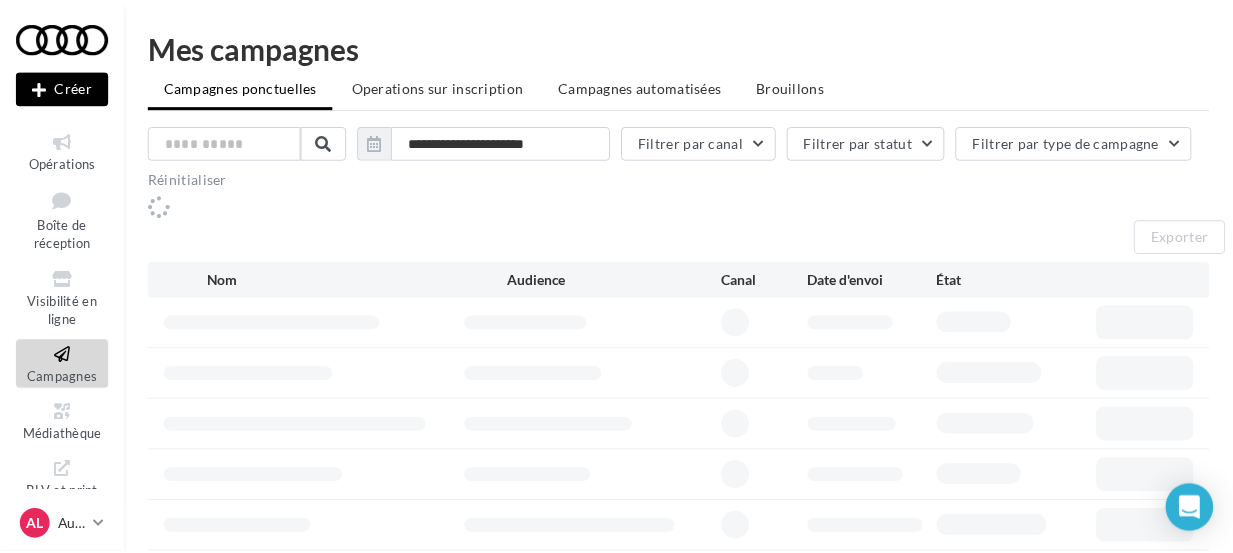 scroll, scrollTop: 0, scrollLeft: 0, axis: both 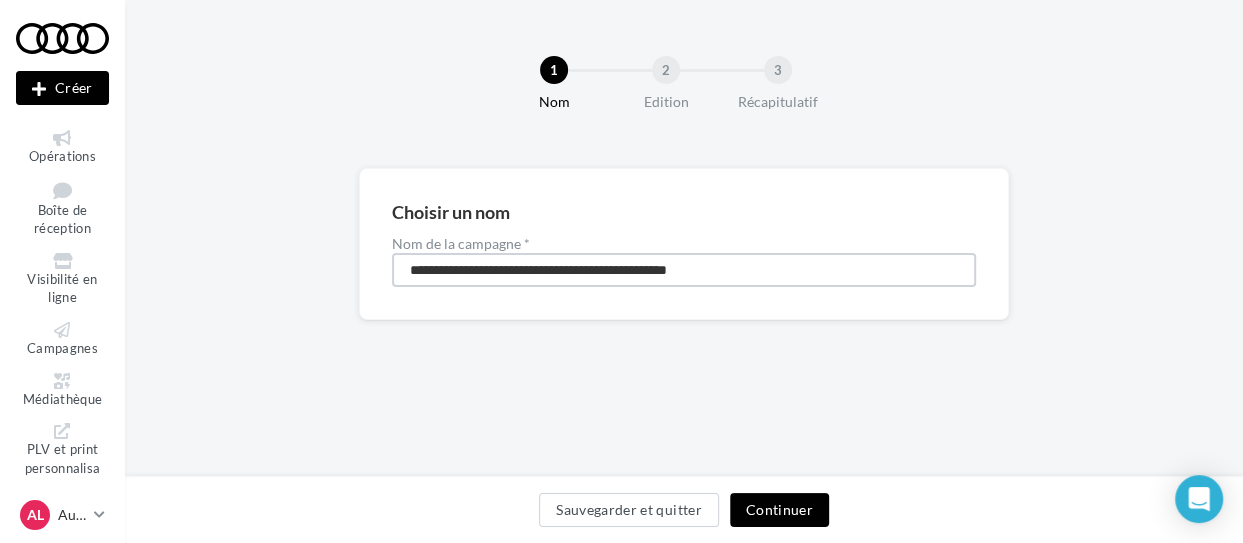 drag, startPoint x: 762, startPoint y: 268, endPoint x: 351, endPoint y: 284, distance: 411.3113 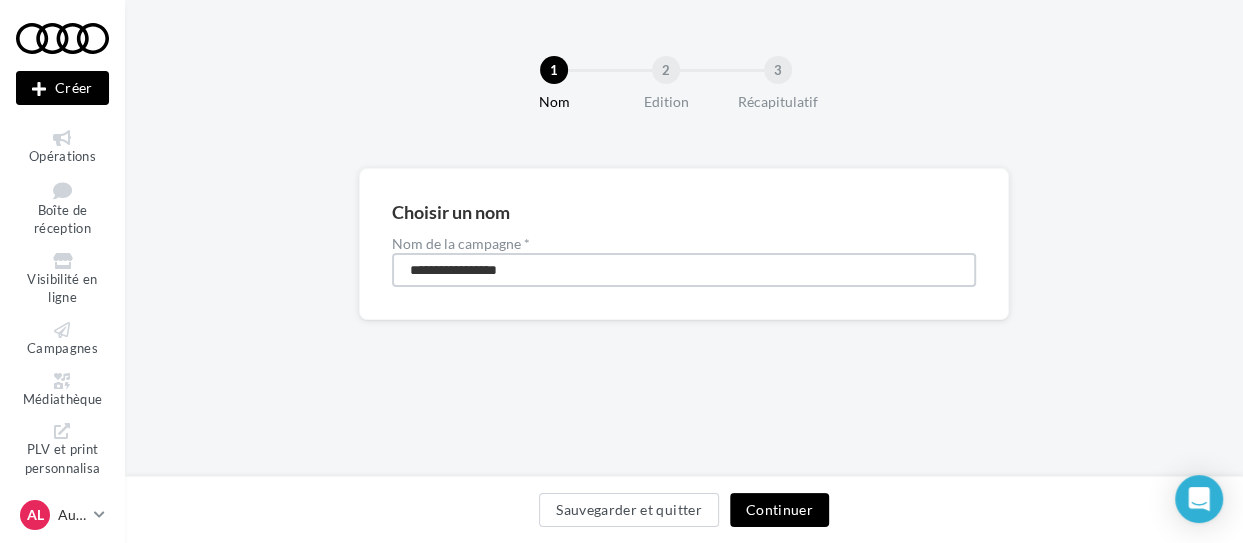 type on "**********" 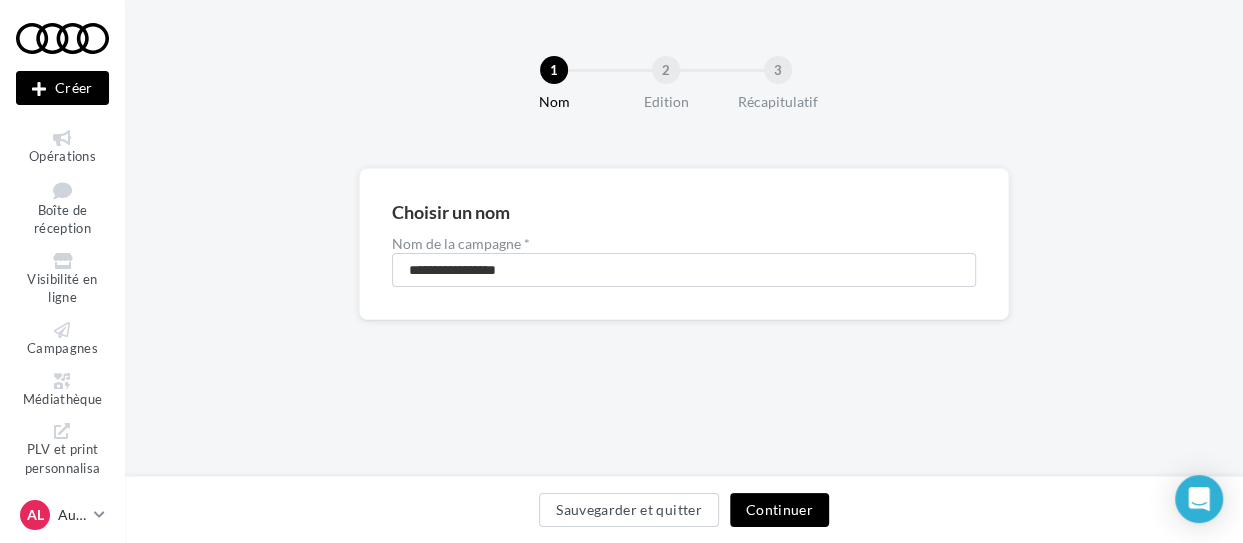 click on "Continuer" at bounding box center [779, 510] 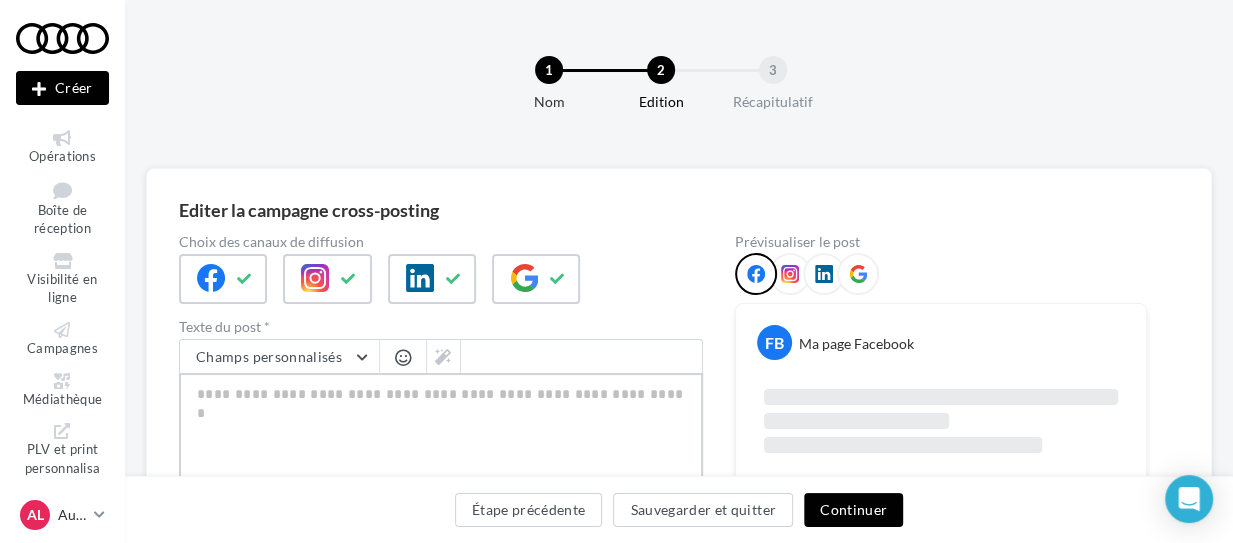 paste on "**********" 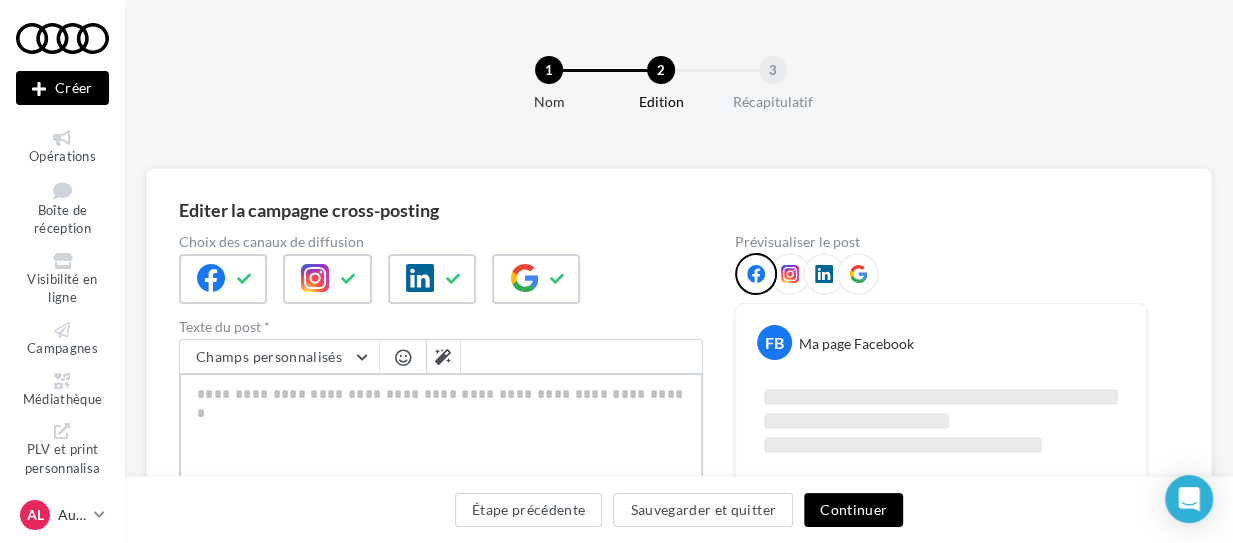 type on "**********" 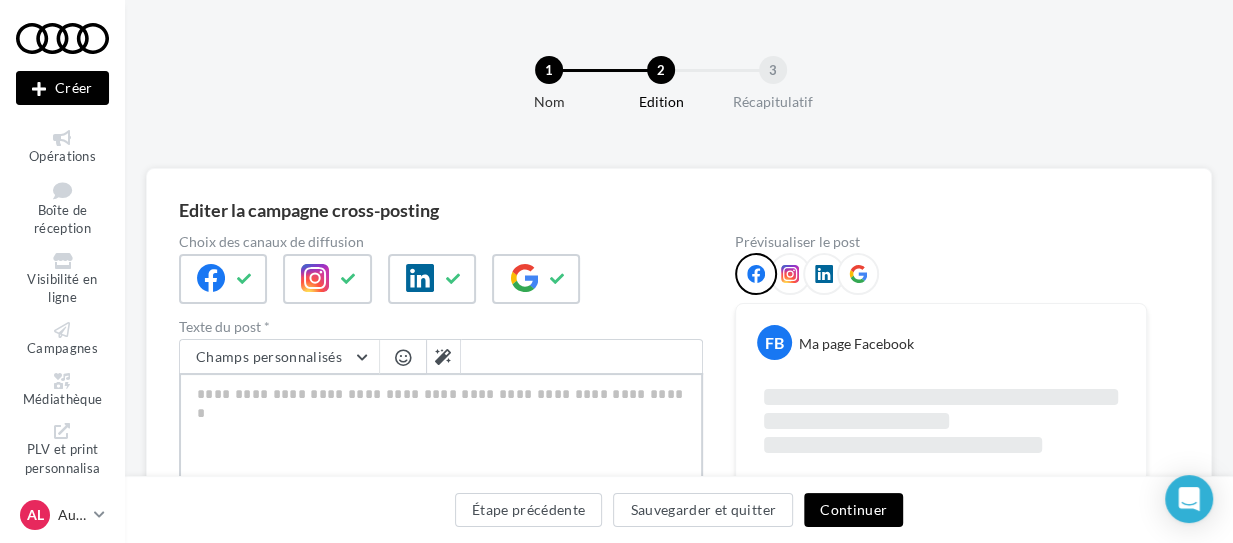 type on "**********" 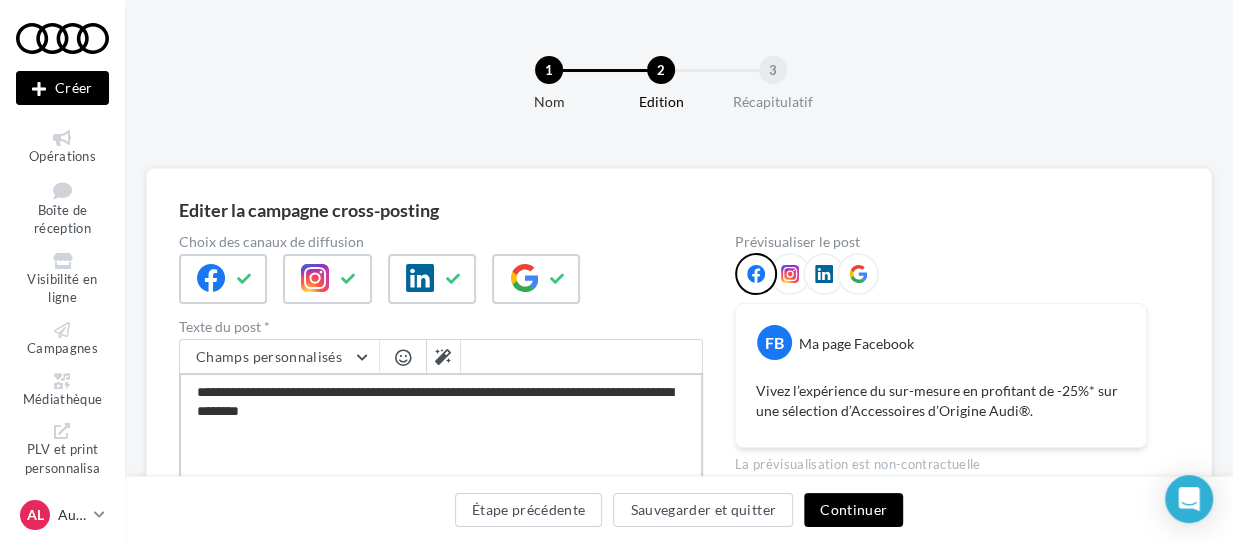 type on "**********" 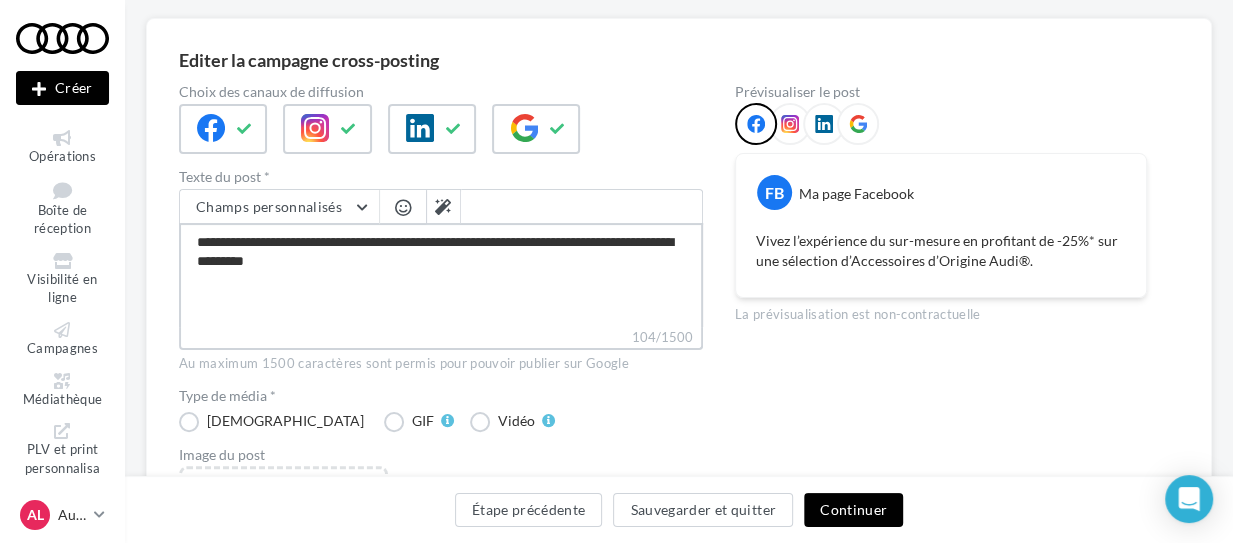 scroll, scrollTop: 150, scrollLeft: 0, axis: vertical 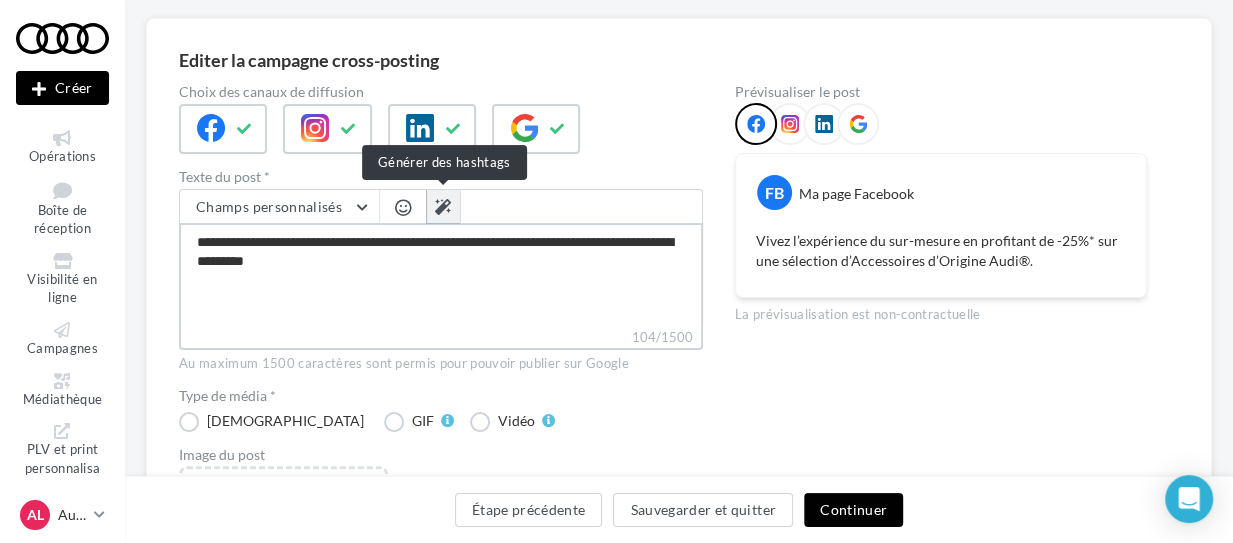 type on "**********" 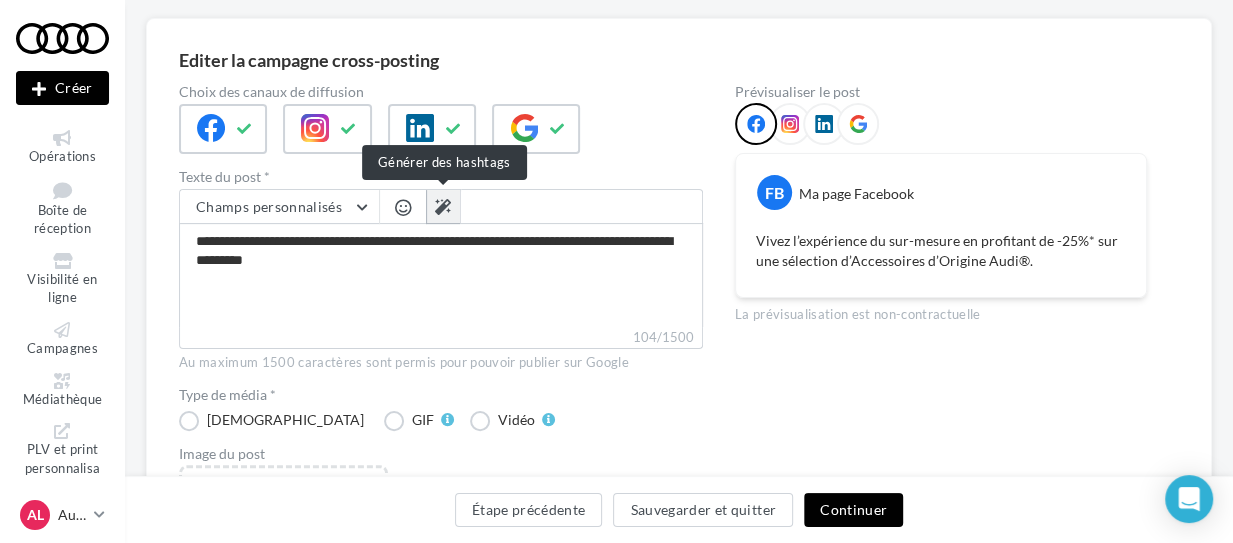 click at bounding box center (443, 207) 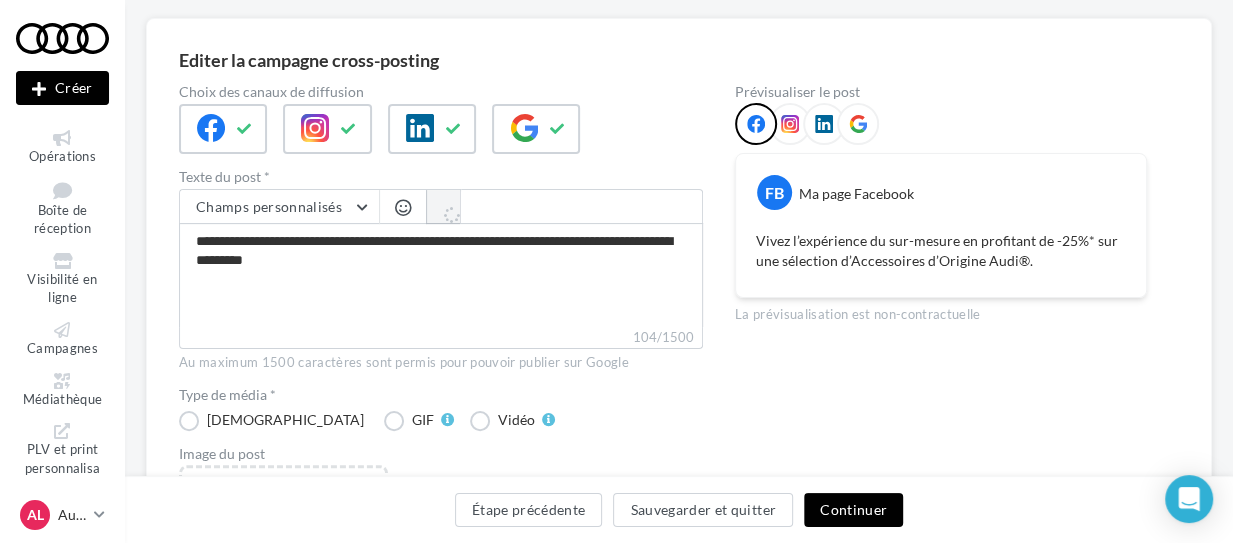 type on "**********" 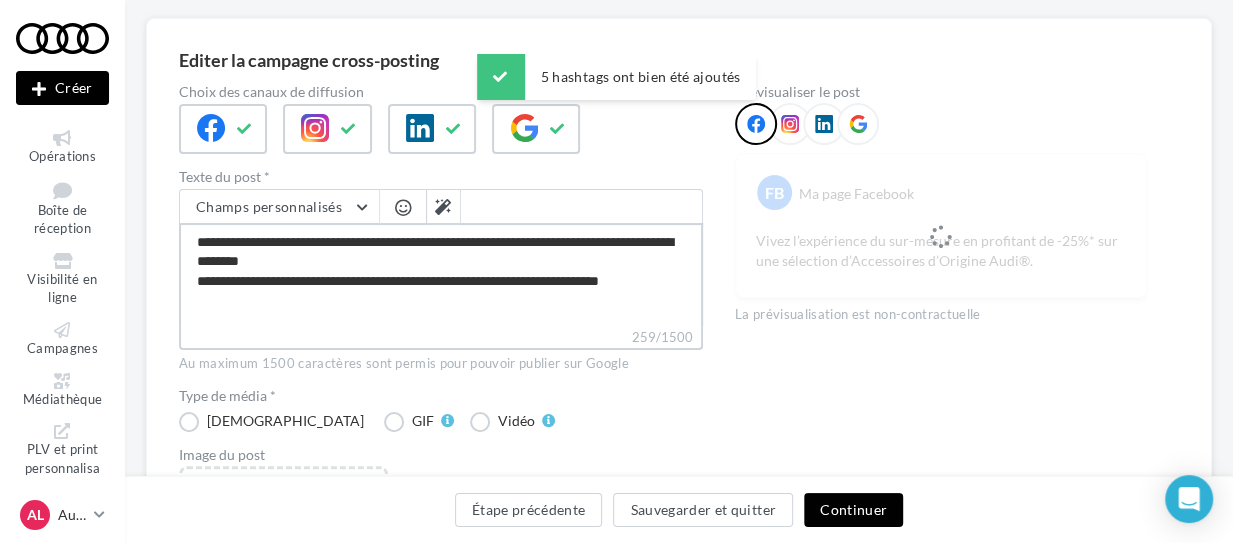 click on "**********" at bounding box center [441, 275] 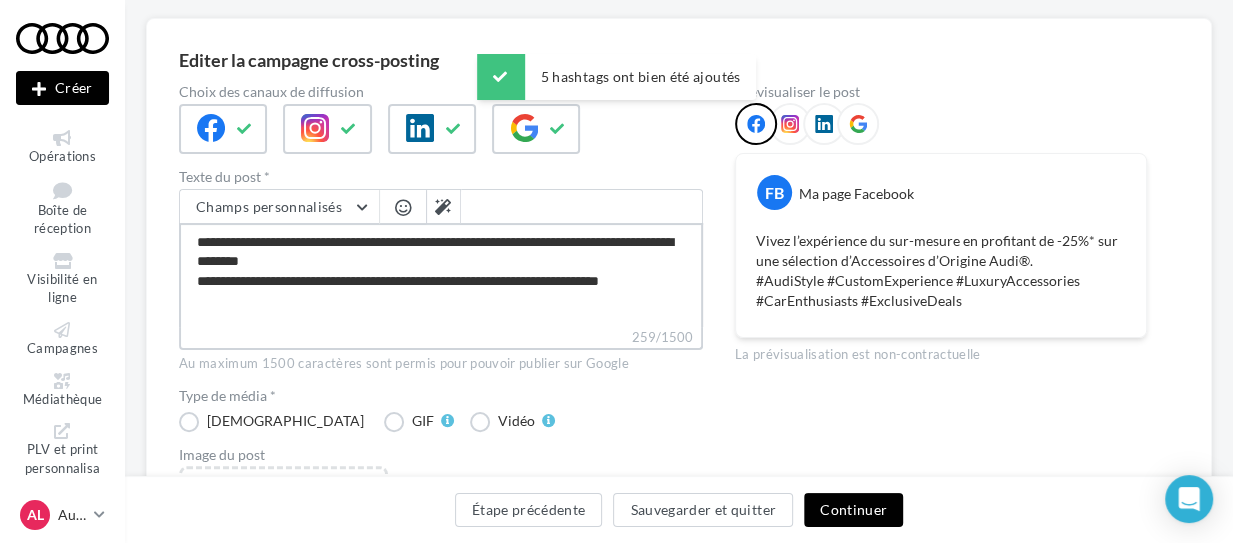 type on "**********" 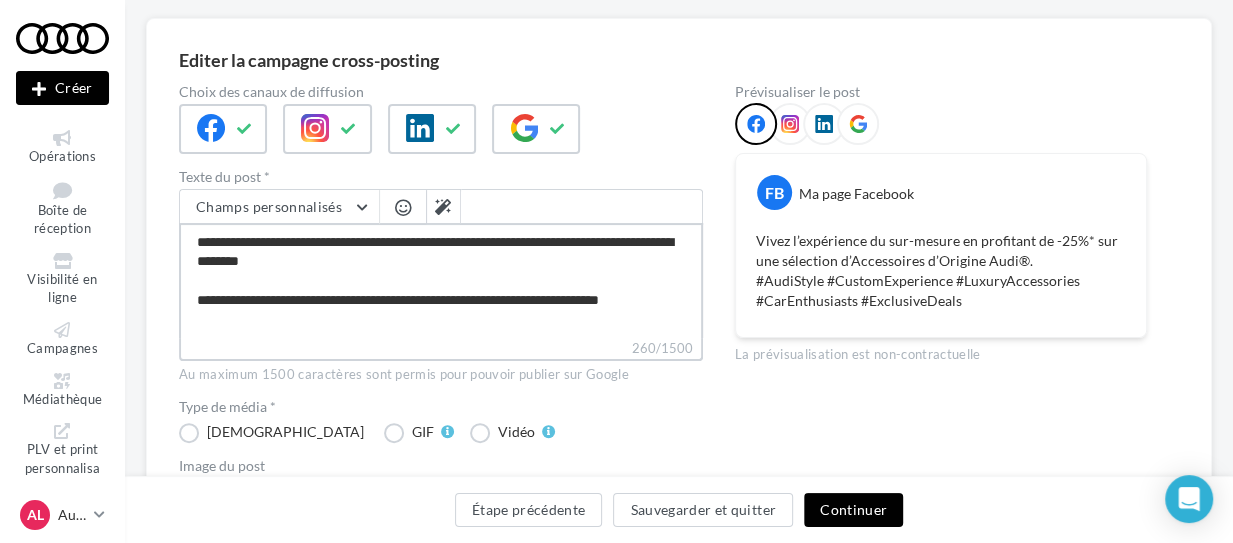 type on "**********" 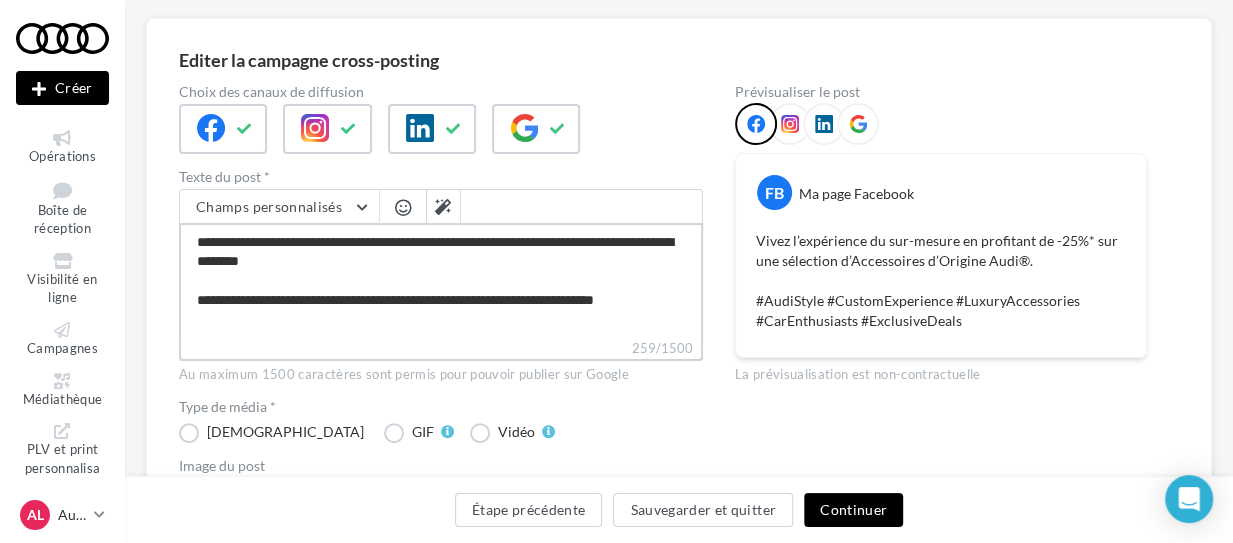 click on "**********" at bounding box center (441, 280) 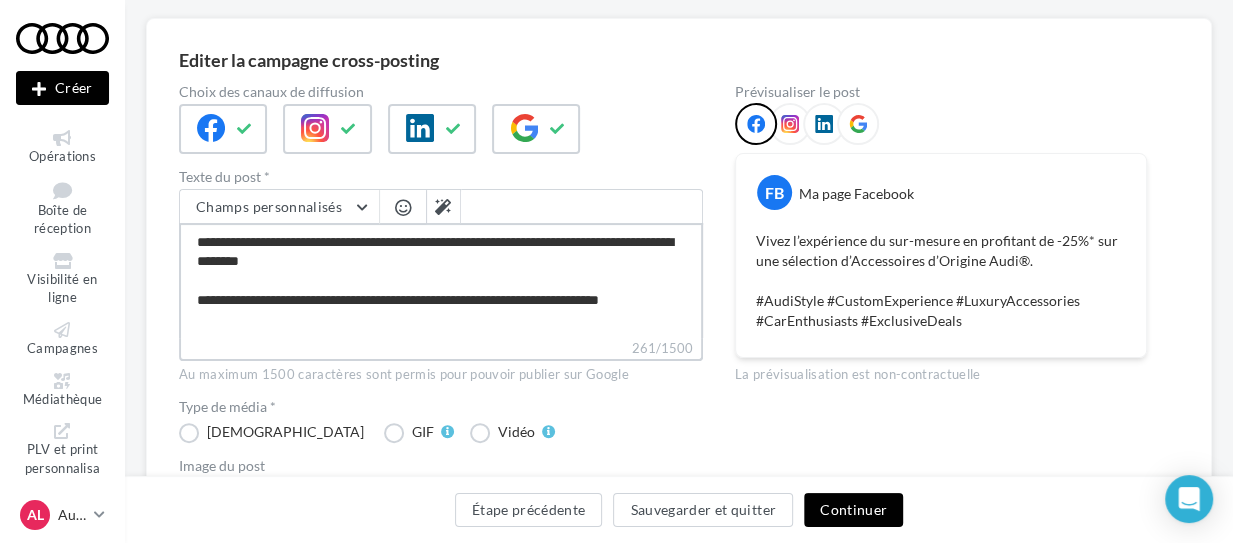 type on "**********" 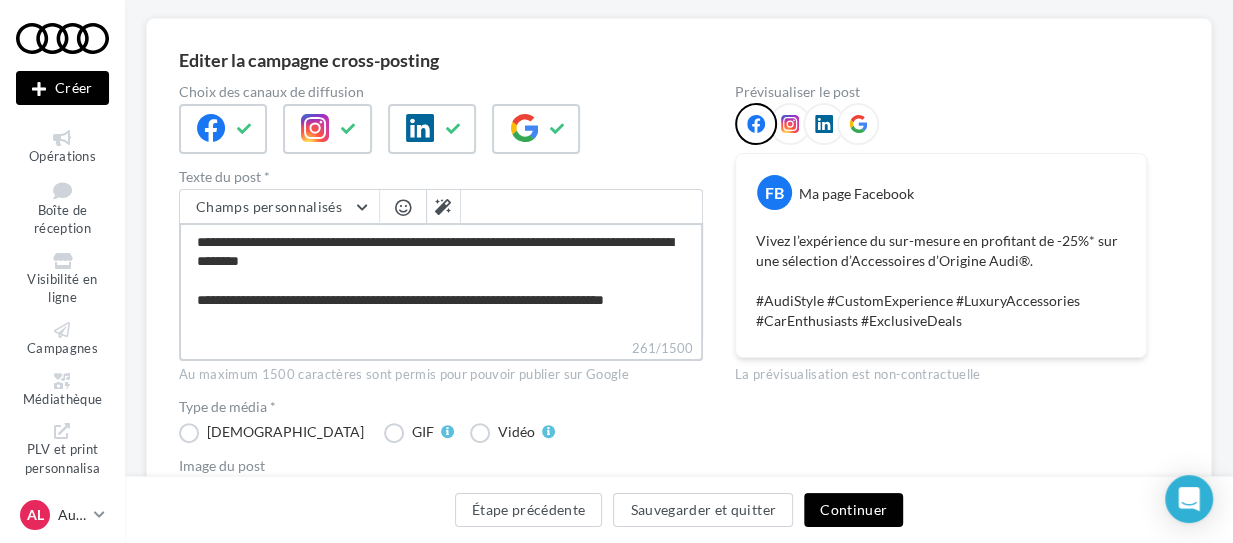 type on "**********" 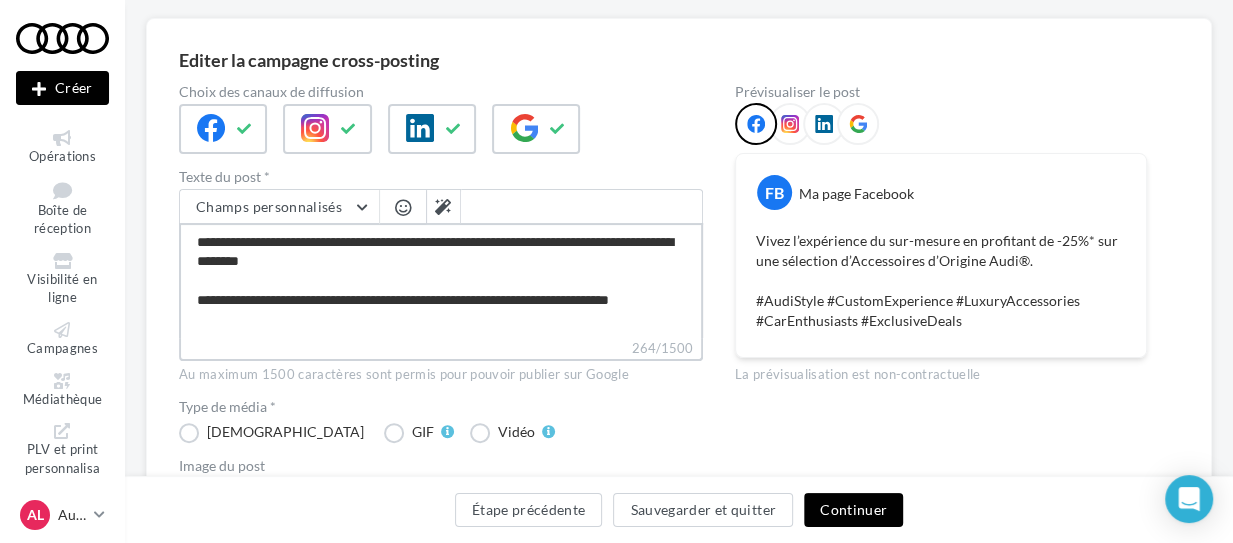 type on "**********" 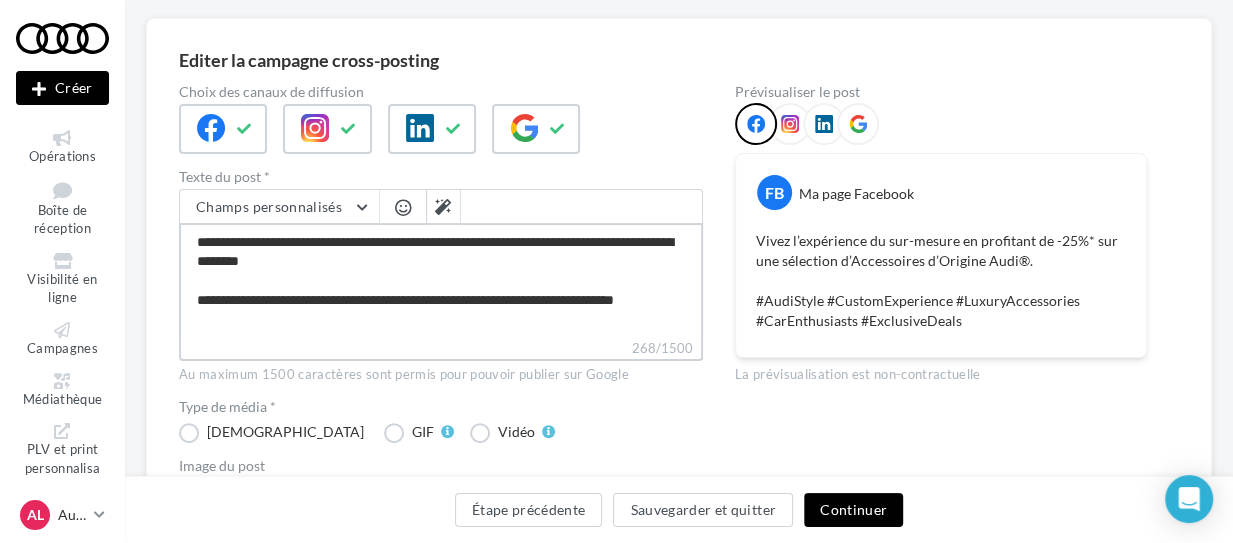 type on "**********" 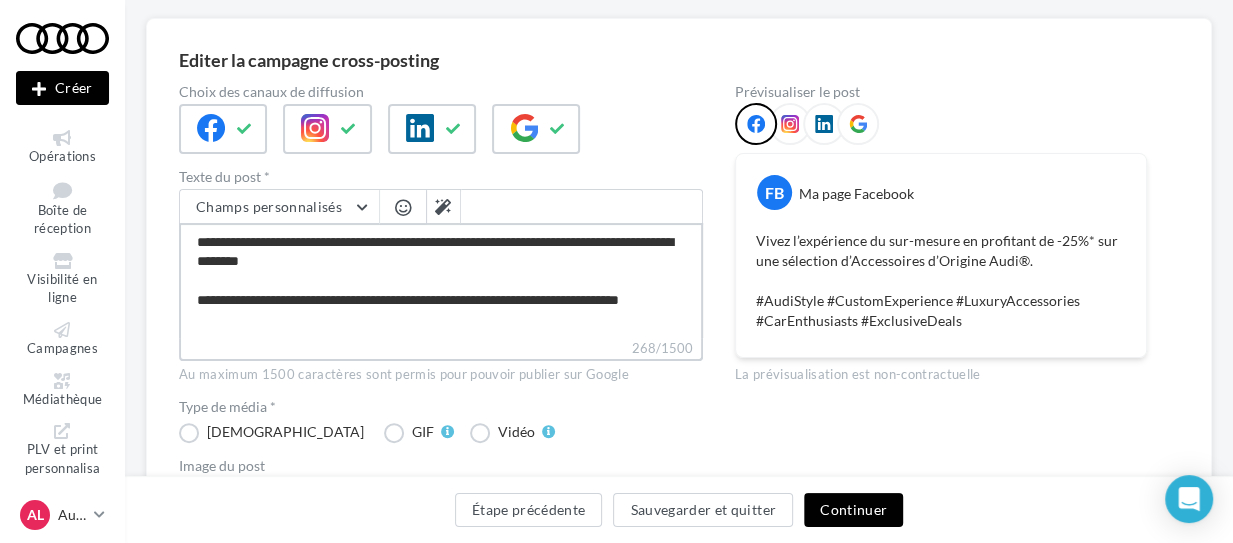 type on "**********" 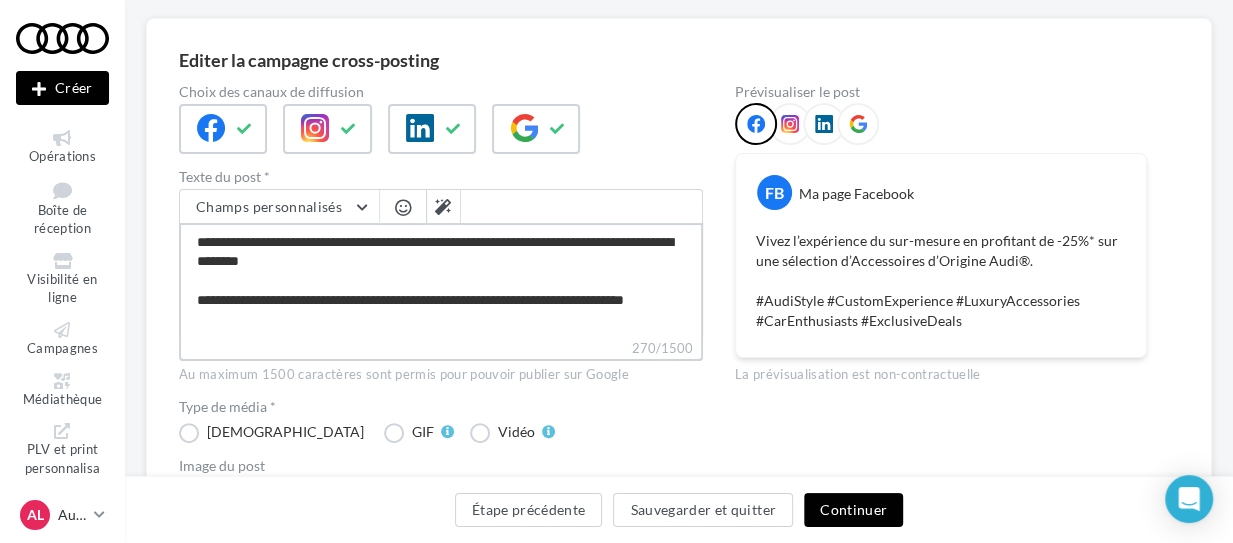 type on "**********" 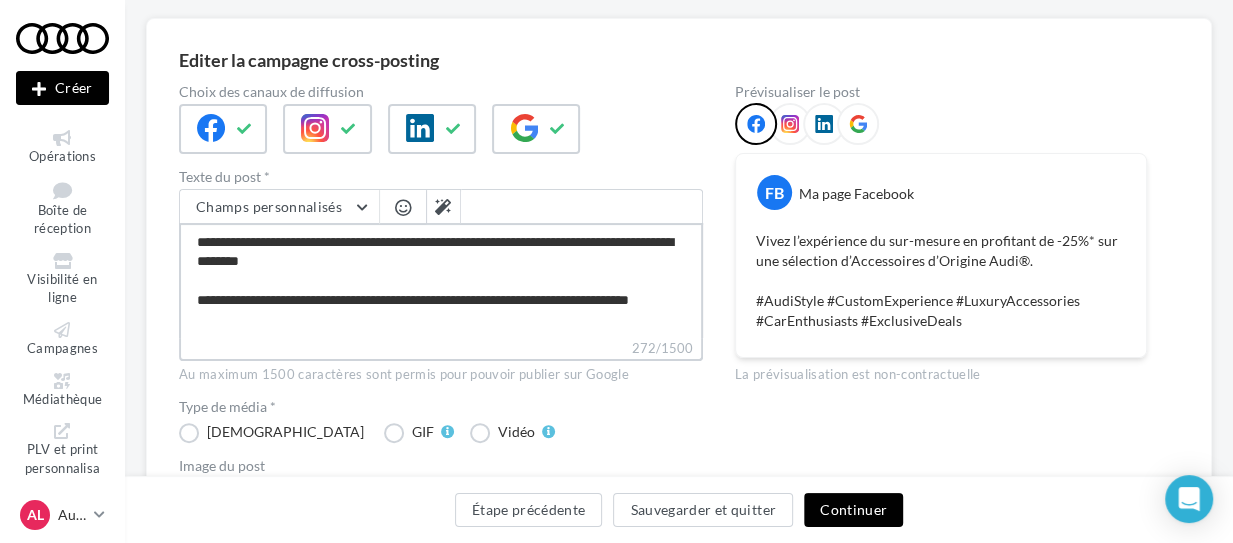 type on "**********" 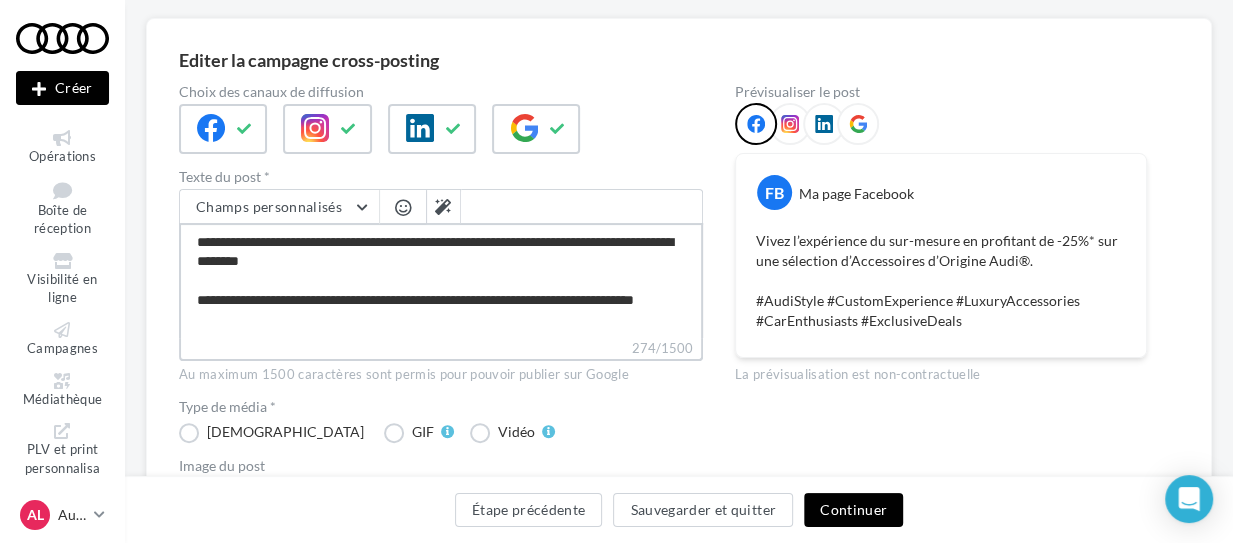 type on "**********" 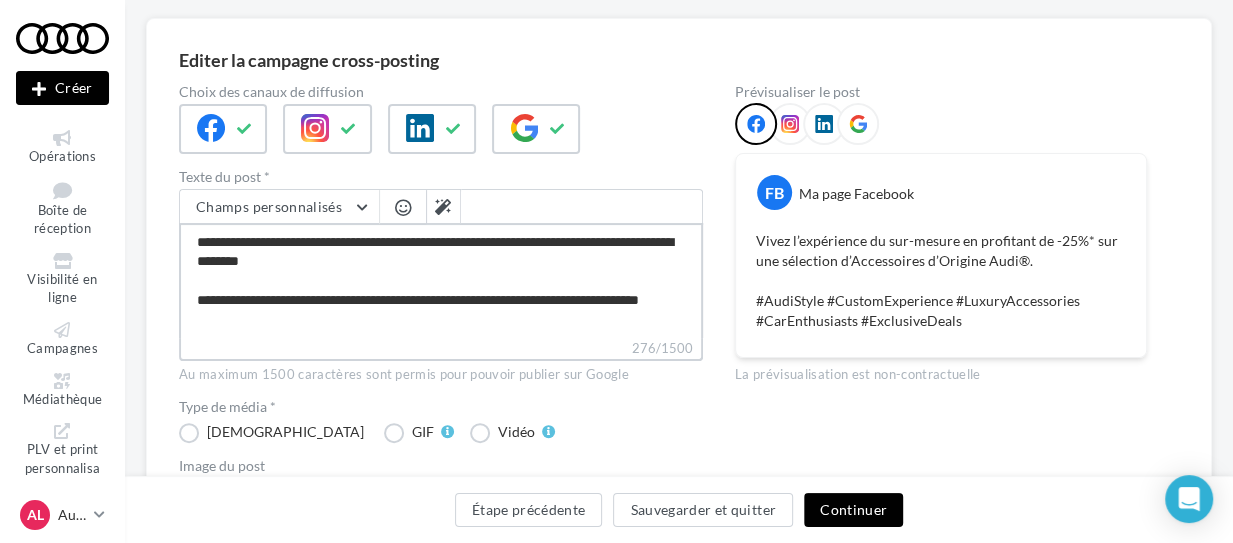 type on "**********" 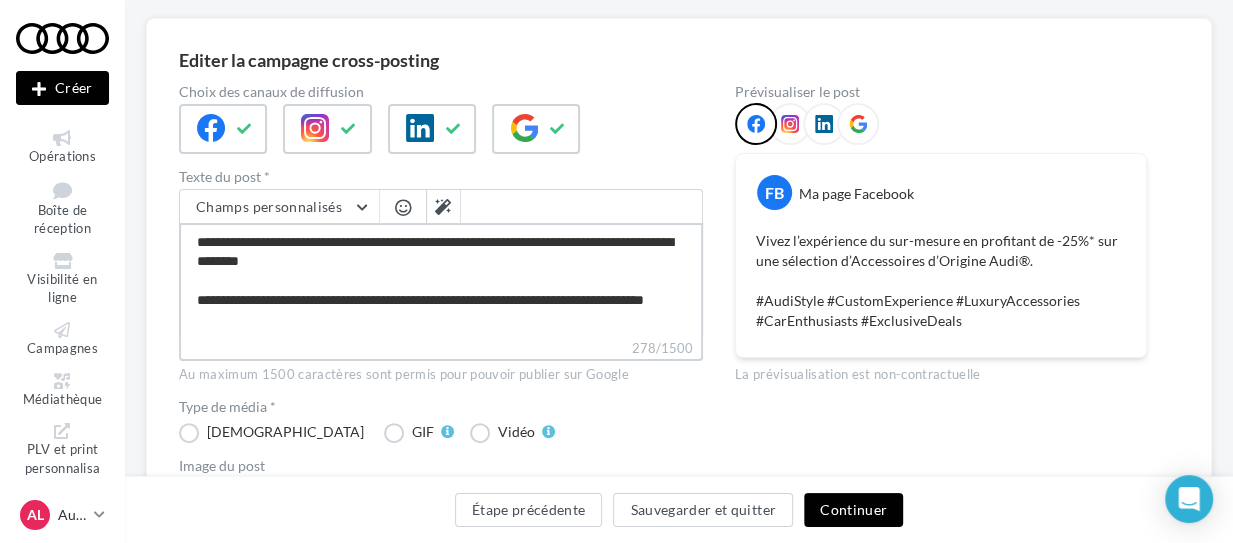 type on "**********" 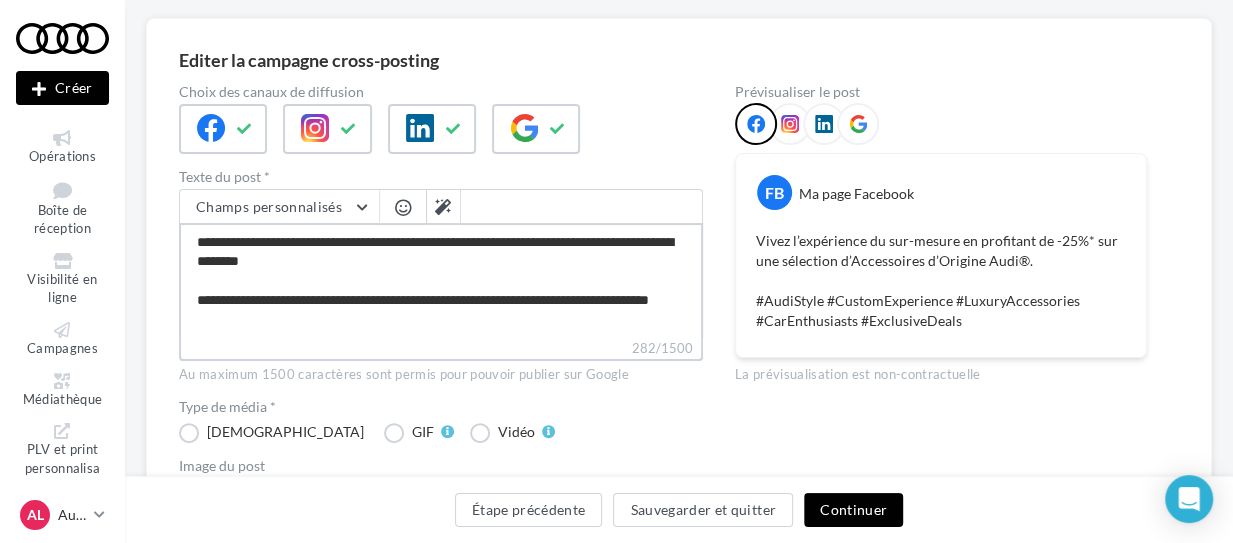 type on "**********" 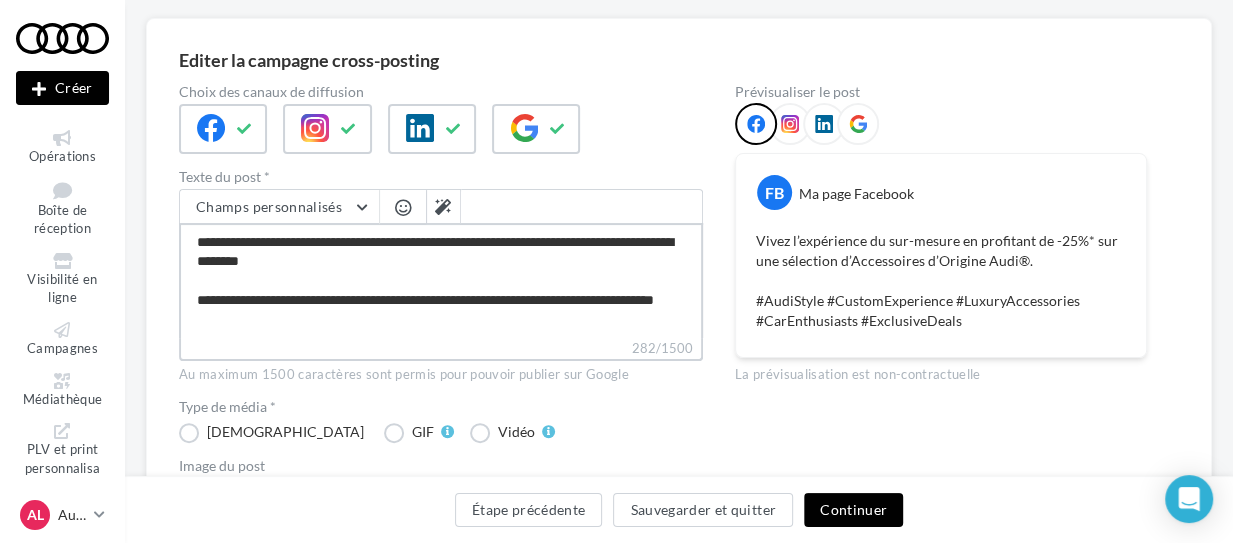 type on "**********" 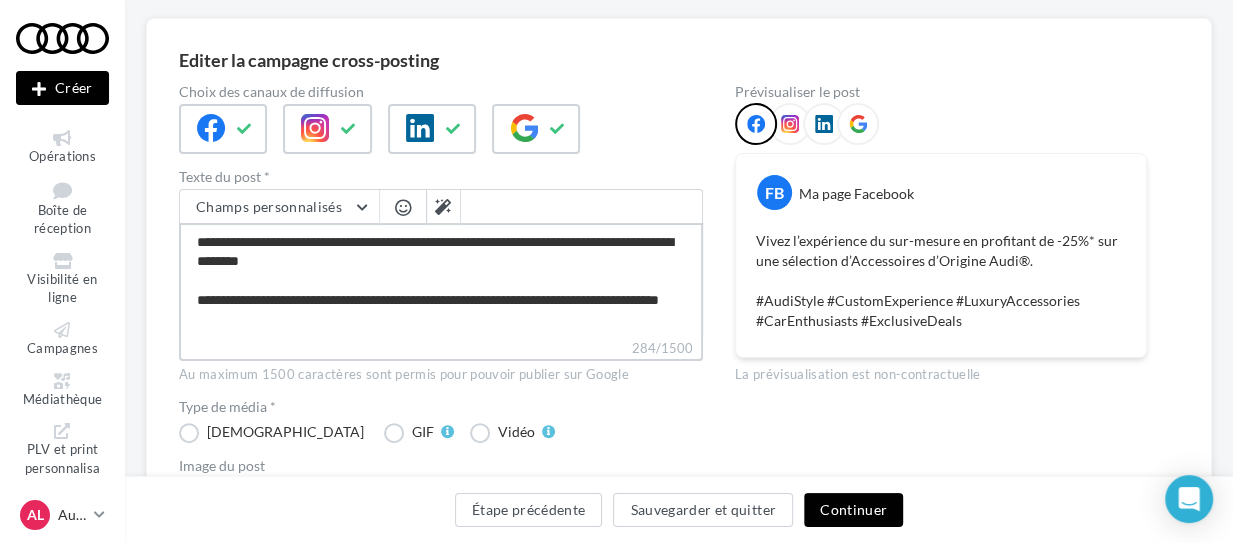 type on "**********" 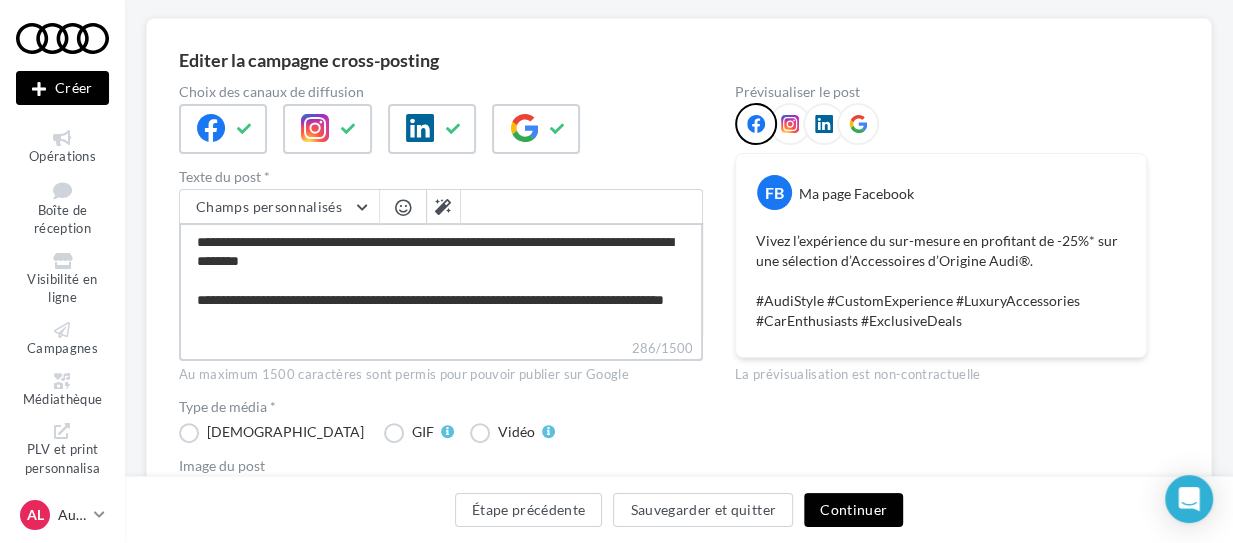 type on "**********" 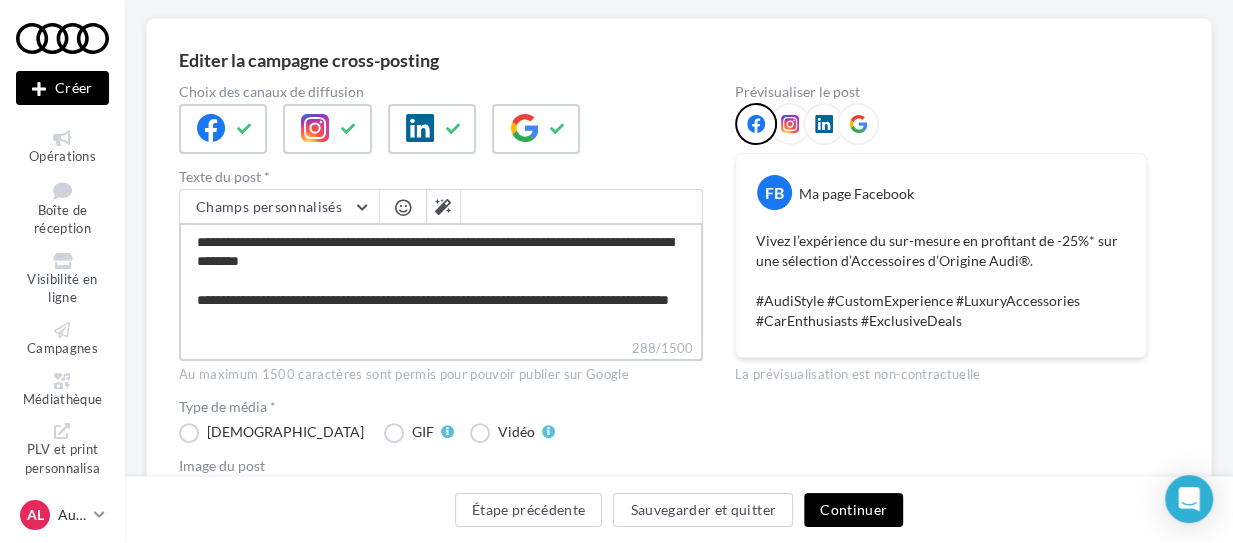 type on "**********" 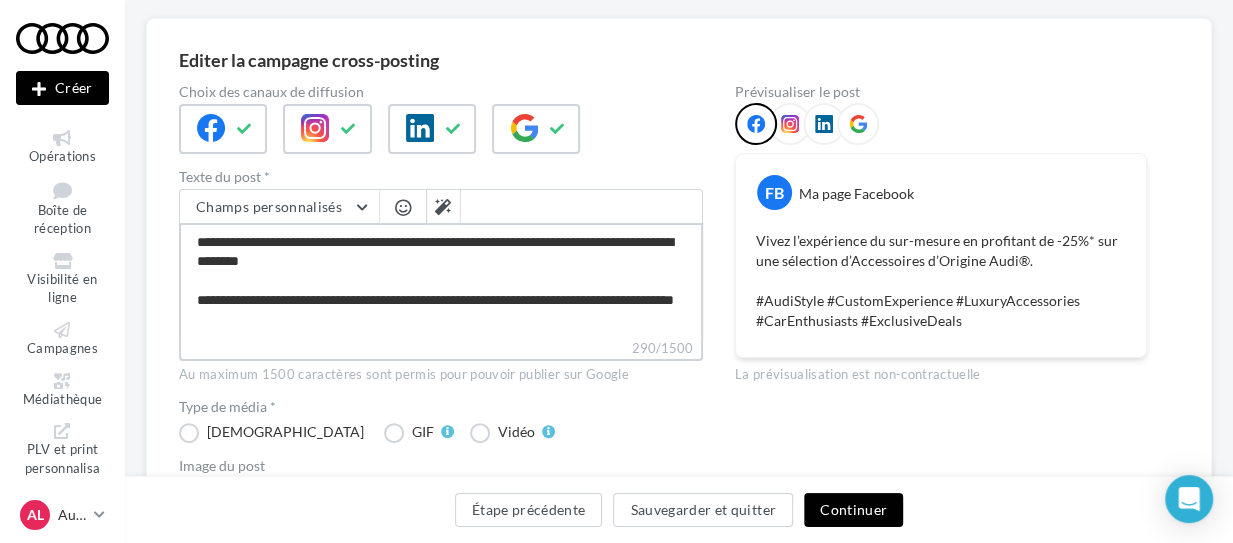 type on "**********" 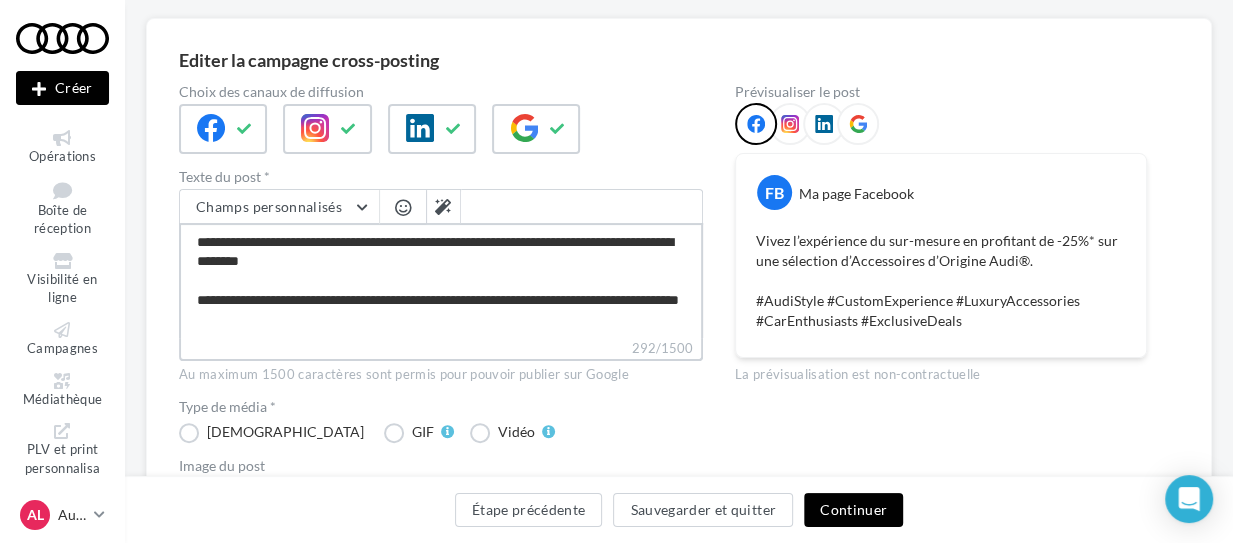 type on "**********" 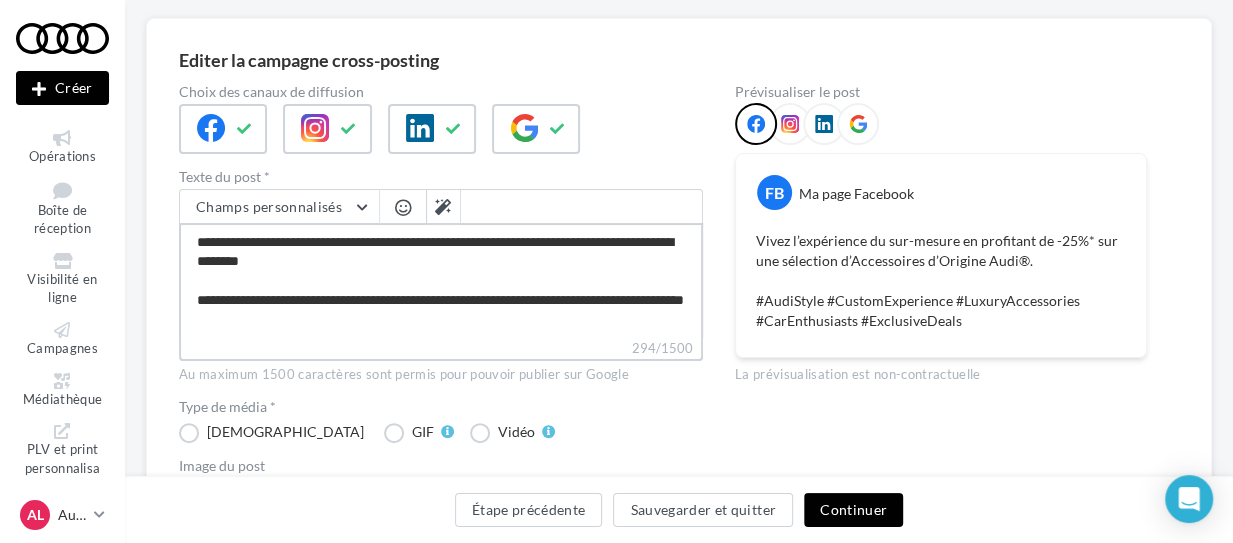 type on "**********" 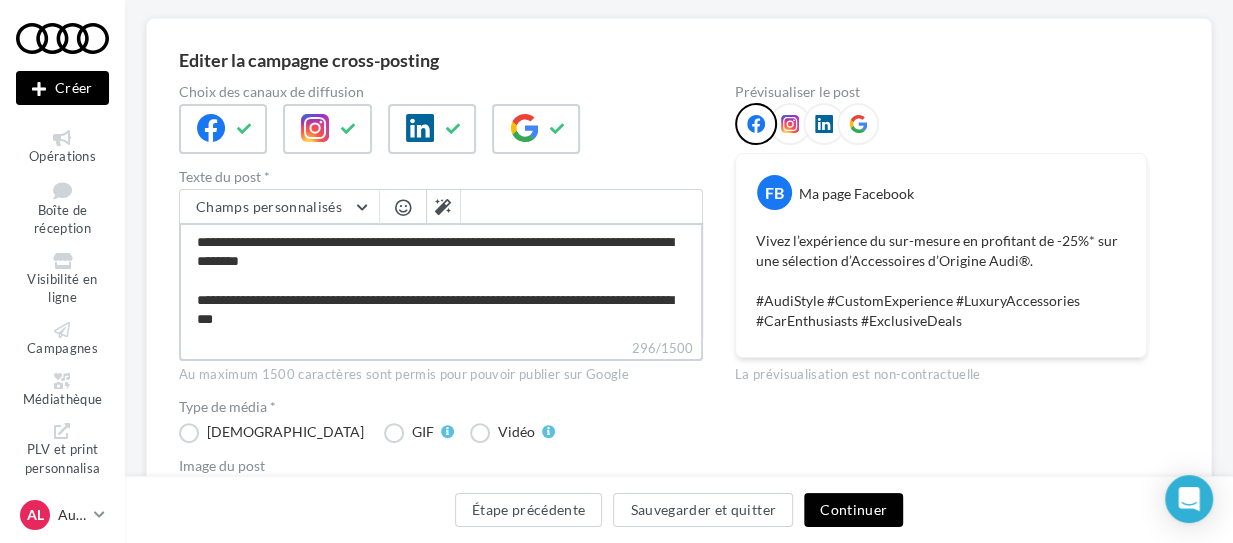 type on "**********" 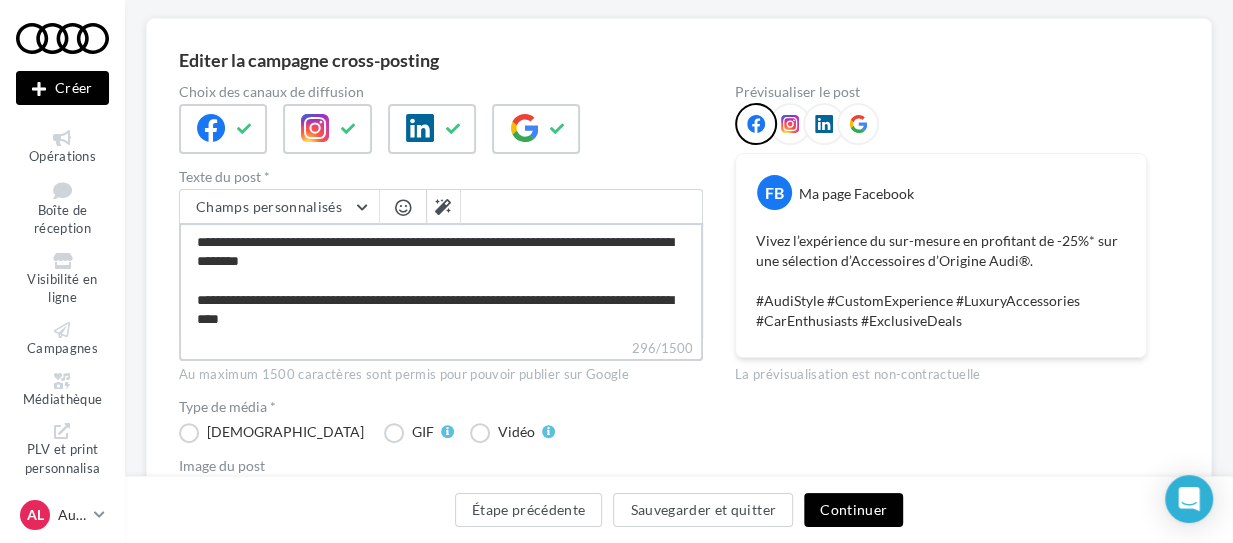 type on "**********" 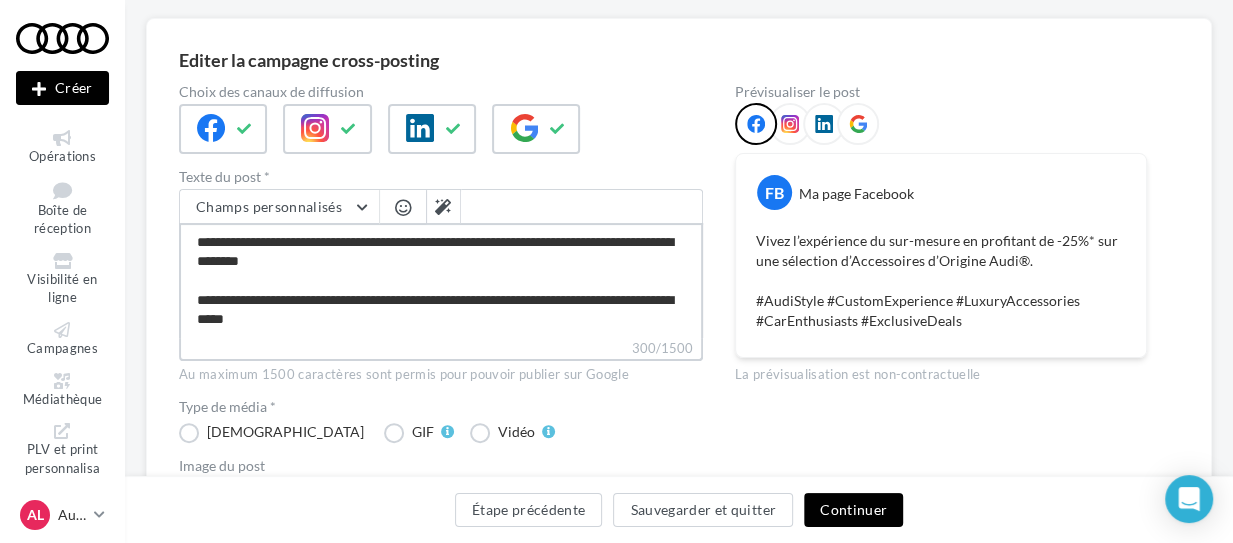 type on "**********" 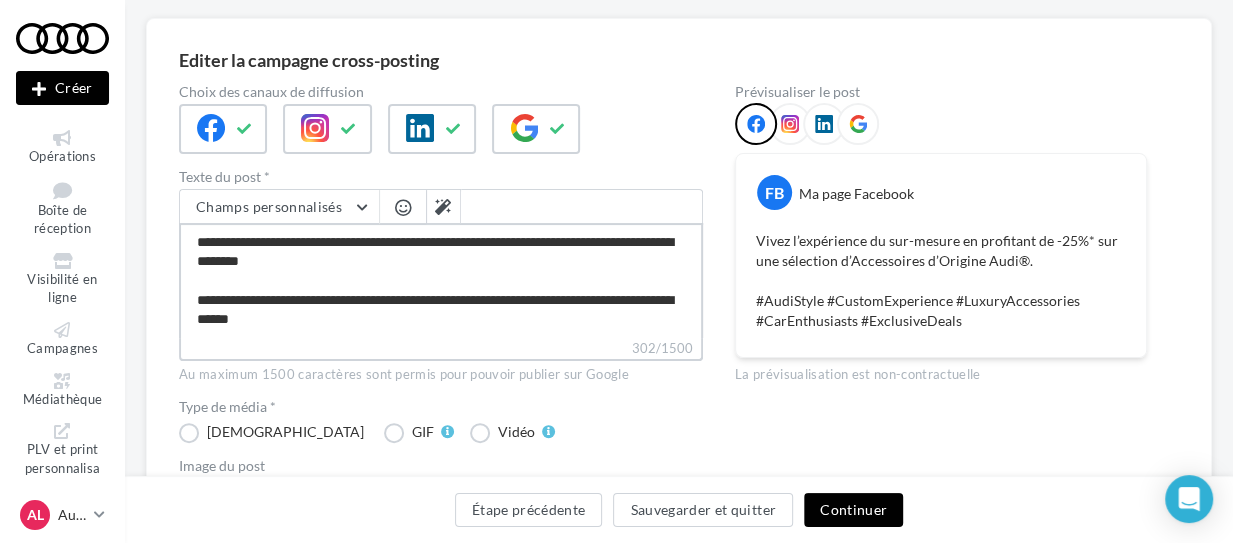 type on "**********" 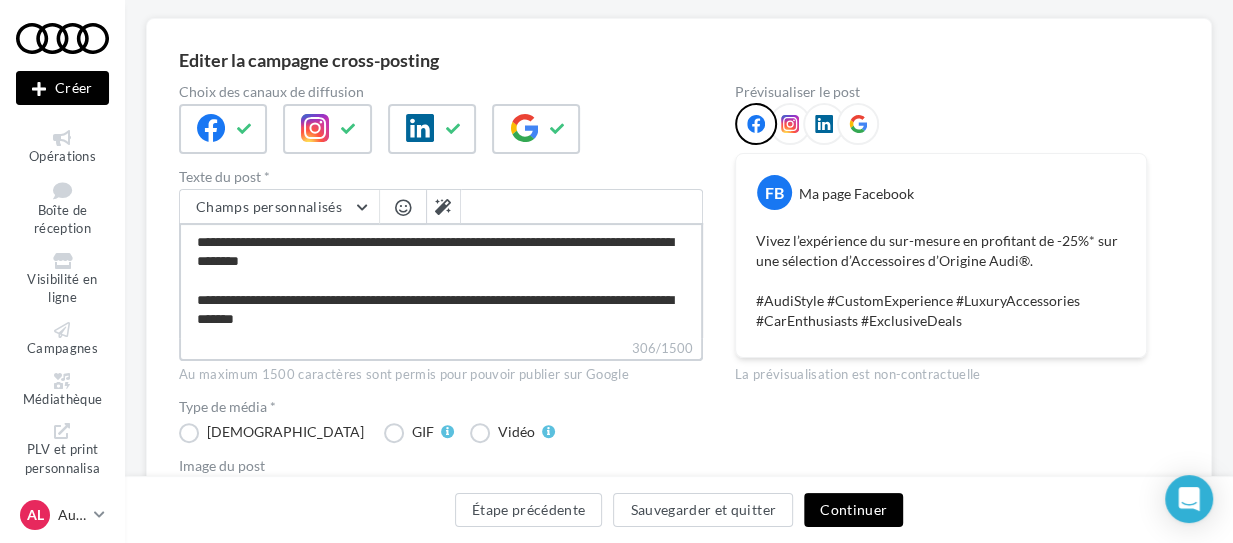 type on "**********" 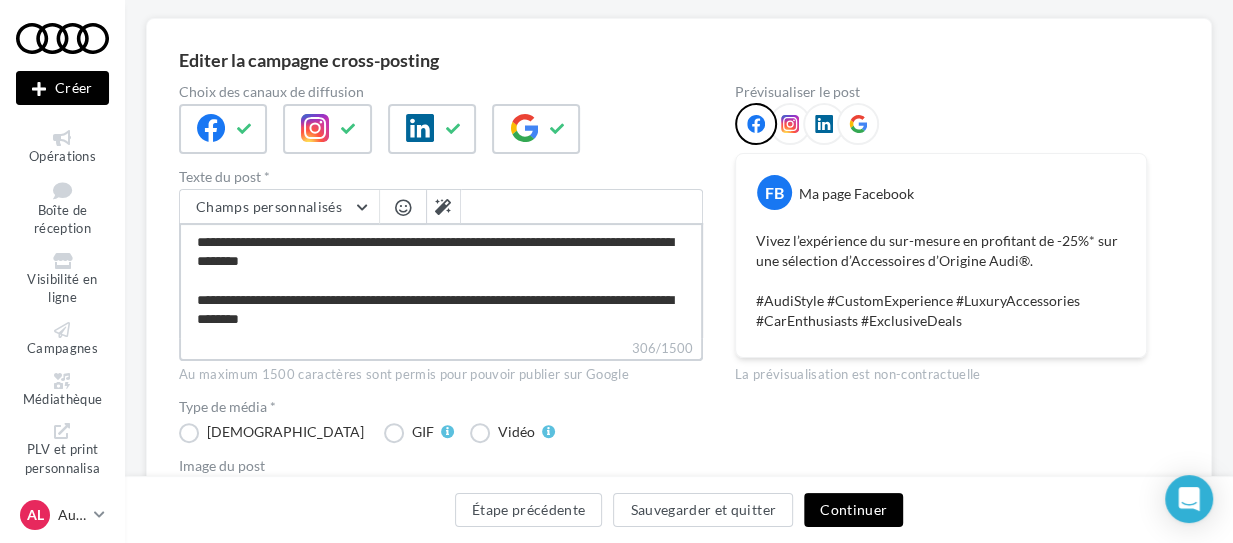 type on "**********" 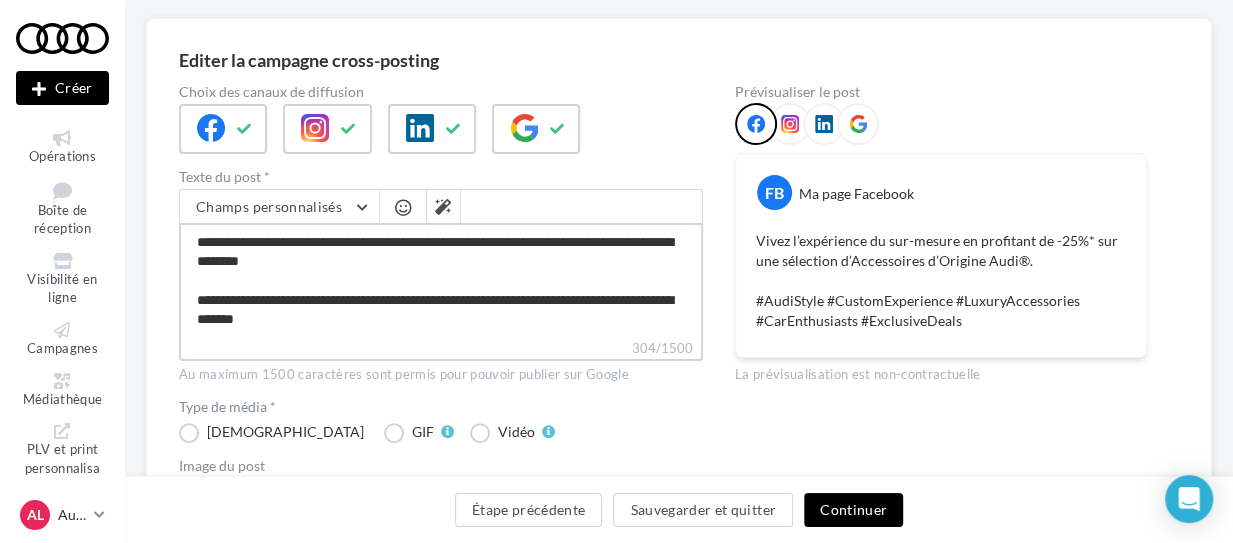 type on "**********" 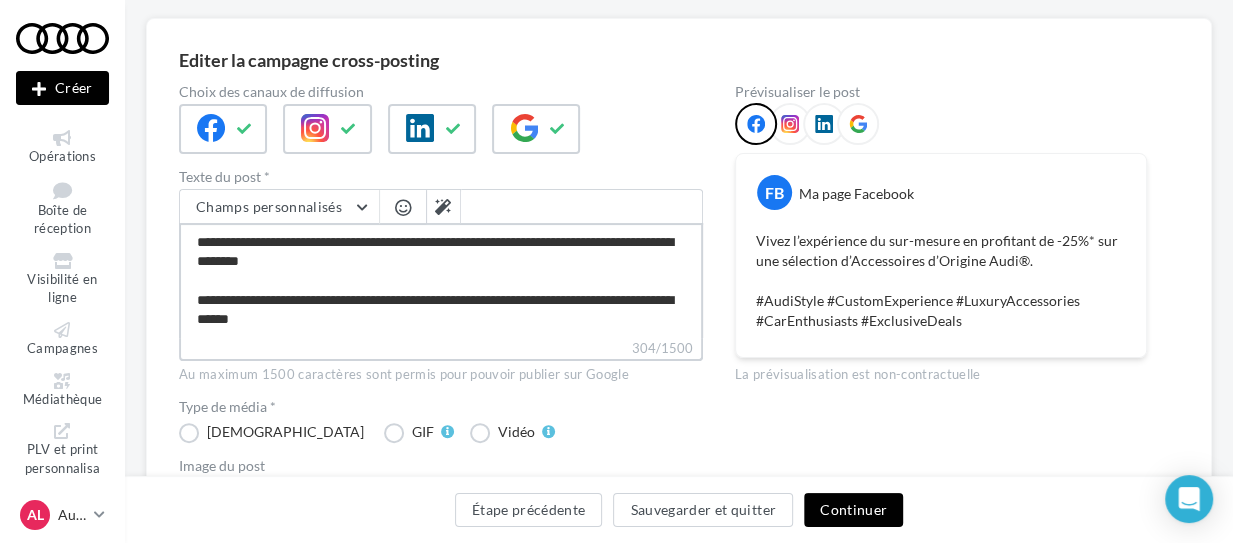 type on "**********" 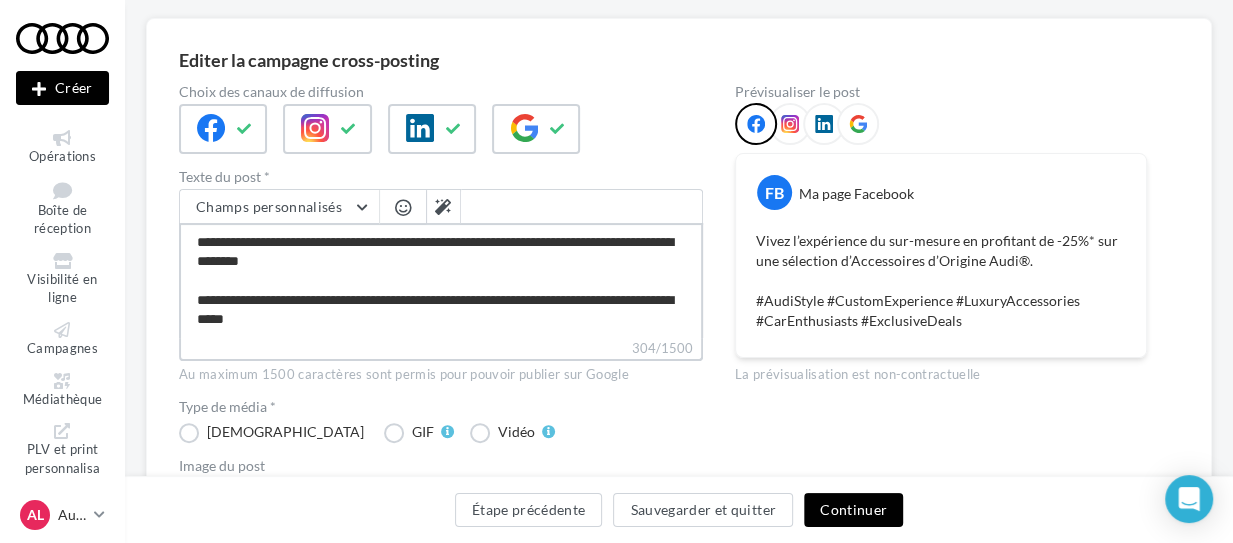 type on "**********" 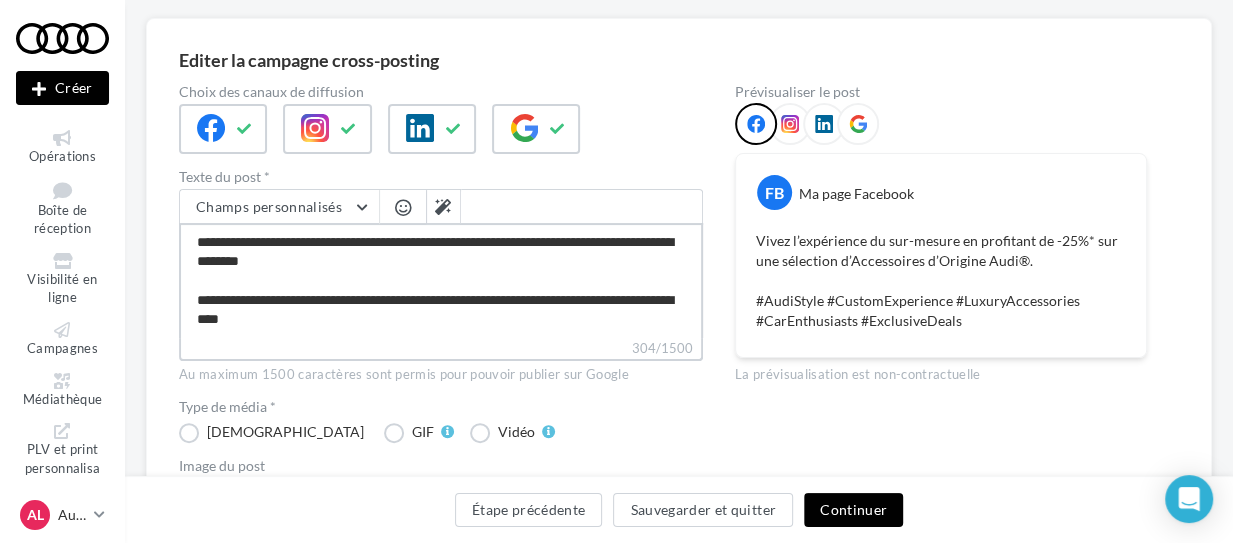 type on "**********" 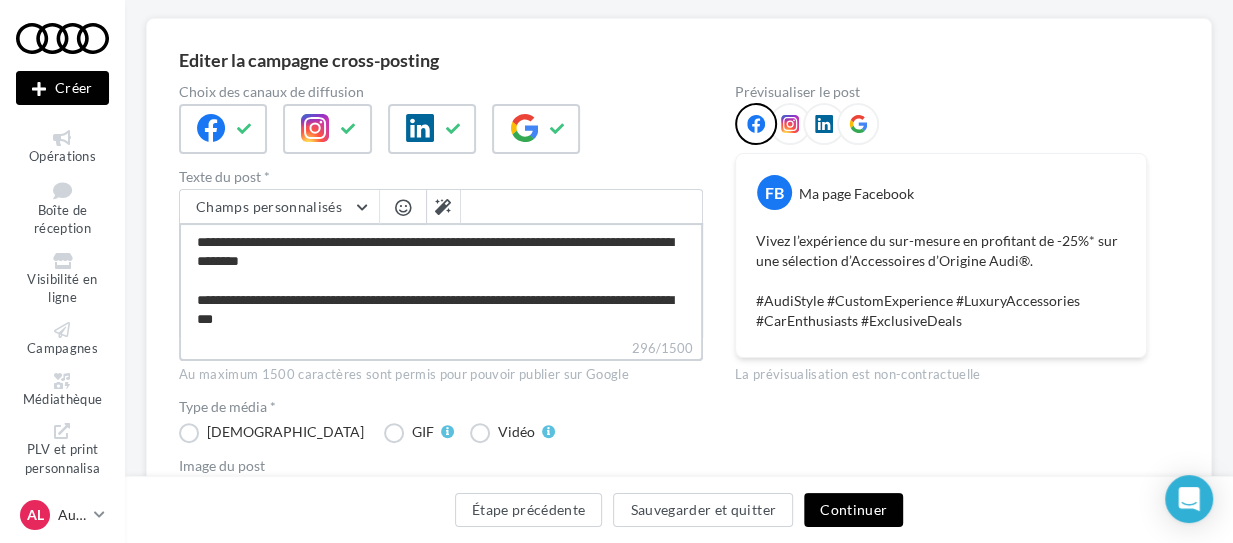 type on "**********" 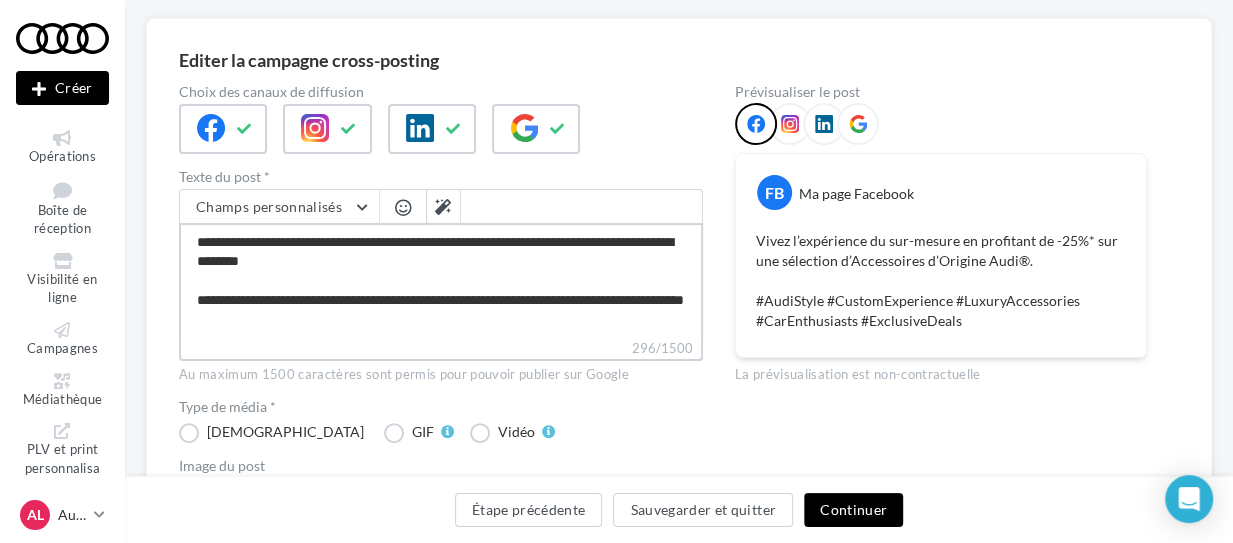 type on "**********" 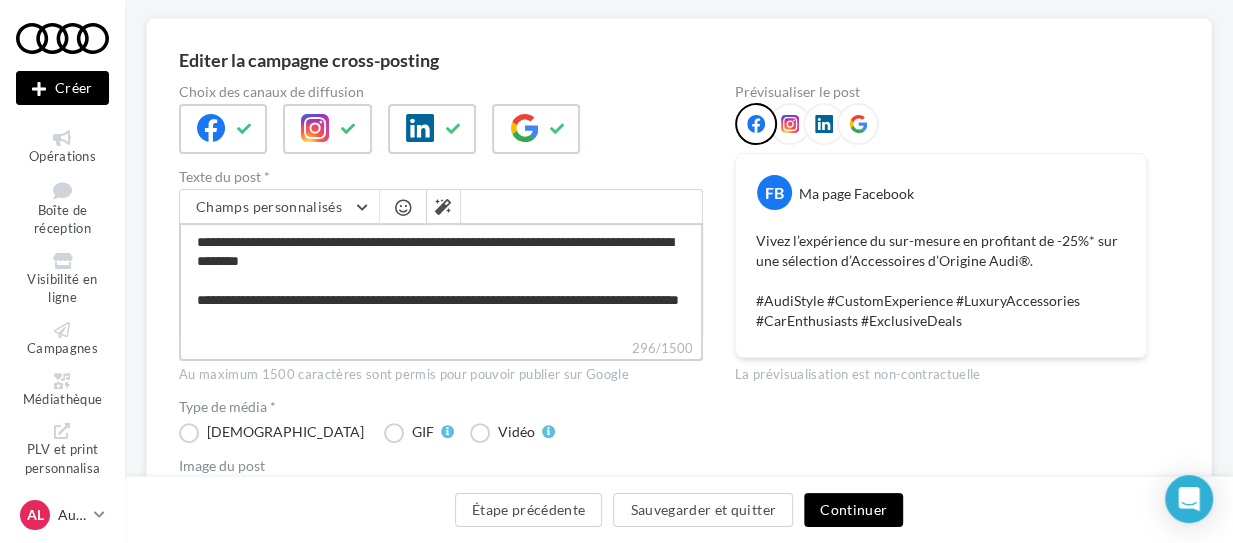 type on "**********" 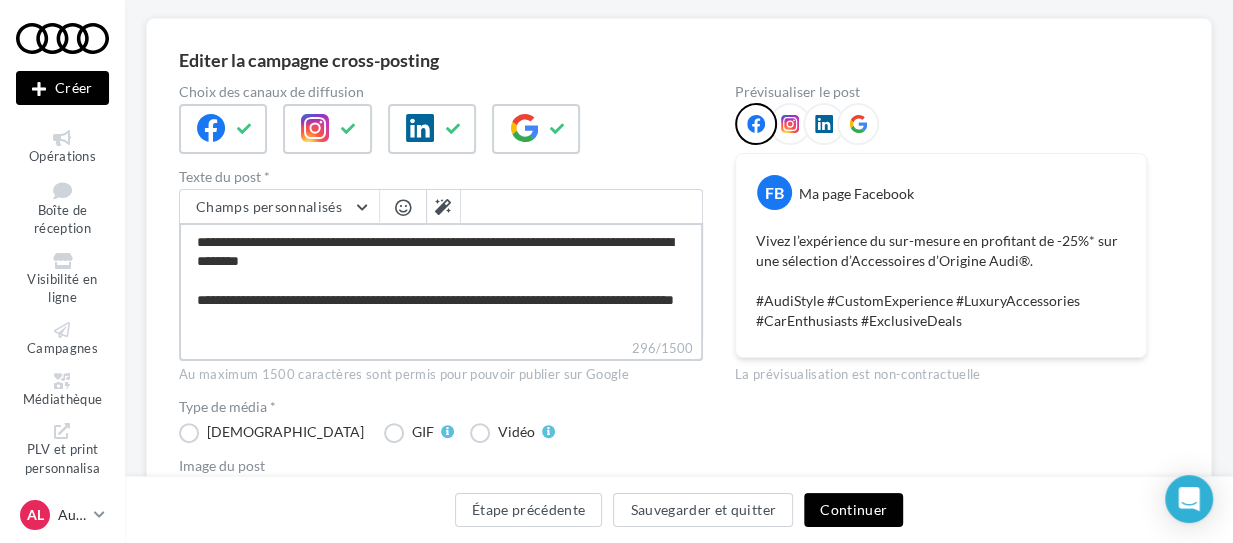 type on "**********" 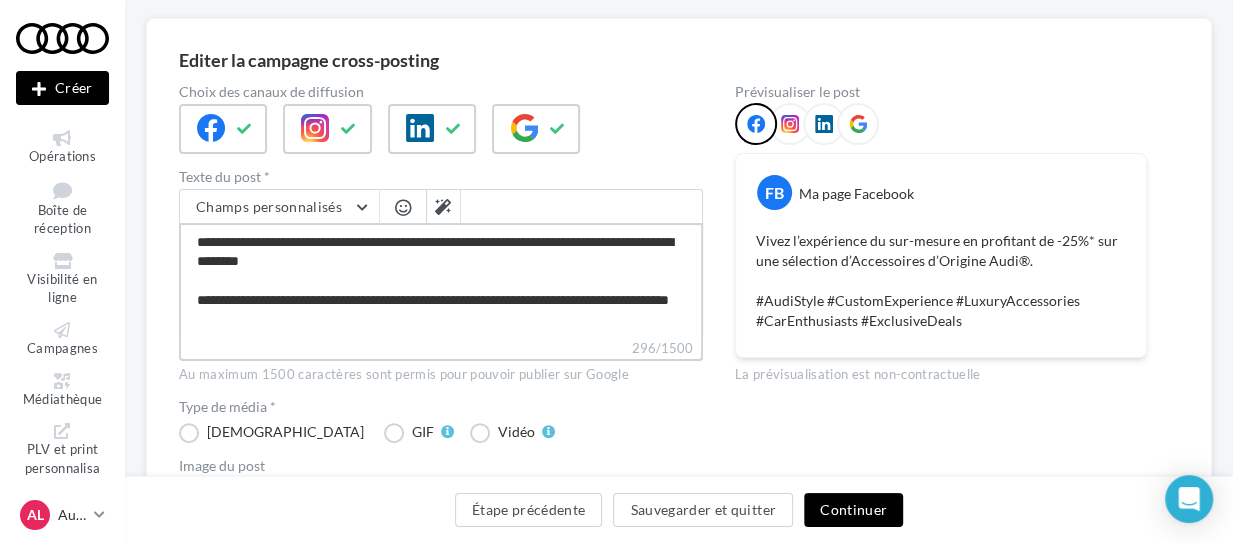 type on "**********" 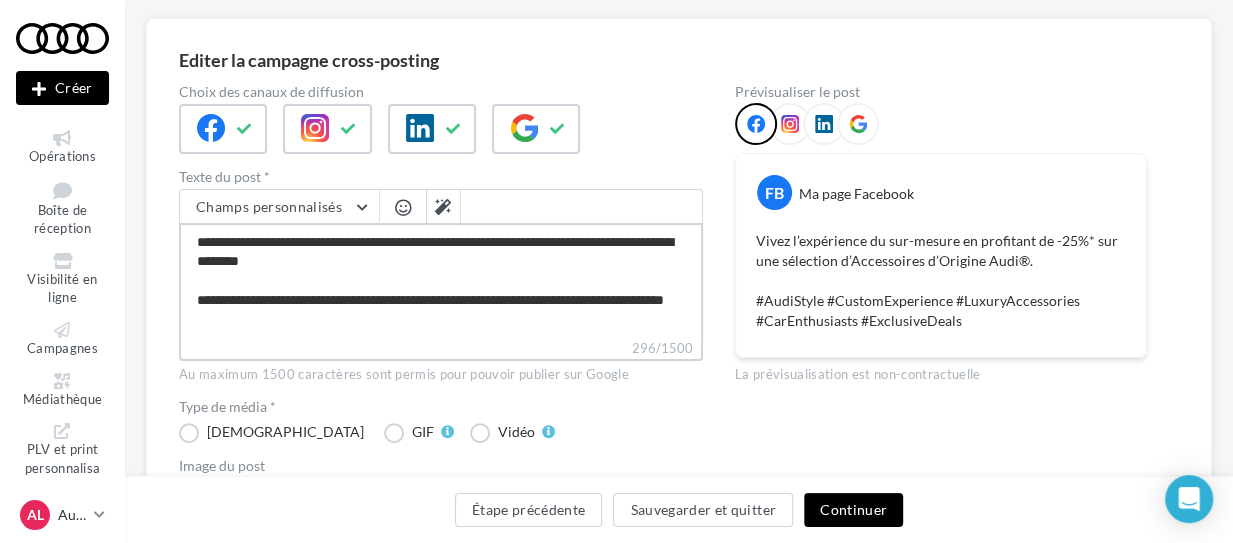type on "**********" 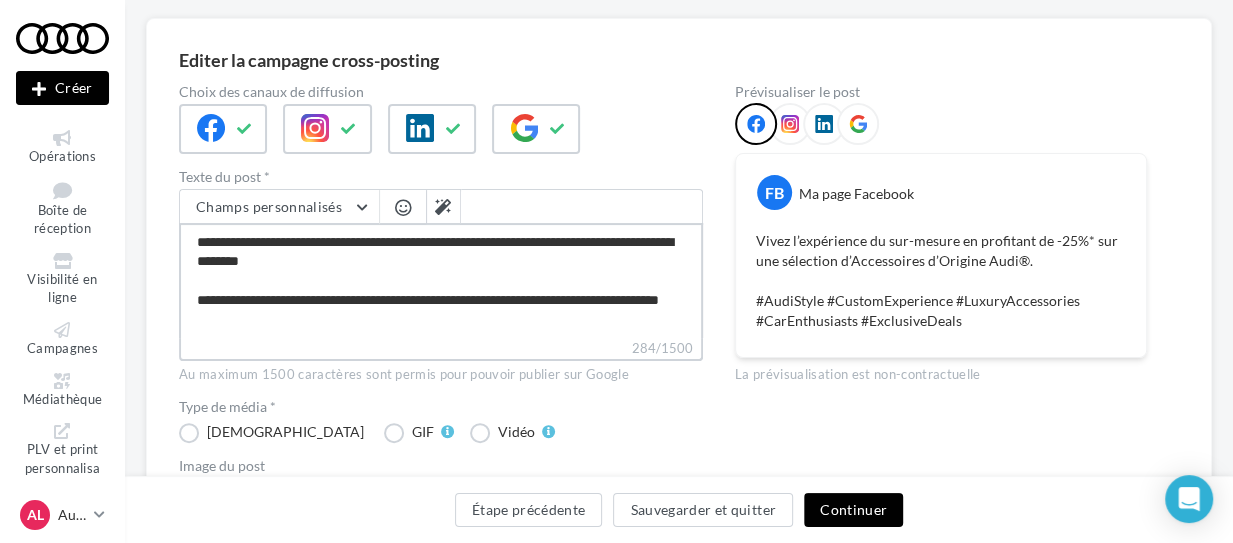 type on "**********" 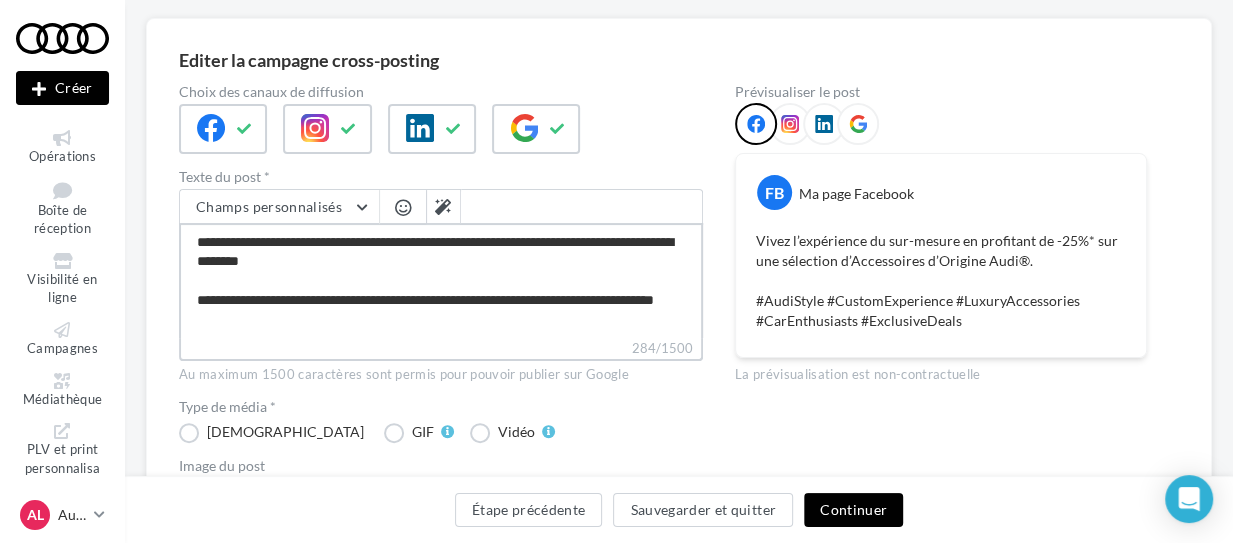 type on "**********" 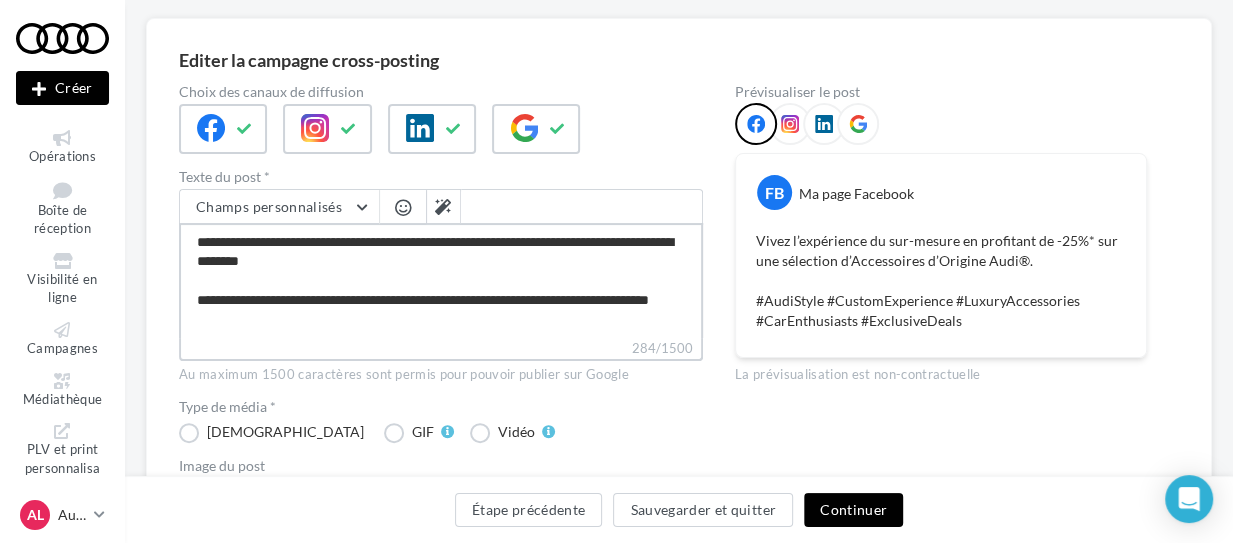 type on "**********" 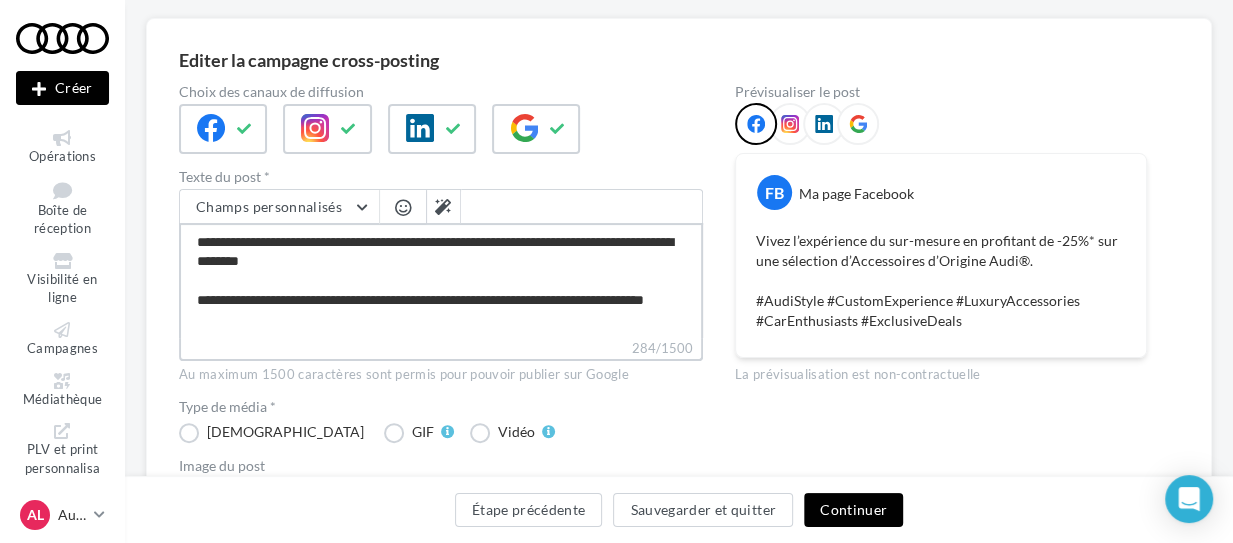 type on "**********" 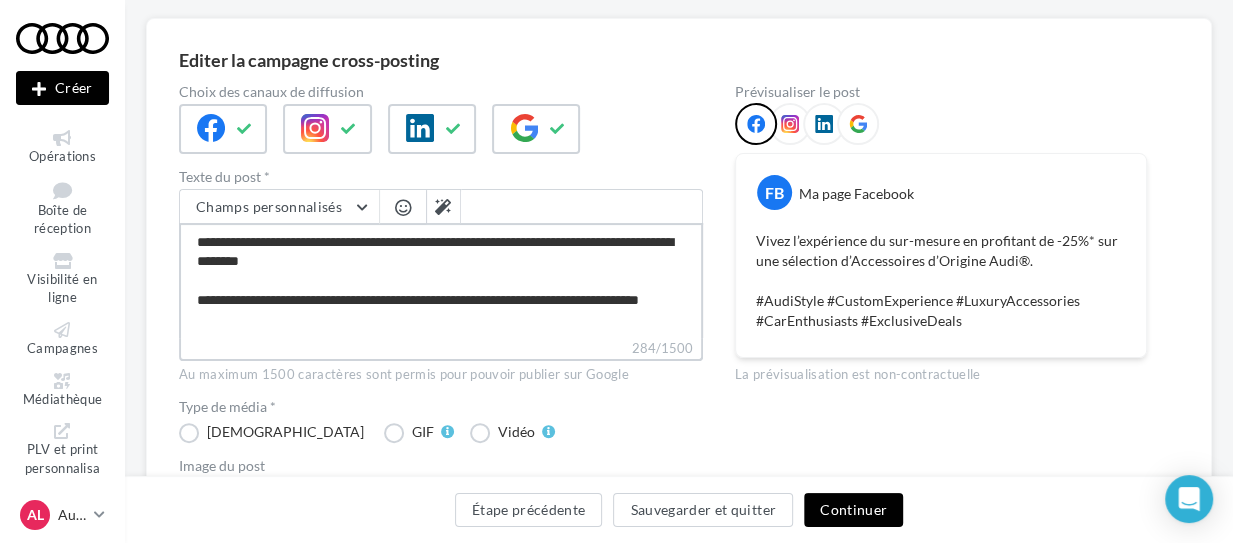 type on "**********" 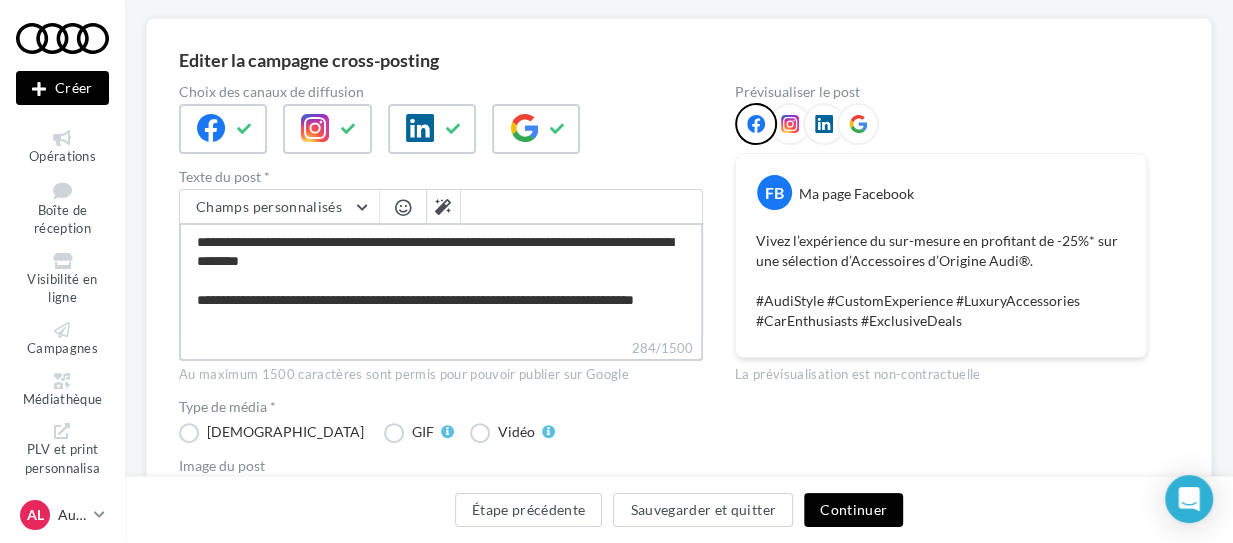 type on "**********" 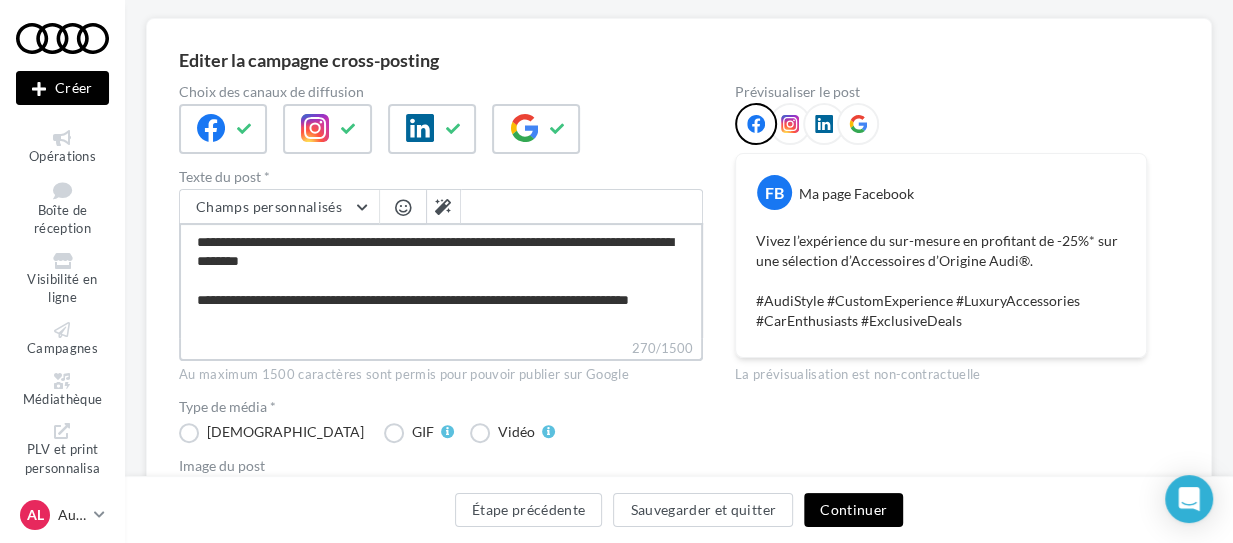 type on "**********" 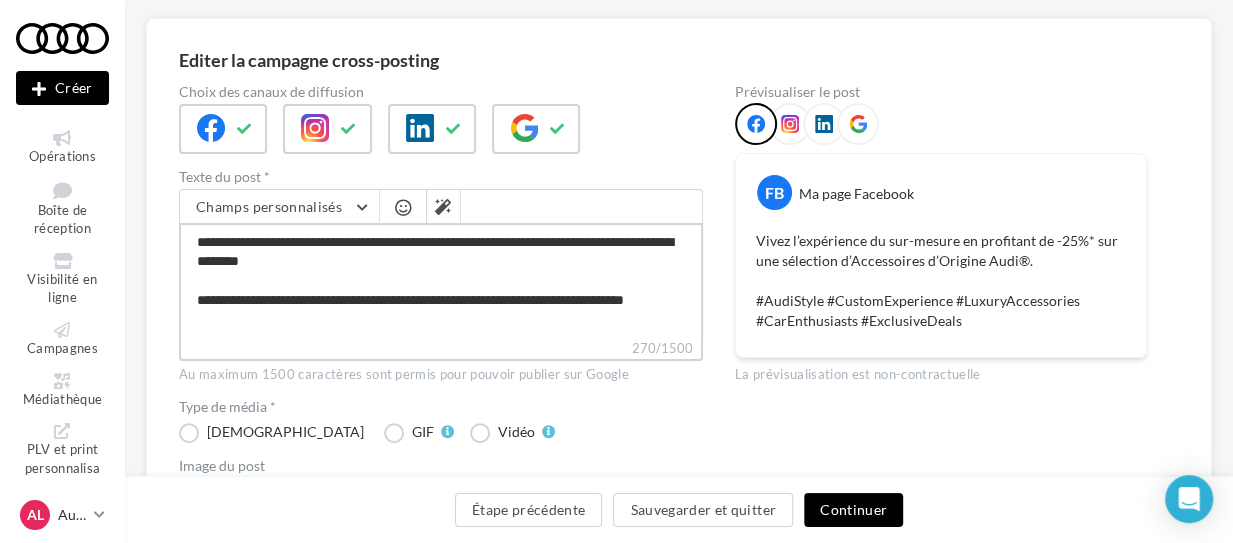 type on "**********" 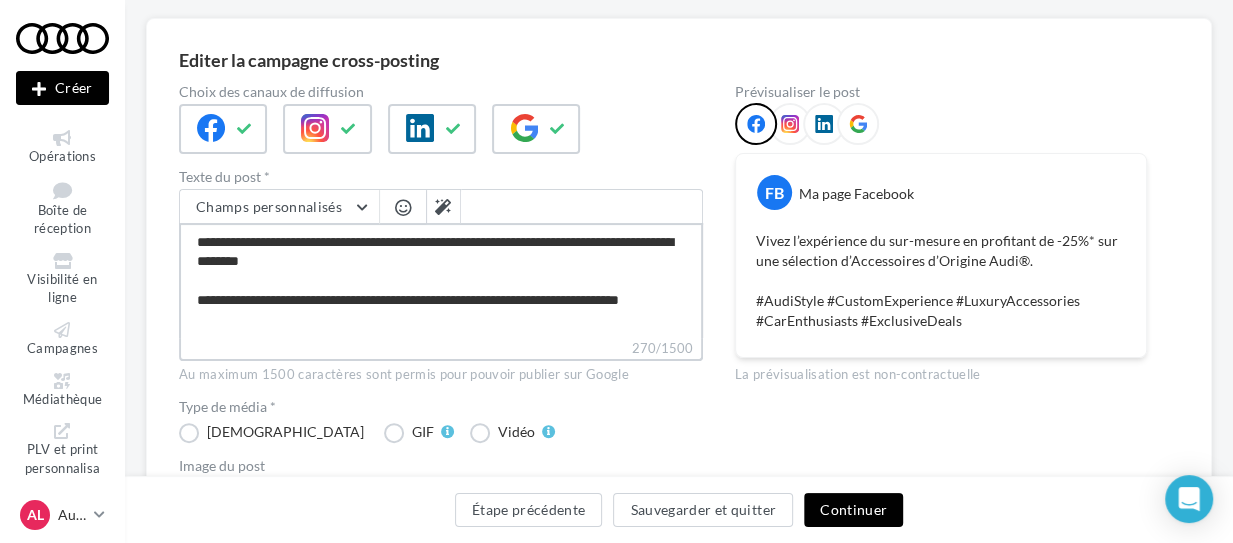 type on "**********" 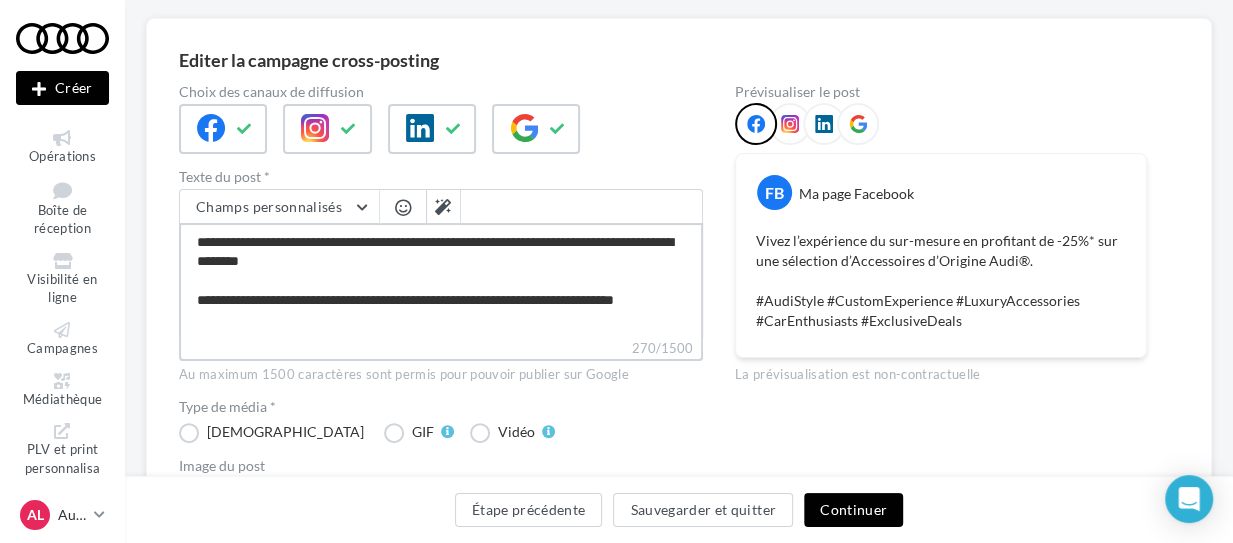 type on "**********" 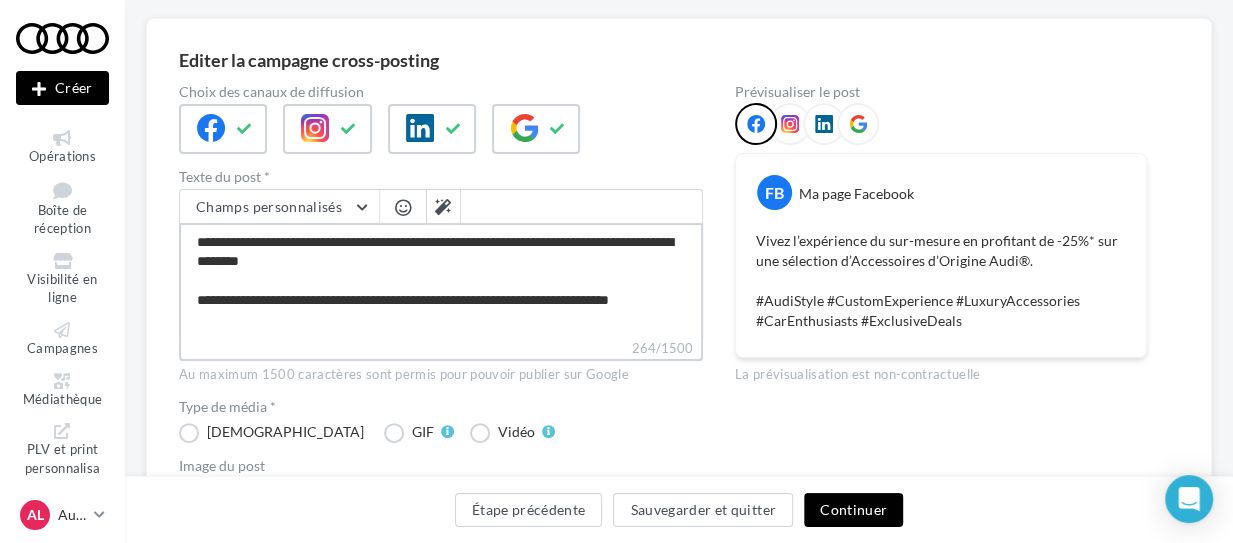type on "**********" 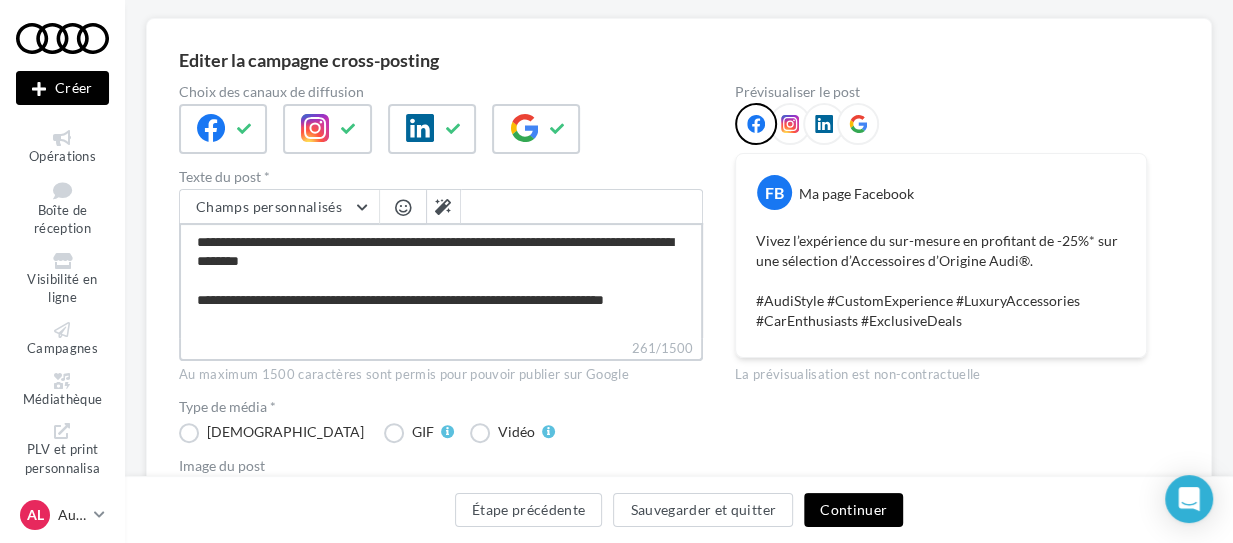 type on "**********" 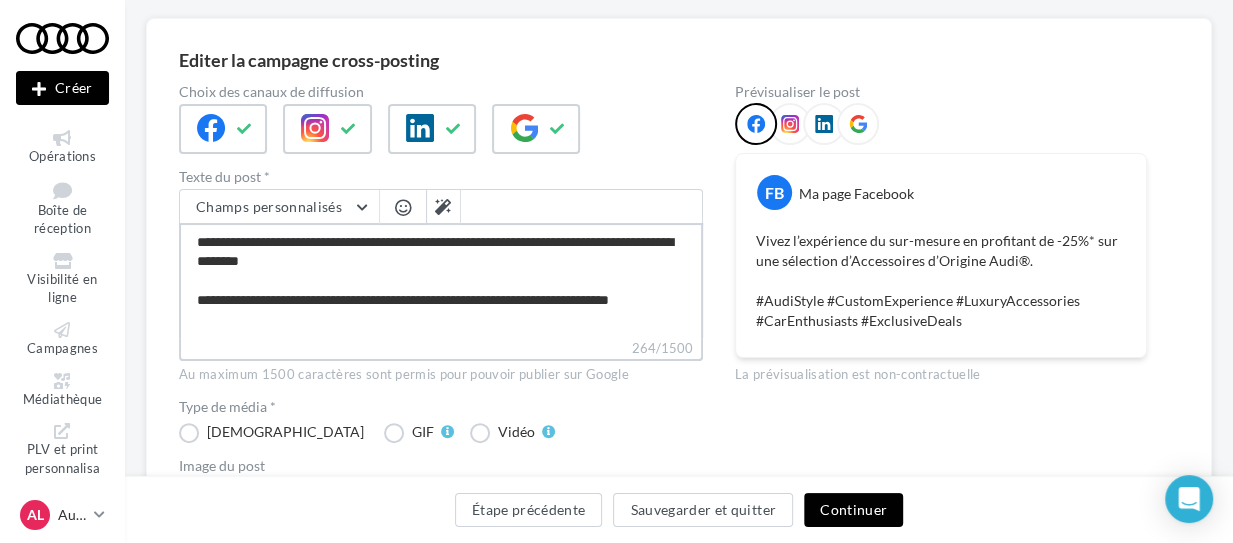 type on "**********" 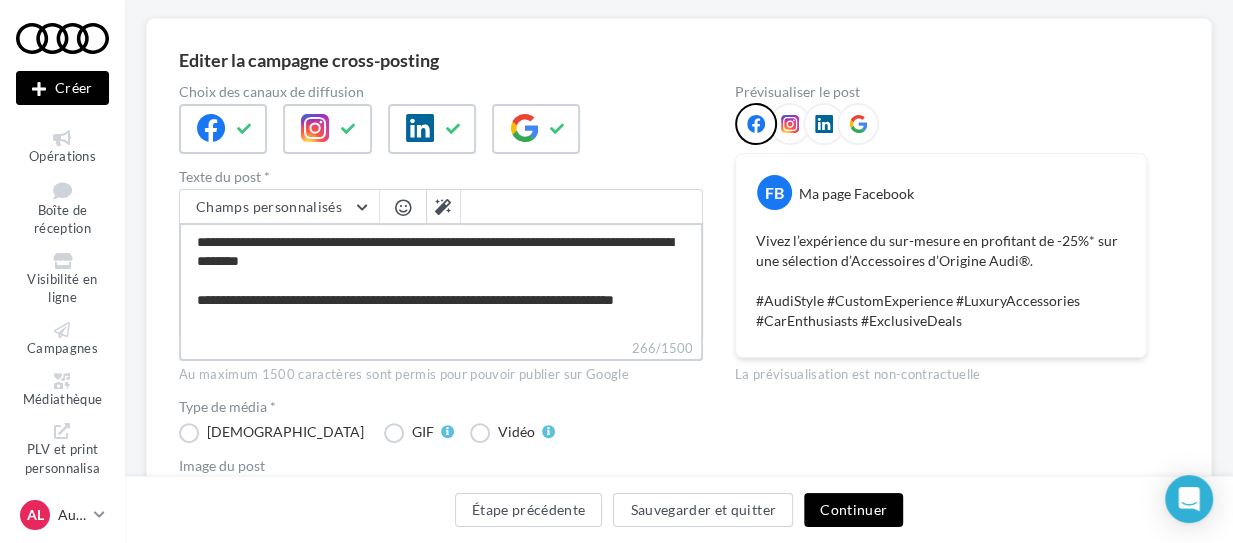 type on "**********" 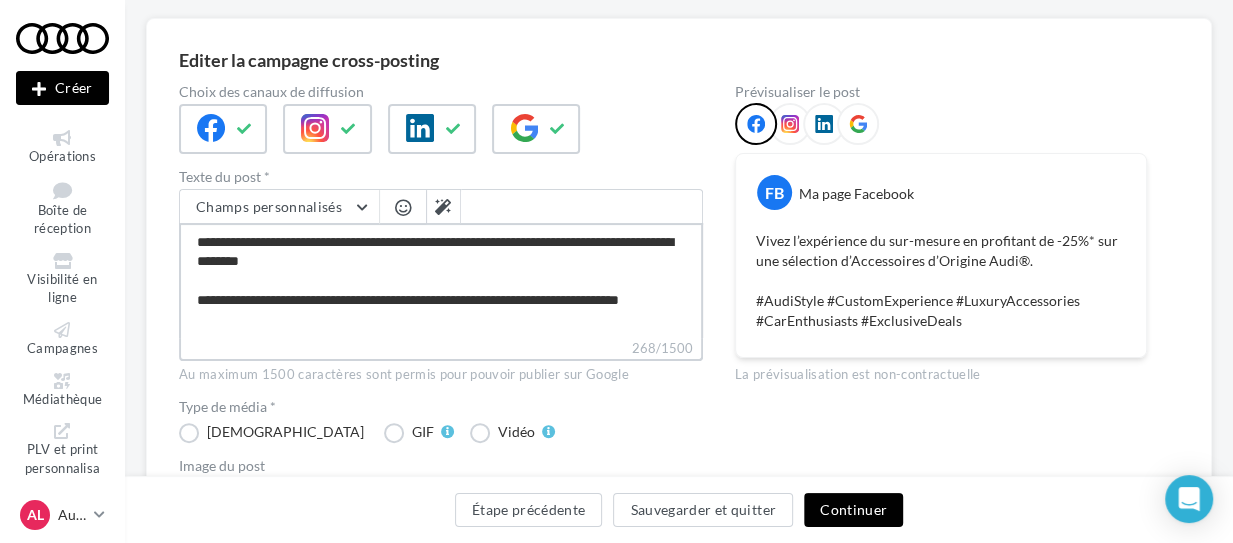 type on "**********" 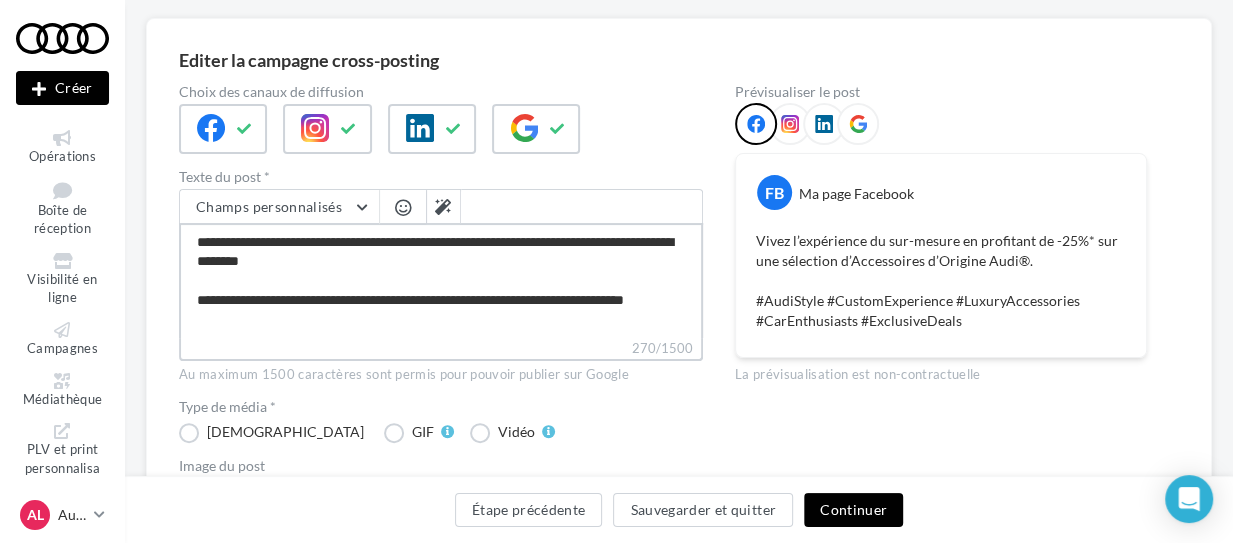 type on "**********" 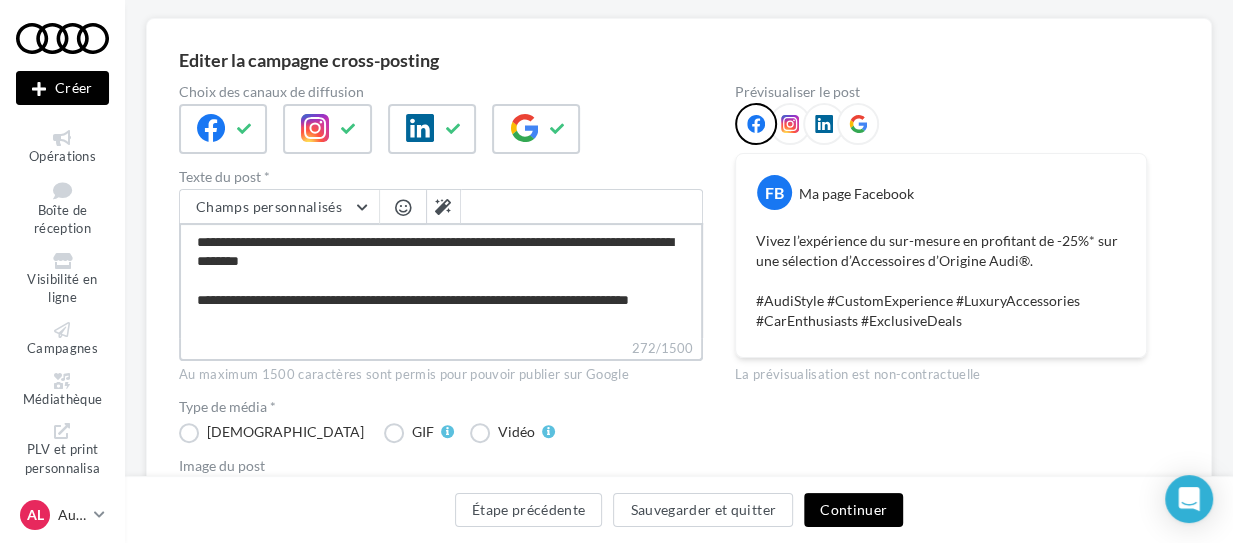 type on "**********" 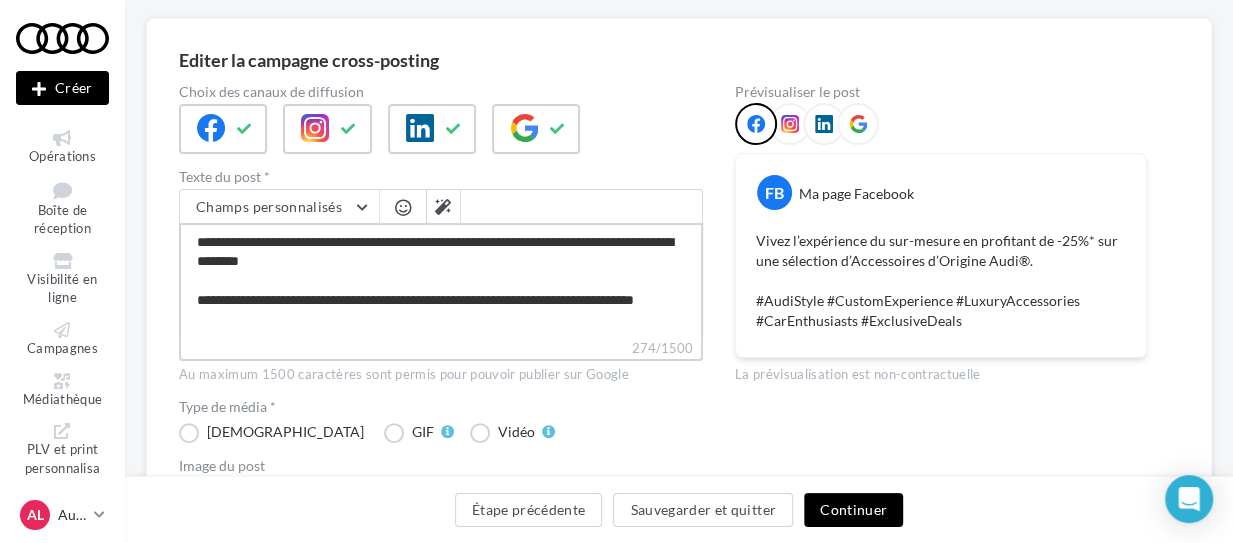 type on "**********" 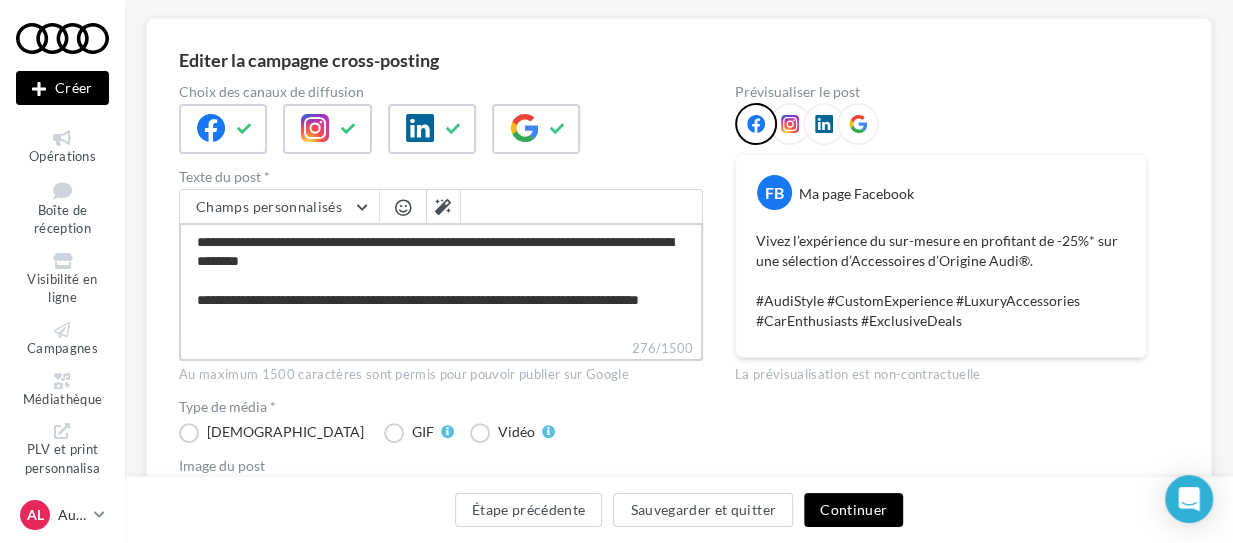 type on "**********" 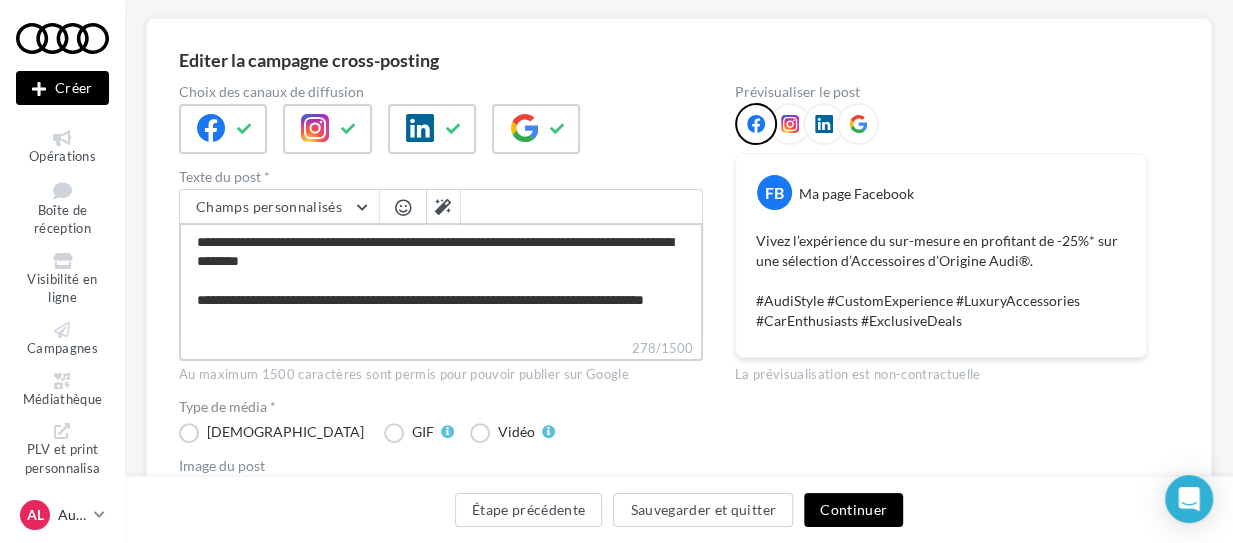 type on "**********" 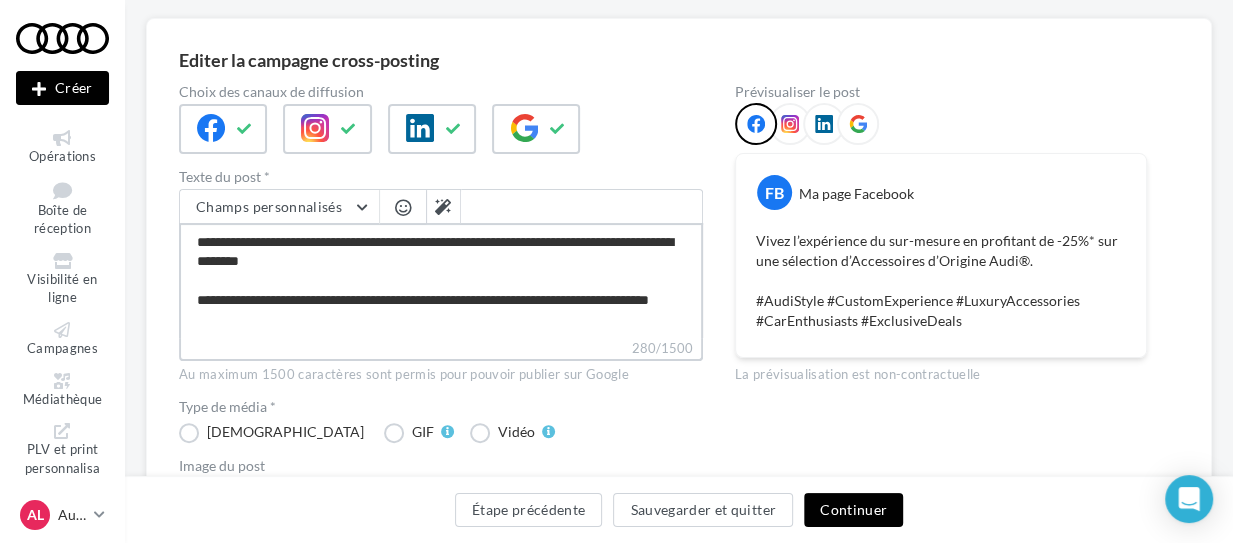 type on "**********" 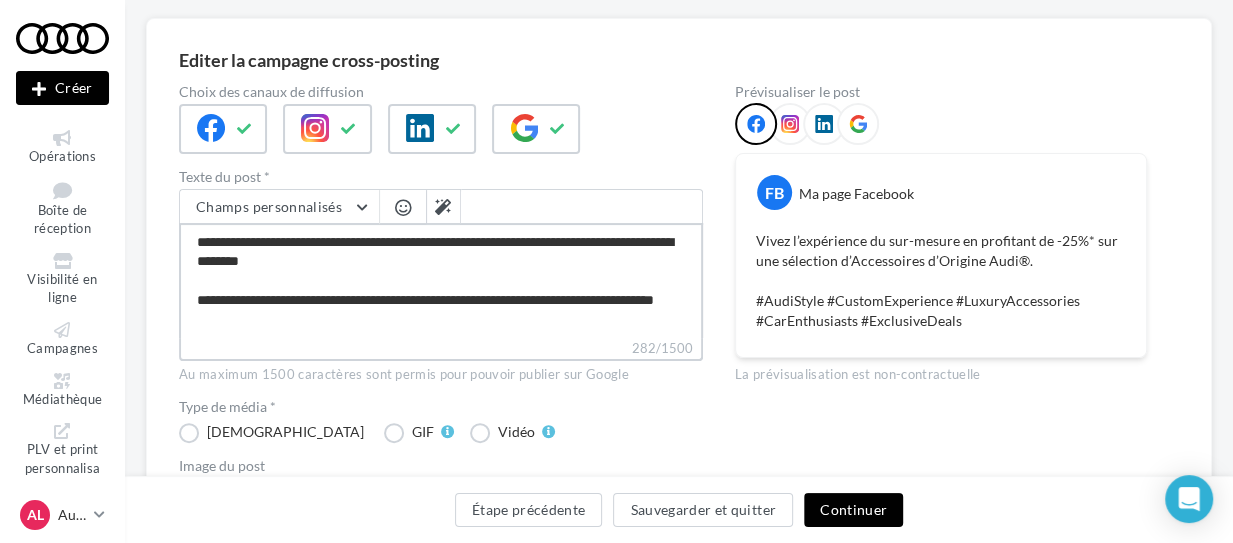 type on "**********" 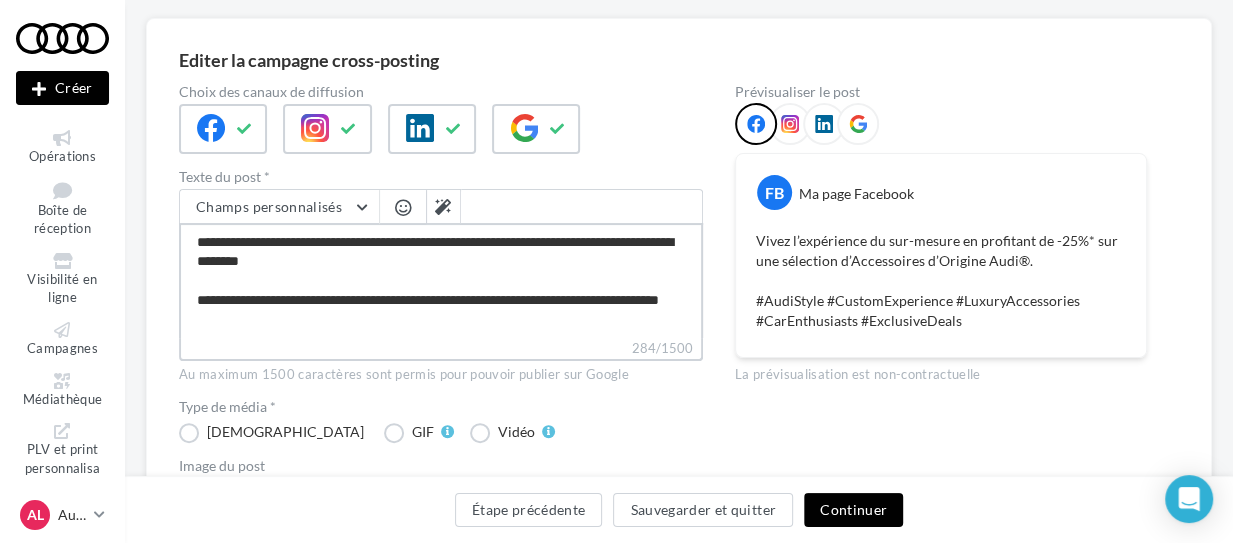 type on "**********" 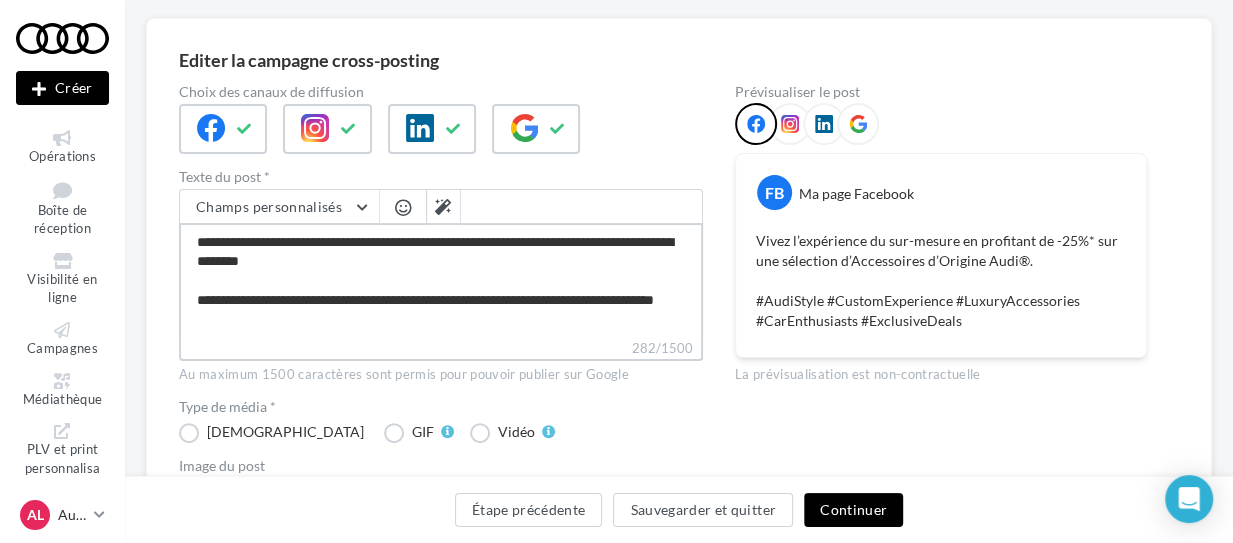 type on "**********" 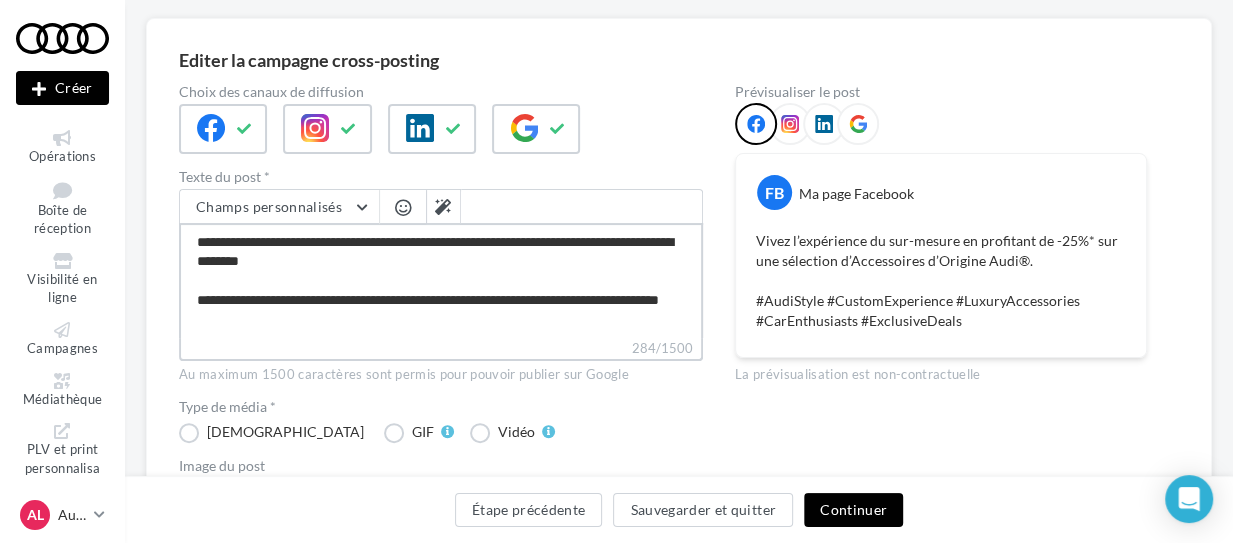type on "**********" 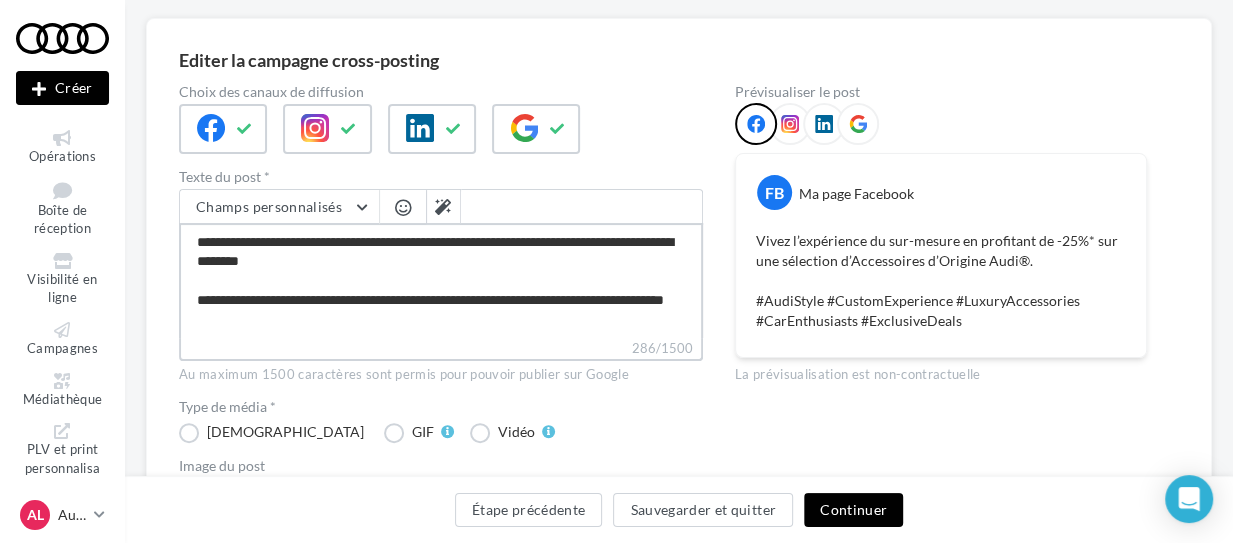 type on "**********" 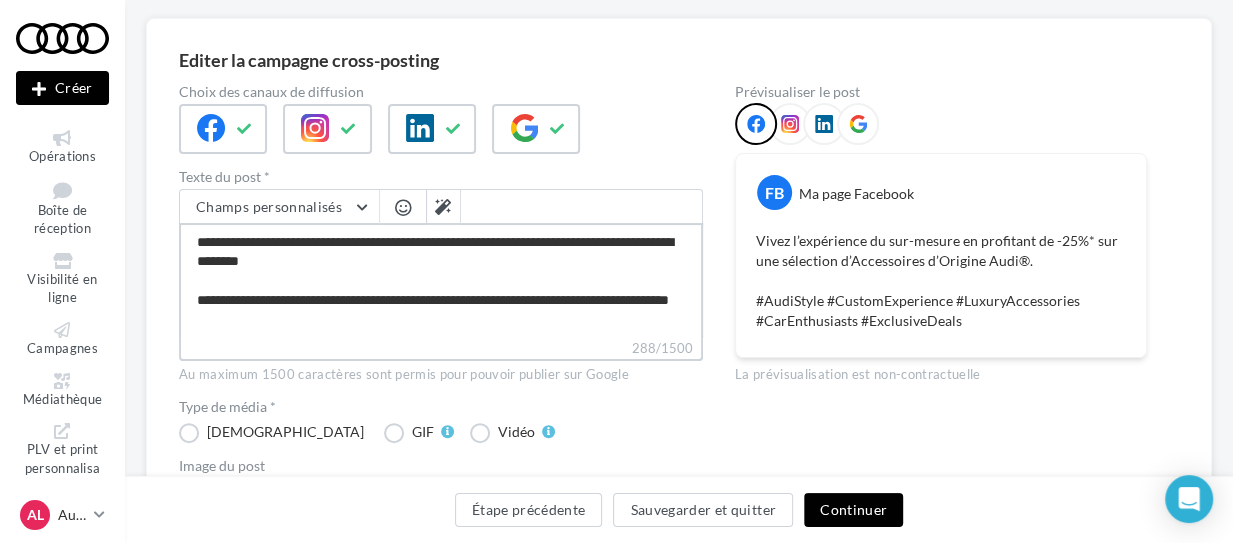 type on "**********" 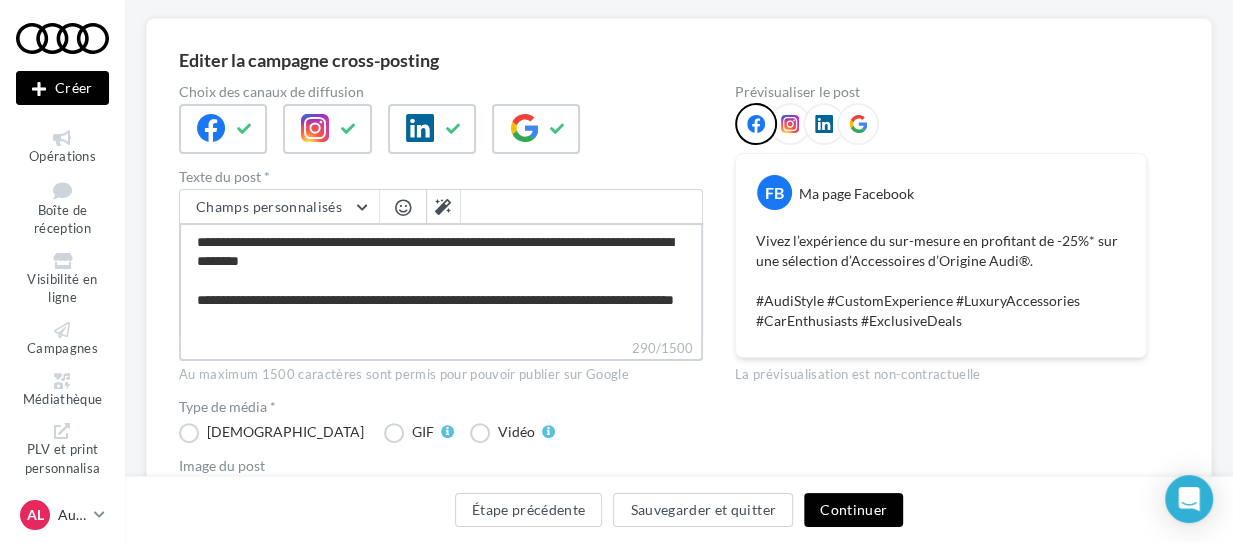 type on "**********" 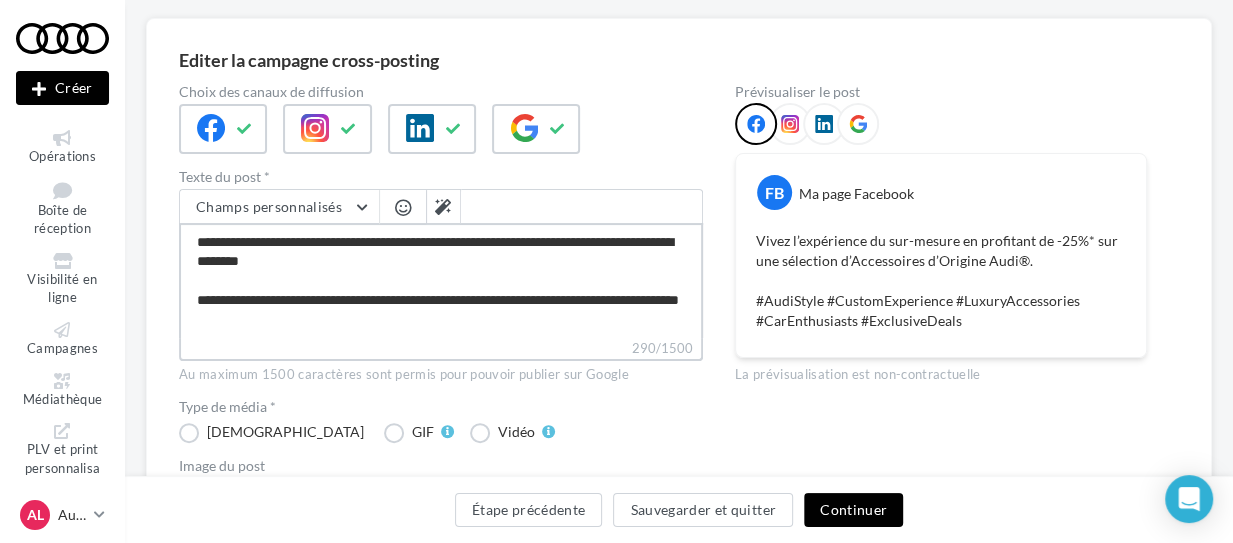 type on "**********" 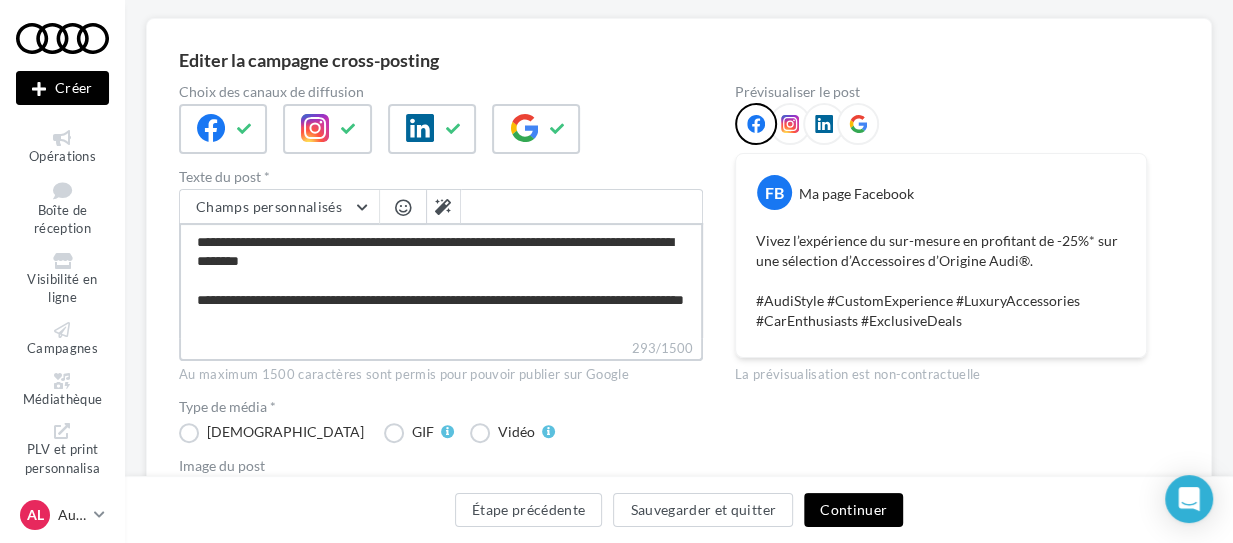 type on "**********" 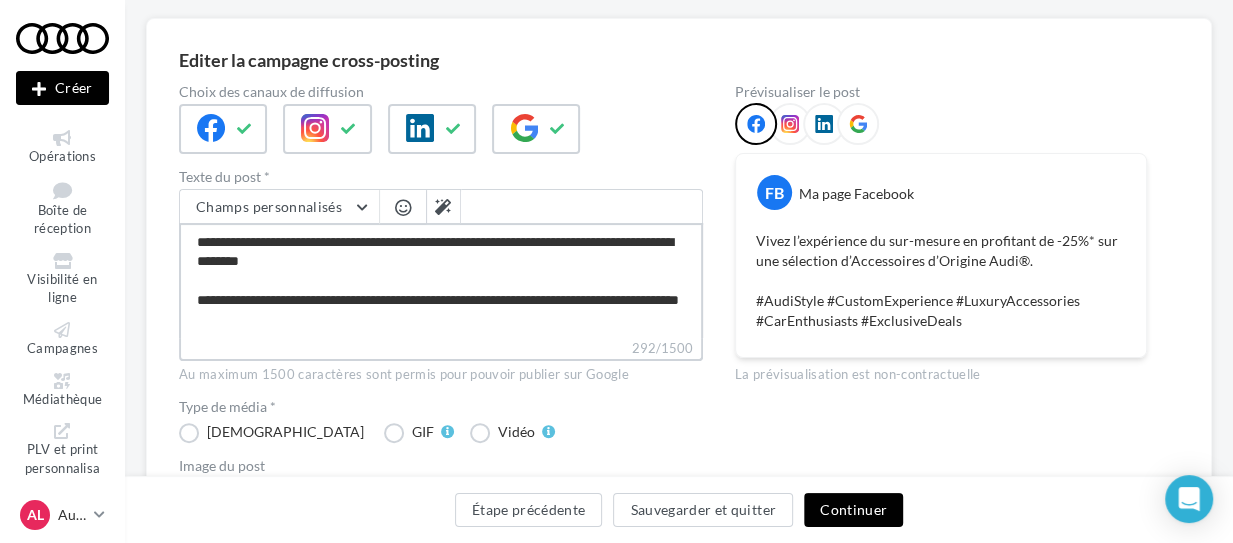 type on "**********" 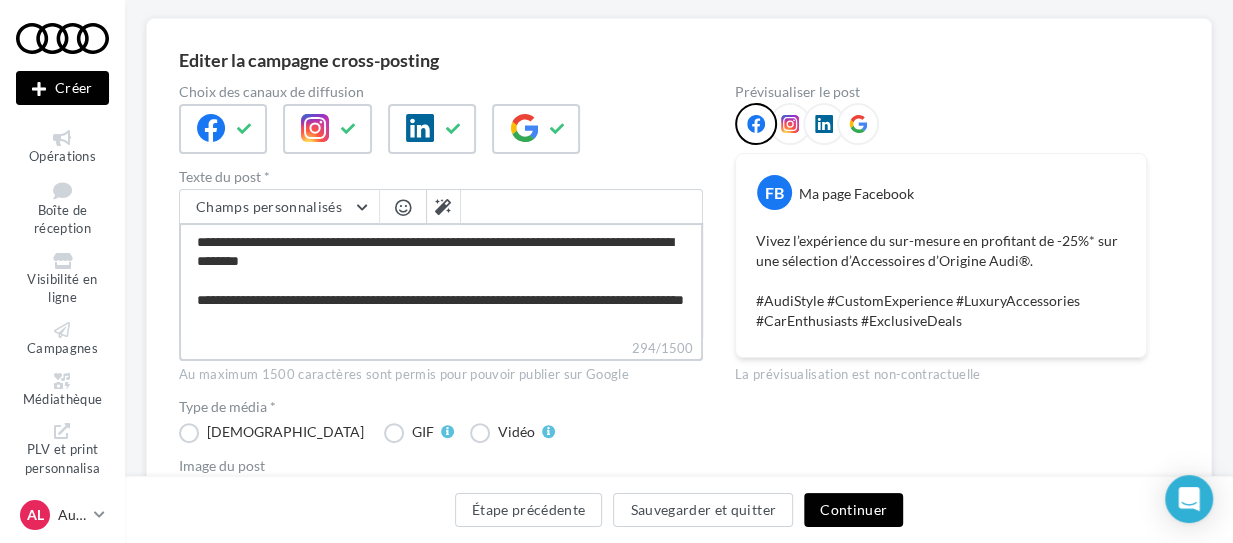 type on "**********" 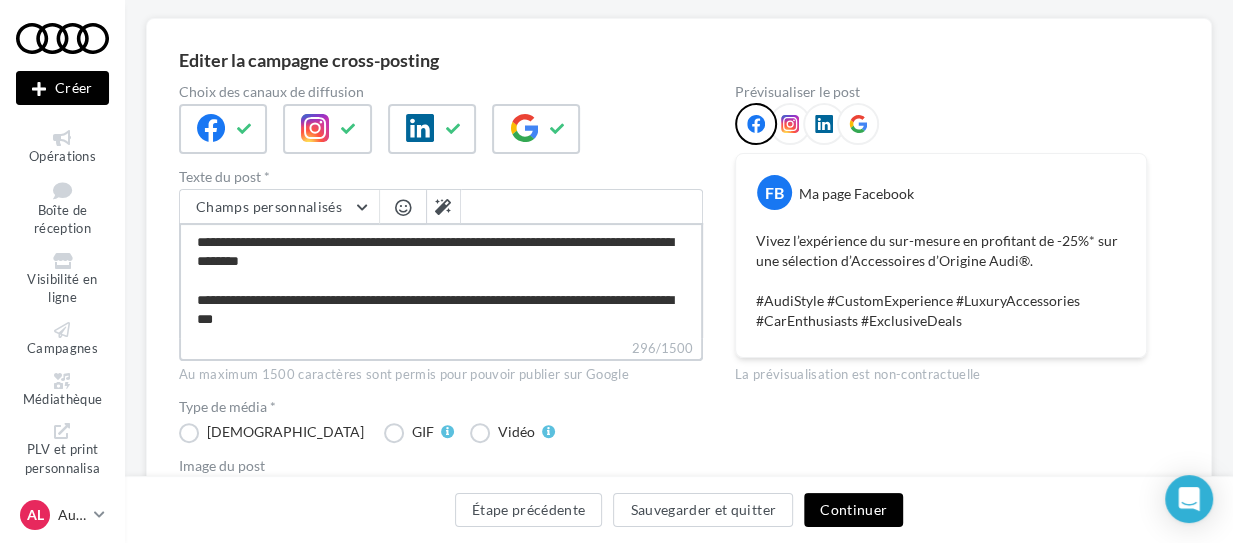 type on "**********" 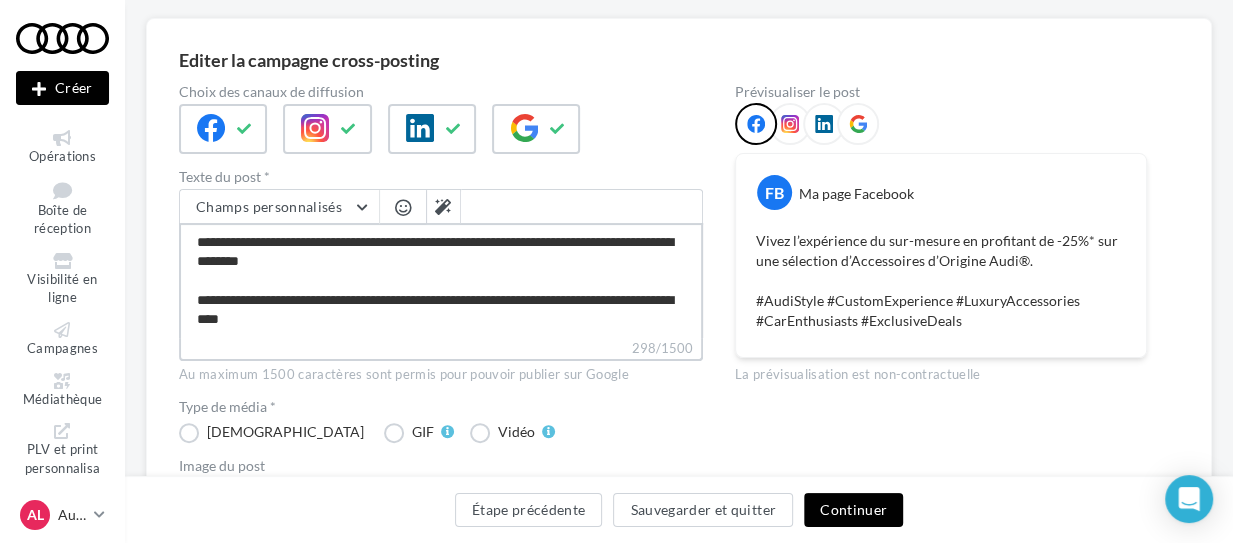 type on "**********" 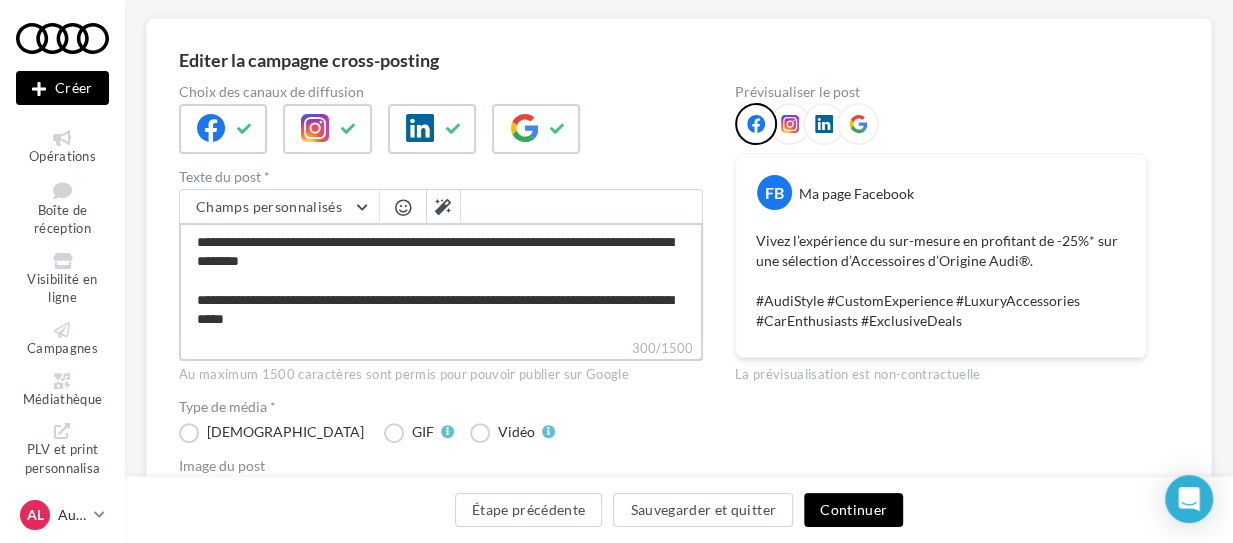 type on "**********" 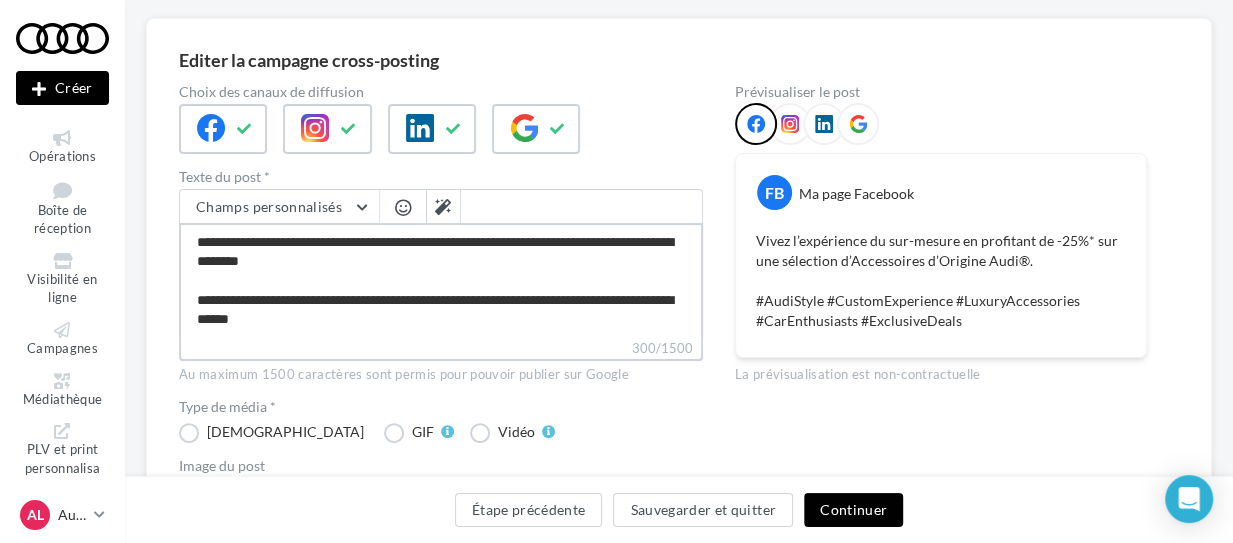 type on "**********" 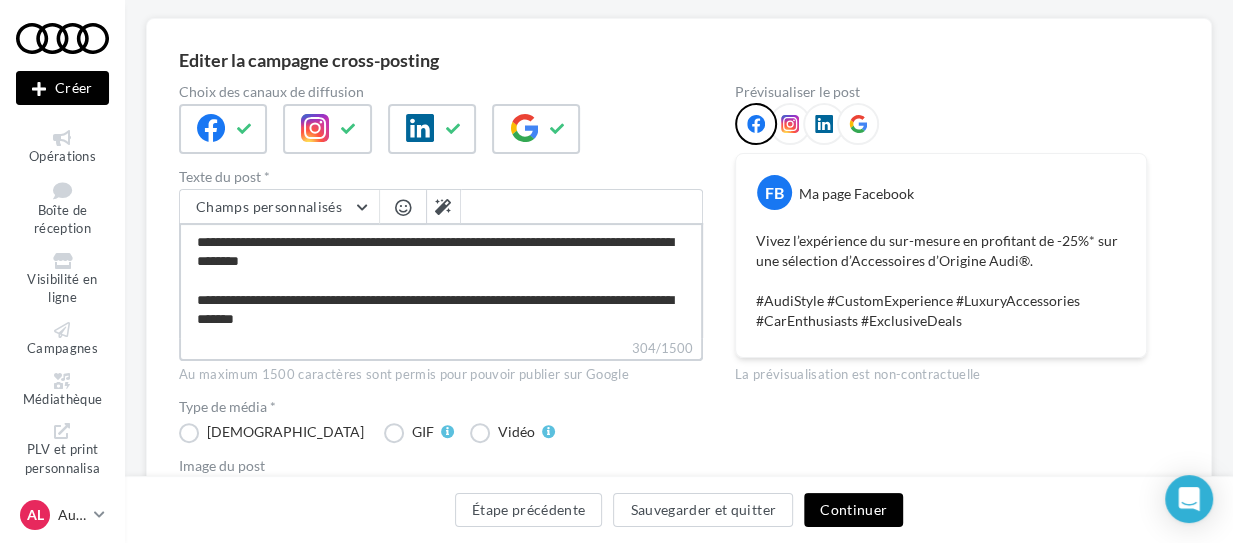 type on "**********" 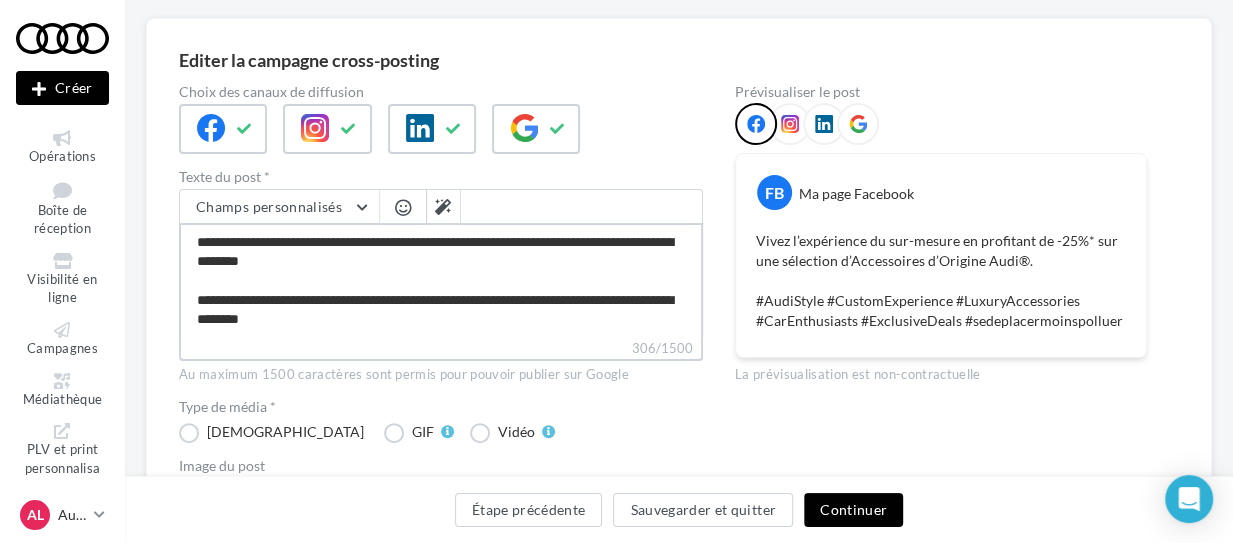 click on "**********" at bounding box center (441, 280) 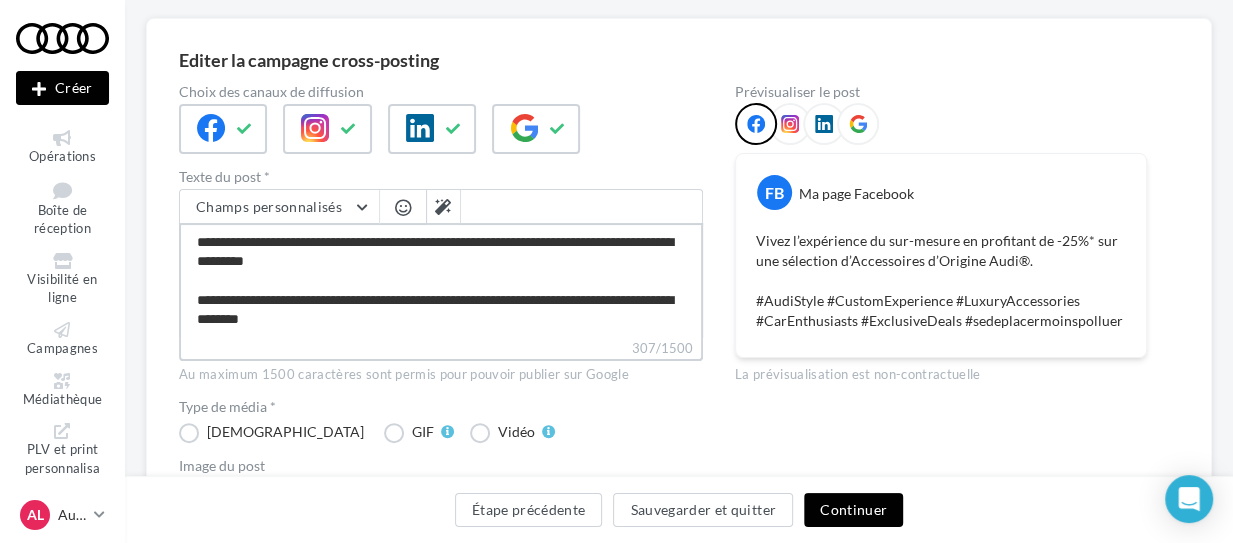type on "**********" 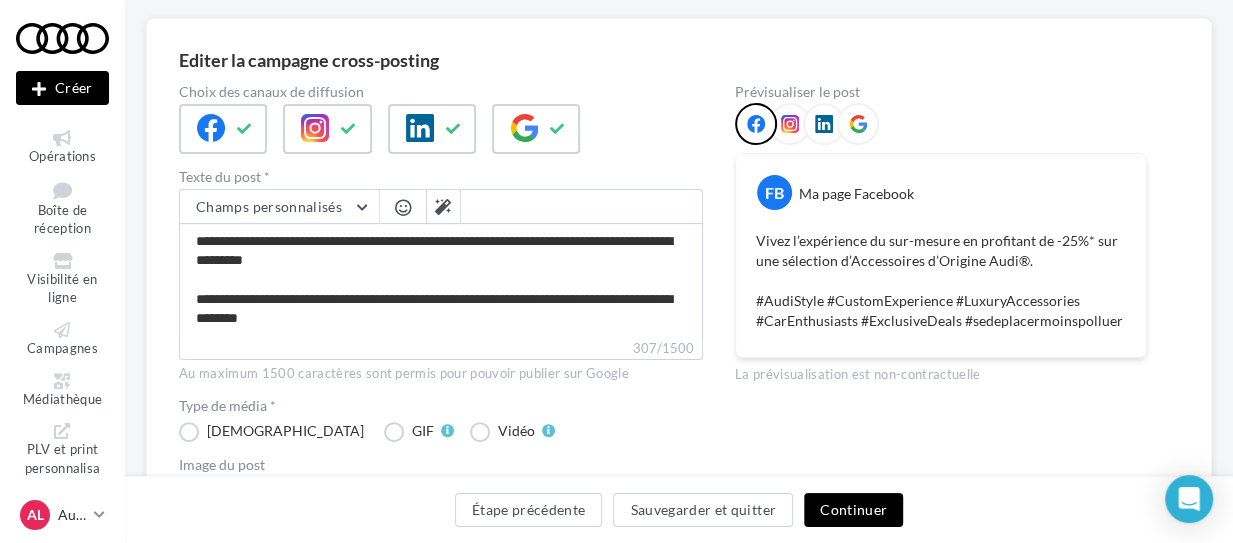 click at bounding box center [403, 207] 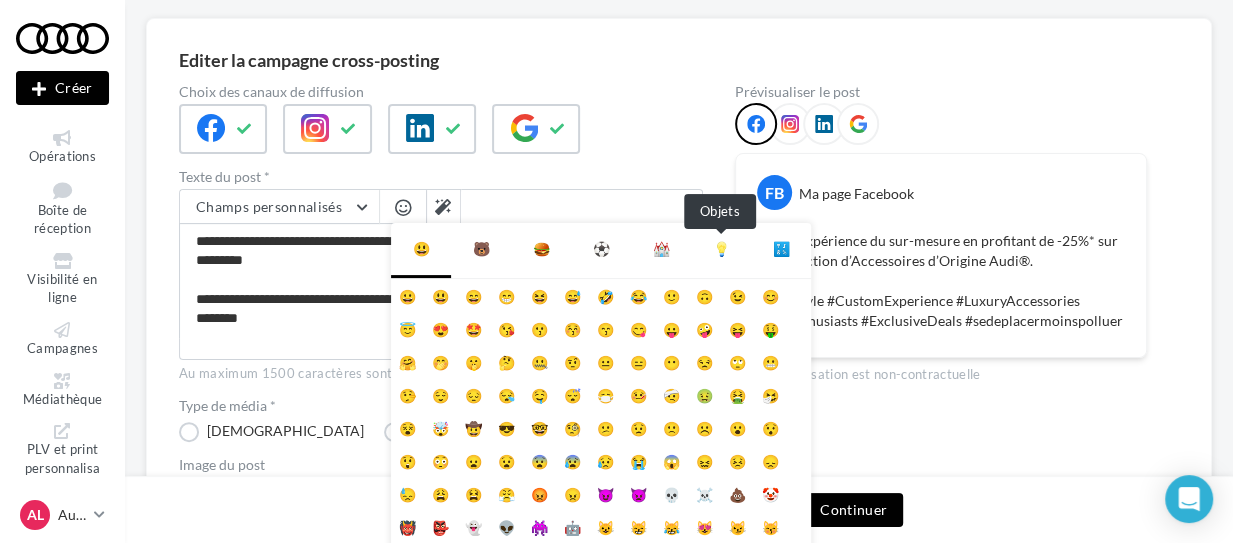 click on "💡" at bounding box center (721, 249) 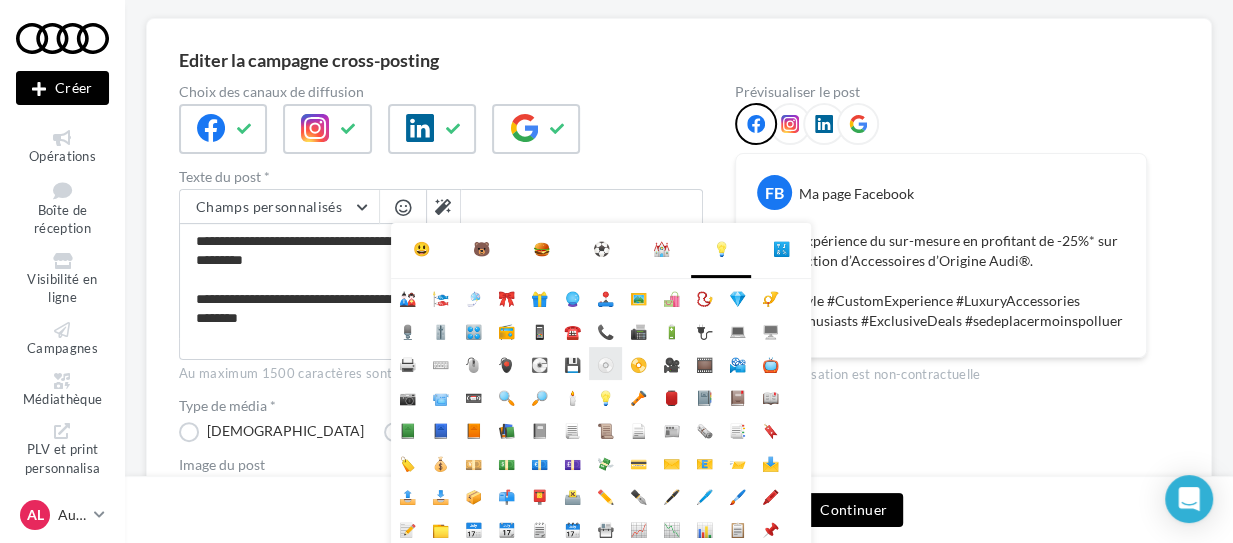 scroll, scrollTop: 30, scrollLeft: 0, axis: vertical 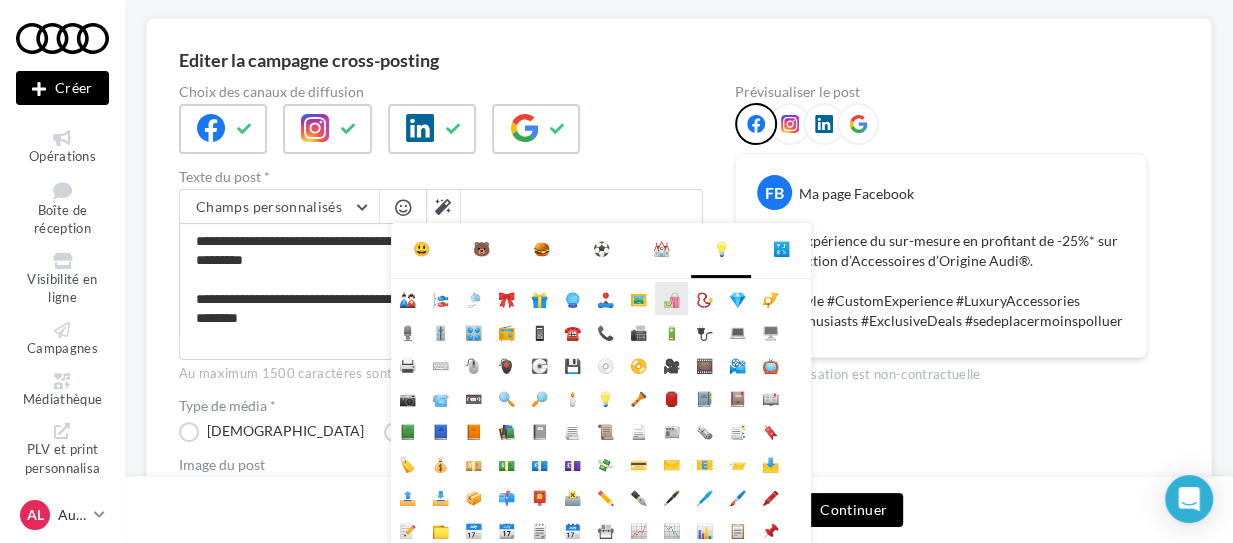 click on "🛍️" at bounding box center (671, 298) 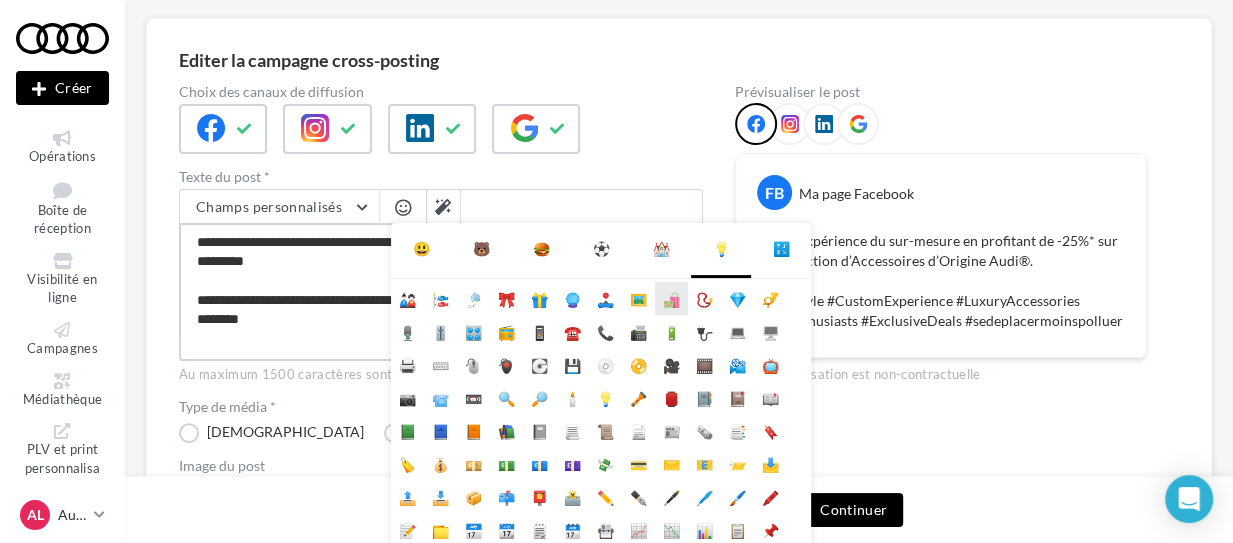 type on "**********" 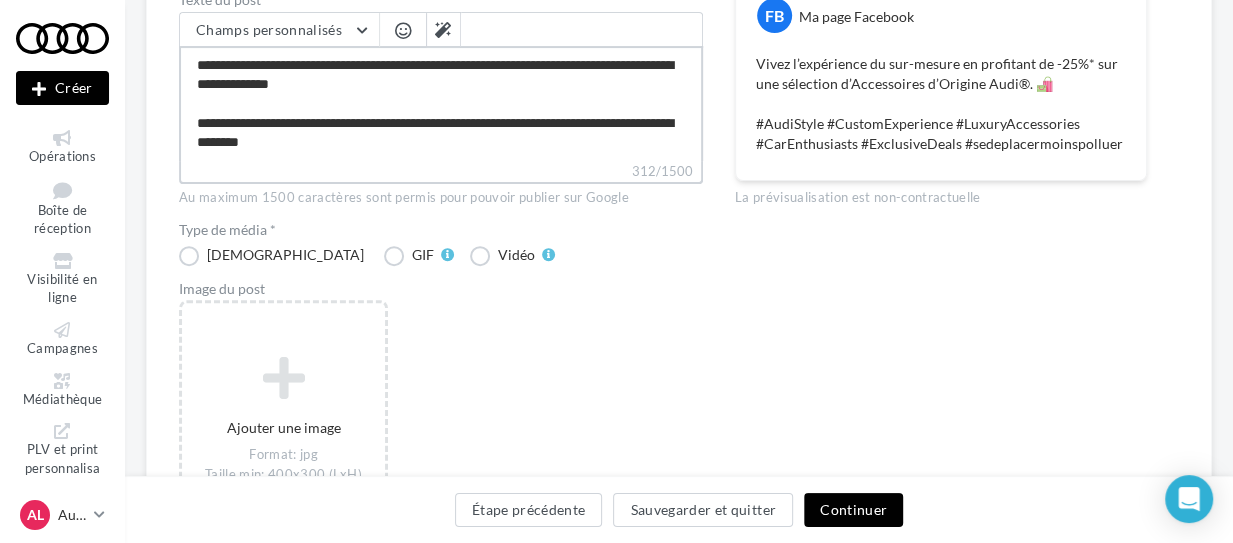 scroll, scrollTop: 471, scrollLeft: 0, axis: vertical 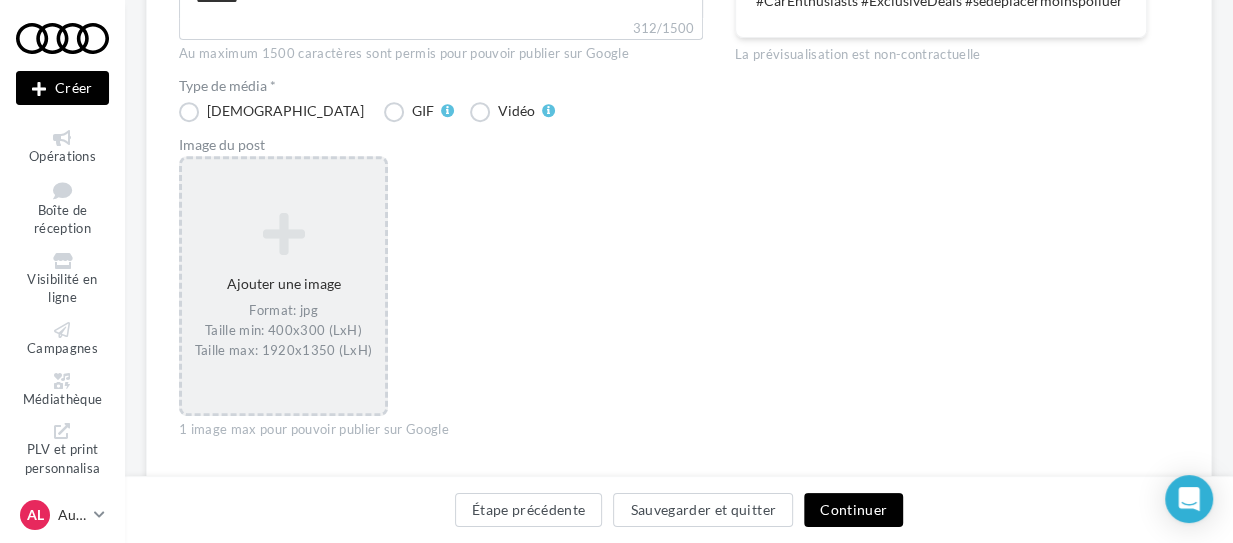 click at bounding box center (283, 234) 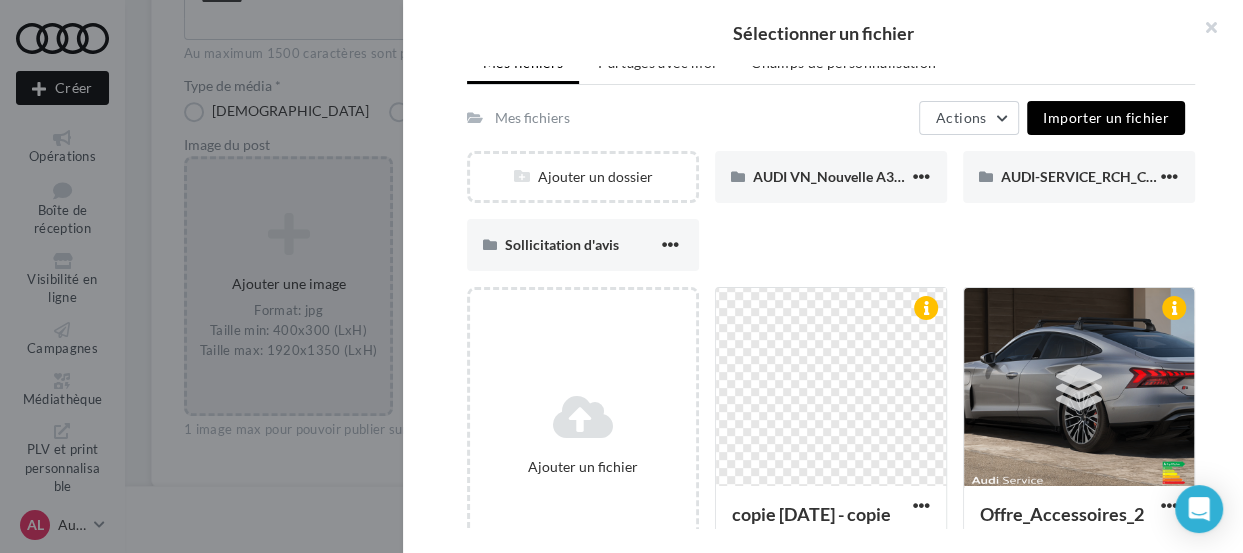 scroll, scrollTop: 139, scrollLeft: 0, axis: vertical 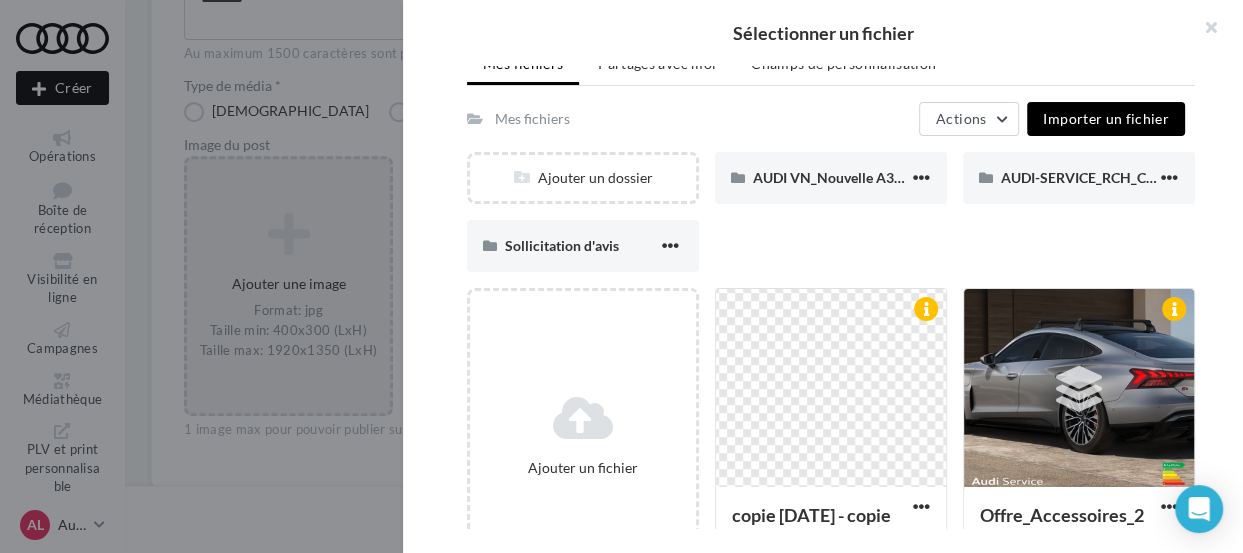 click on "Importer un fichier" at bounding box center [1106, 118] 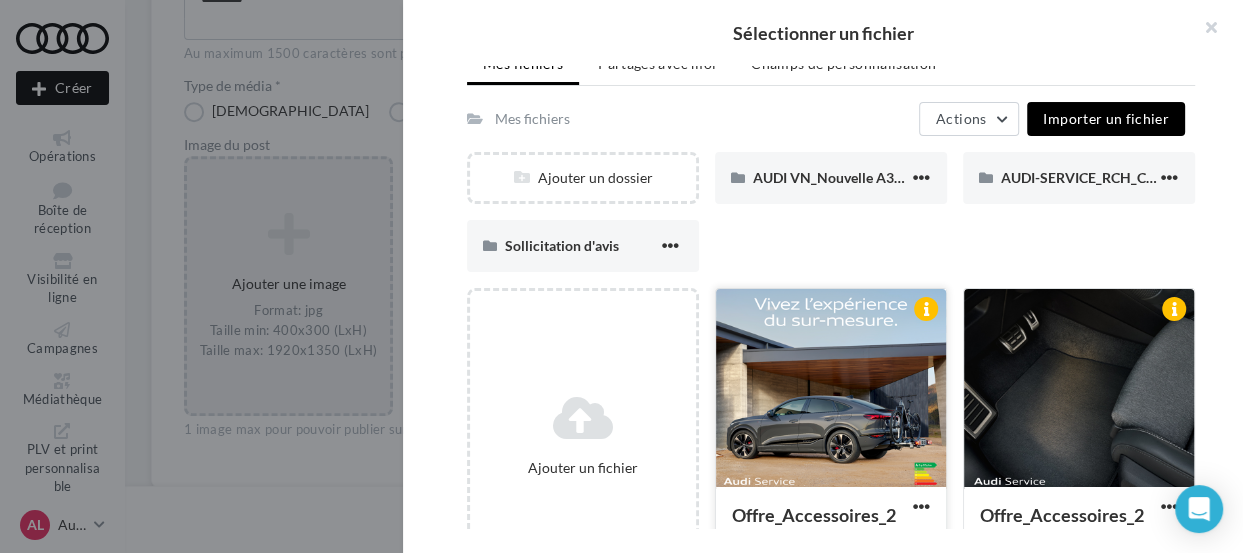 click at bounding box center [831, 389] 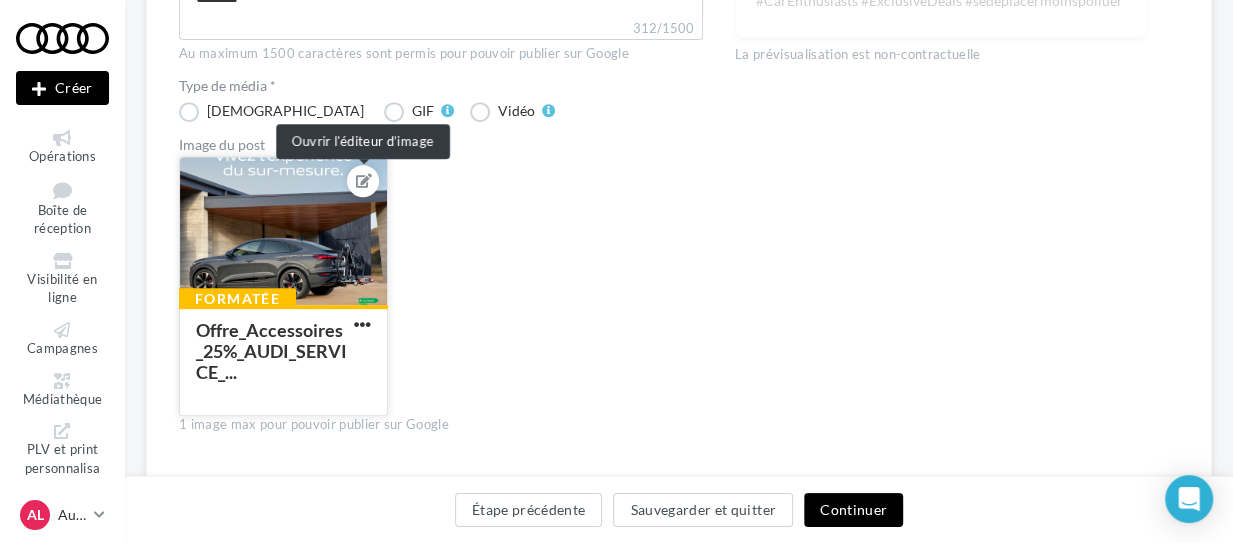 click at bounding box center (364, 181) 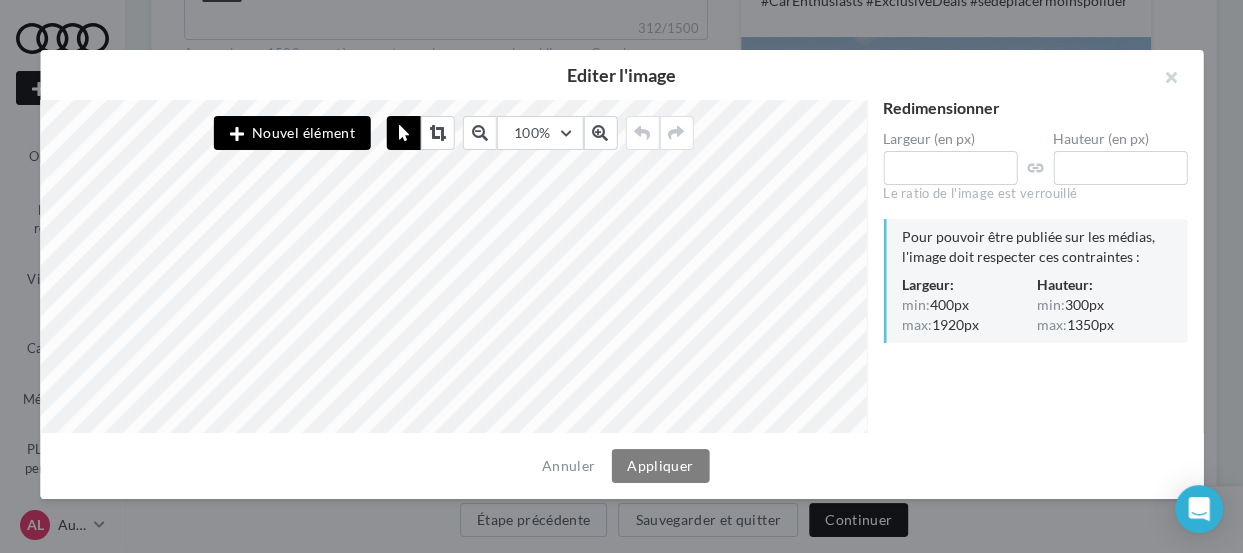 click on "Nouvel élément" at bounding box center [292, 133] 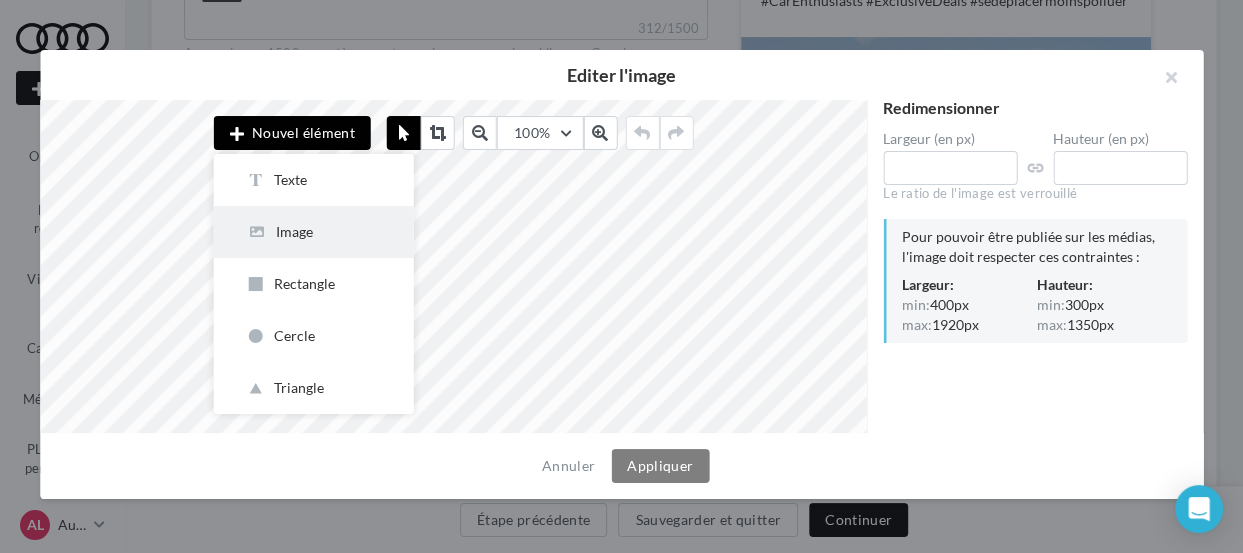 click on "Image" at bounding box center (314, 232) 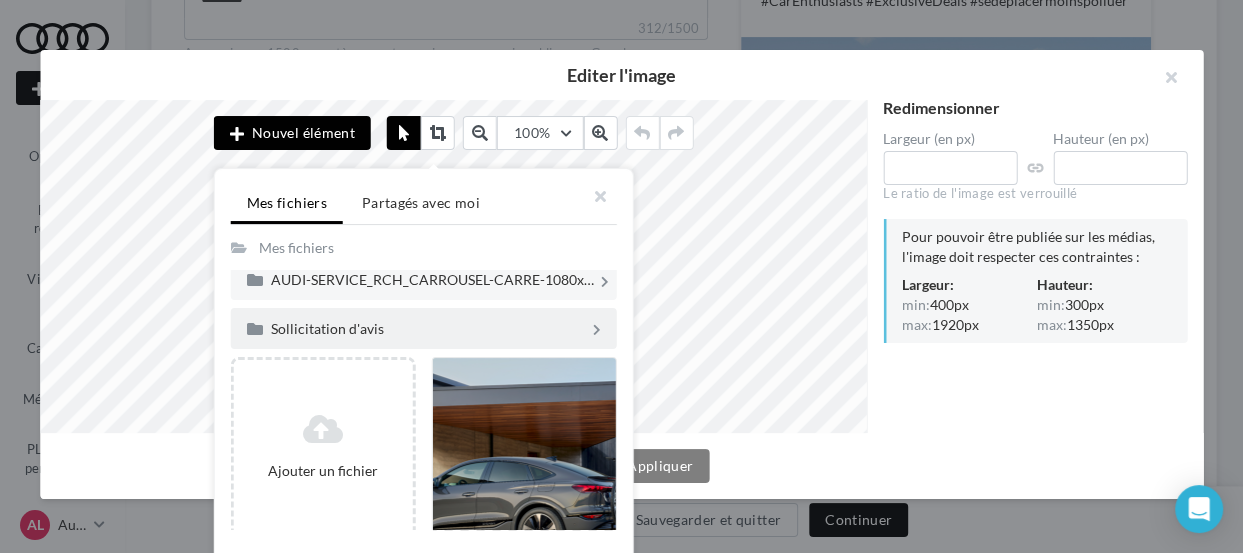 scroll, scrollTop: 56, scrollLeft: 0, axis: vertical 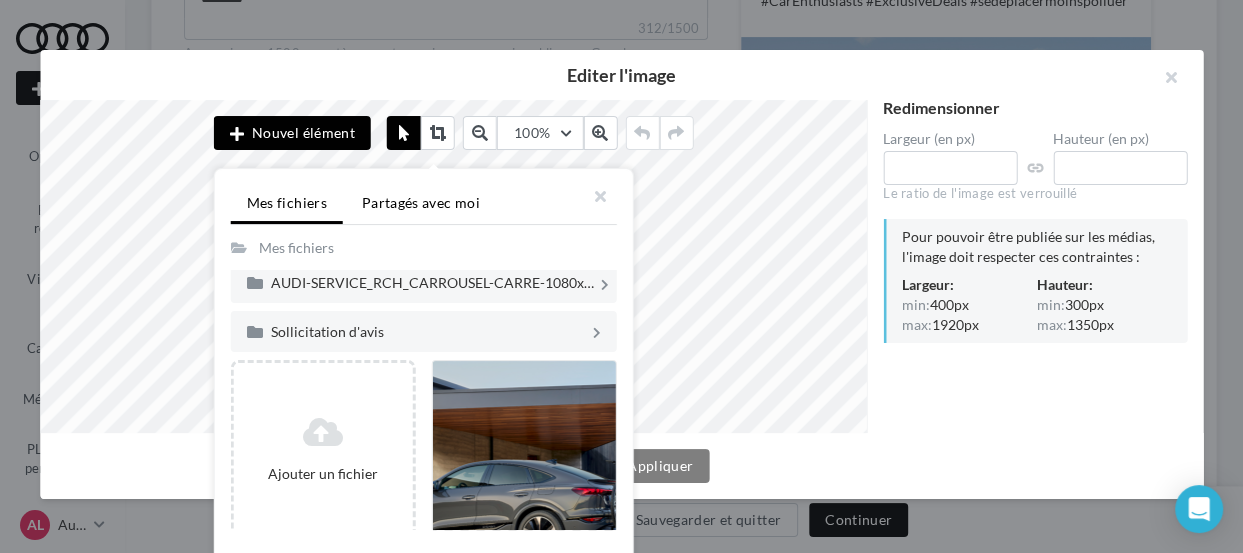 click on "Partagés avec moi" at bounding box center (421, 202) 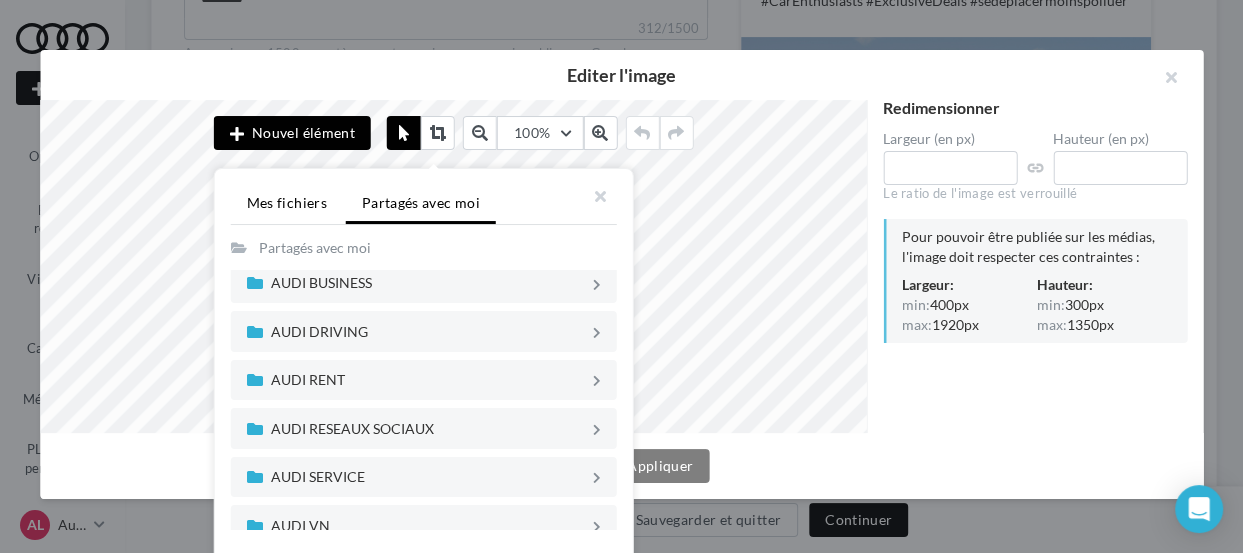 click on "Mes fichiers" at bounding box center [287, 202] 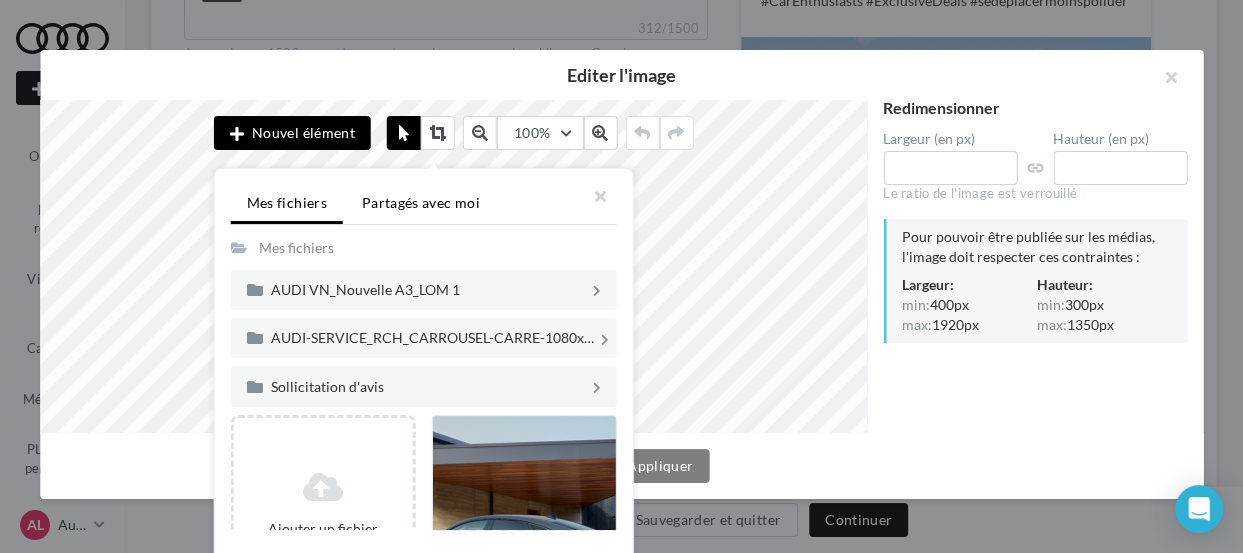 scroll, scrollTop: 56, scrollLeft: 0, axis: vertical 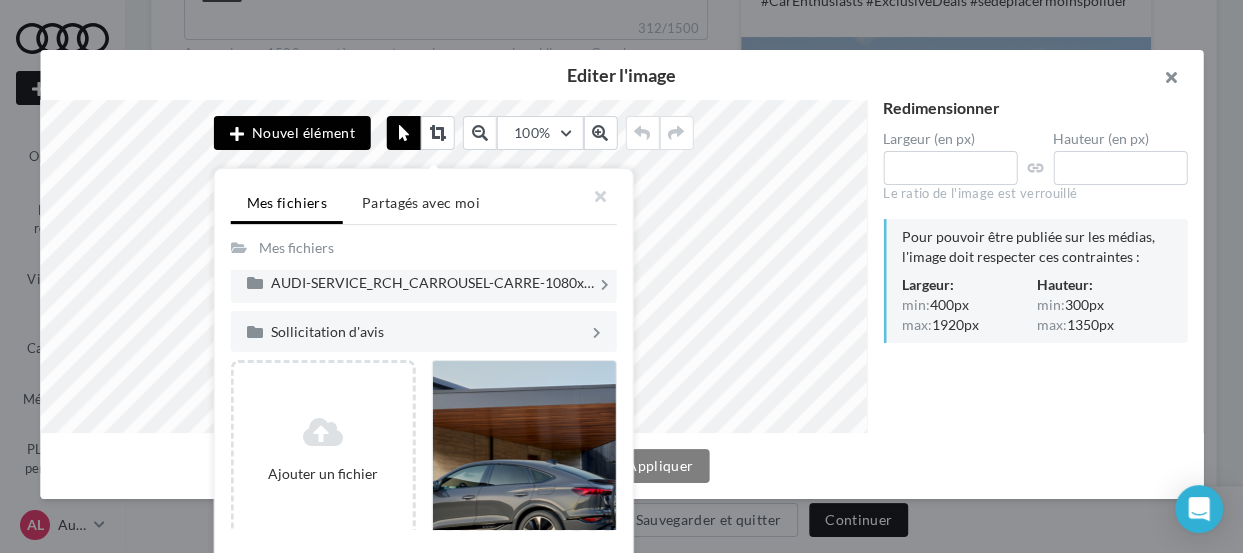 click at bounding box center [1163, 80] 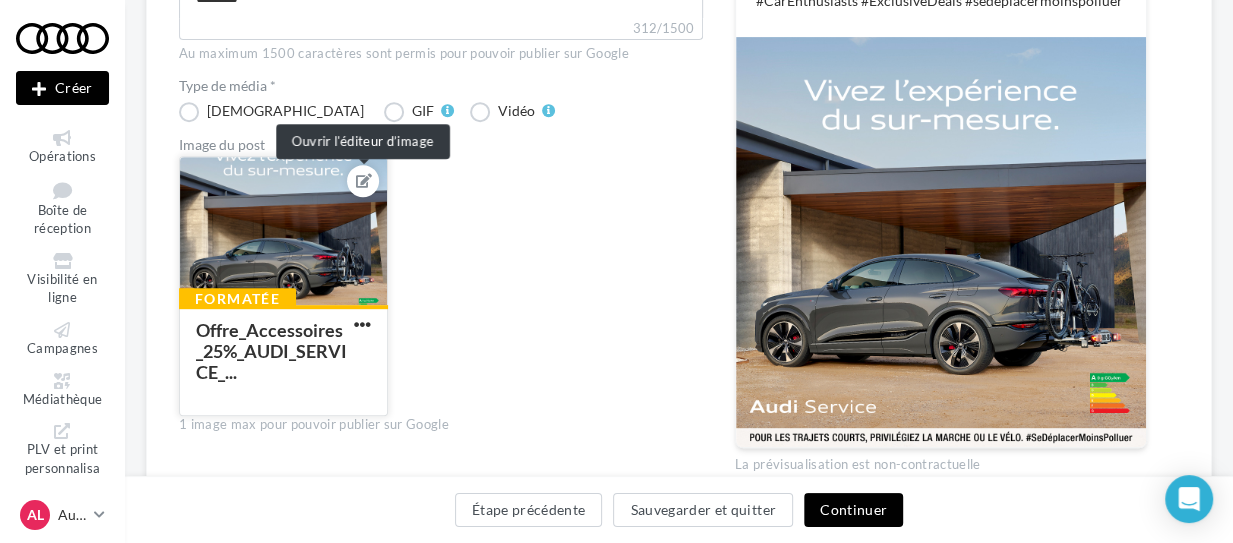 click at bounding box center (363, 181) 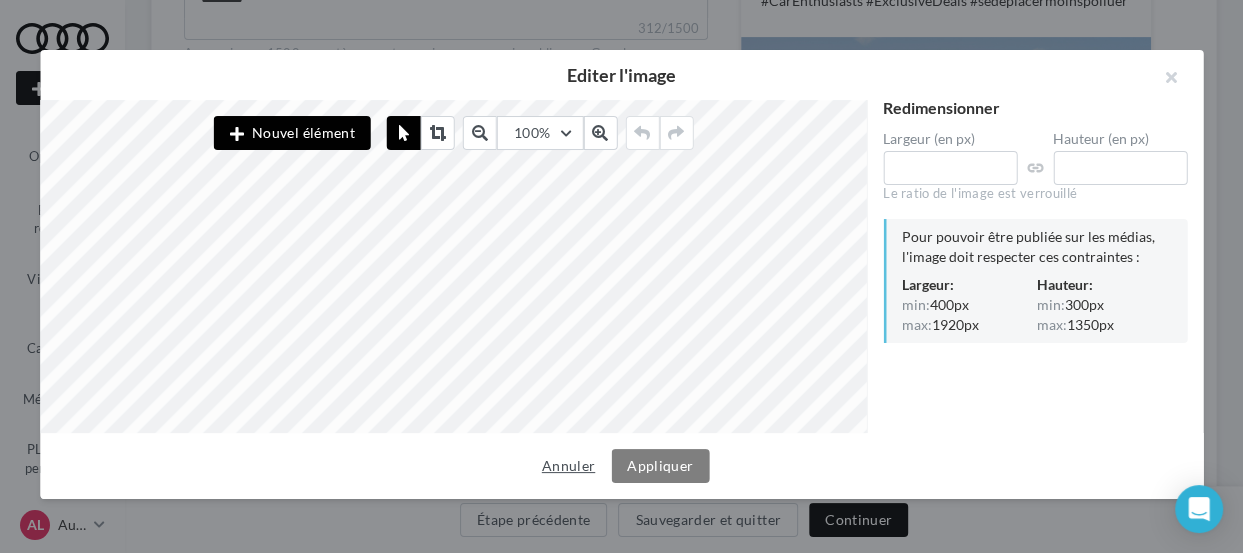 click on "Annuler" at bounding box center (568, 466) 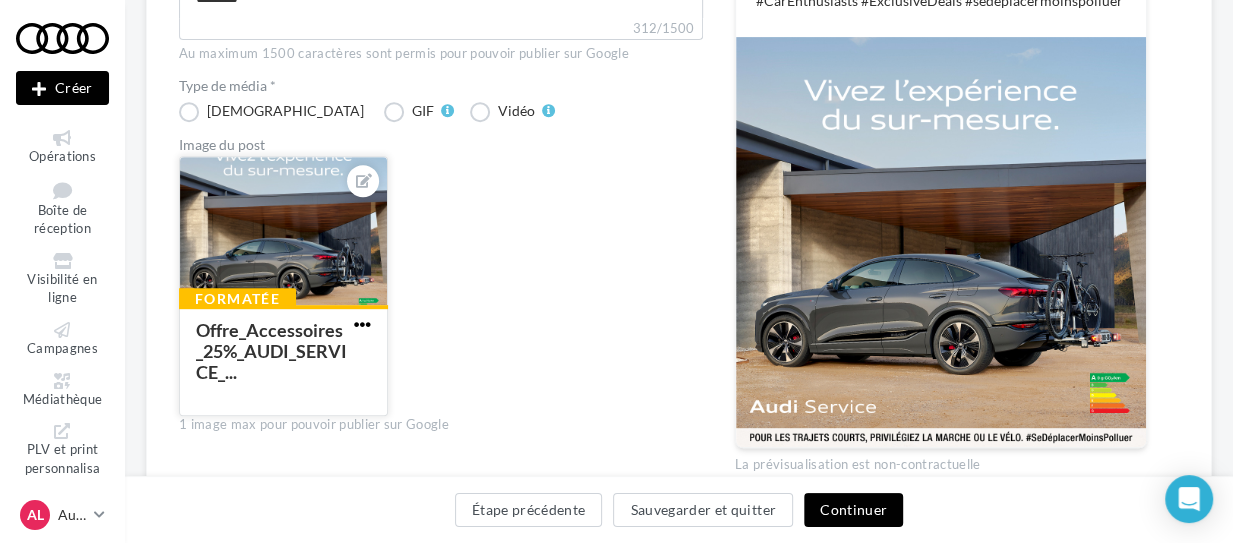 click at bounding box center (362, 324) 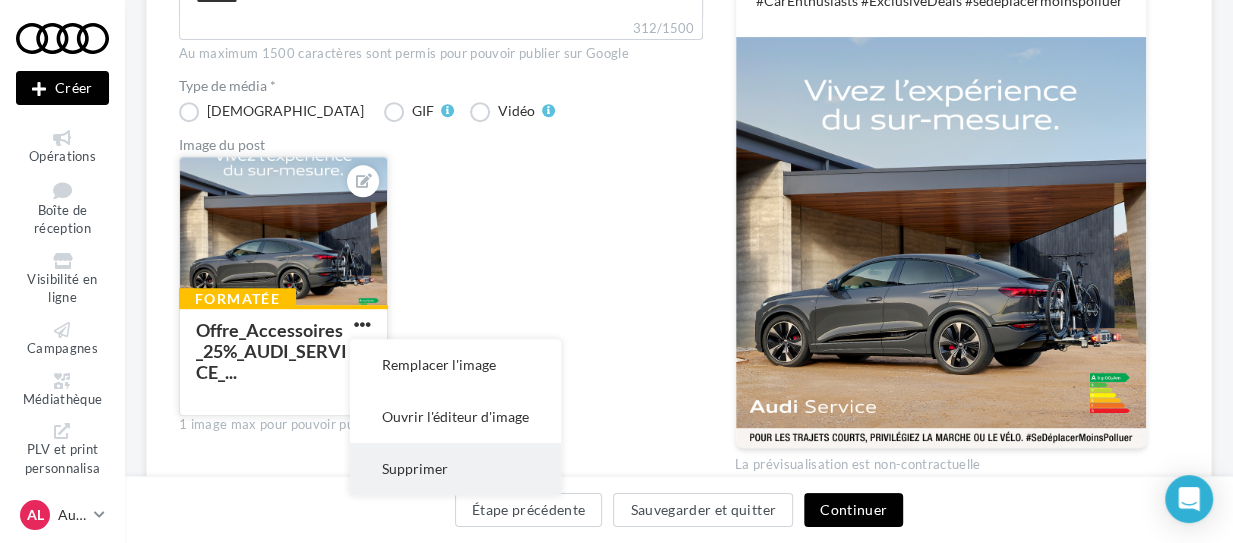 click on "Supprimer" at bounding box center [455, 469] 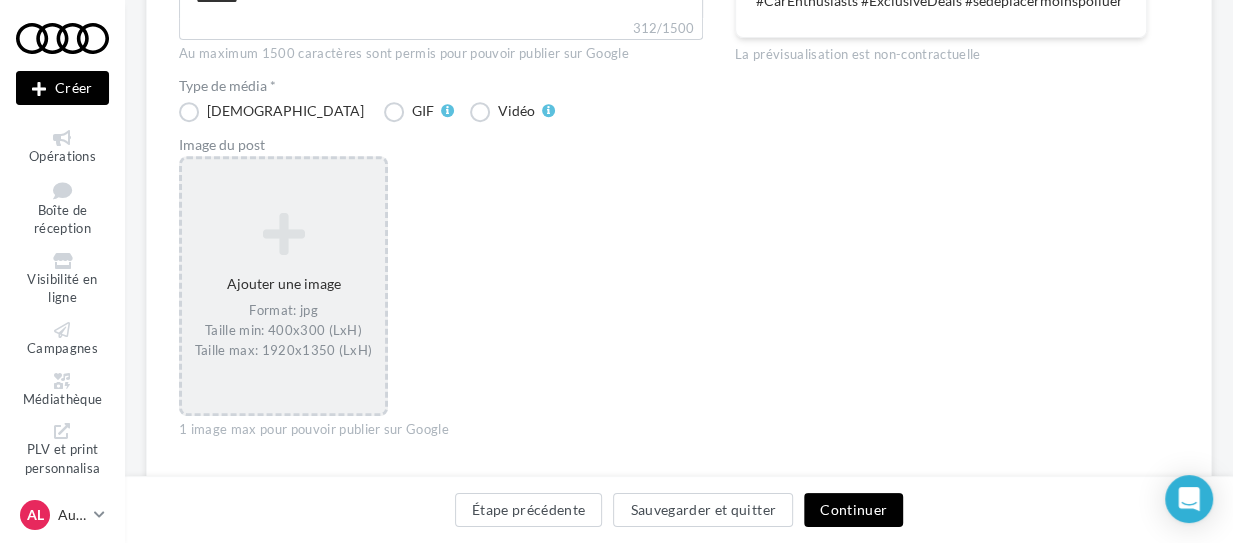 click at bounding box center (283, 234) 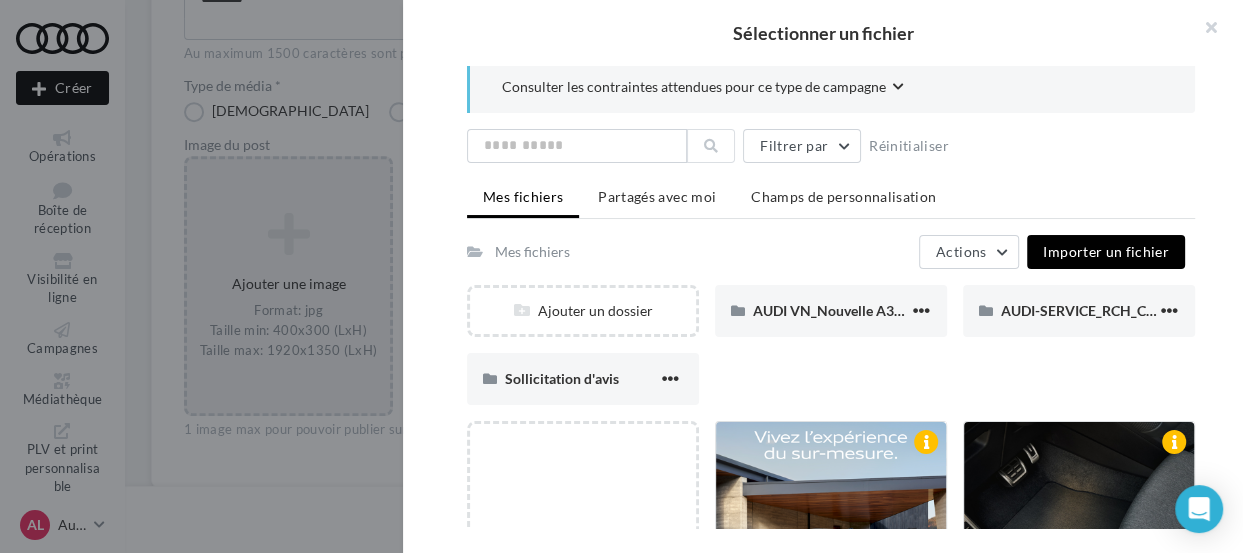 scroll, scrollTop: 7, scrollLeft: 0, axis: vertical 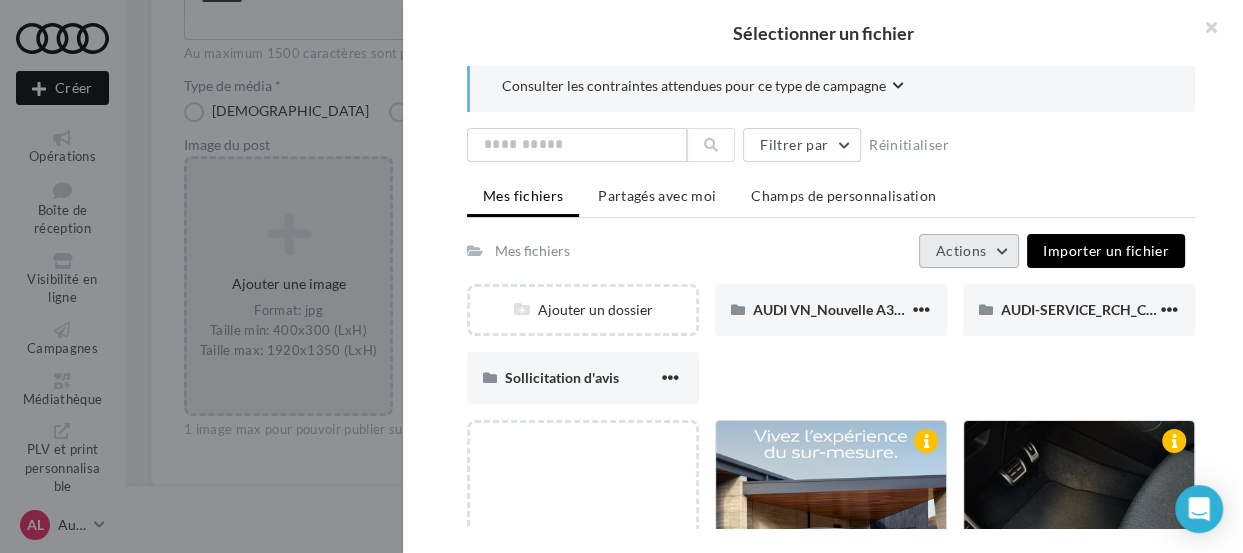 click on "Actions" at bounding box center [969, 251] 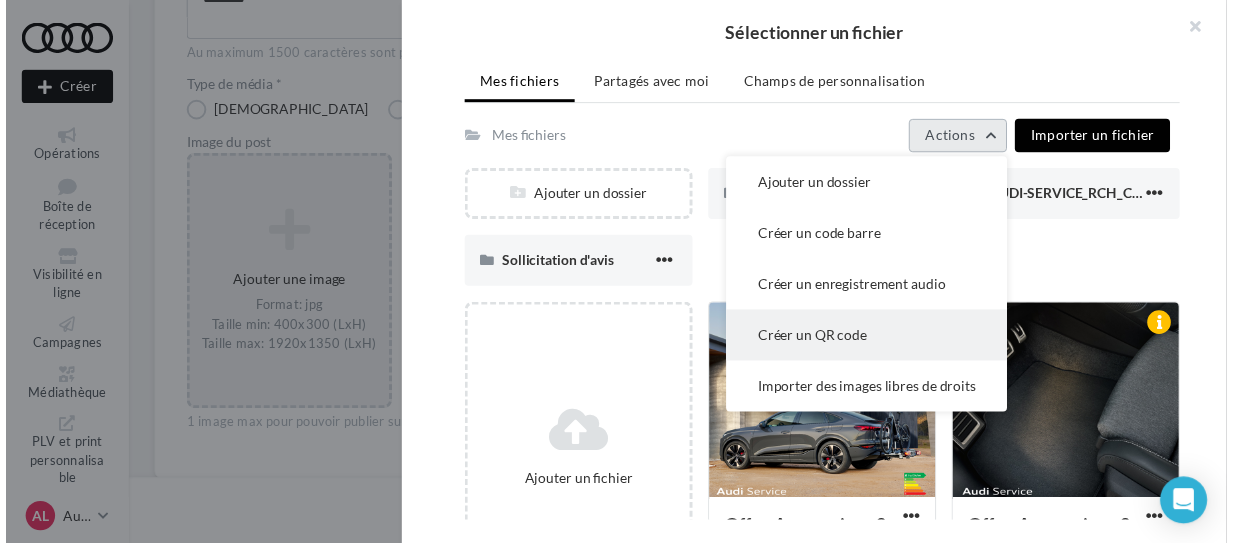 scroll, scrollTop: 123, scrollLeft: 0, axis: vertical 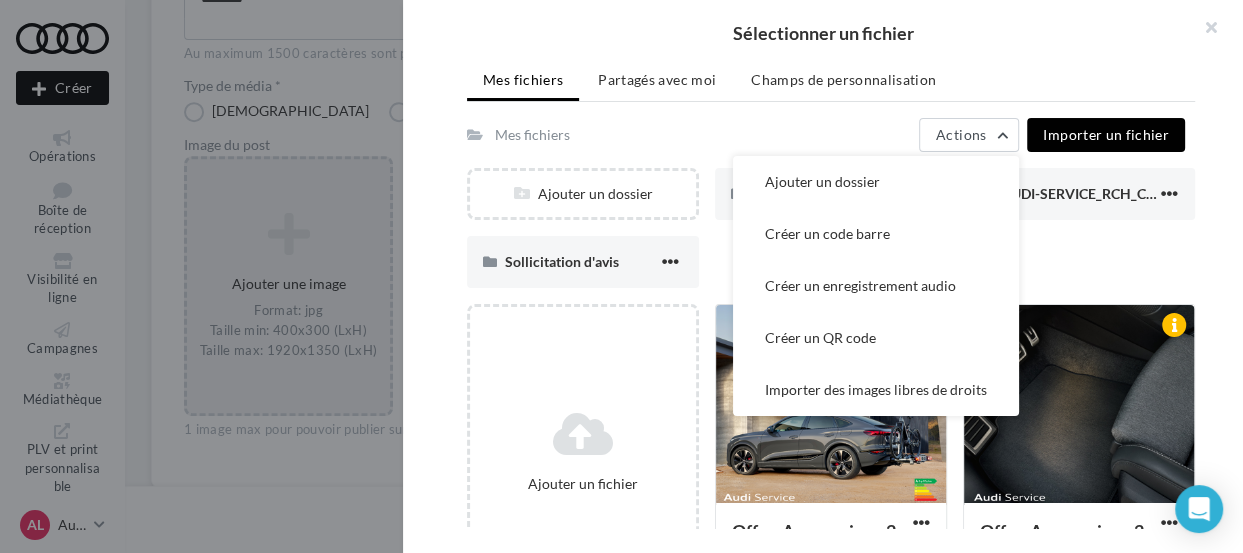 click on "Ajouter un dossier    AUDI VN_Nouvelle A3_LOM 1                AUDI VN_Nouvelle A3_LOM 1      AUDI-SERVICE_RCH_CARROUSEL-CARRE-1080x1080_META (2)                AUDI-SERVICE_RCH_CARROUSEL-CARRE-1080x1080_META (2)      Sollicitation d'avis                Sollicitation d'avis" at bounding box center (839, 236) 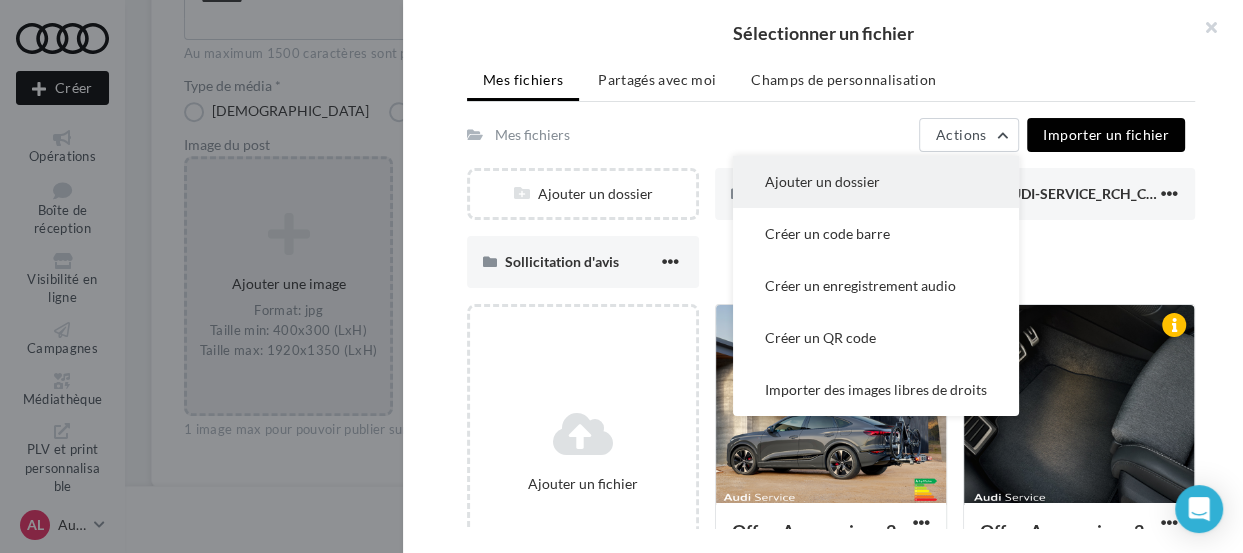 click on "Ajouter un dossier" at bounding box center (876, 182) 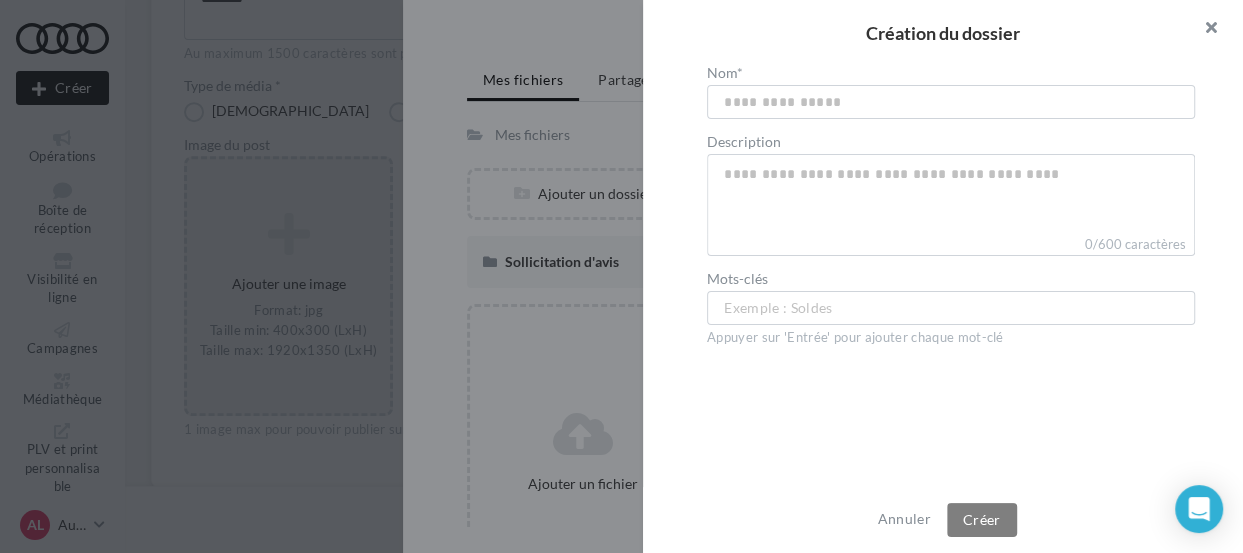 click at bounding box center (1203, 30) 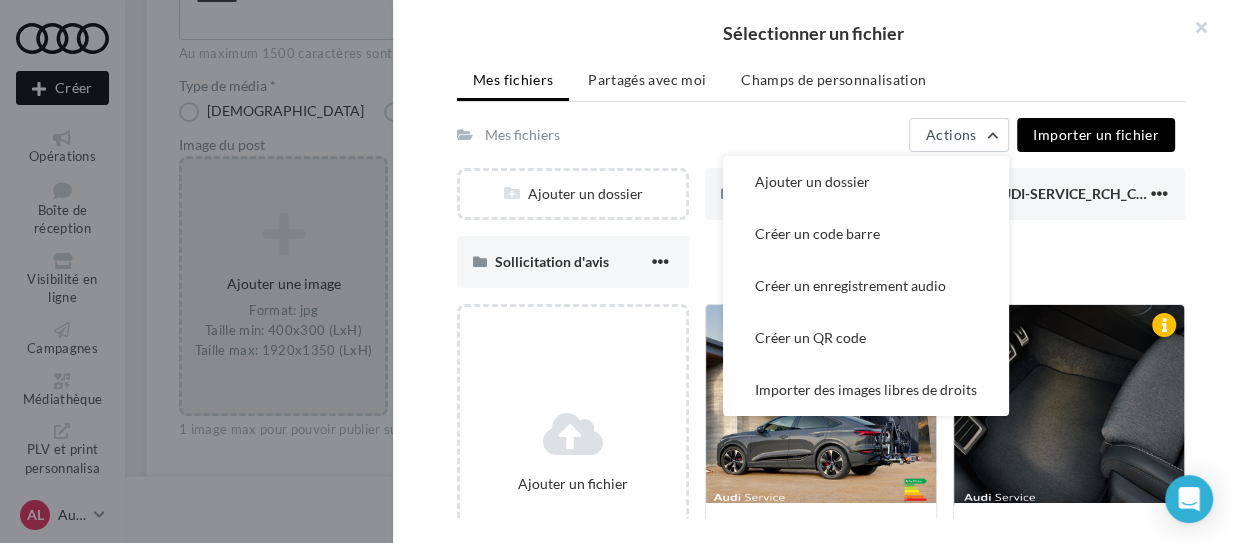 click on "Ajouter un dossier    AUDI VN_Nouvelle A3_LOM 1                AUDI VN_Nouvelle A3_LOM 1      AUDI-SERVICE_RCH_CARROUSEL-CARRE-1080x1080_META (2)                AUDI-SERVICE_RCH_CARROUSEL-CARRE-1080x1080_META (2)      Sollicitation d'avis                Sollicitation d'avis" at bounding box center (829, 236) 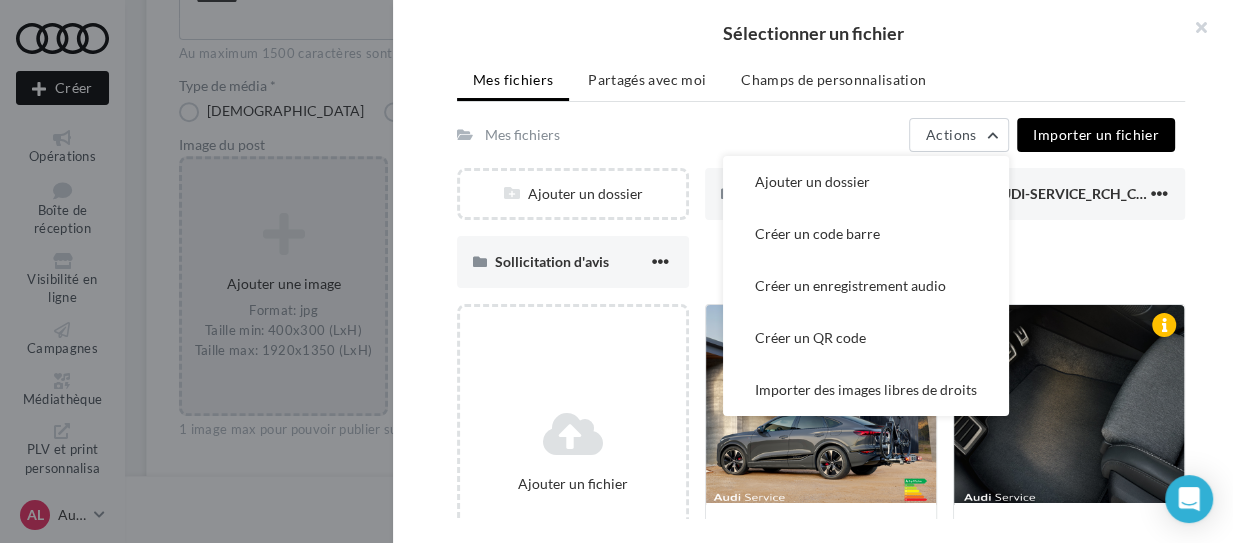 click on "Importer un fichier" at bounding box center [1096, 134] 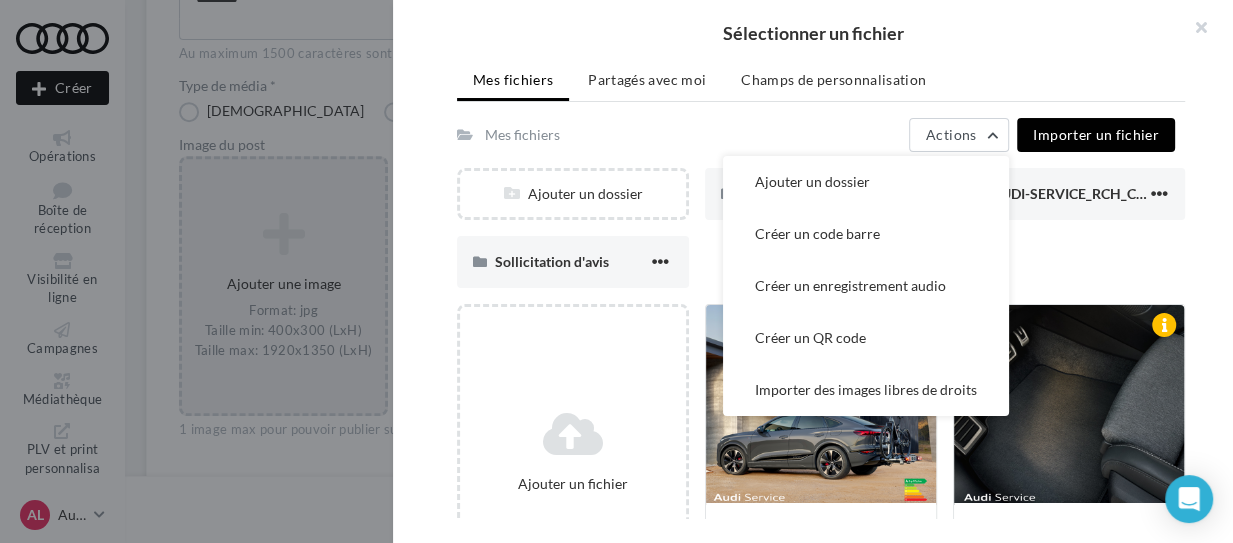click on "Ajouter un dossier    AUDI VN_Nouvelle A3_LOM 1                AUDI VN_Nouvelle A3_LOM 1      AUDI-SERVICE_RCH_CARROUSEL-CARRE-1080x1080_META (2)                AUDI-SERVICE_RCH_CARROUSEL-CARRE-1080x1080_META (2)      Sollicitation d'avis                Sollicitation d'avis" at bounding box center [829, 236] 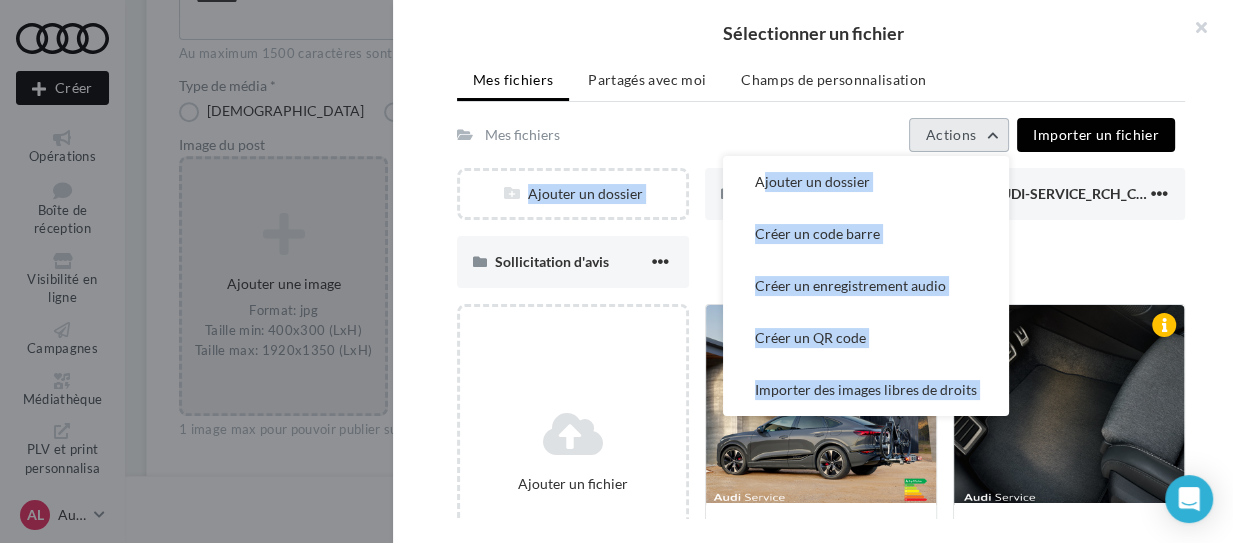 drag, startPoint x: 1070, startPoint y: 265, endPoint x: 999, endPoint y: 135, distance: 148.12495 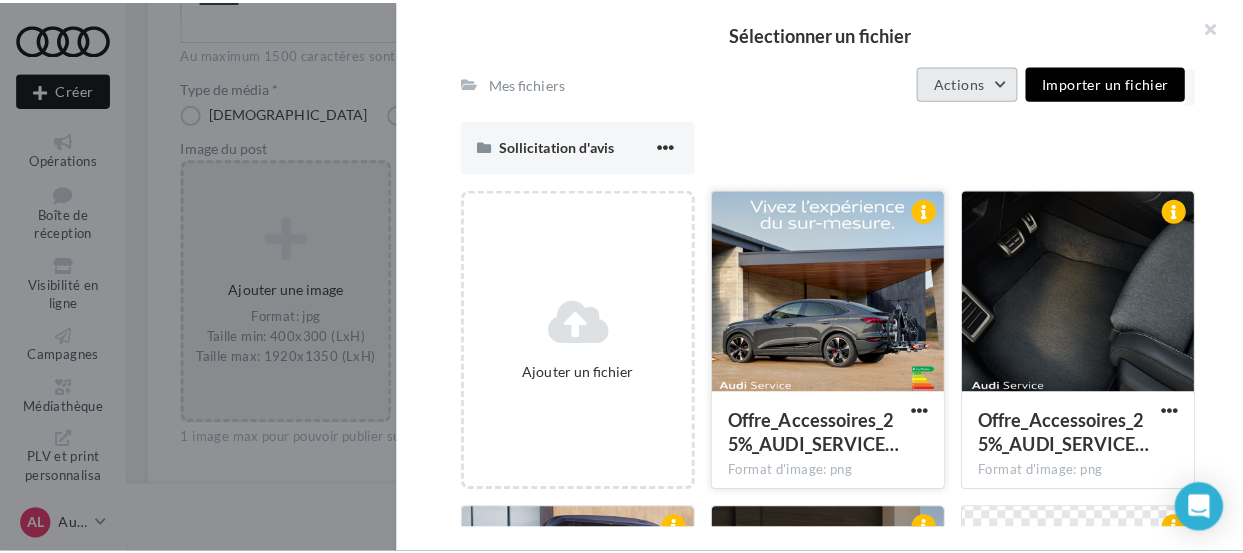 scroll, scrollTop: 241, scrollLeft: 0, axis: vertical 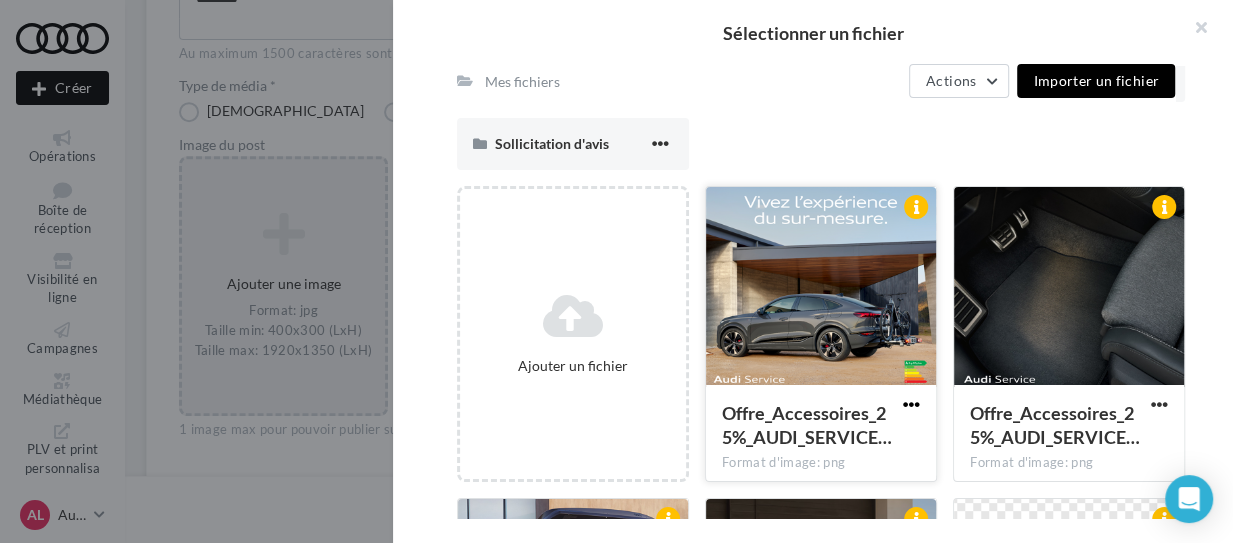 click at bounding box center (911, 404) 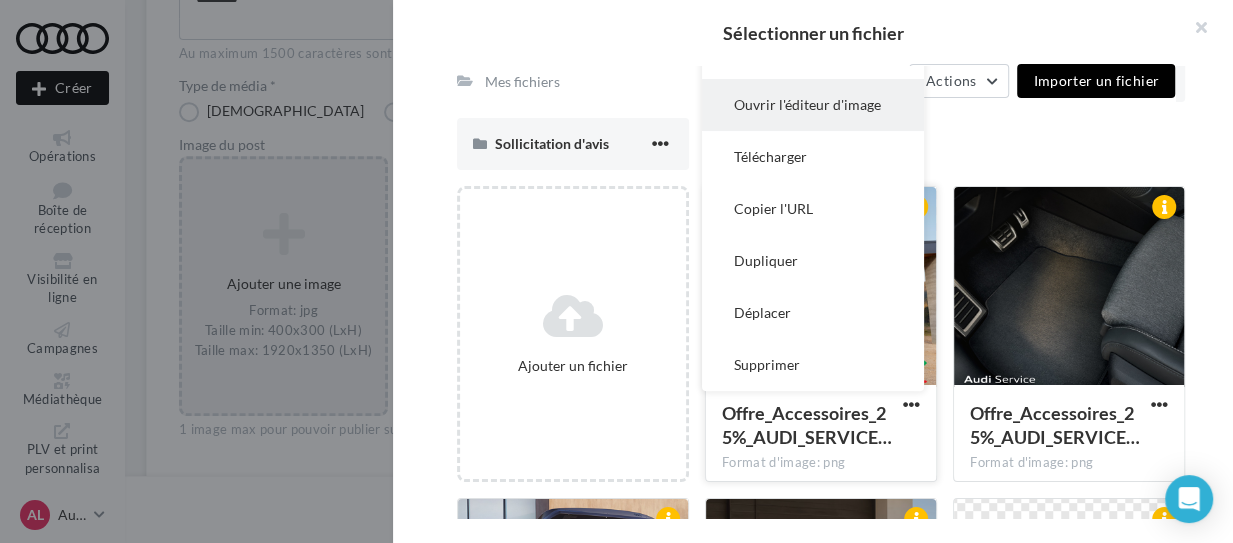 click on "Ouvrir l'éditeur d'image" at bounding box center (813, 105) 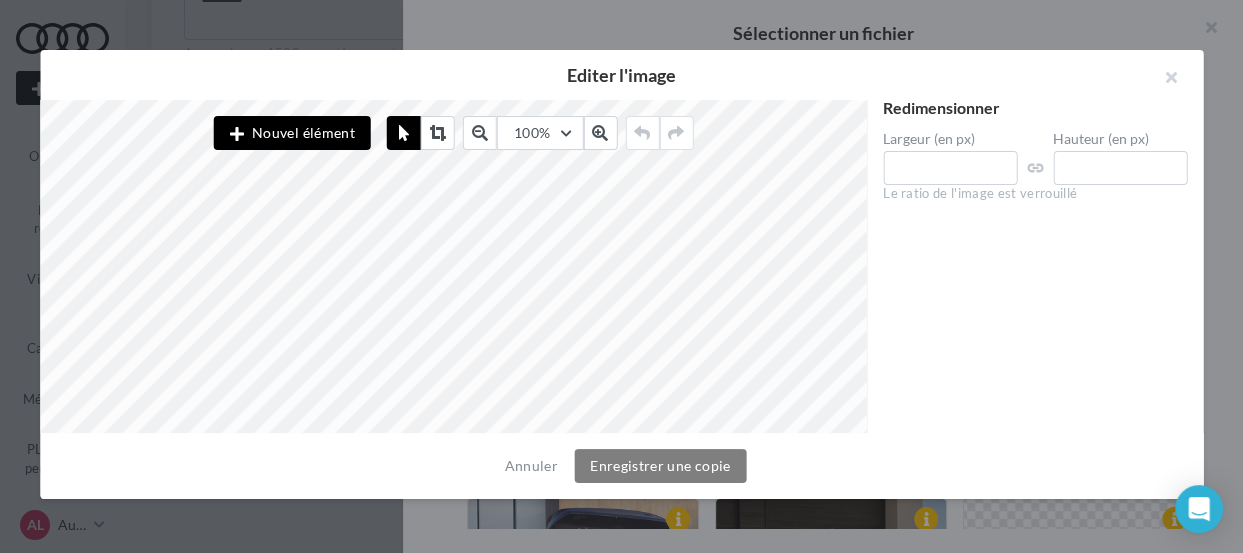 click on "Nouvel élément" at bounding box center [292, 133] 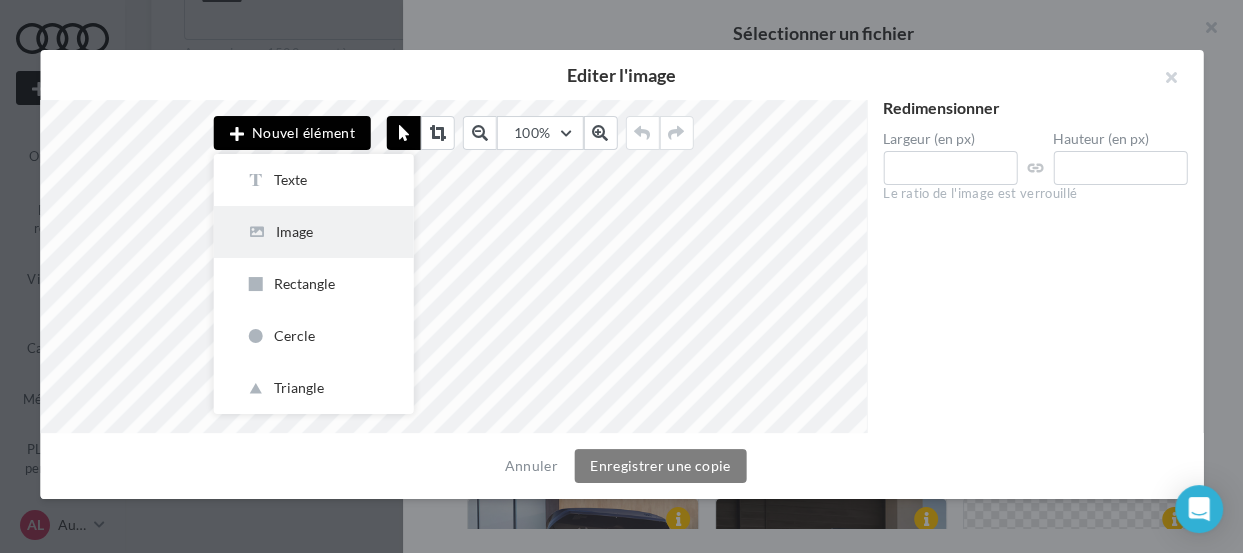 click on "Image" at bounding box center (314, 232) 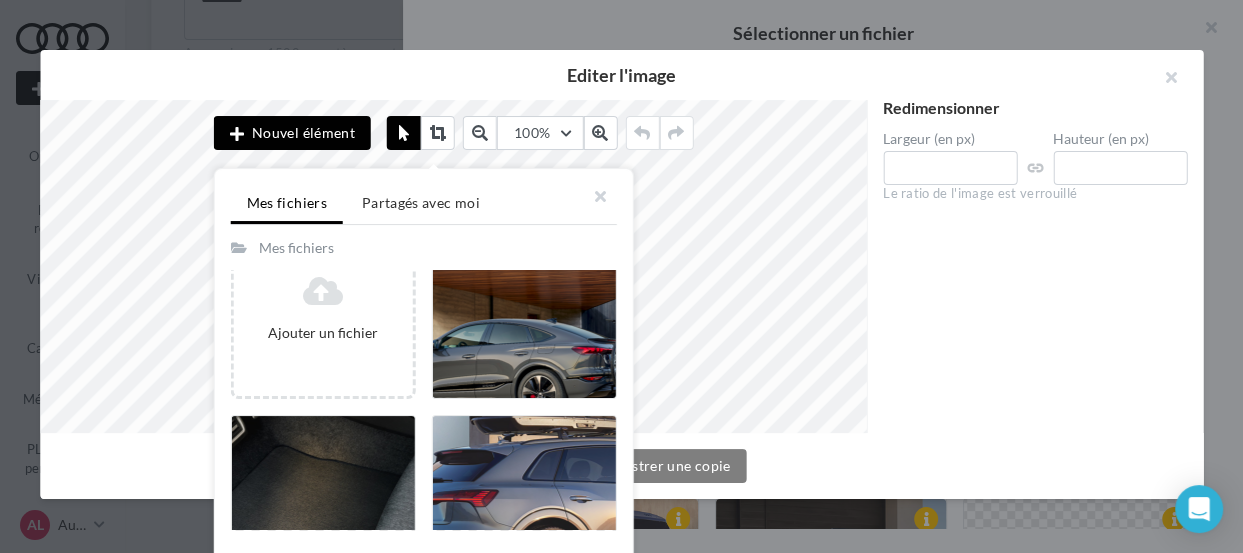 scroll, scrollTop: 199, scrollLeft: 0, axis: vertical 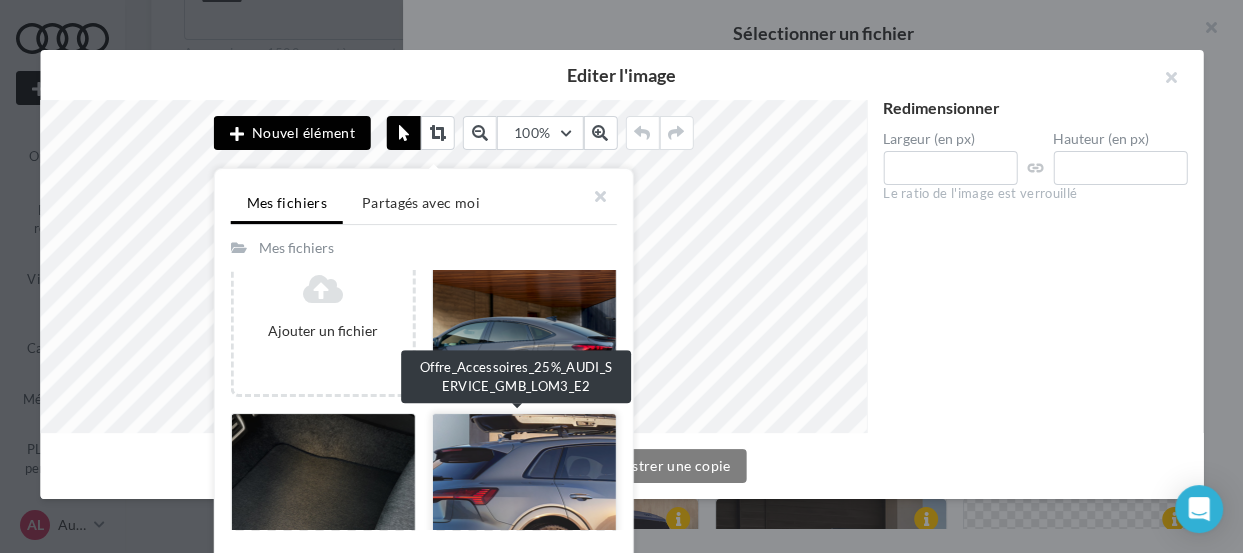 click at bounding box center [524, 503] 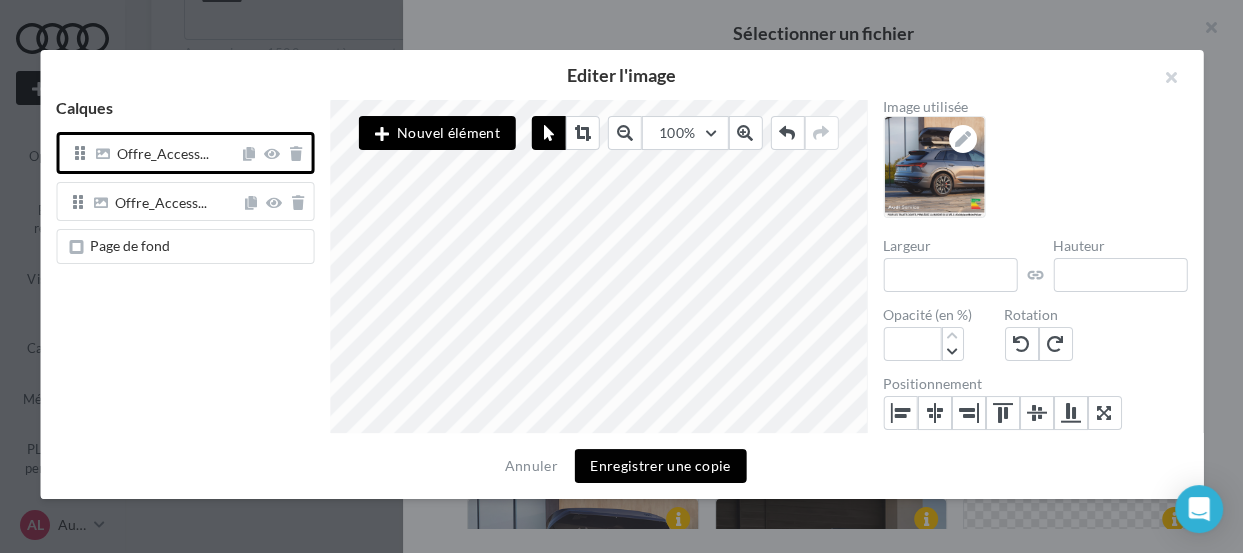 click on "Nouvel élément" at bounding box center [437, 133] 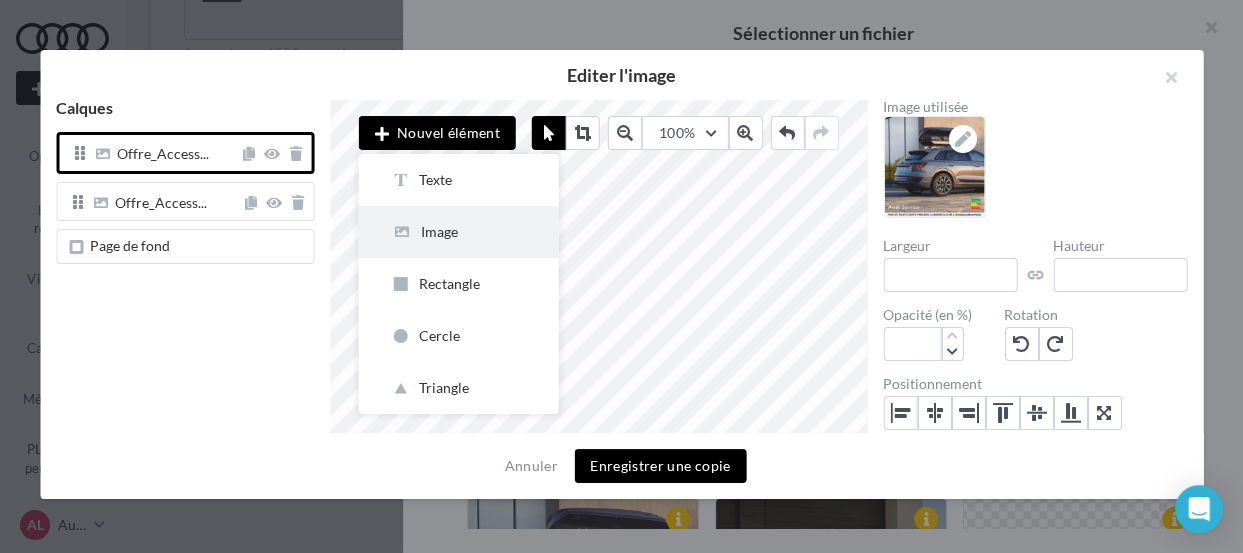 click on "Image" at bounding box center [459, 232] 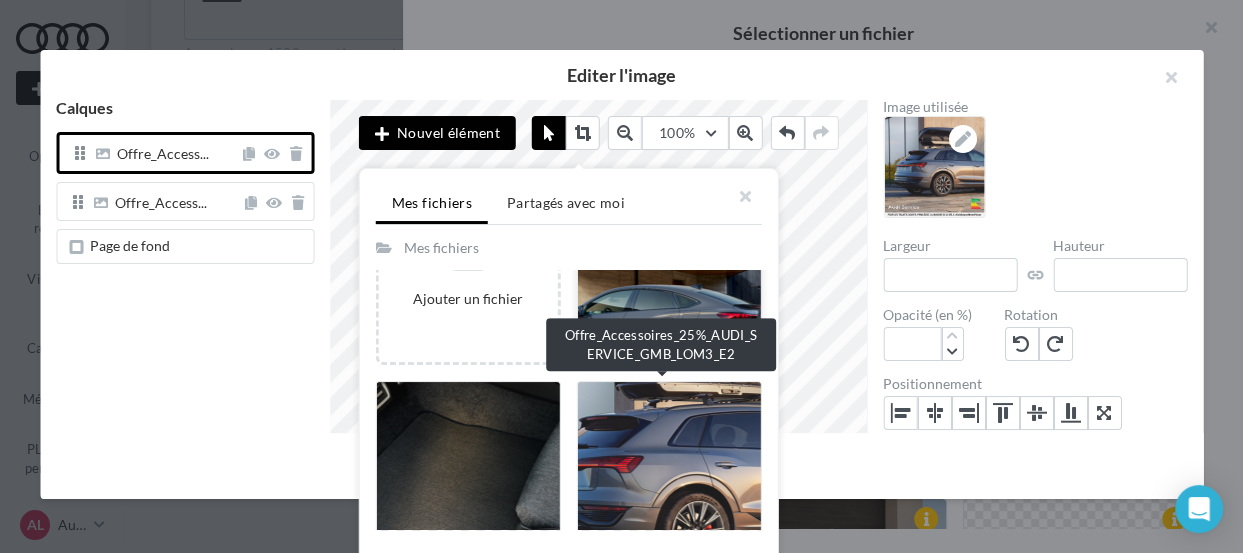 scroll, scrollTop: 230, scrollLeft: 0, axis: vertical 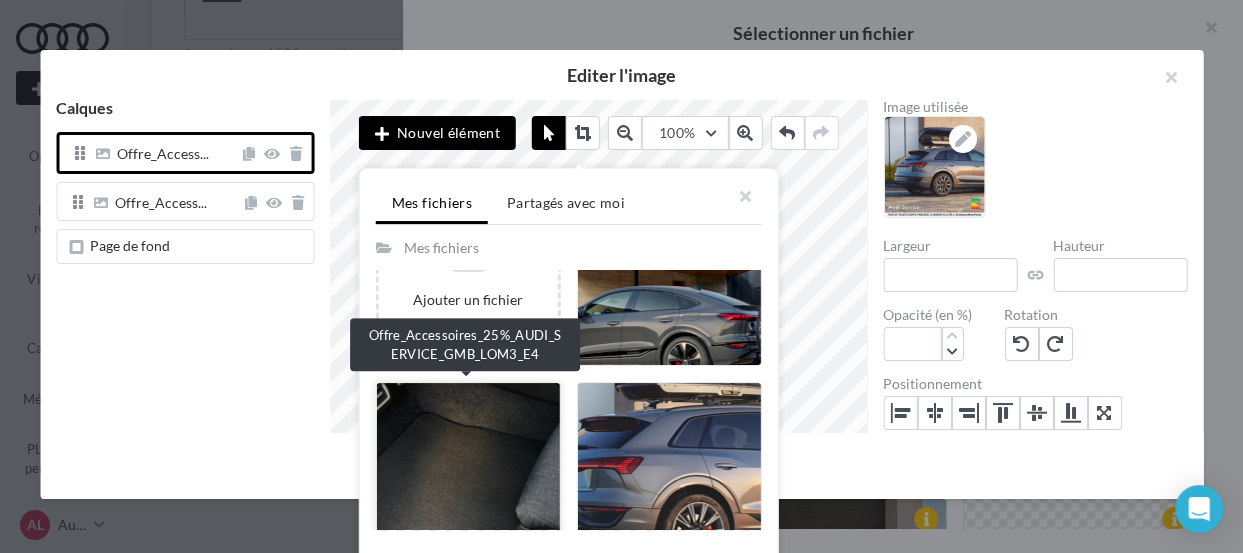 click at bounding box center (468, 472) 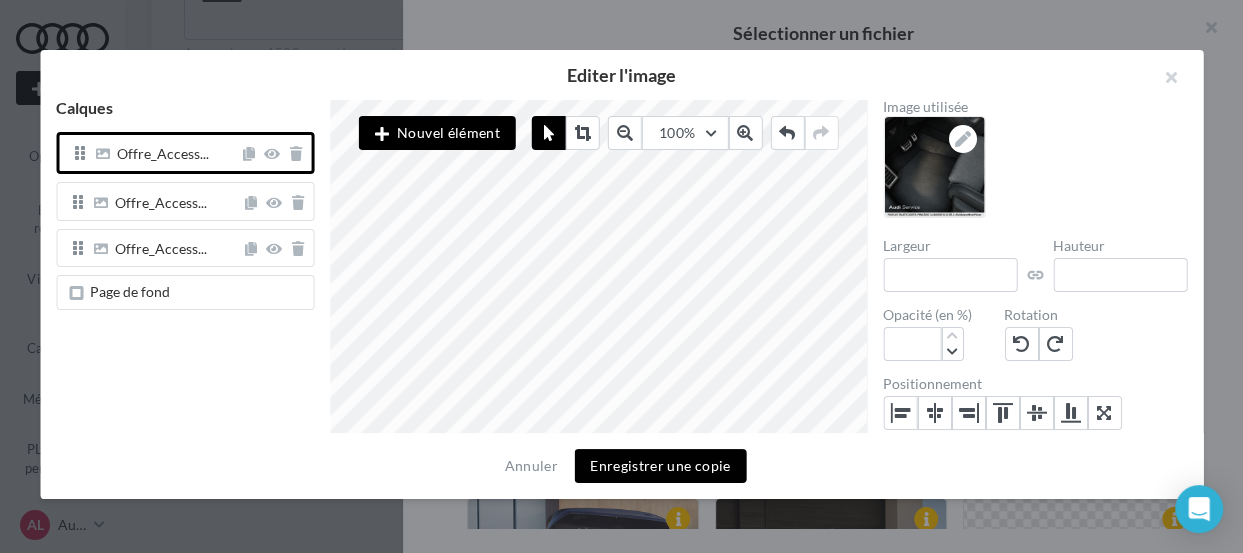 click on "Nouvel élément" at bounding box center (437, 133) 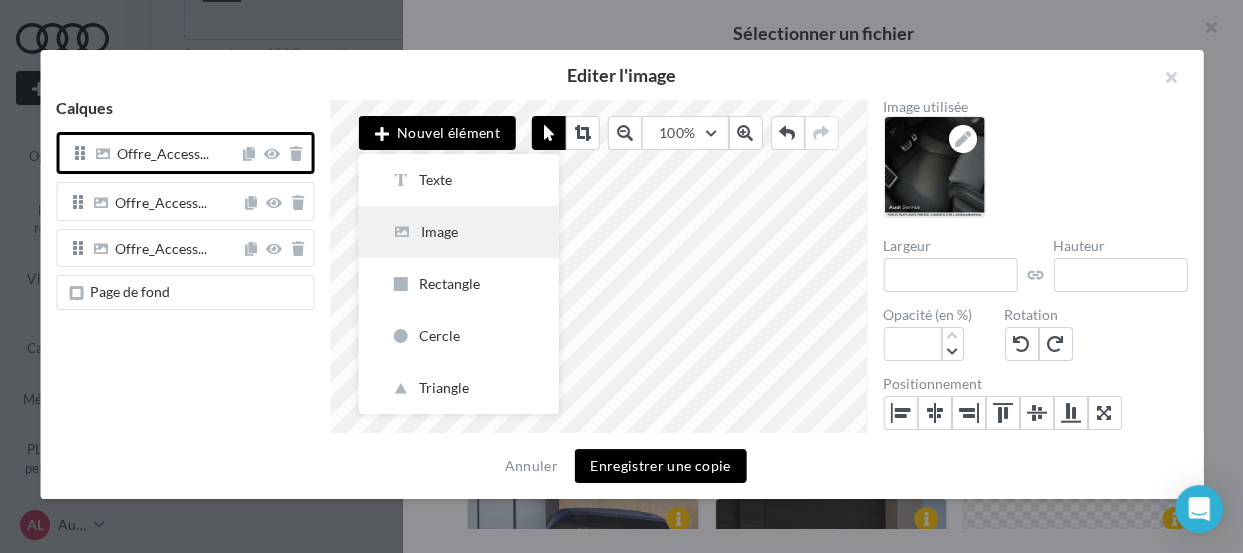 click on "Image" at bounding box center (459, 232) 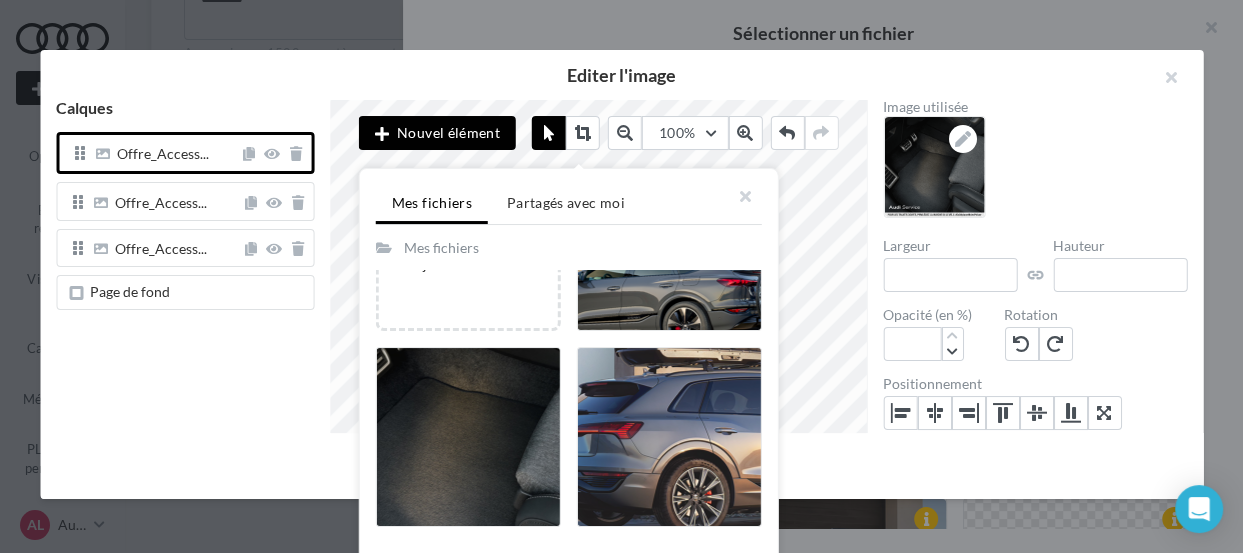 scroll, scrollTop: 271, scrollLeft: 0, axis: vertical 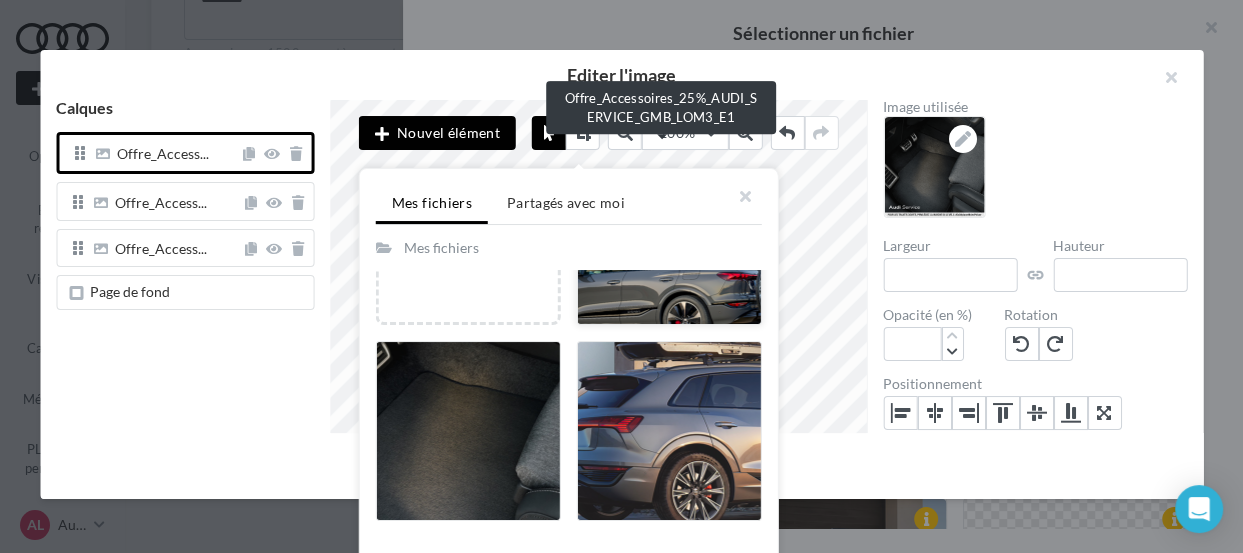 click at bounding box center [669, 235] 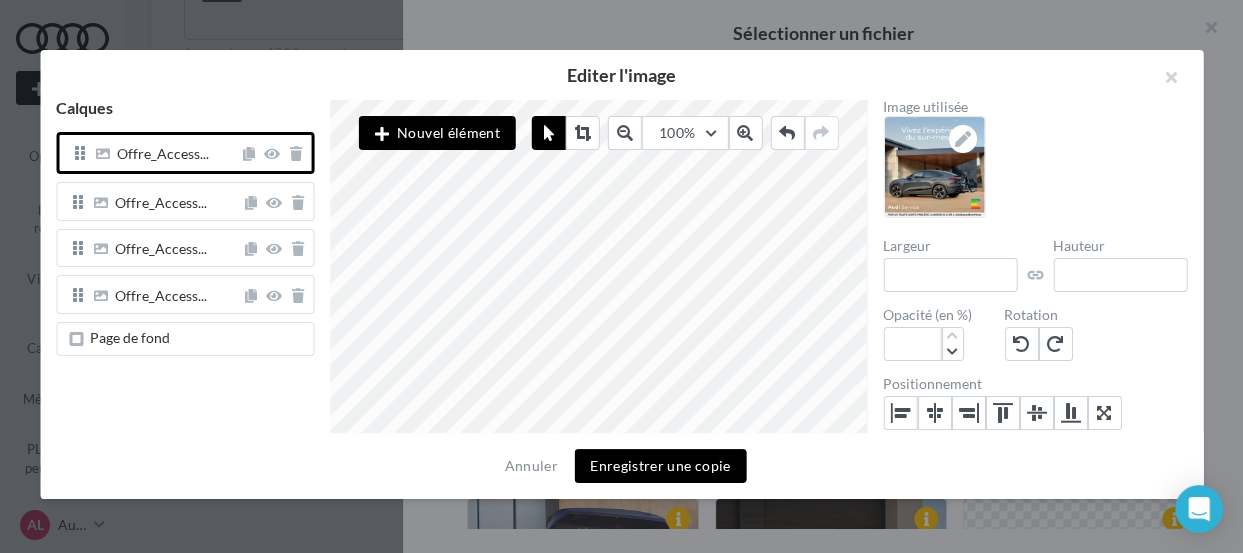 click on "Enregistrer une copie" at bounding box center [660, 466] 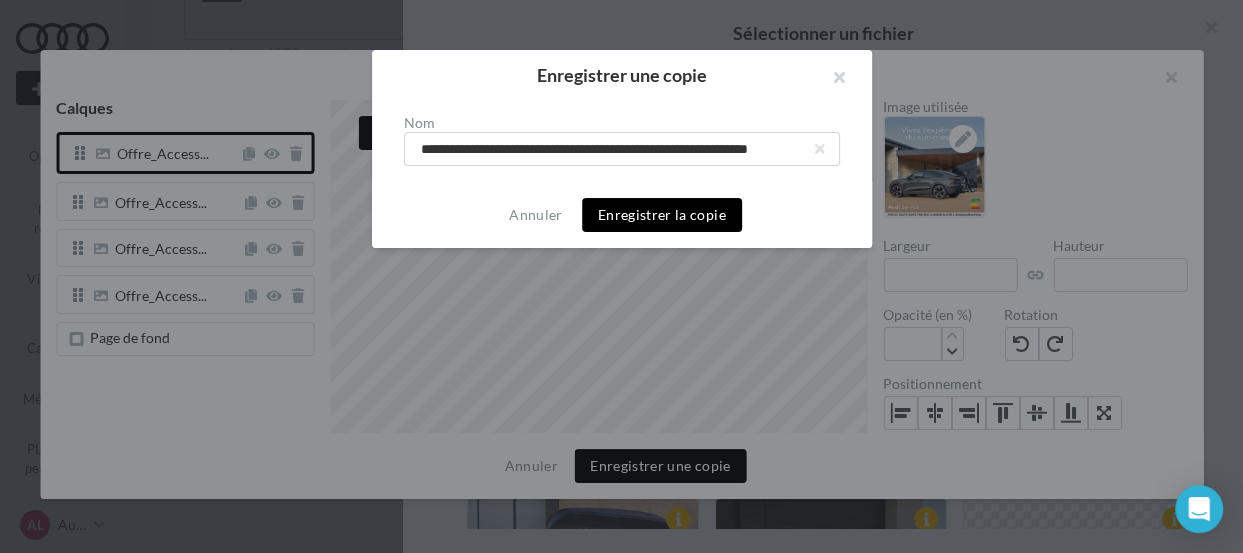 scroll, scrollTop: 0, scrollLeft: 68, axis: horizontal 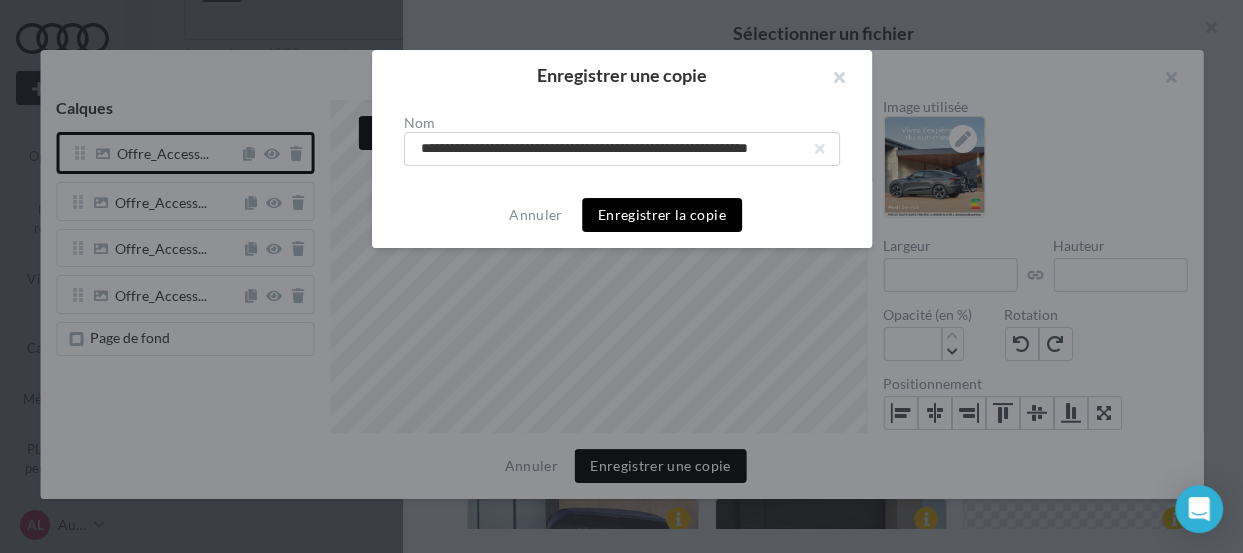 click on "**********" at bounding box center (622, 149) 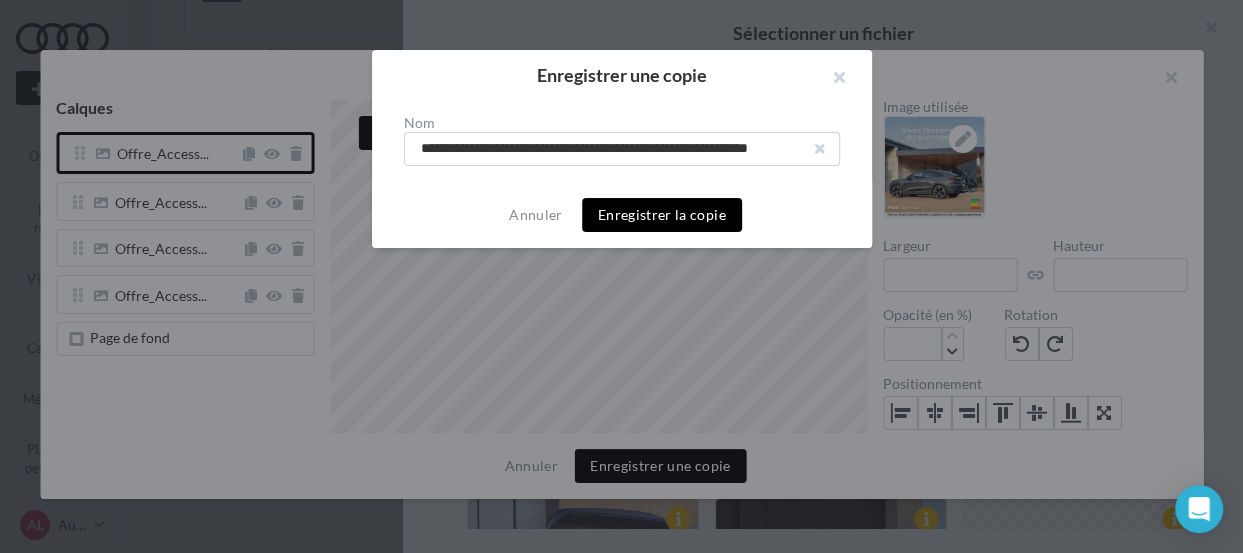 click at bounding box center (820, 149) 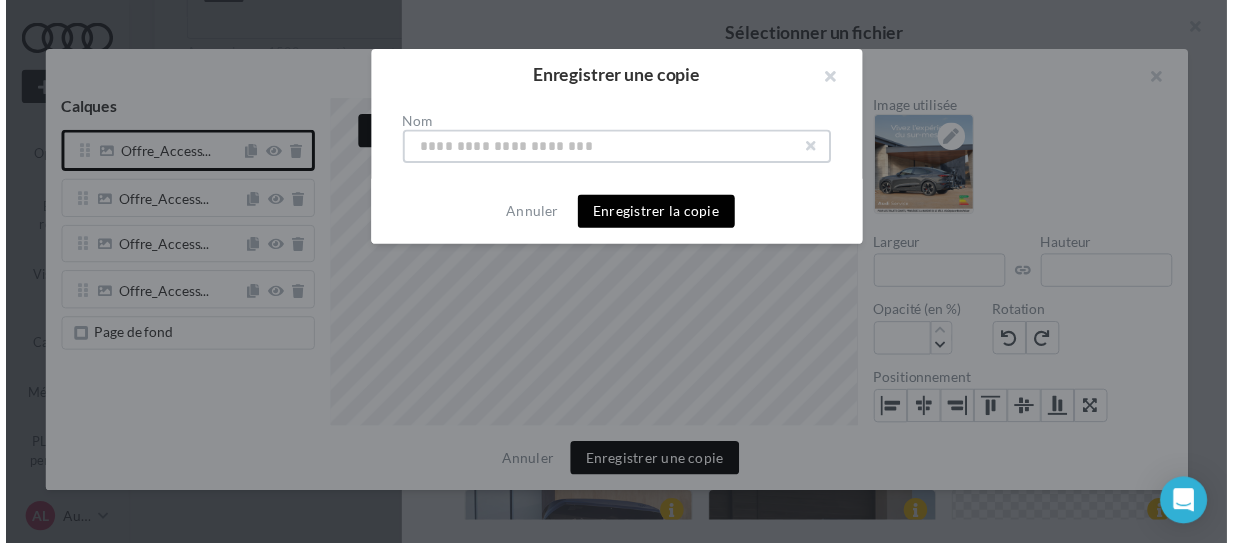 scroll, scrollTop: 0, scrollLeft: 0, axis: both 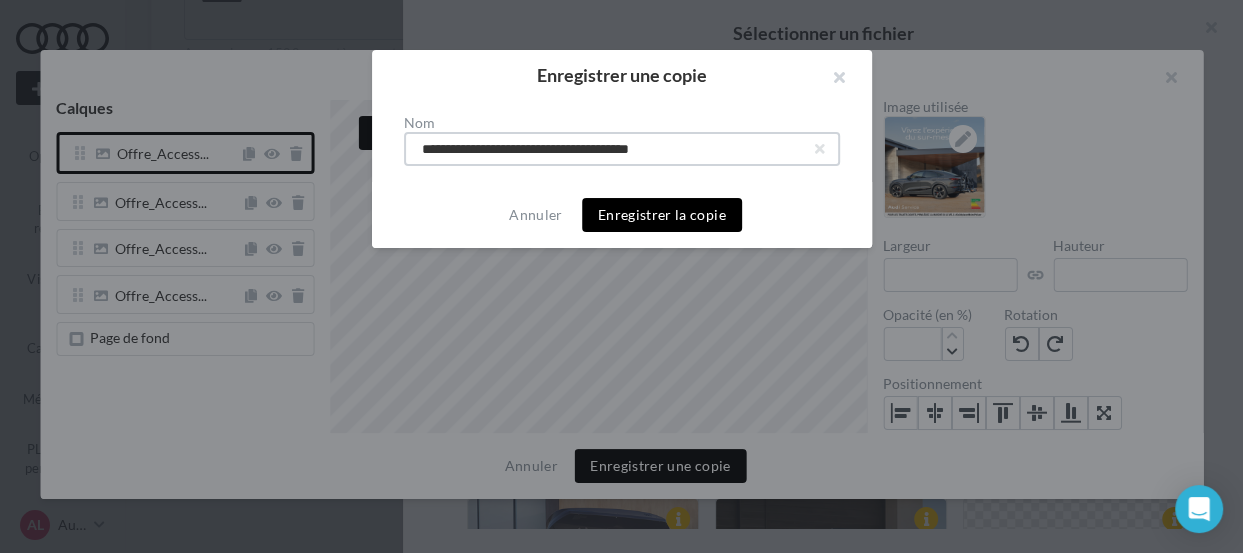 type on "**********" 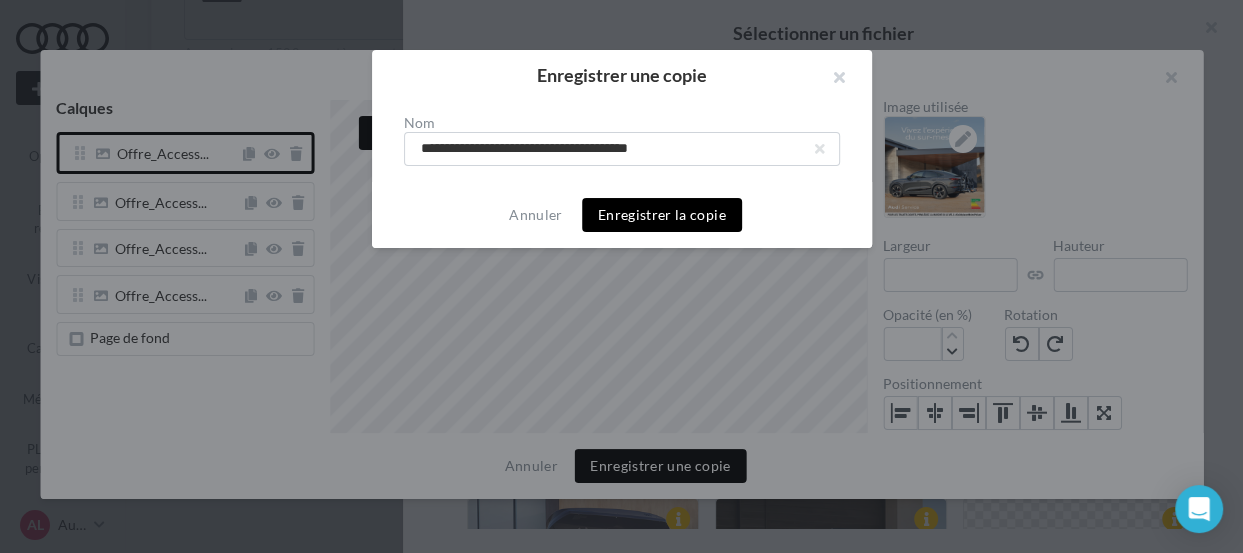 click on "Enregistrer la copie" at bounding box center [662, 215] 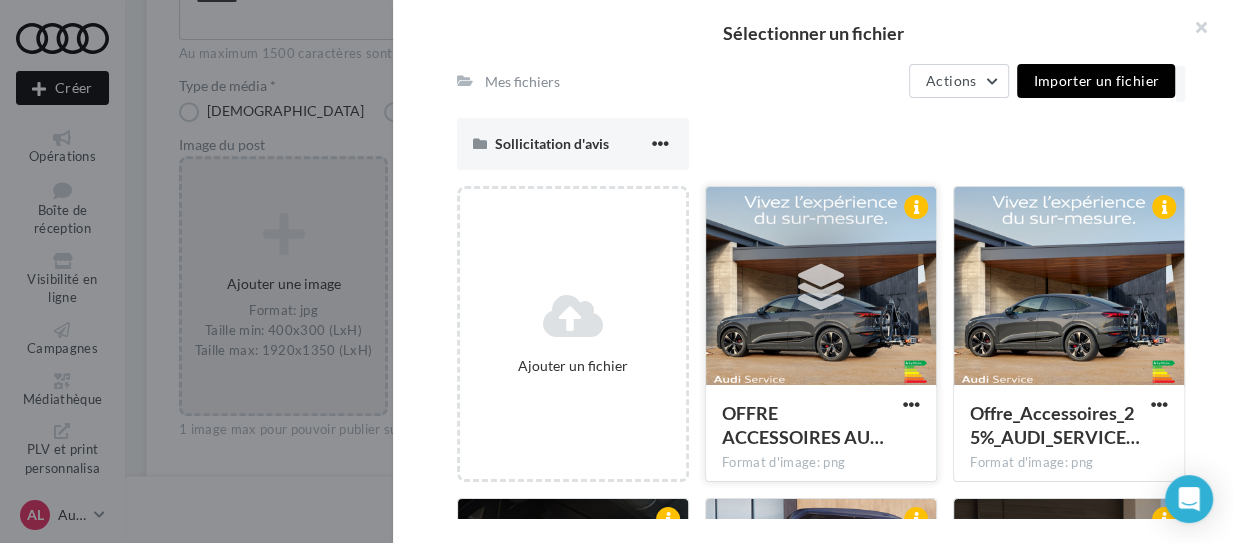 click at bounding box center (821, 286) 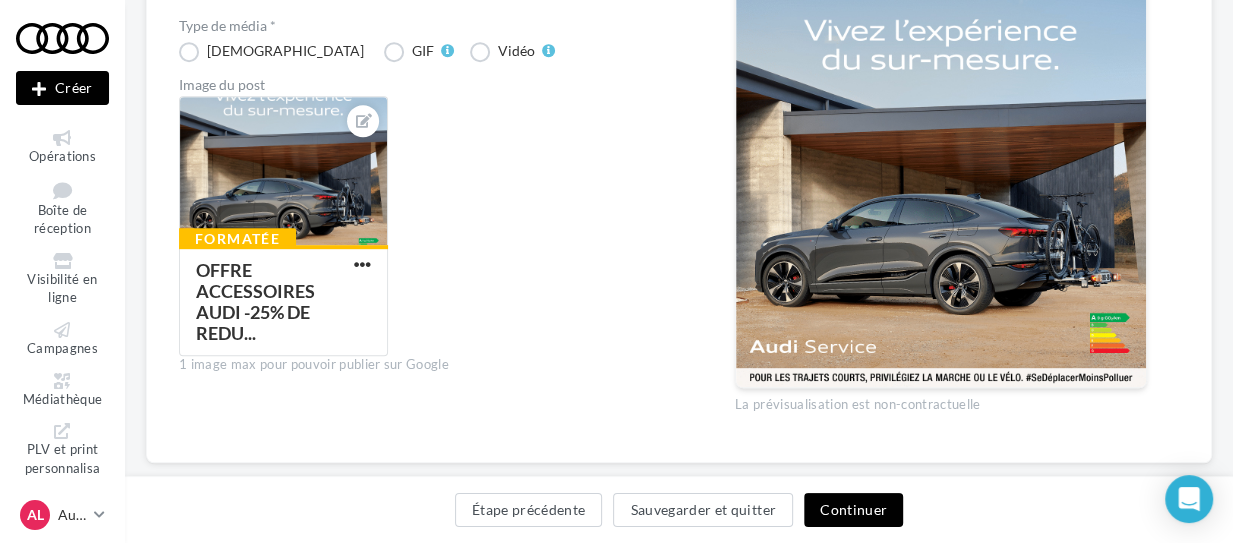 scroll, scrollTop: 531, scrollLeft: 0, axis: vertical 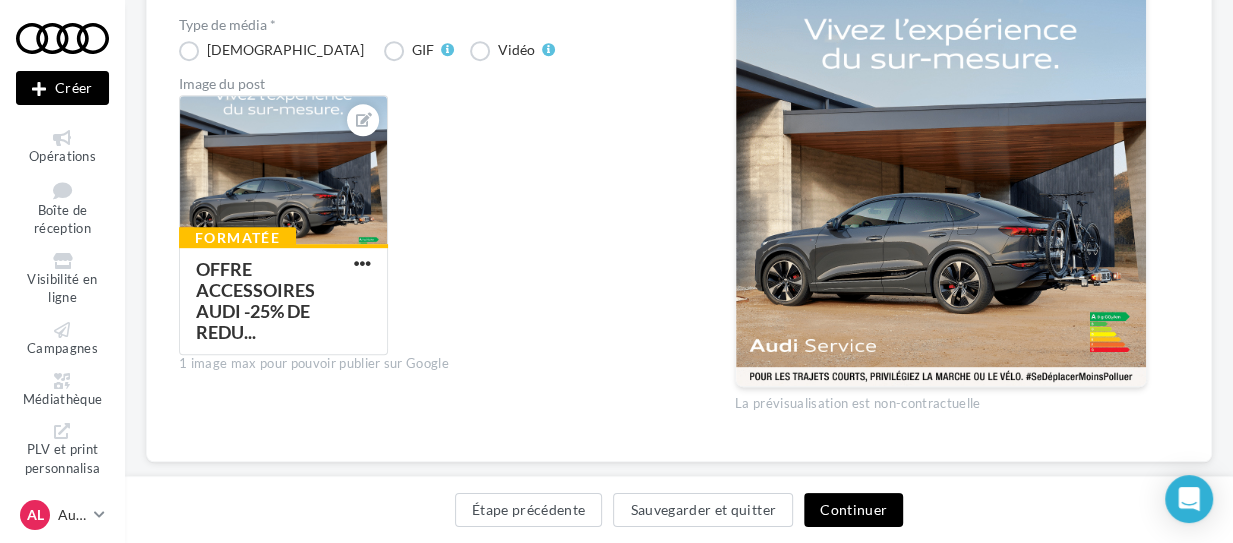 click on "Continuer" at bounding box center (853, 510) 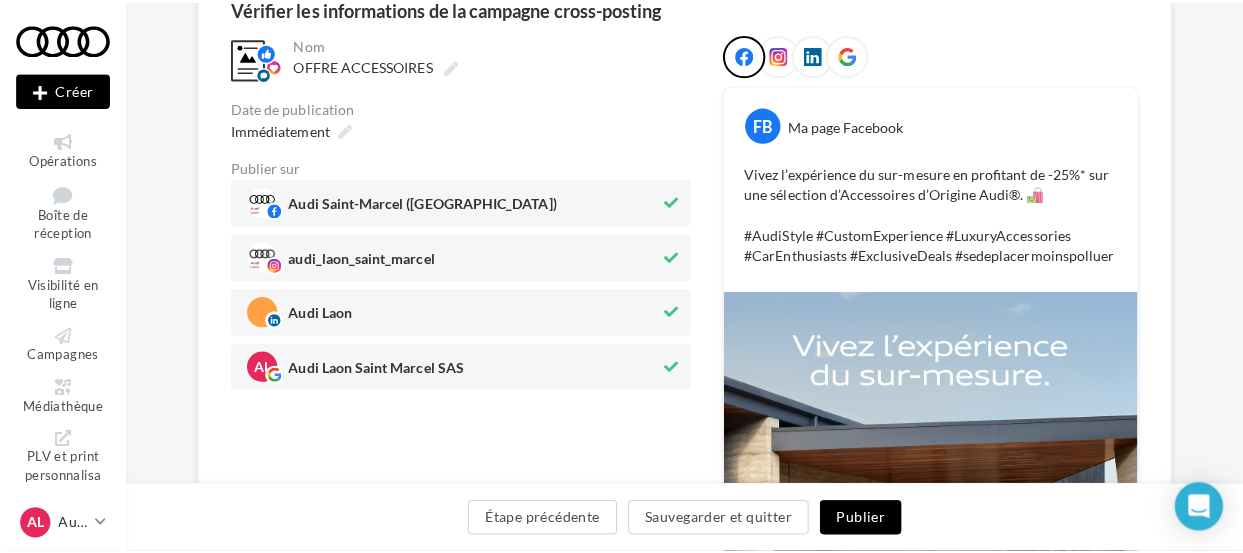 scroll, scrollTop: 287, scrollLeft: 0, axis: vertical 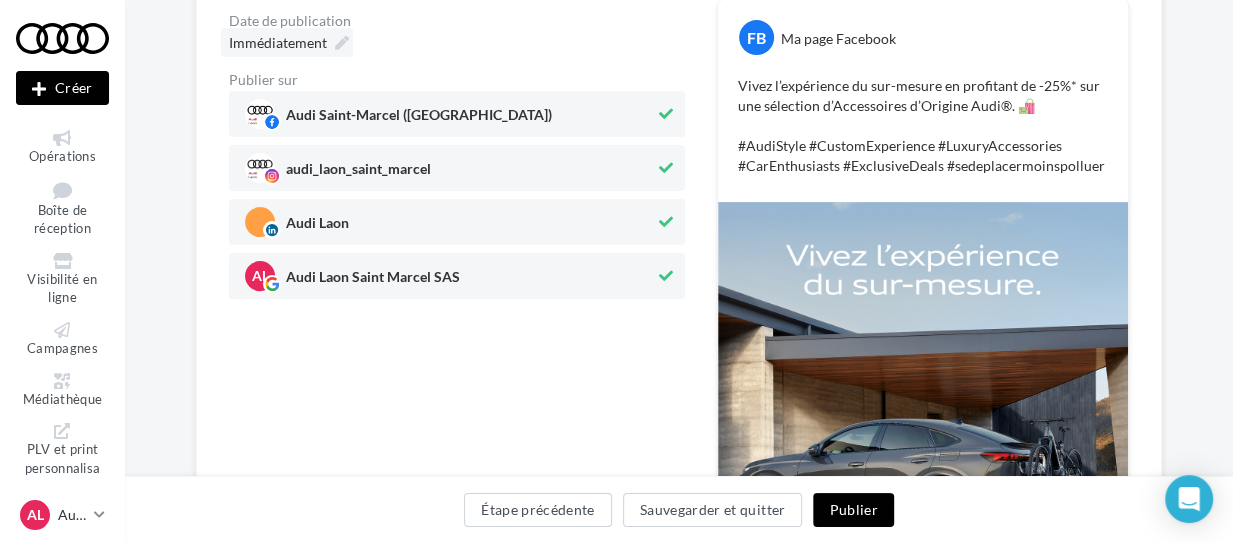 click on "Immédiatement" at bounding box center [287, 42] 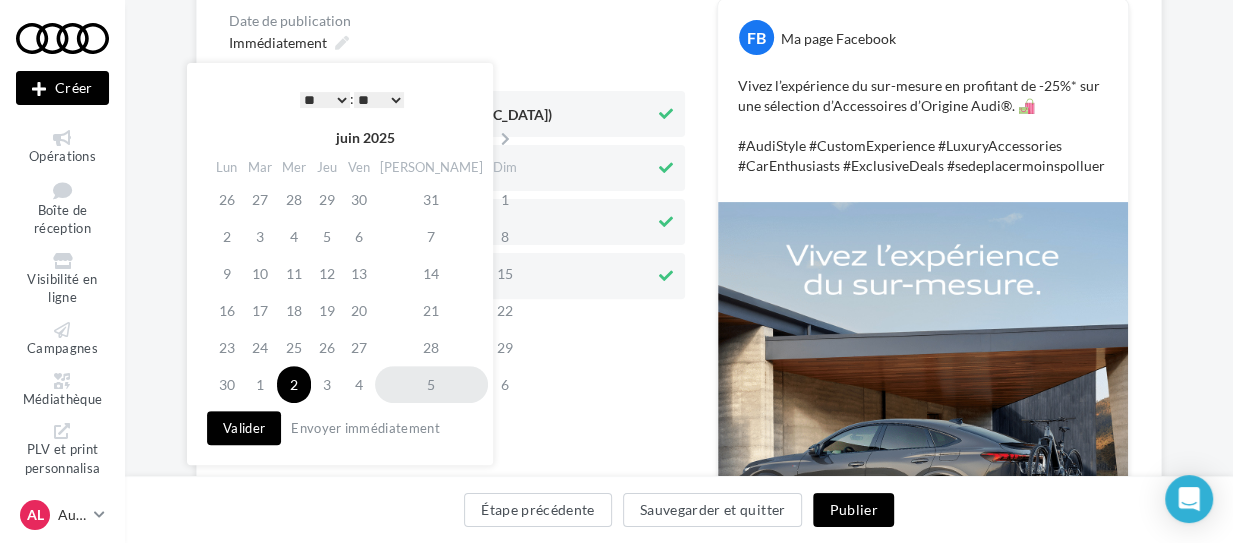 click on "5" at bounding box center [431, 384] 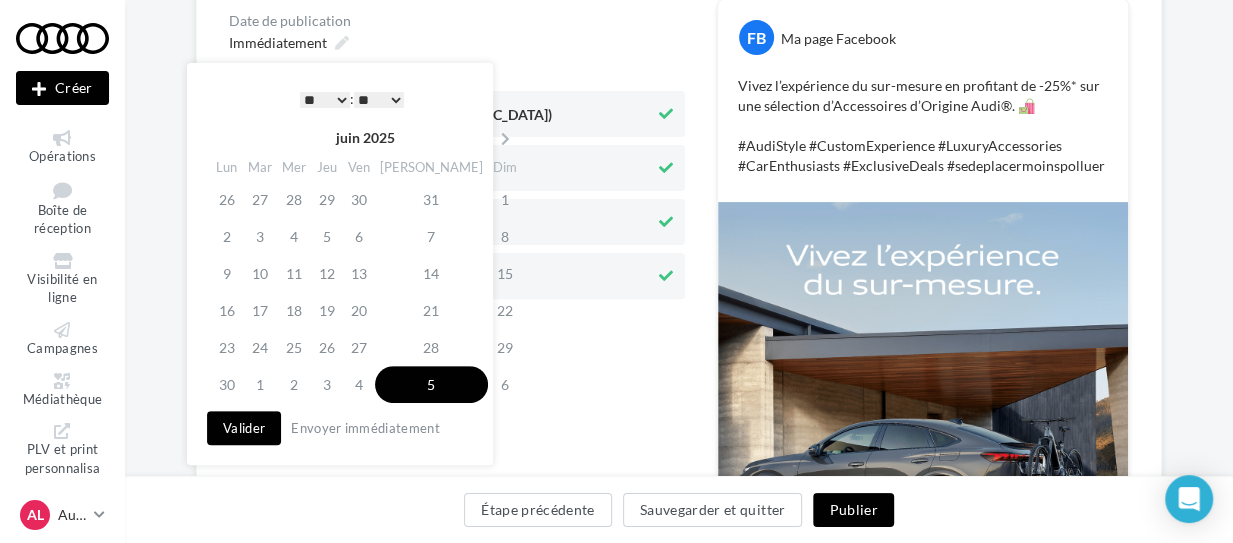 click on "* * * * * * * * * * ** ** ** ** ** ** ** ** ** ** ** ** ** **" at bounding box center (325, 100) 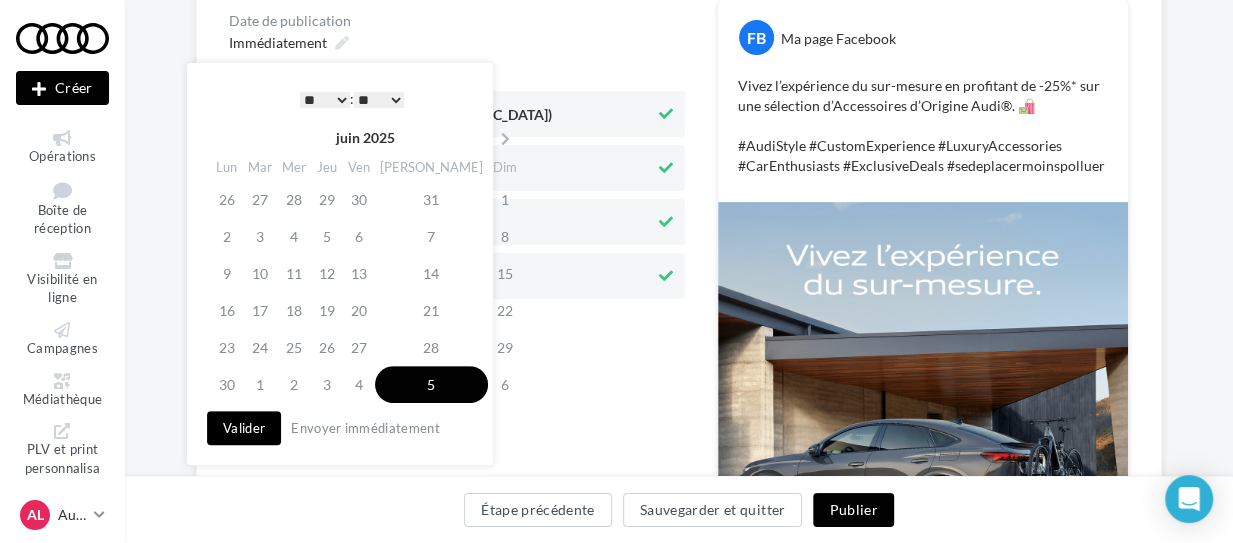click on "Valider" at bounding box center [244, 428] 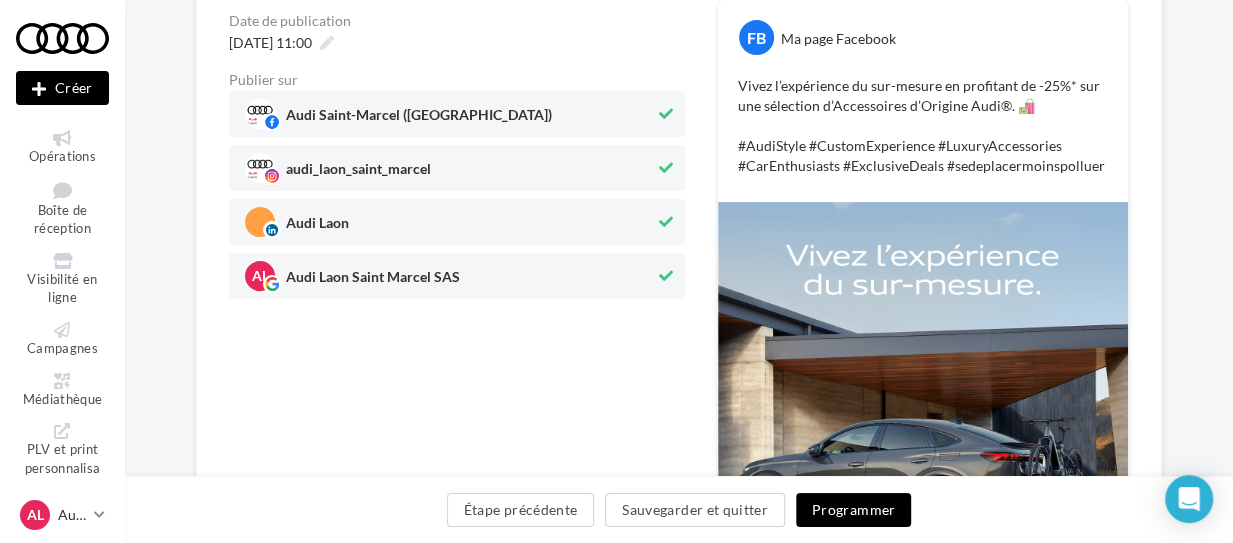 click on "Programmer" at bounding box center [854, 510] 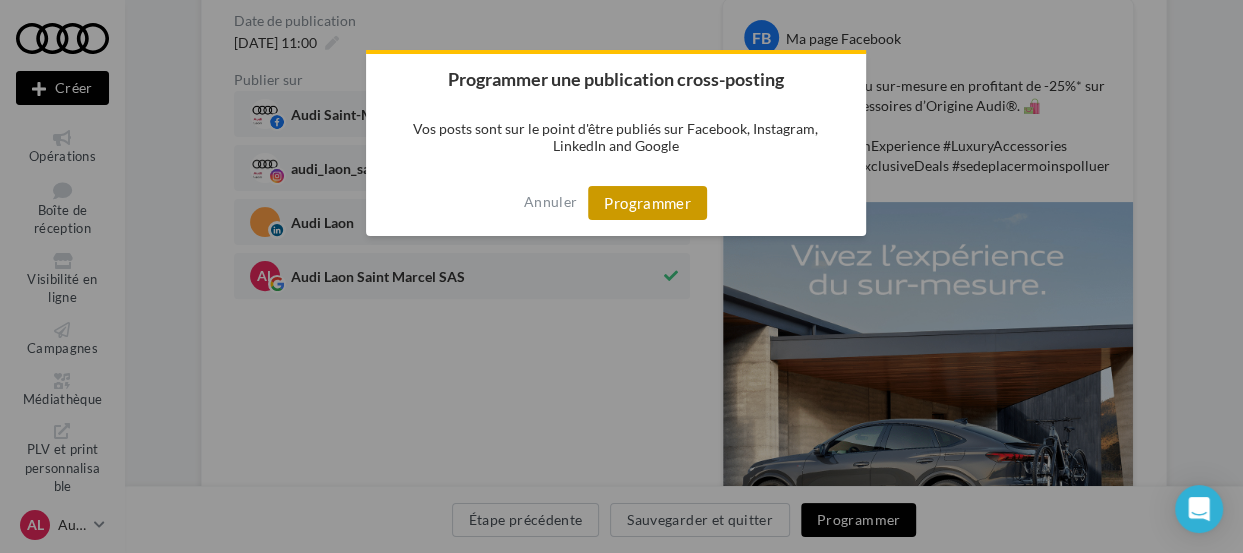 click on "Programmer" at bounding box center (647, 203) 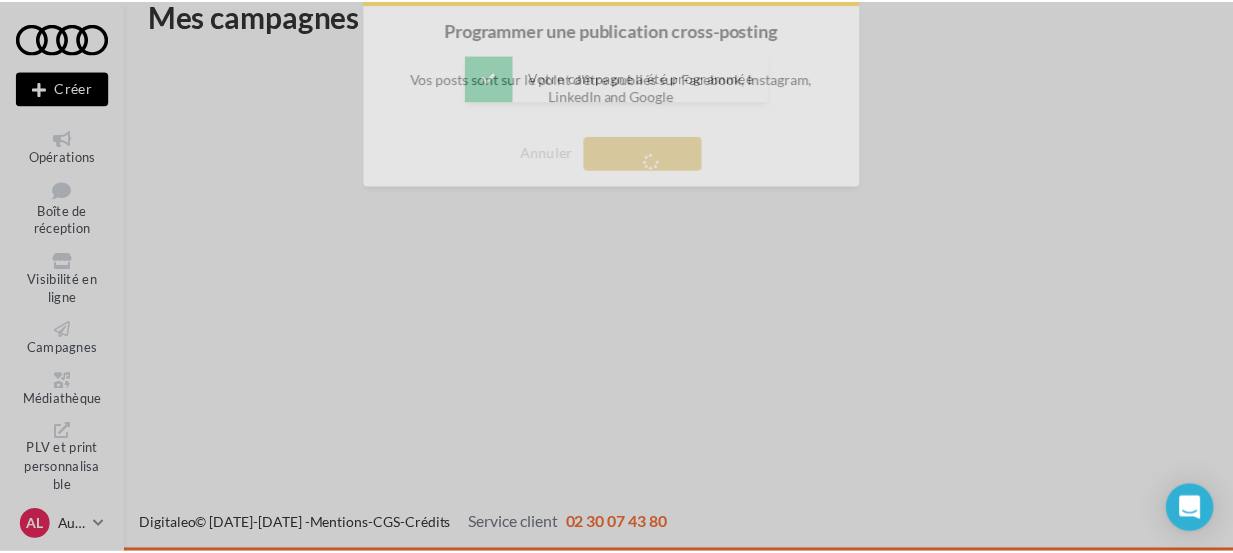 scroll, scrollTop: 31, scrollLeft: 0, axis: vertical 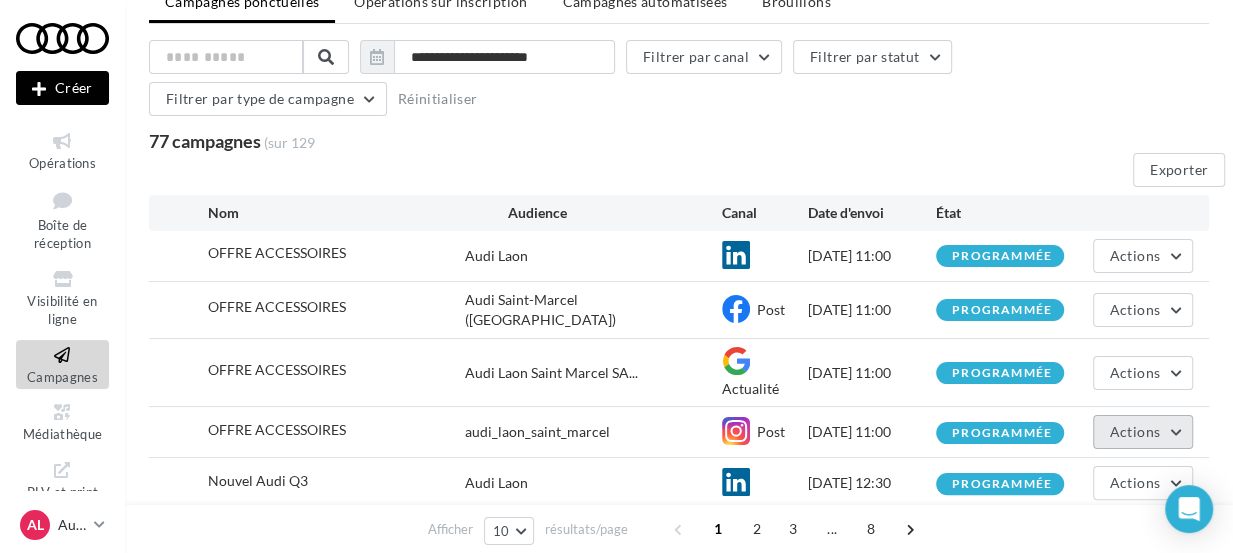 click on "Actions" at bounding box center [1143, 432] 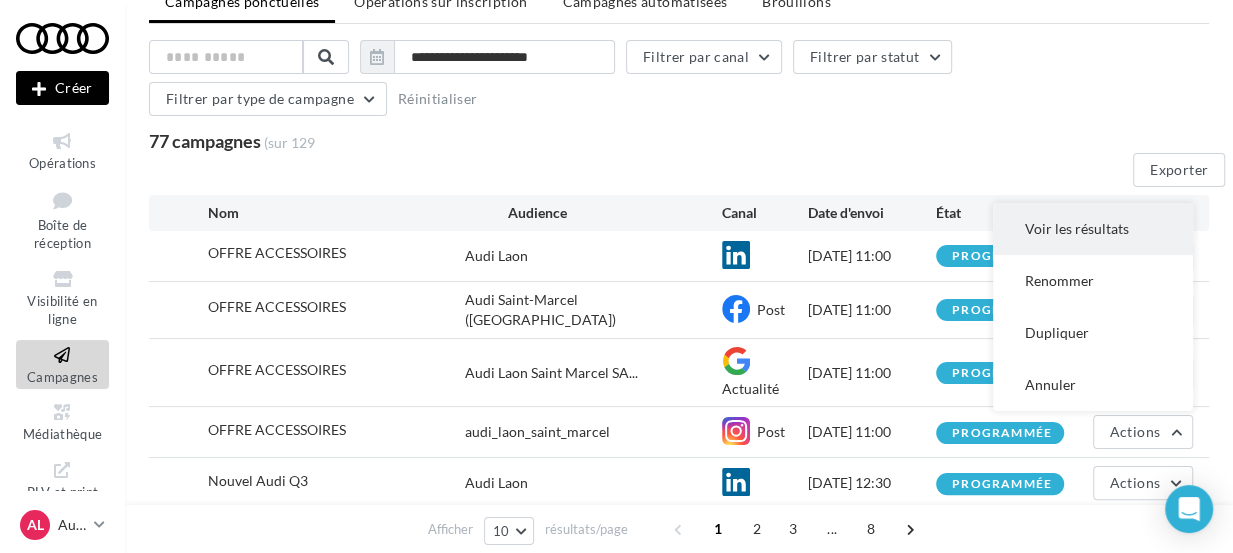 click on "Voir les résultats" at bounding box center (1093, 229) 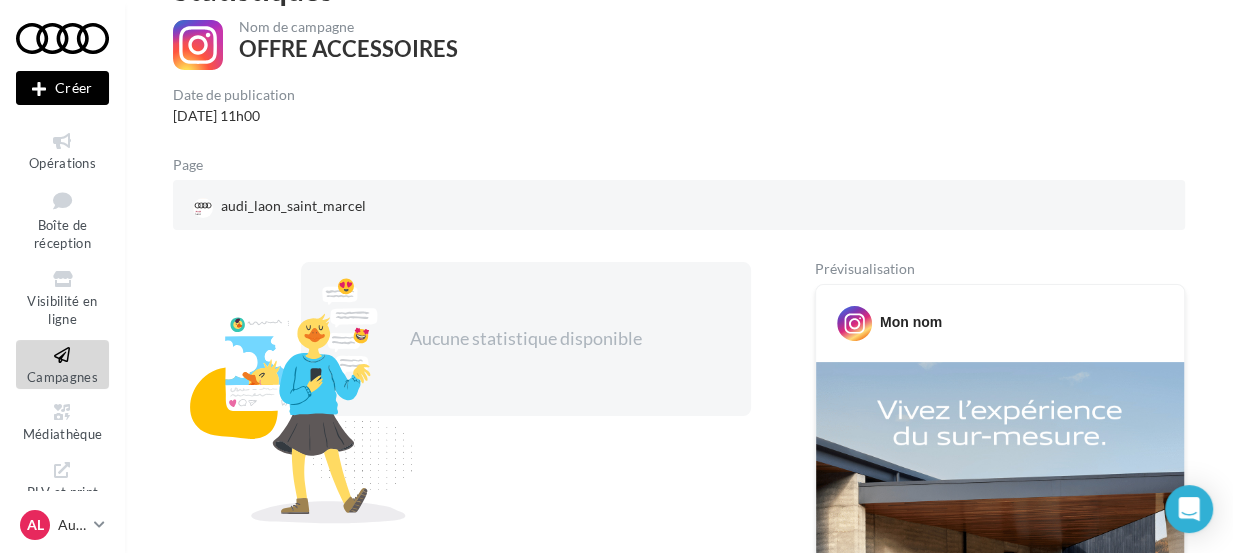 scroll, scrollTop: 112, scrollLeft: 0, axis: vertical 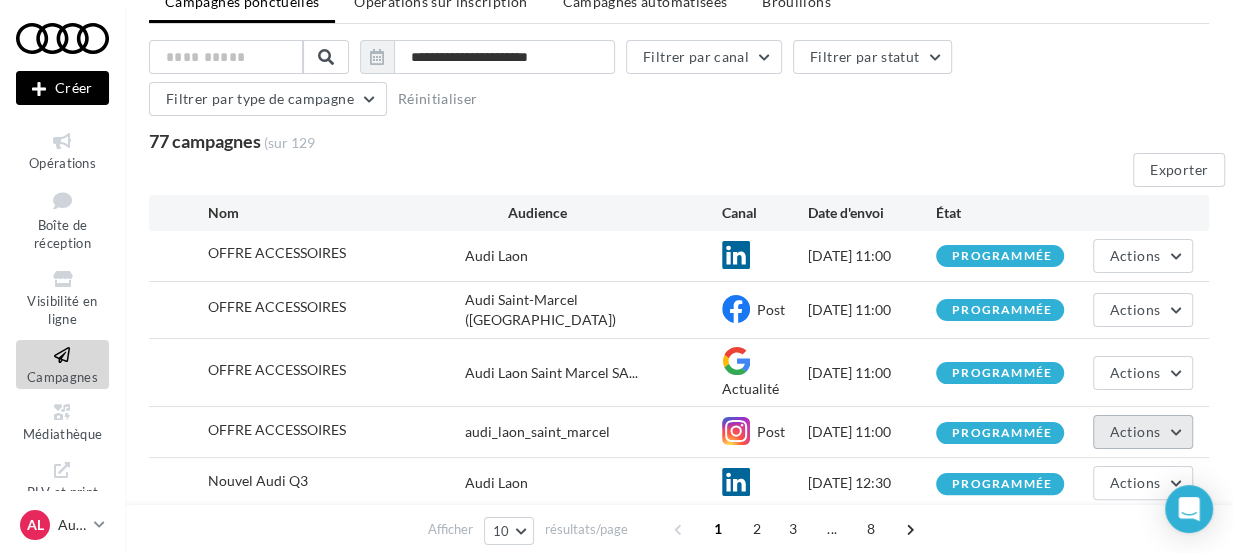 click on "Actions" at bounding box center [1143, 432] 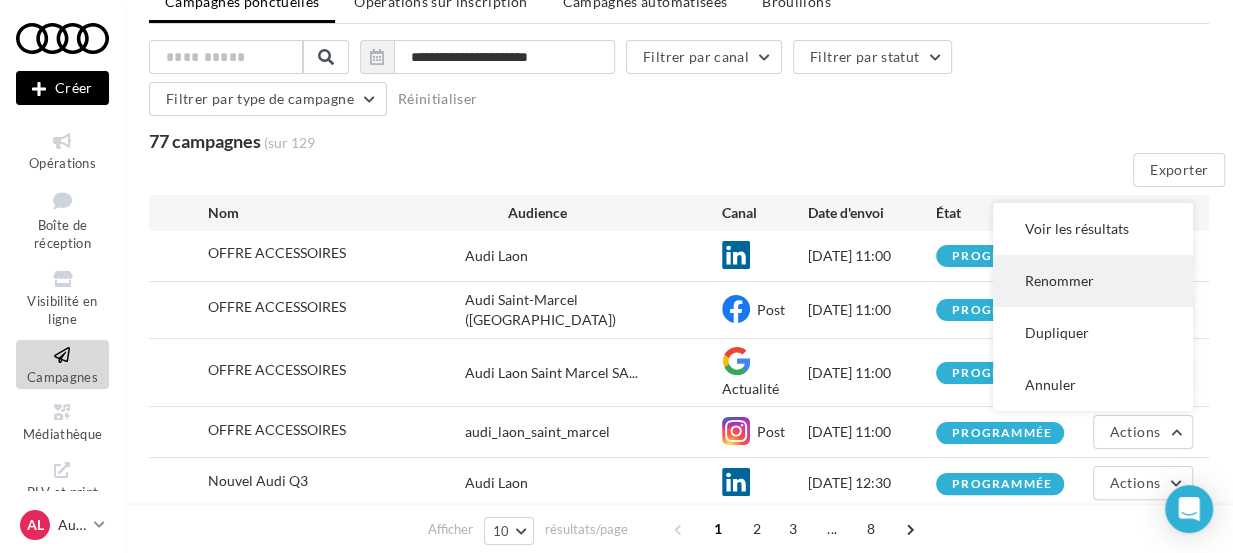click on "Renommer" at bounding box center (1093, 281) 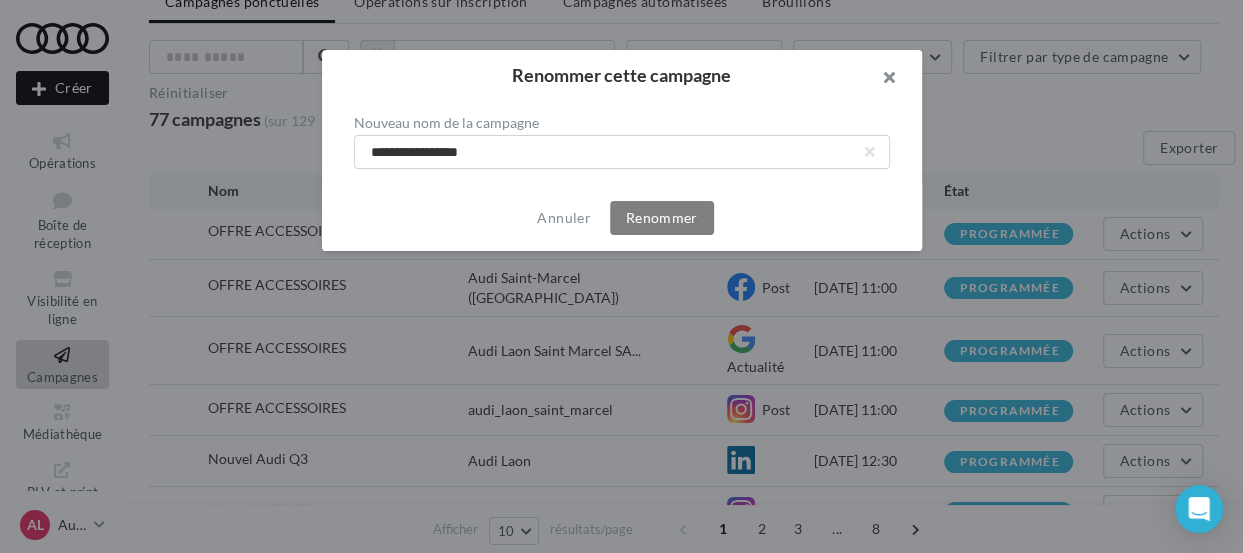 click at bounding box center (882, 80) 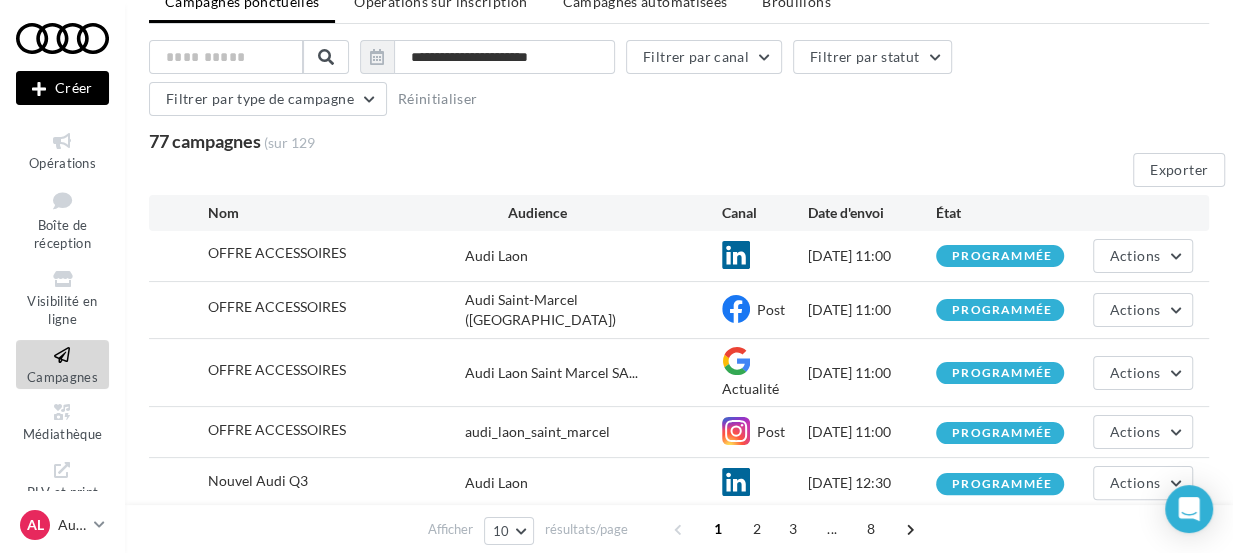 click on "Créer" at bounding box center [62, 88] 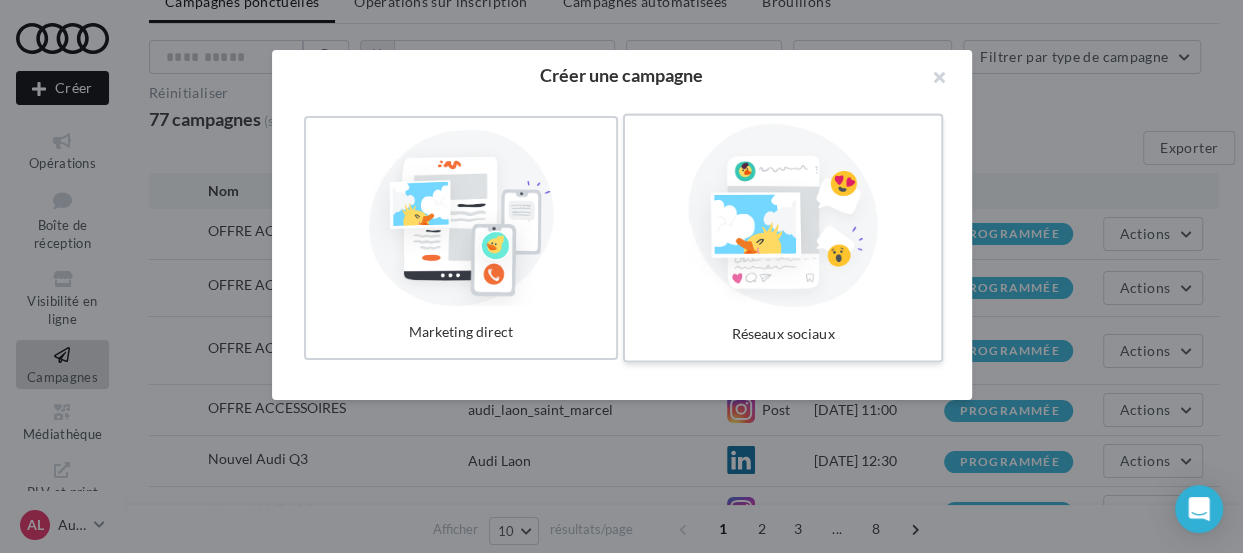 click at bounding box center (783, 216) 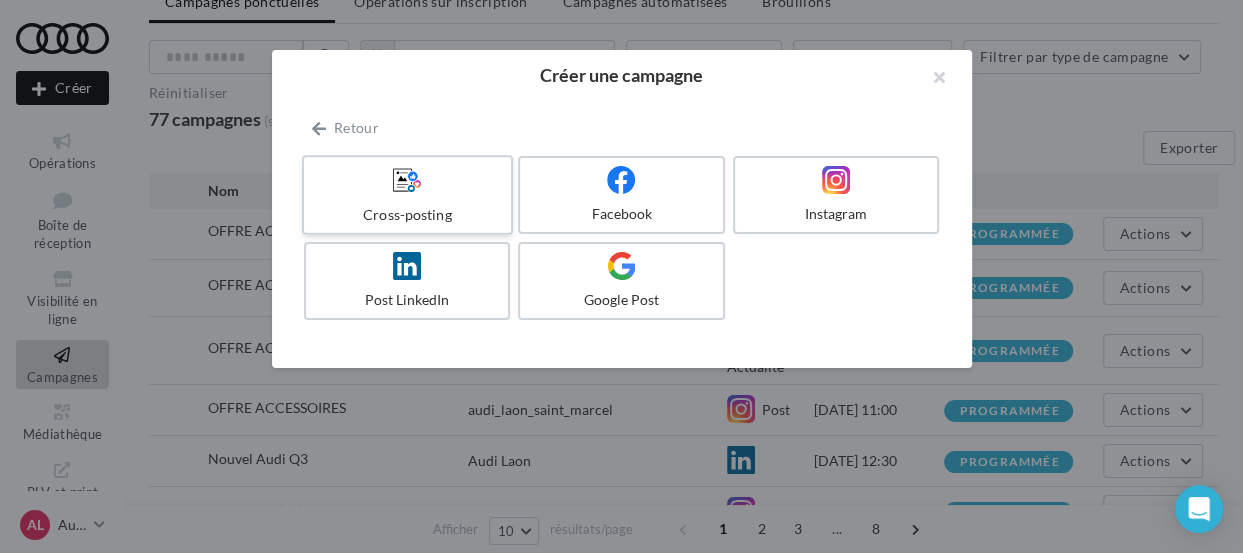 click at bounding box center [407, 180] 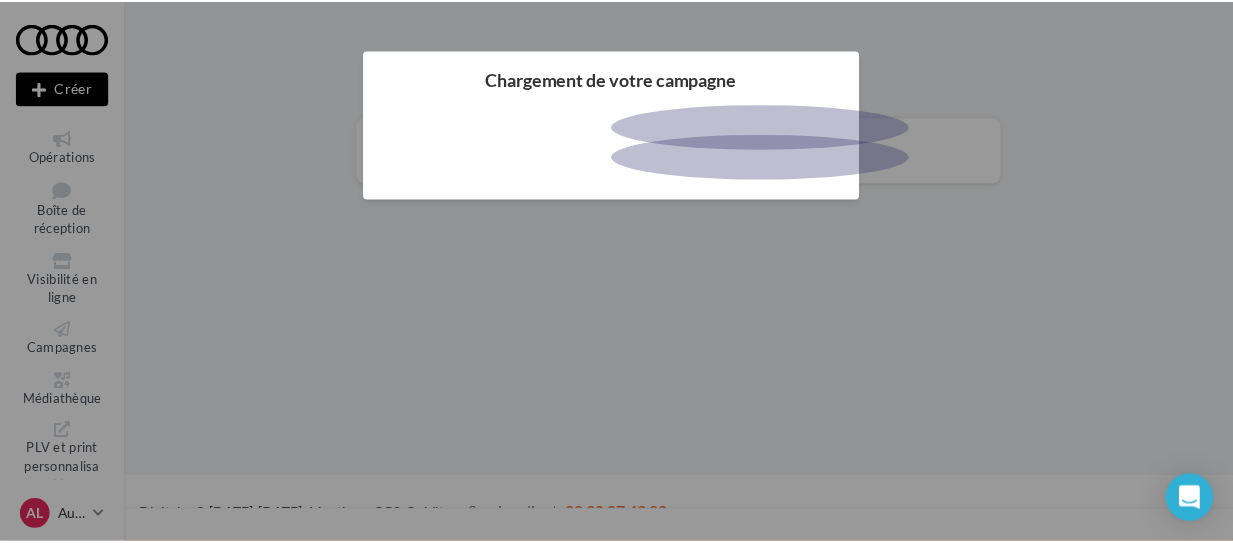 scroll, scrollTop: 0, scrollLeft: 0, axis: both 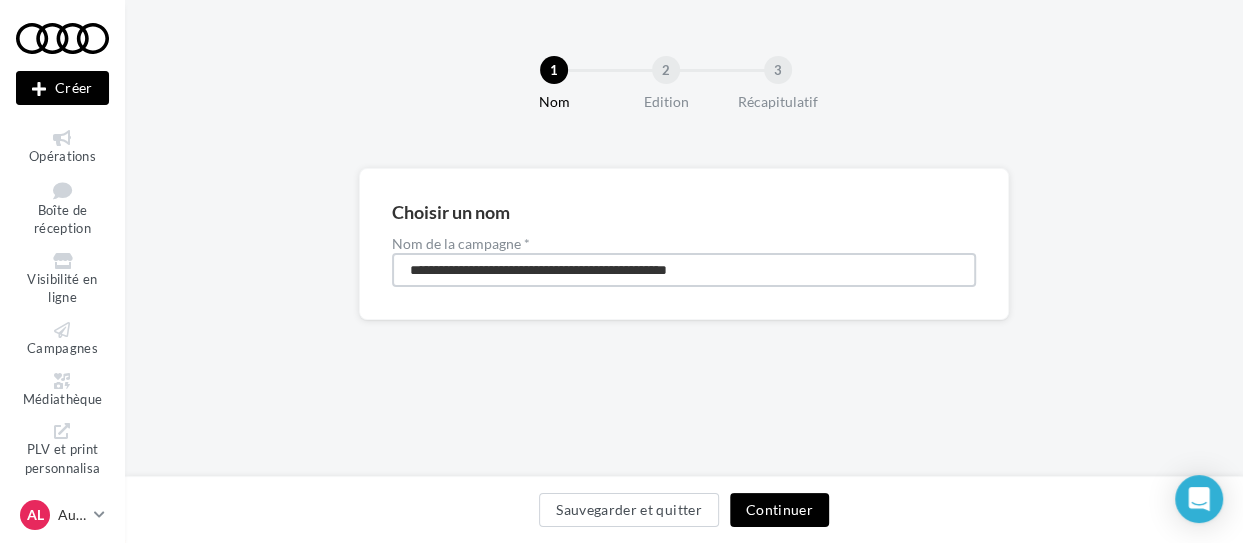 drag, startPoint x: 759, startPoint y: 269, endPoint x: 238, endPoint y: 257, distance: 521.1382 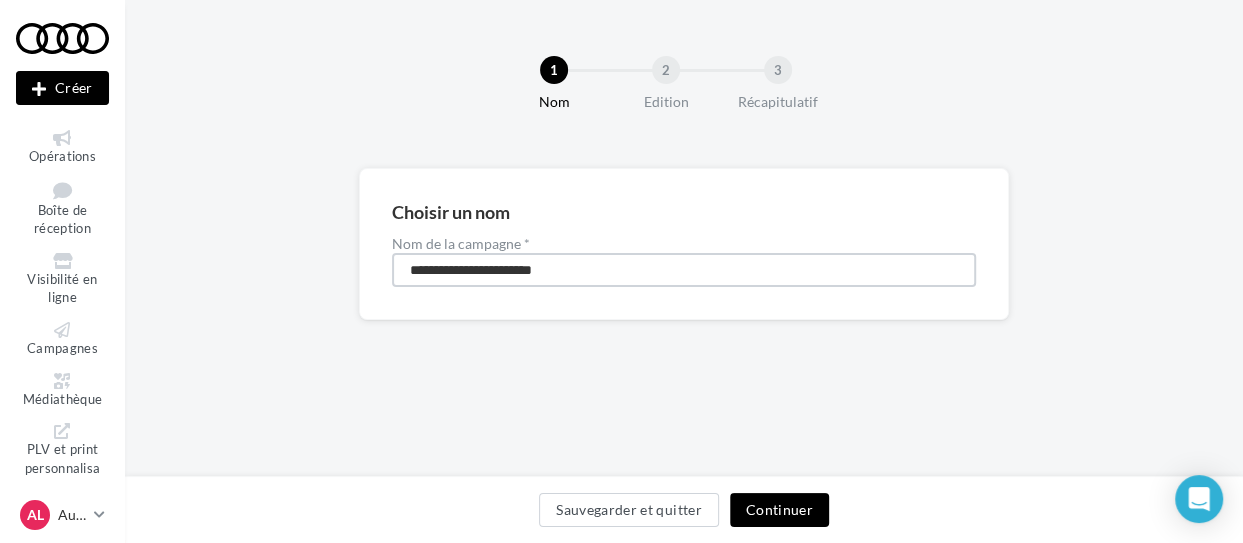 type on "**********" 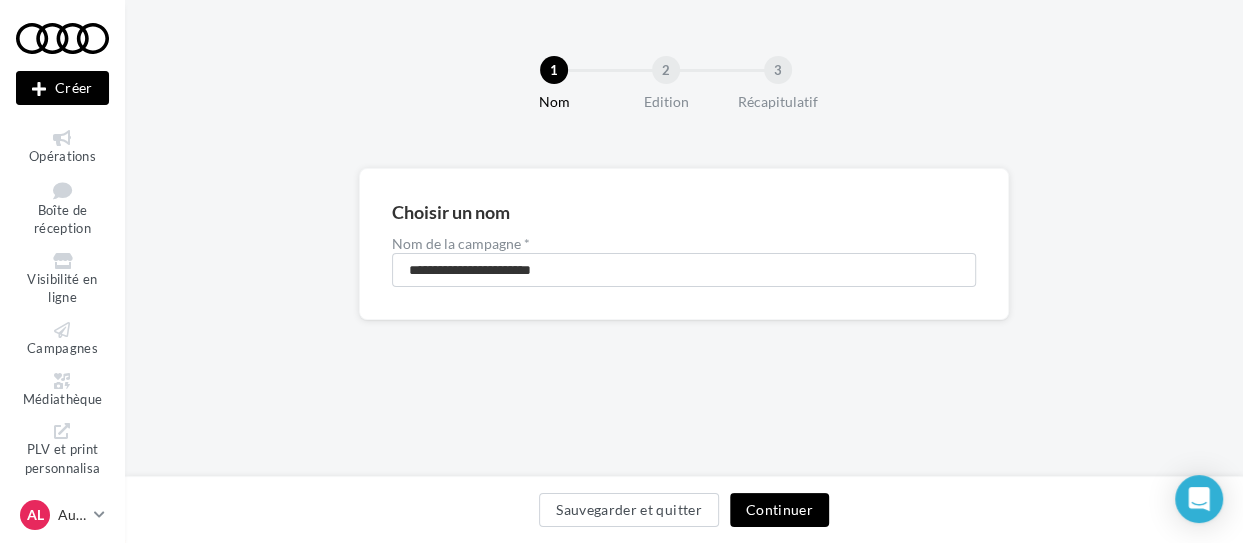 click on "Continuer" at bounding box center (779, 510) 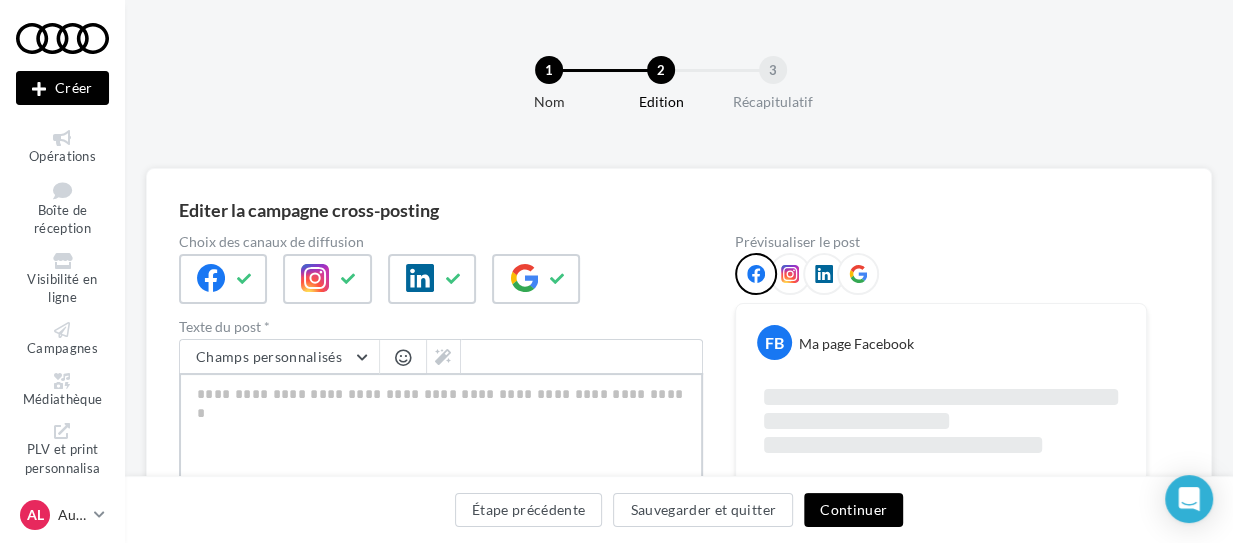 click on "0/1500" at bounding box center (441, 425) 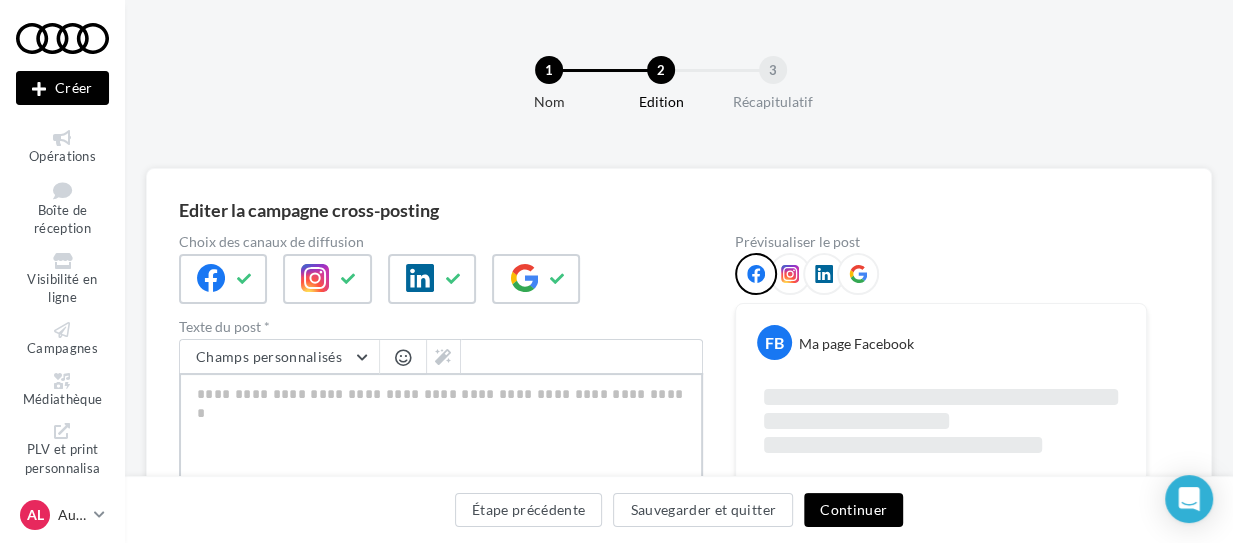 paste on "**********" 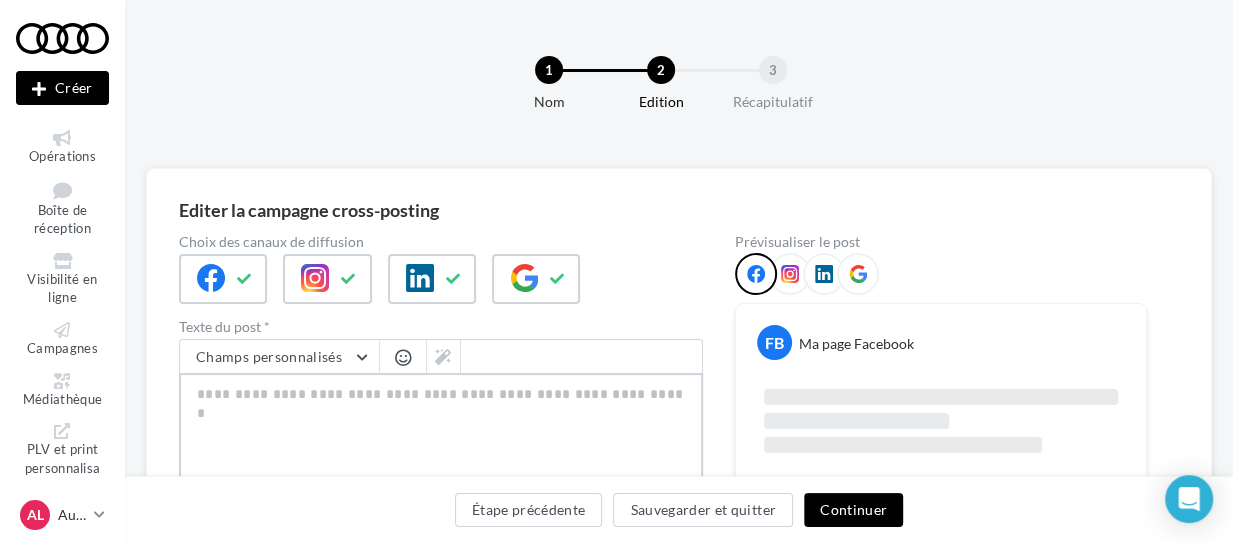 type on "**********" 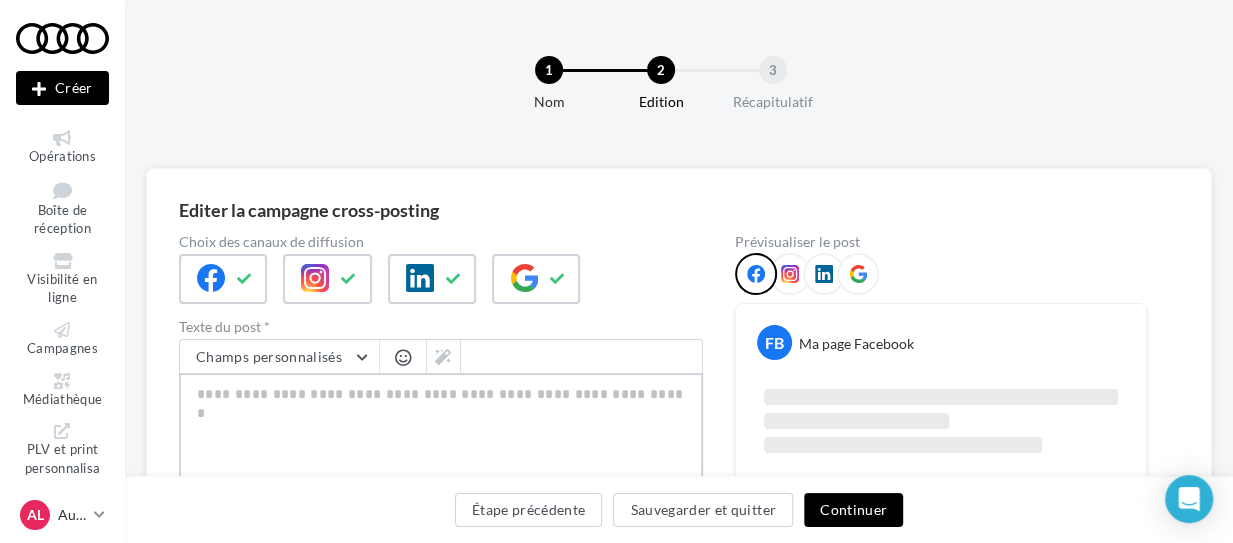 type on "**********" 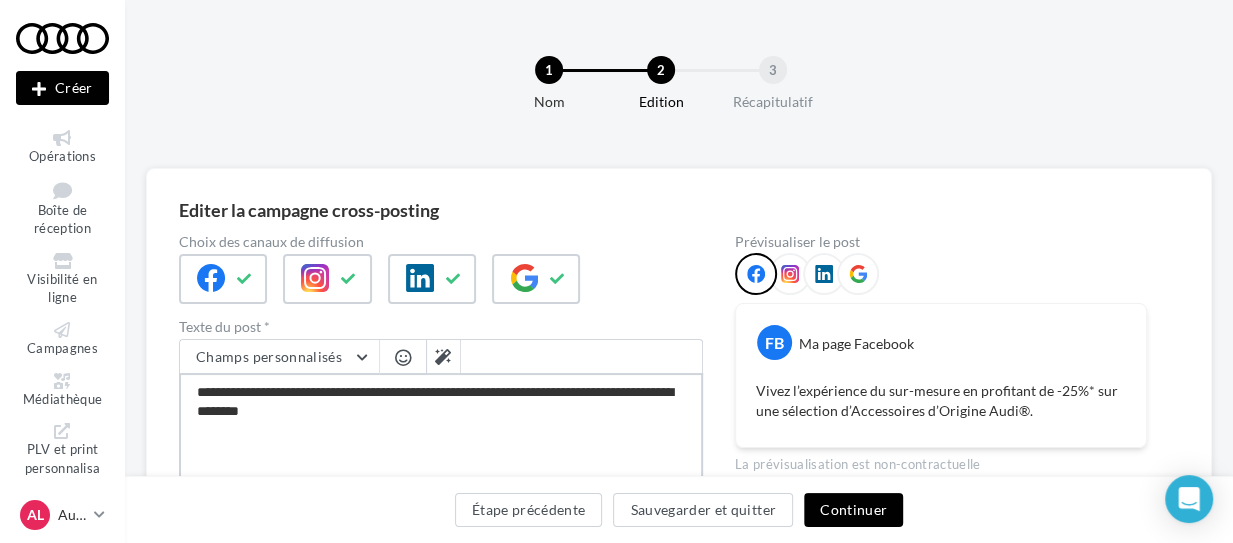 type on "**********" 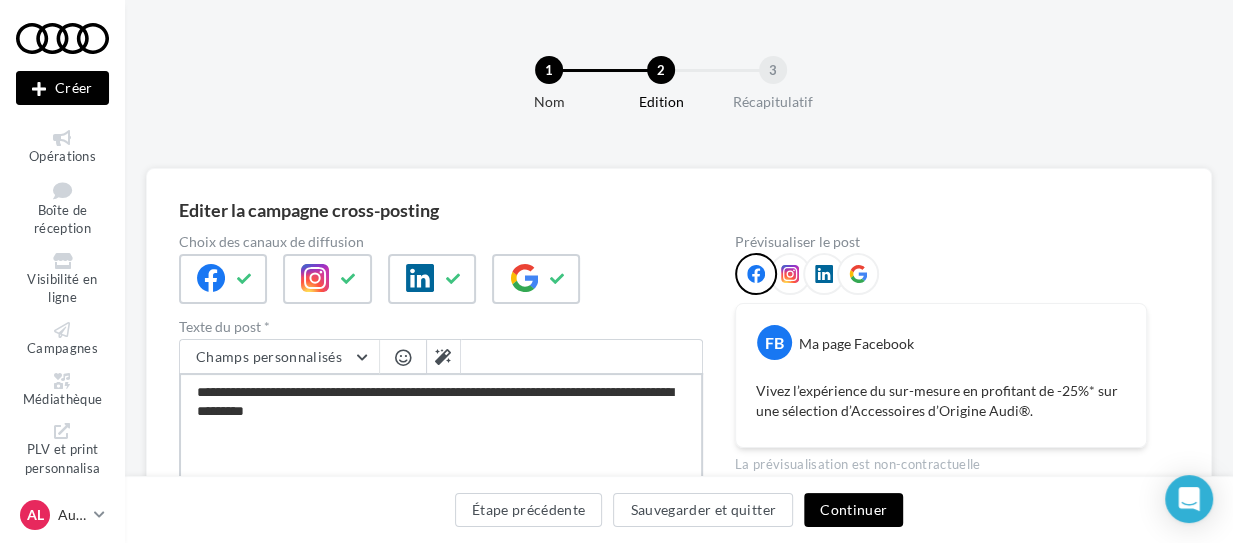 type on "**********" 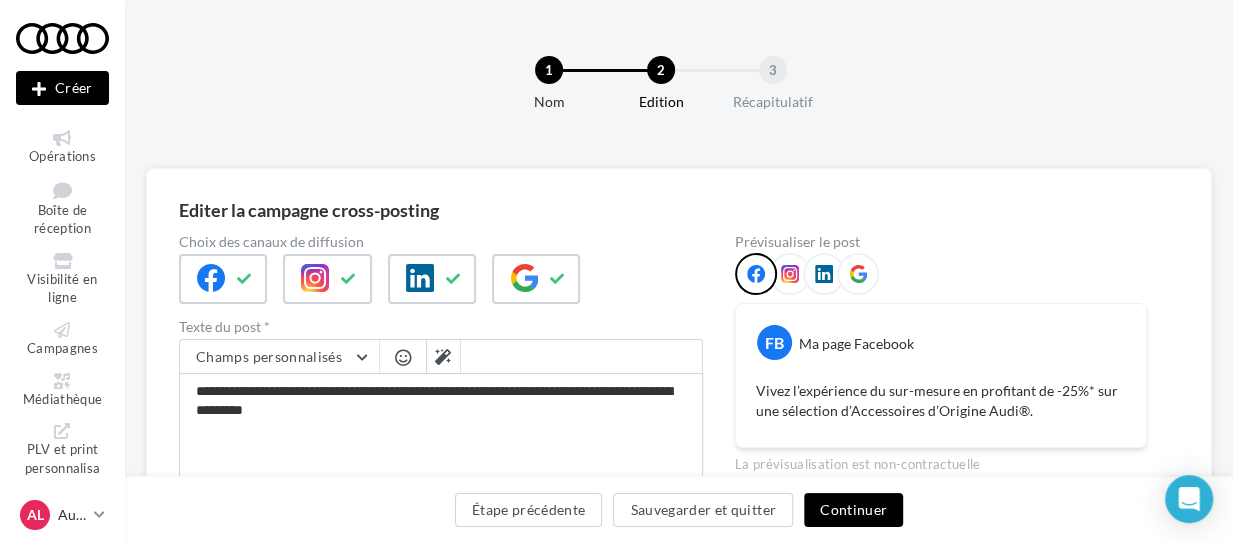 click at bounding box center [403, 357] 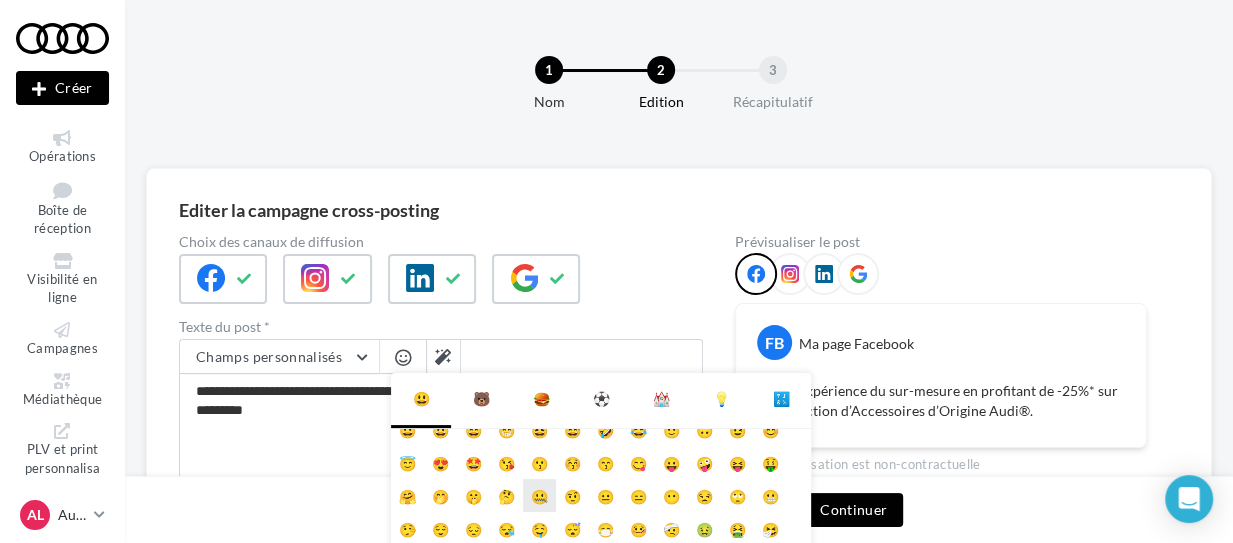scroll, scrollTop: 14, scrollLeft: 0, axis: vertical 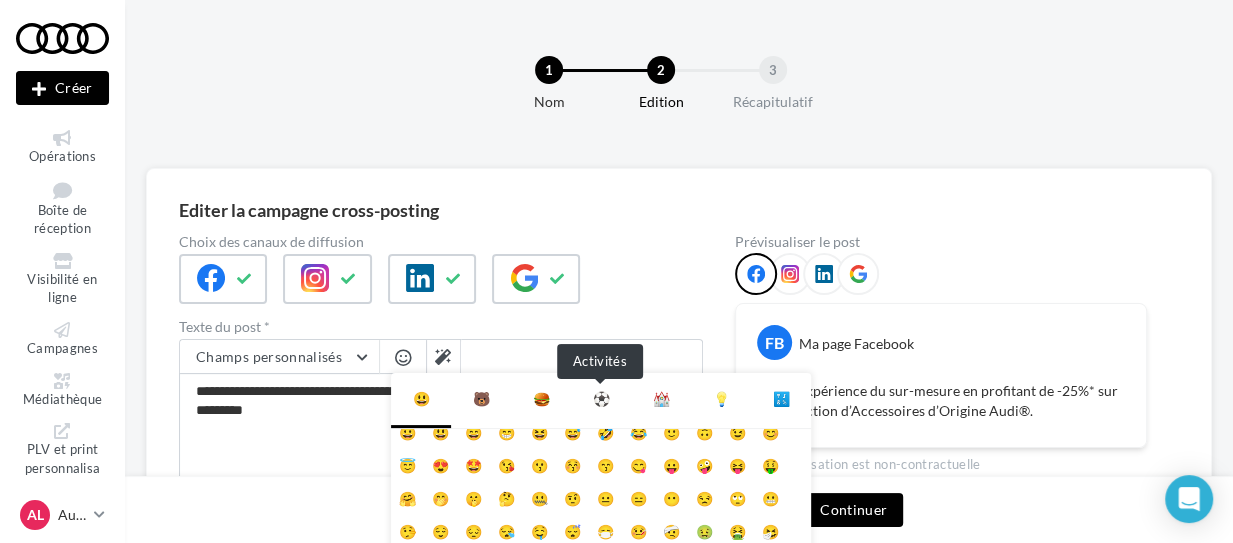 click on "⚽" at bounding box center (601, 399) 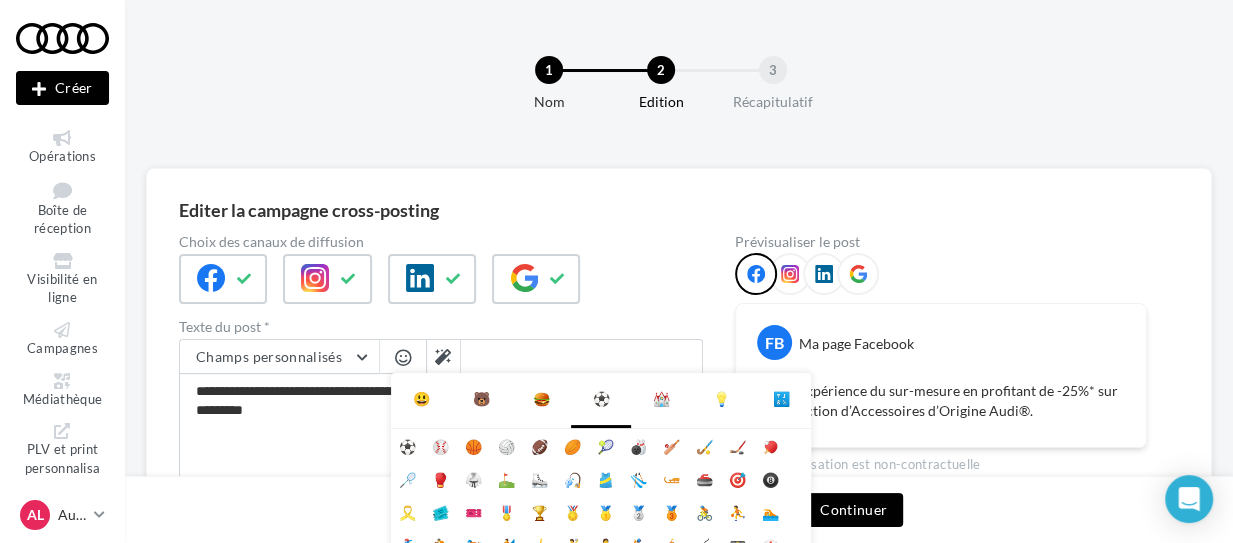scroll, scrollTop: 0, scrollLeft: 0, axis: both 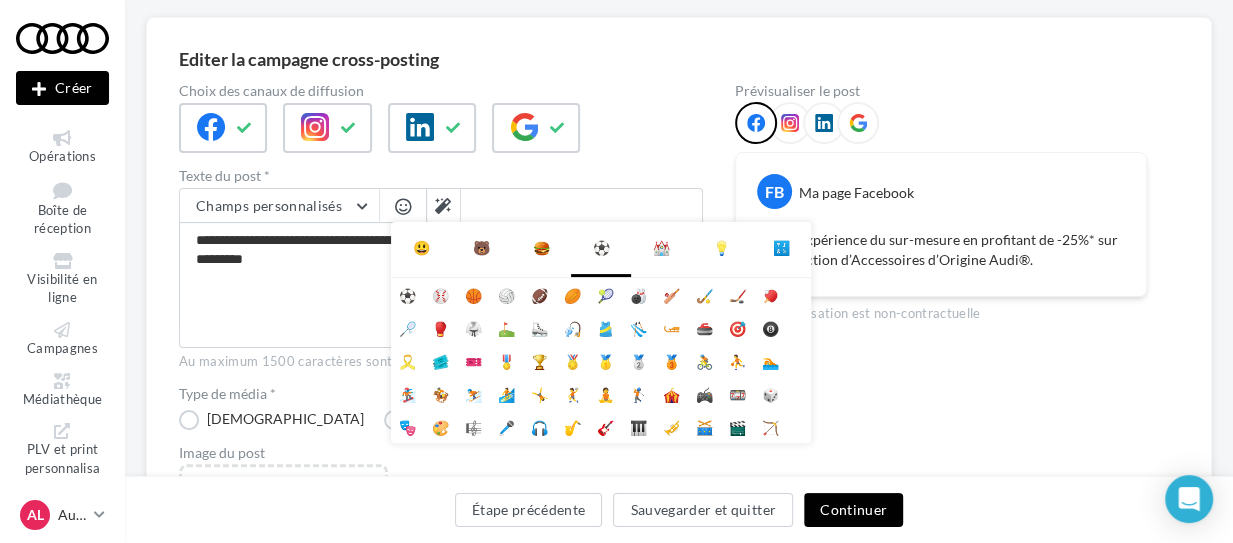click on "🧘" at bounding box center (605, 393) 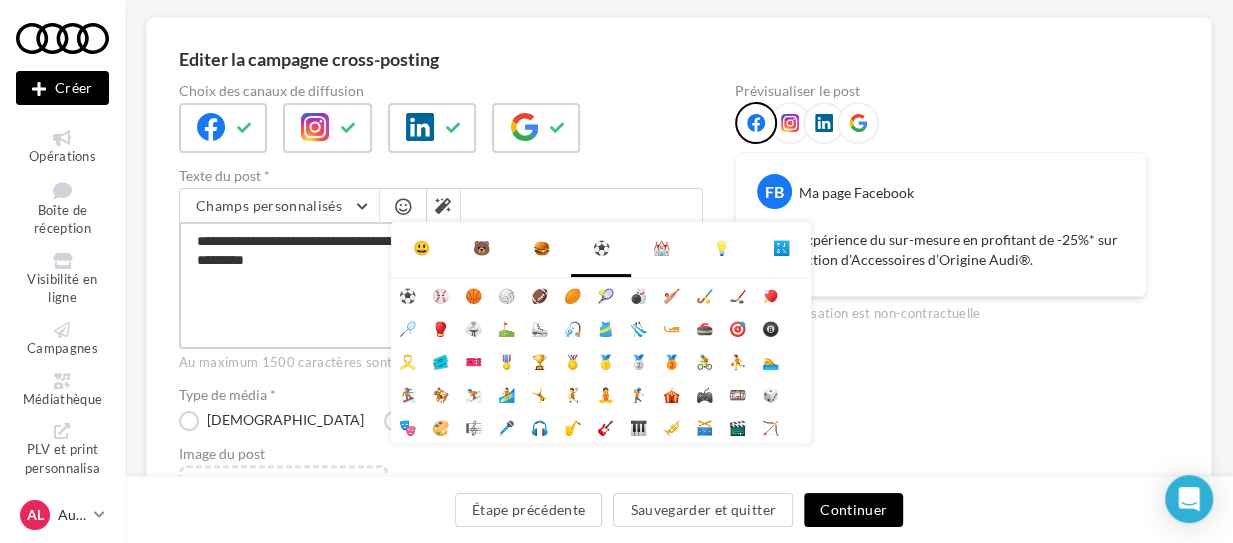 type on "**********" 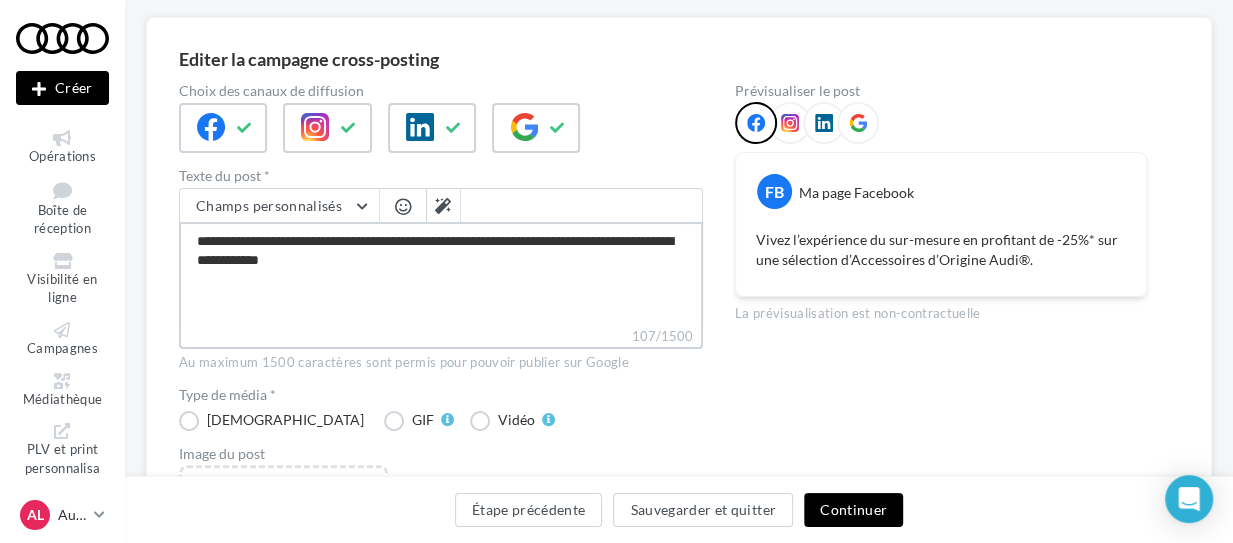 type on "**********" 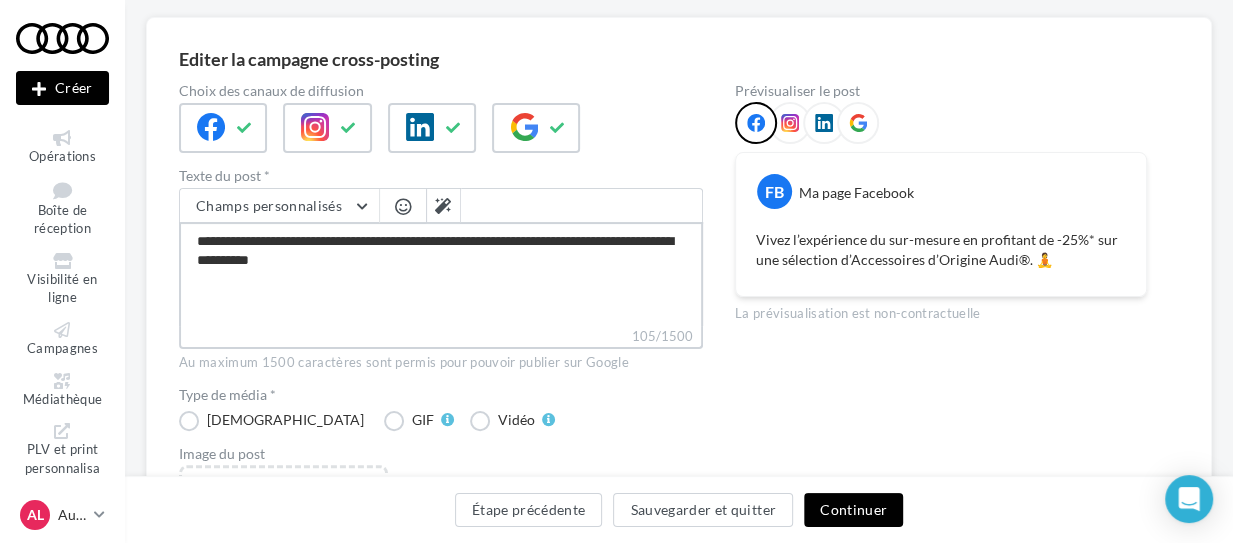 click on "**********" at bounding box center [441, 274] 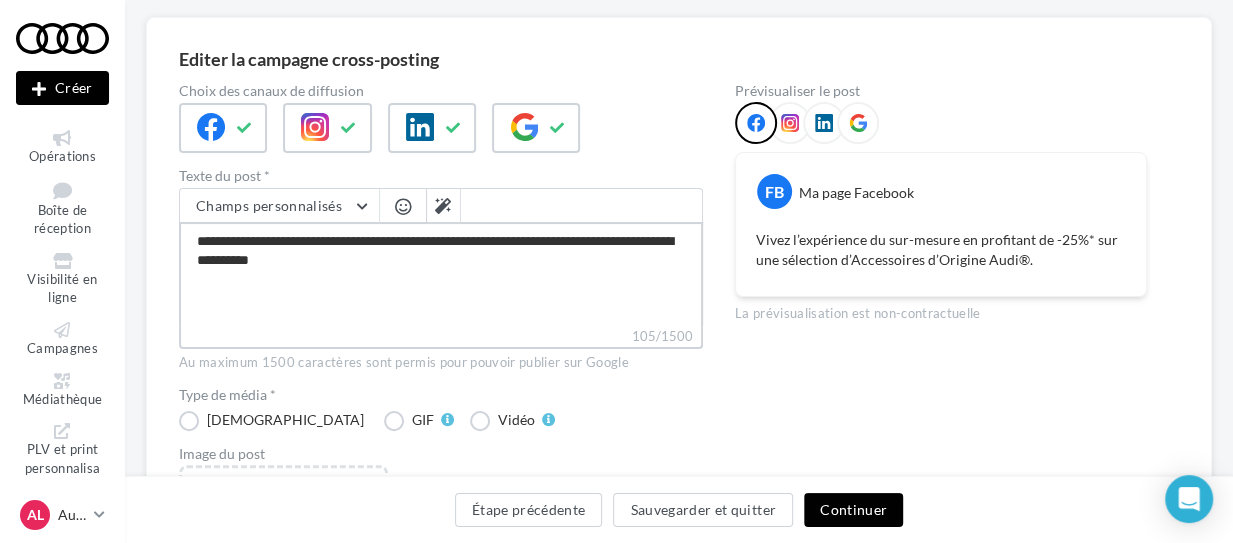 type on "**********" 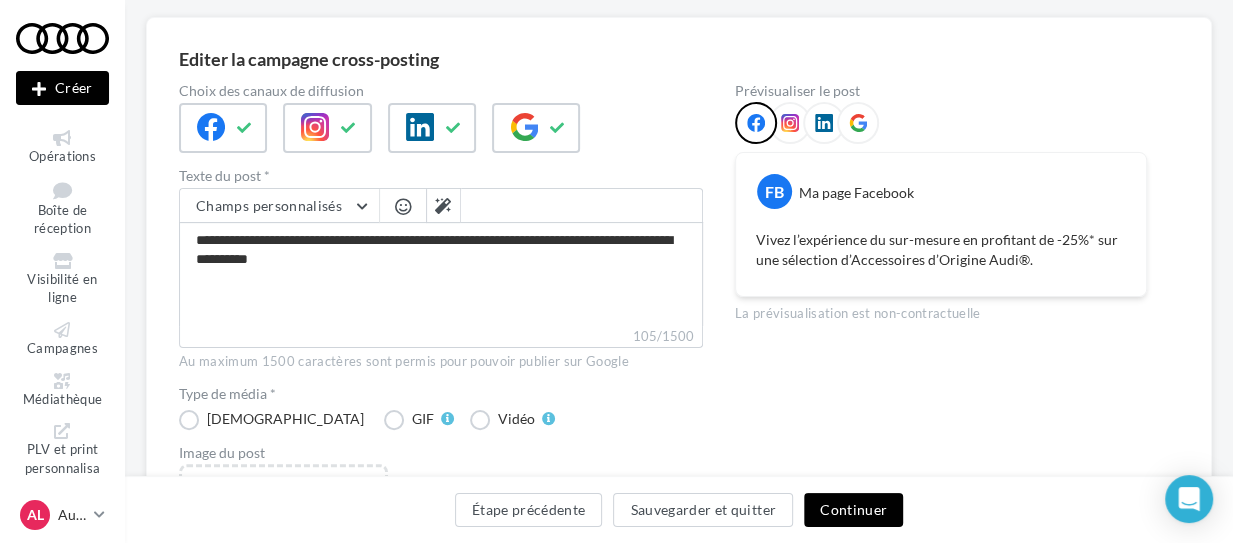 click at bounding box center [403, 206] 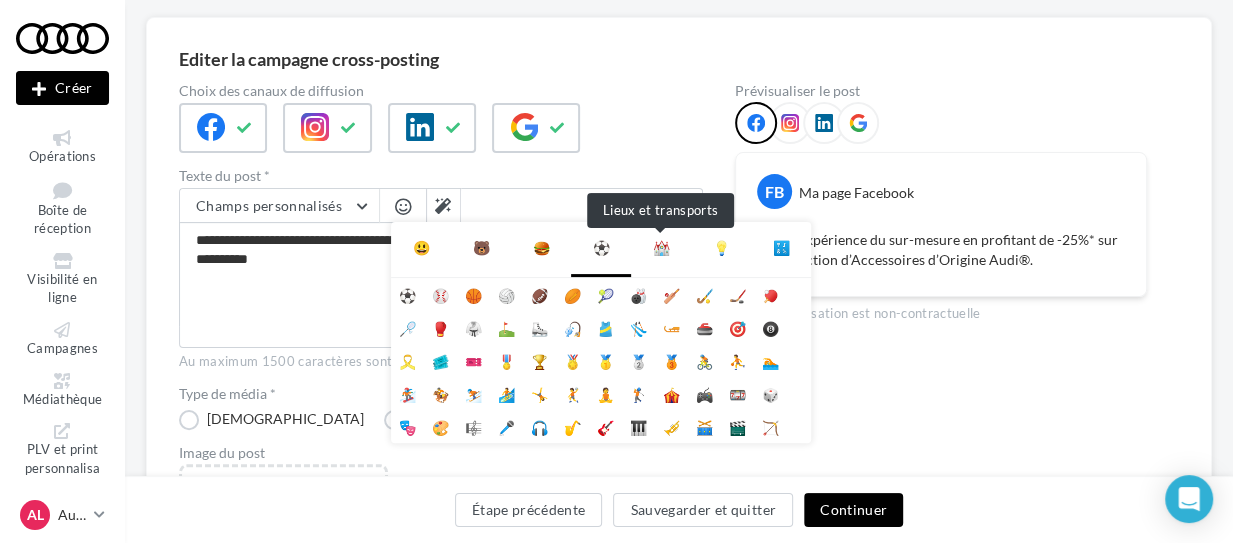 click on "⛪" at bounding box center (661, 248) 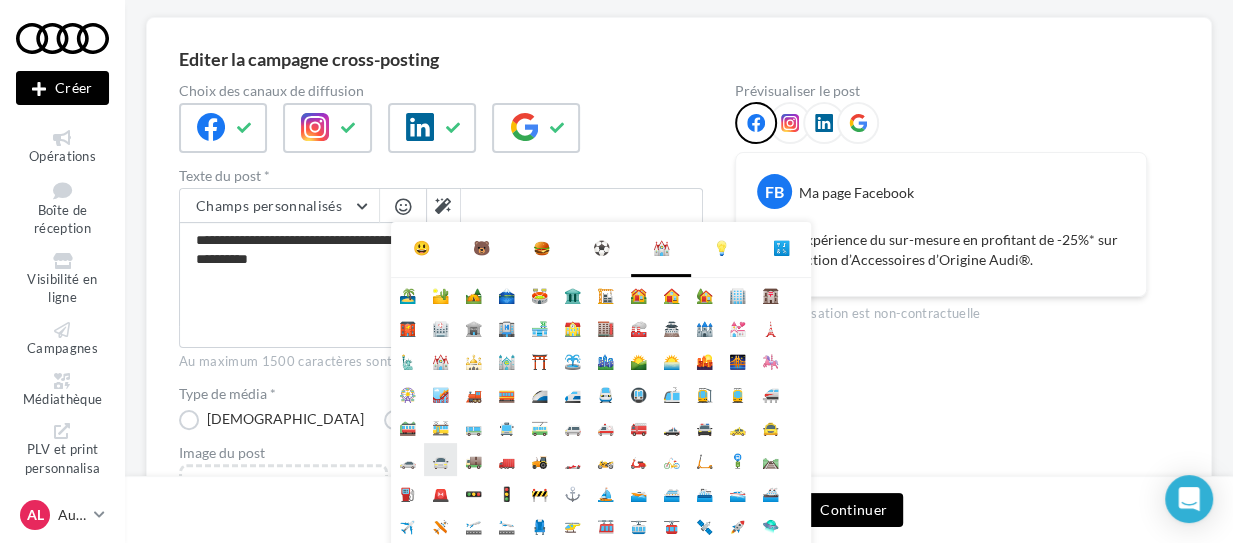 click on "🚘" at bounding box center [440, 459] 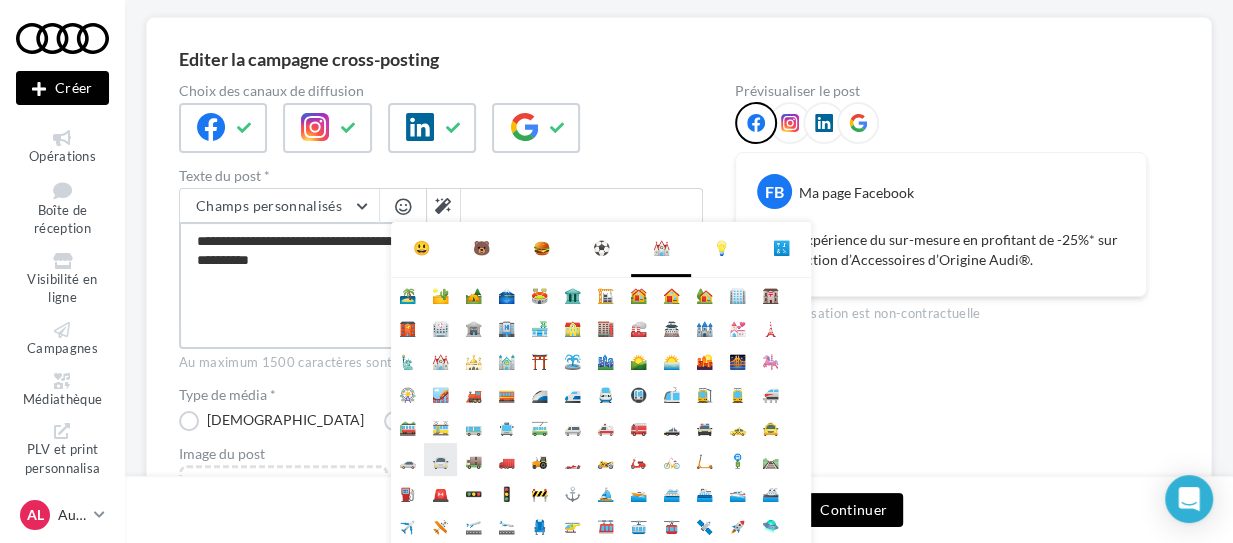 type on "**********" 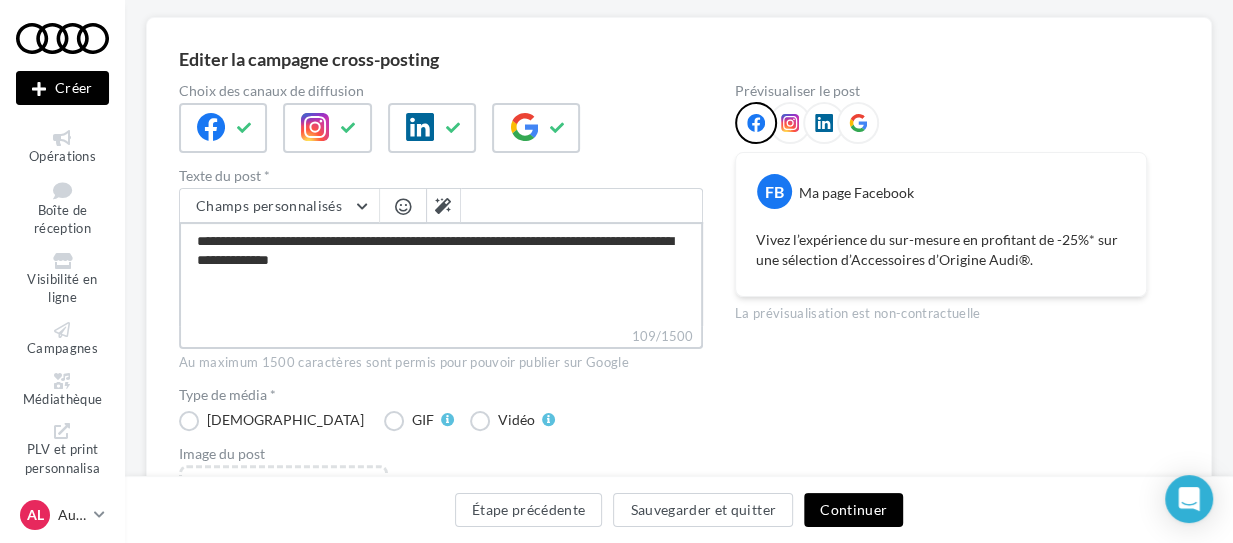 type on "**********" 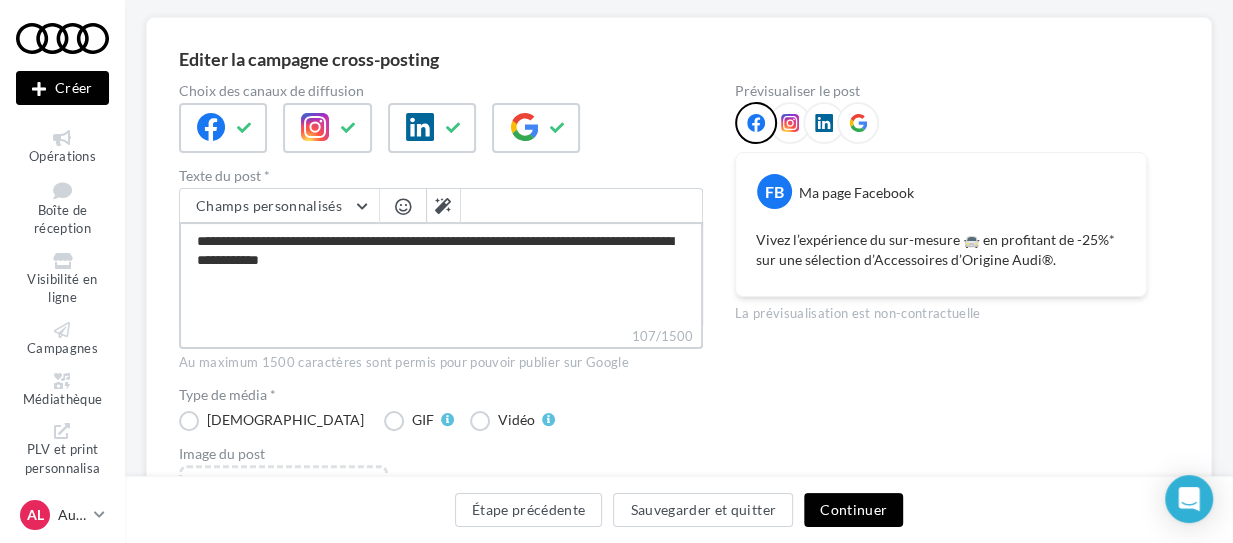 type on "**********" 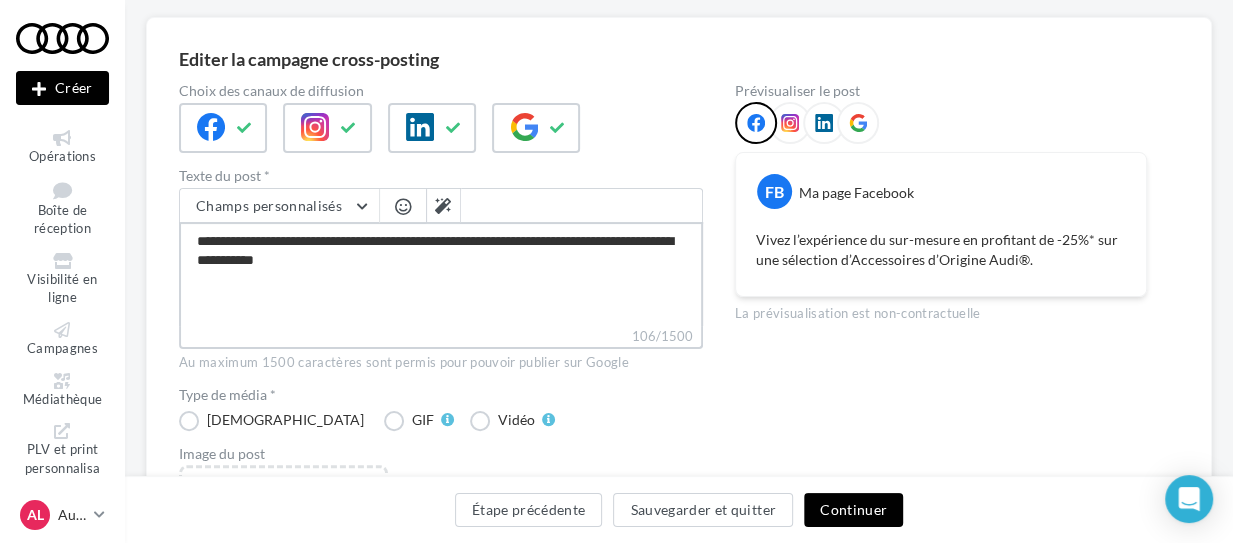click on "**********" at bounding box center (441, 274) 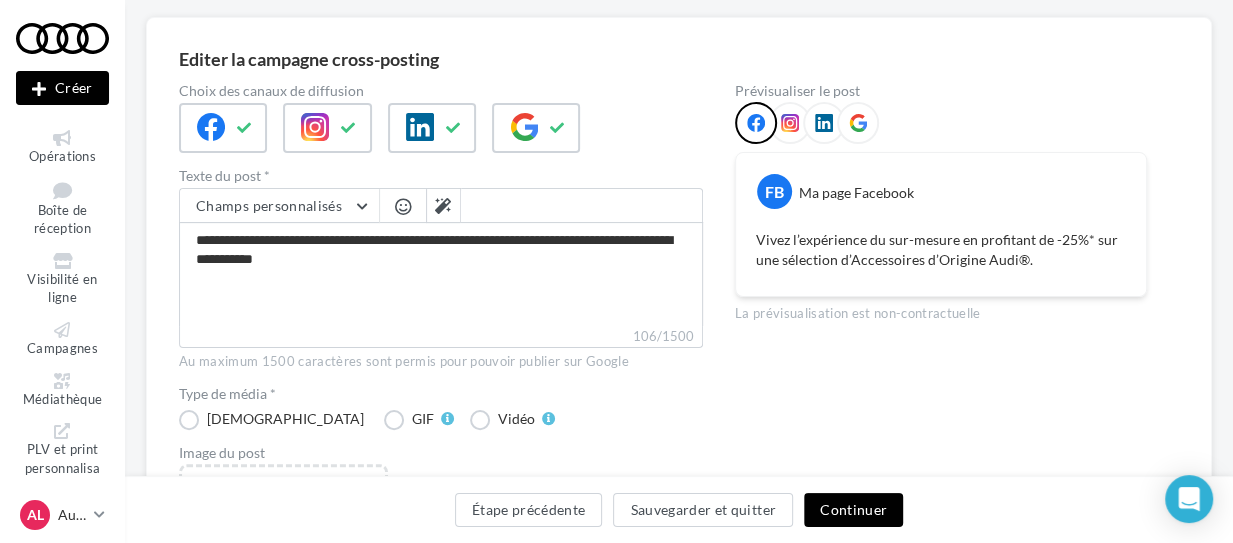 click at bounding box center (403, 206) 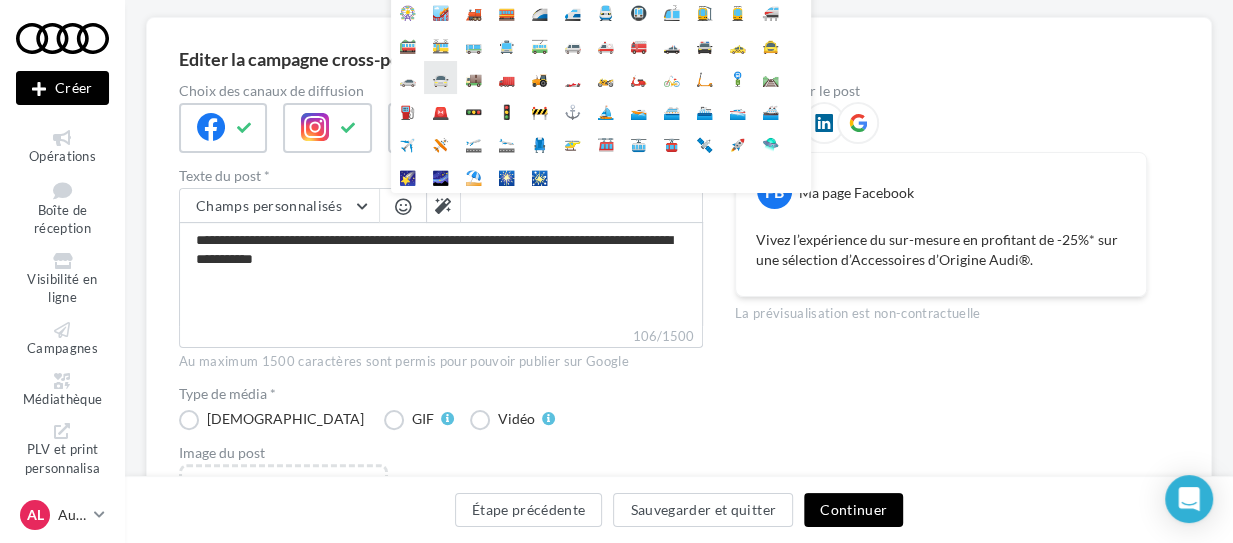 click on "🚘" at bounding box center [440, 77] 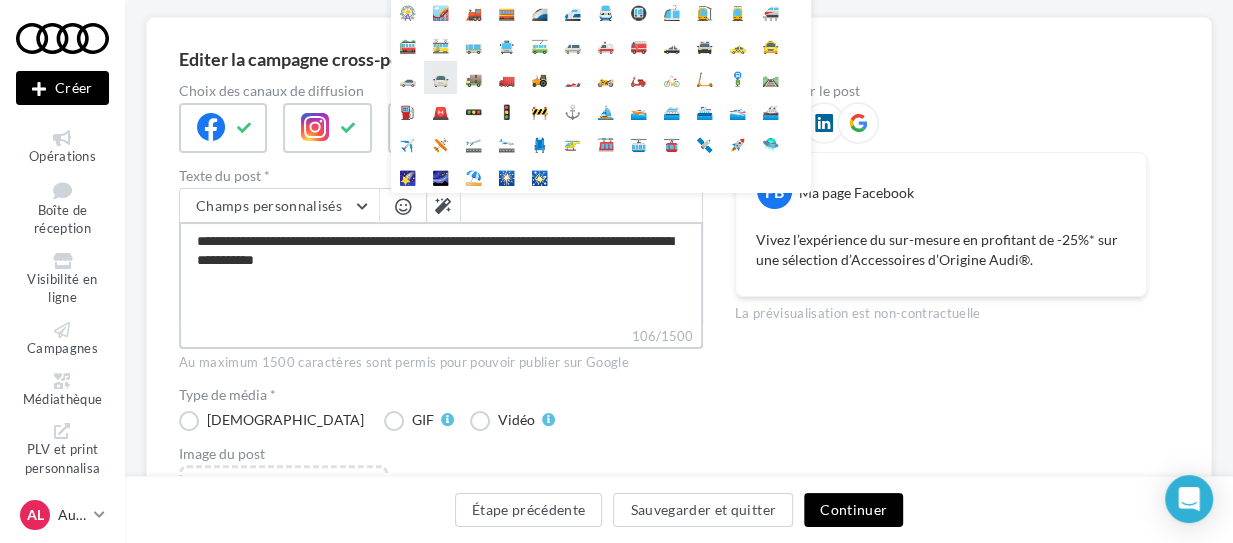 type on "**********" 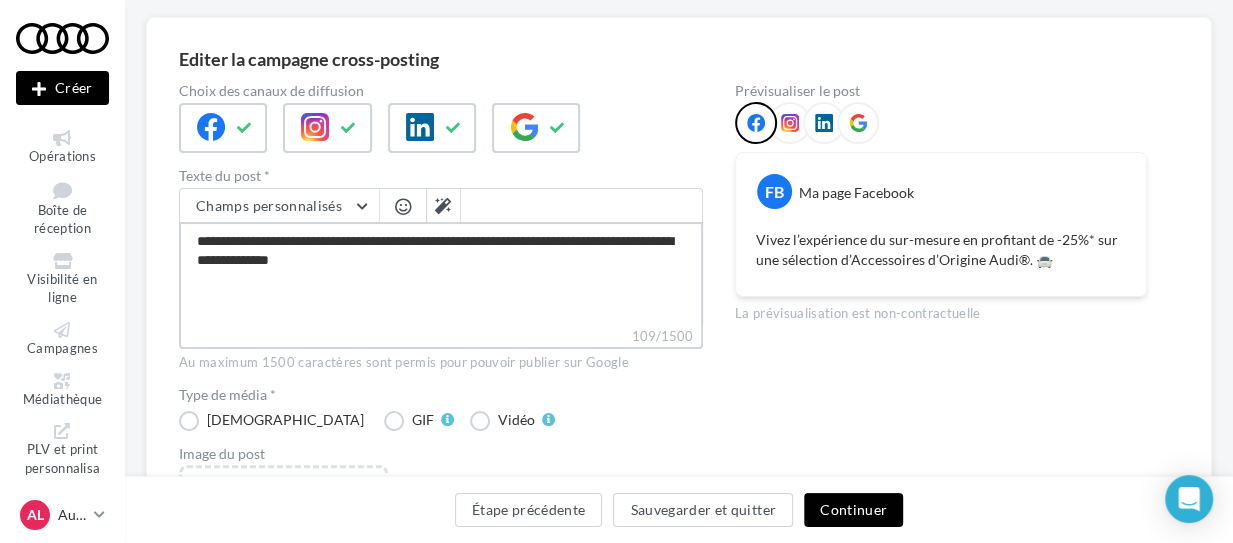 type on "**********" 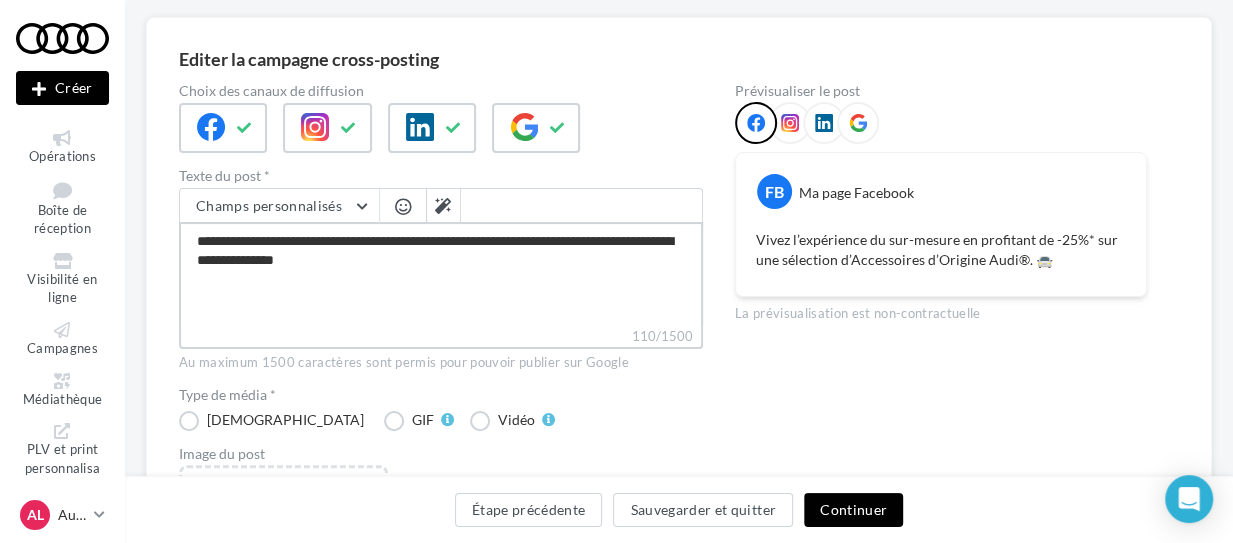 type on "**********" 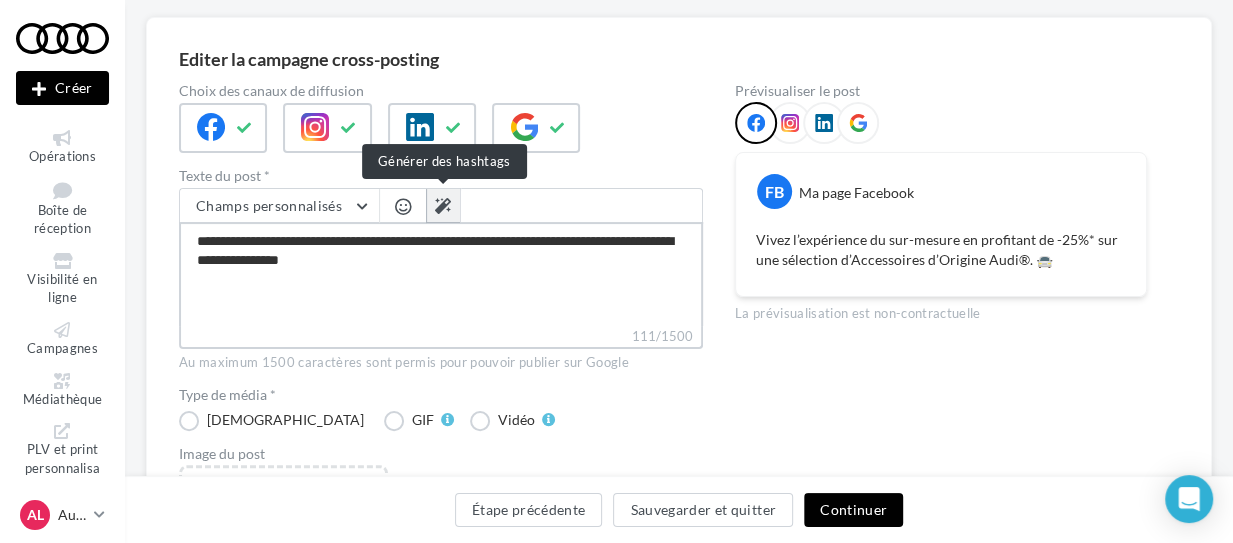 type on "**********" 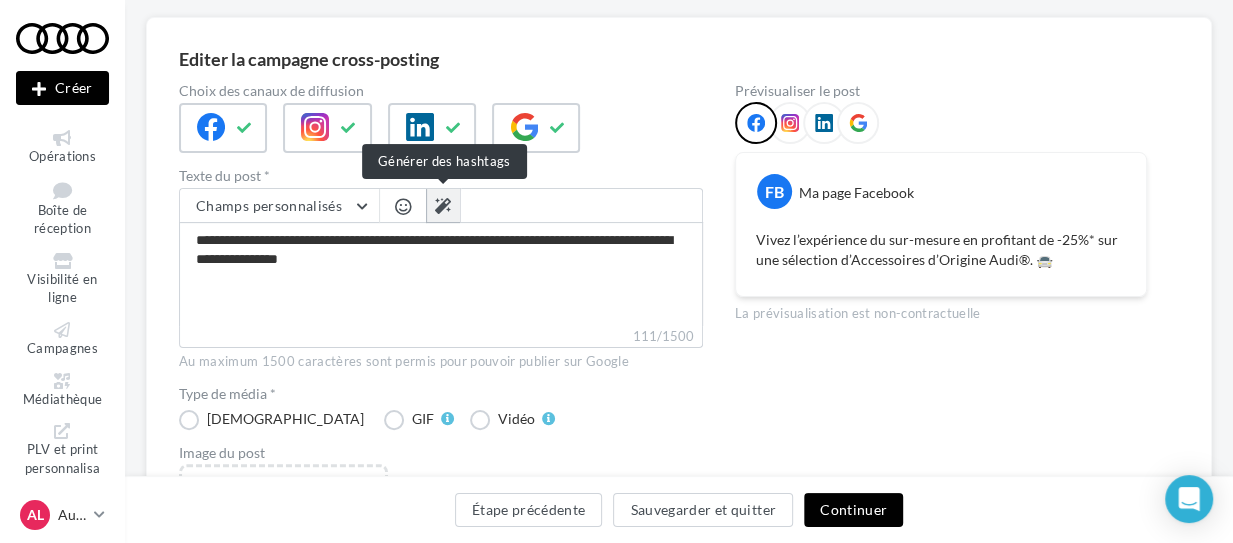 click at bounding box center [443, 206] 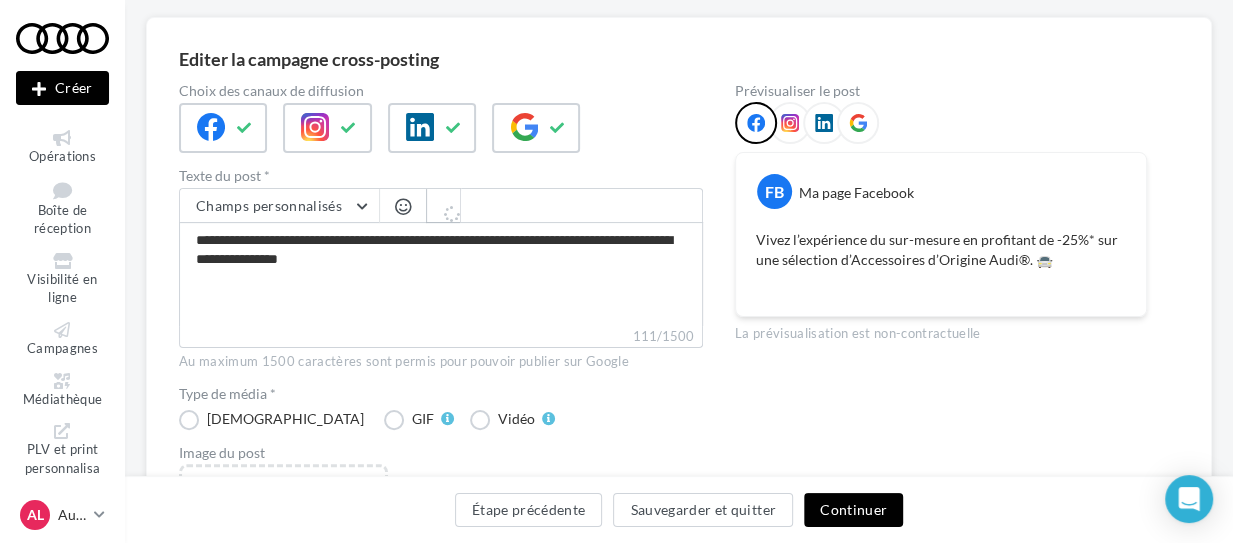 type on "**********" 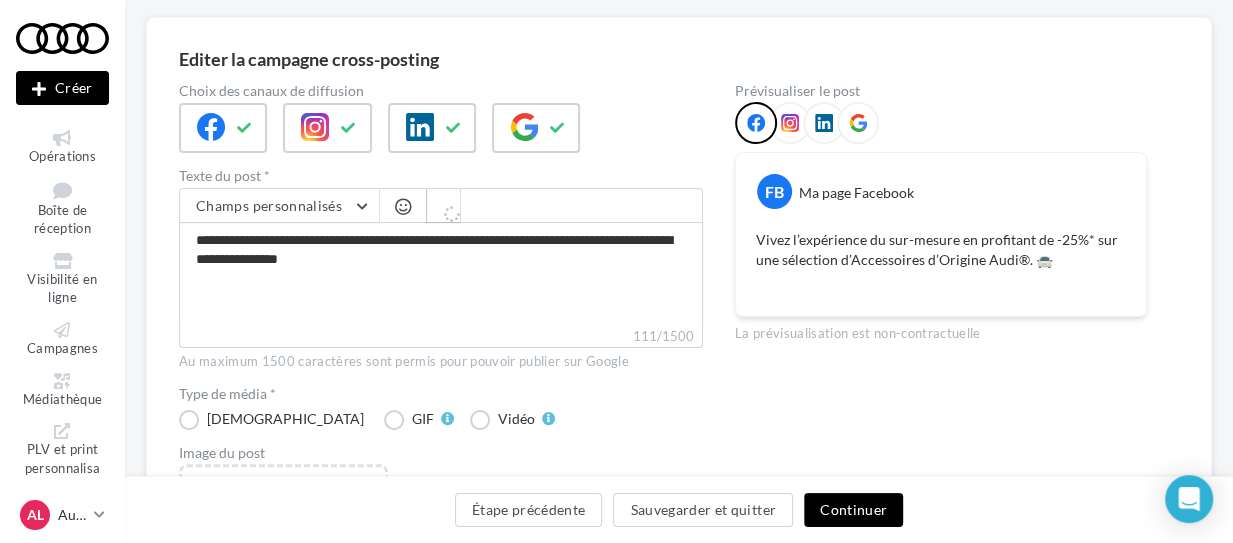 type on "**********" 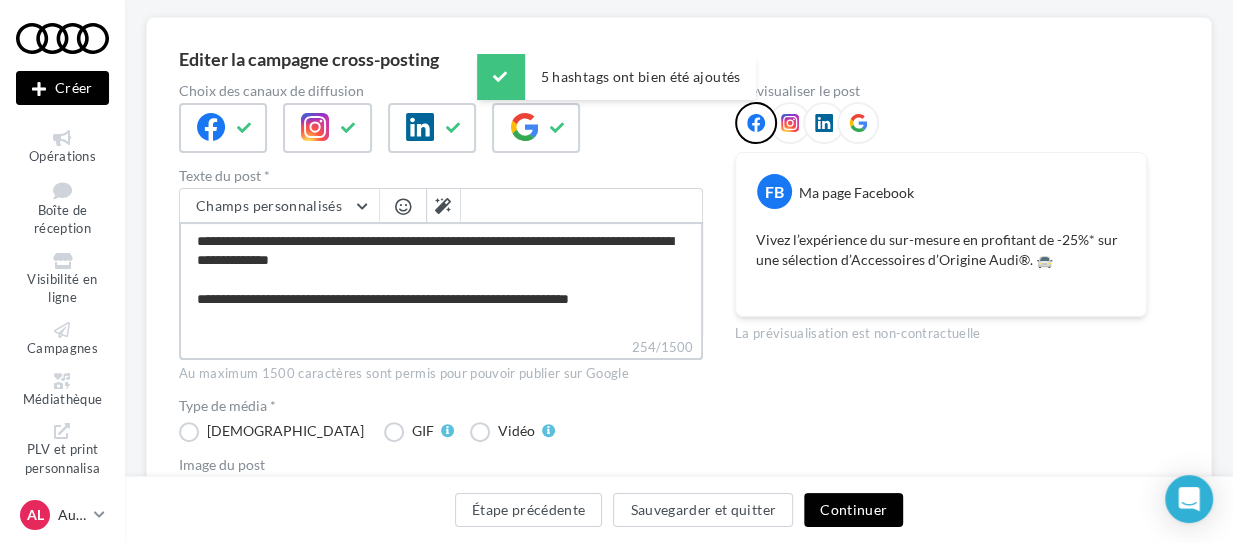 click on "**********" at bounding box center [441, 279] 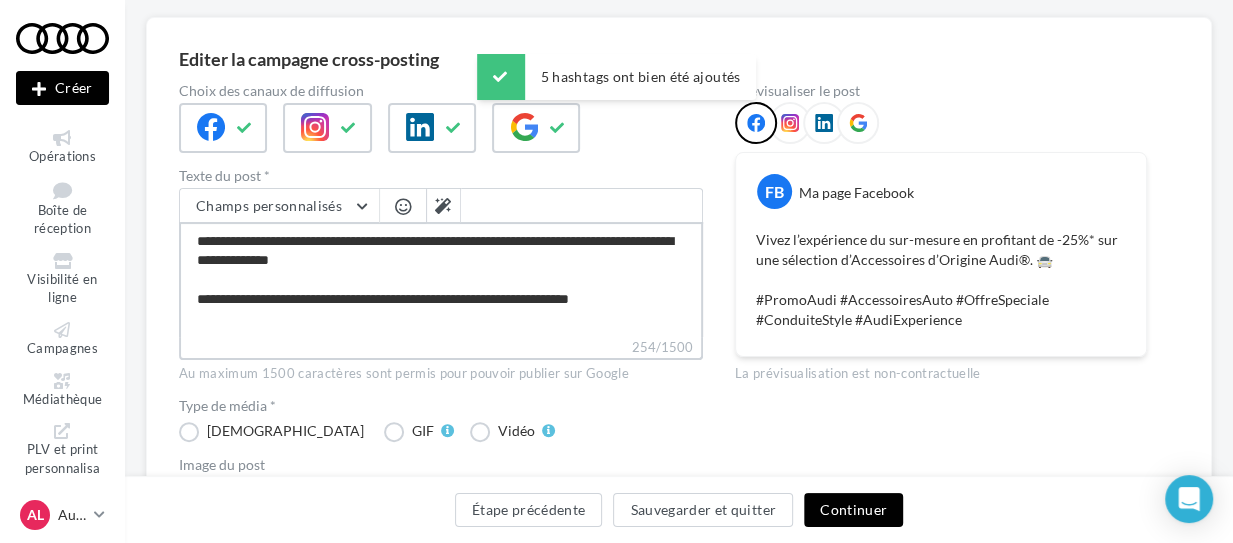 type on "**********" 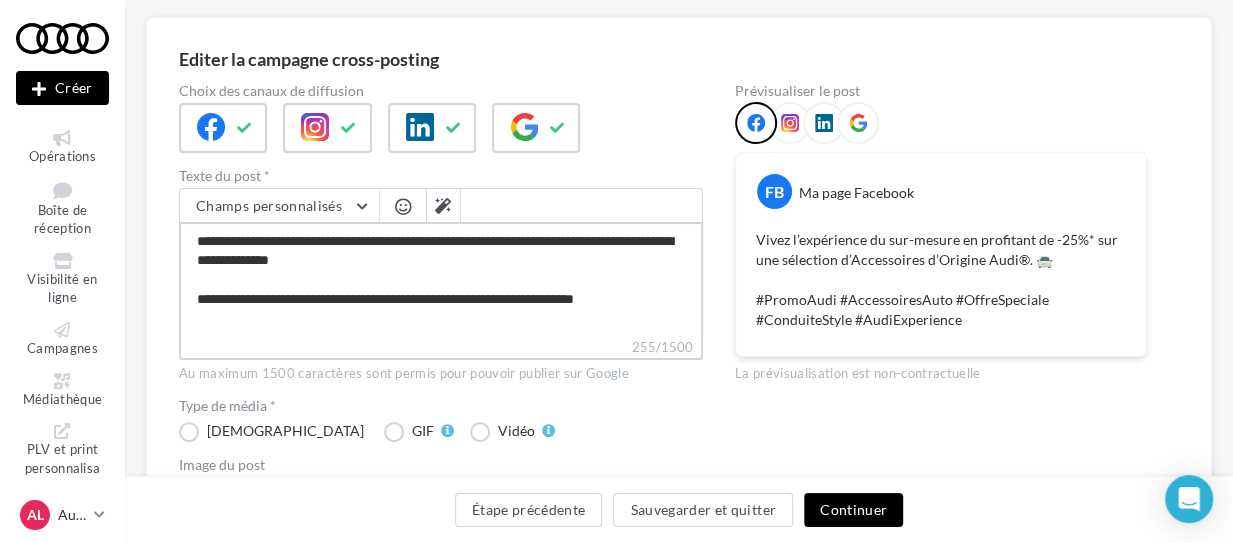type on "**********" 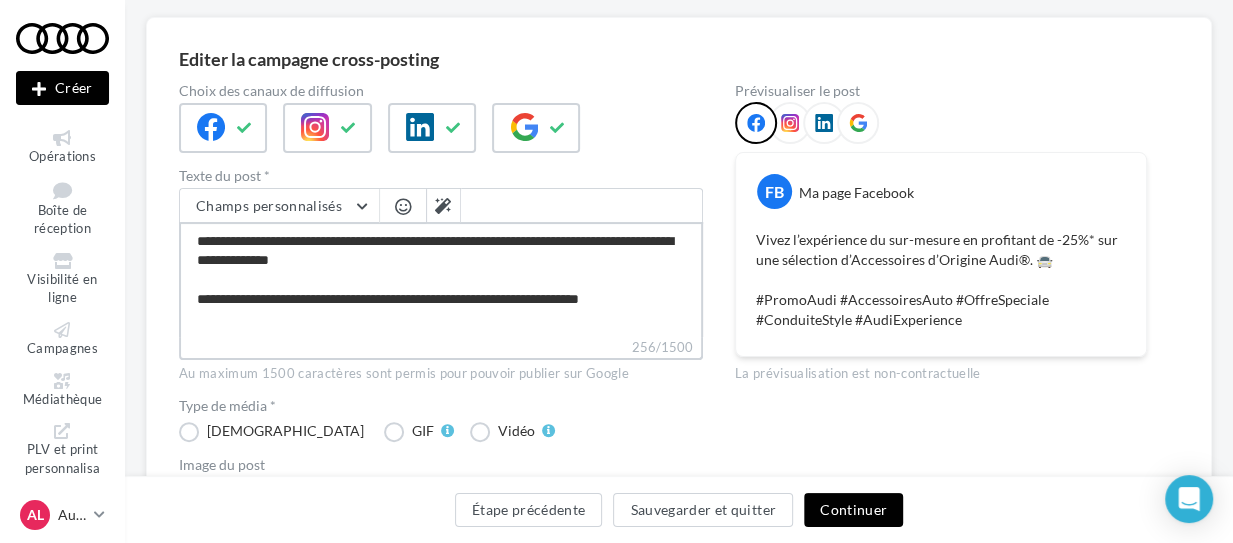 type on "**********" 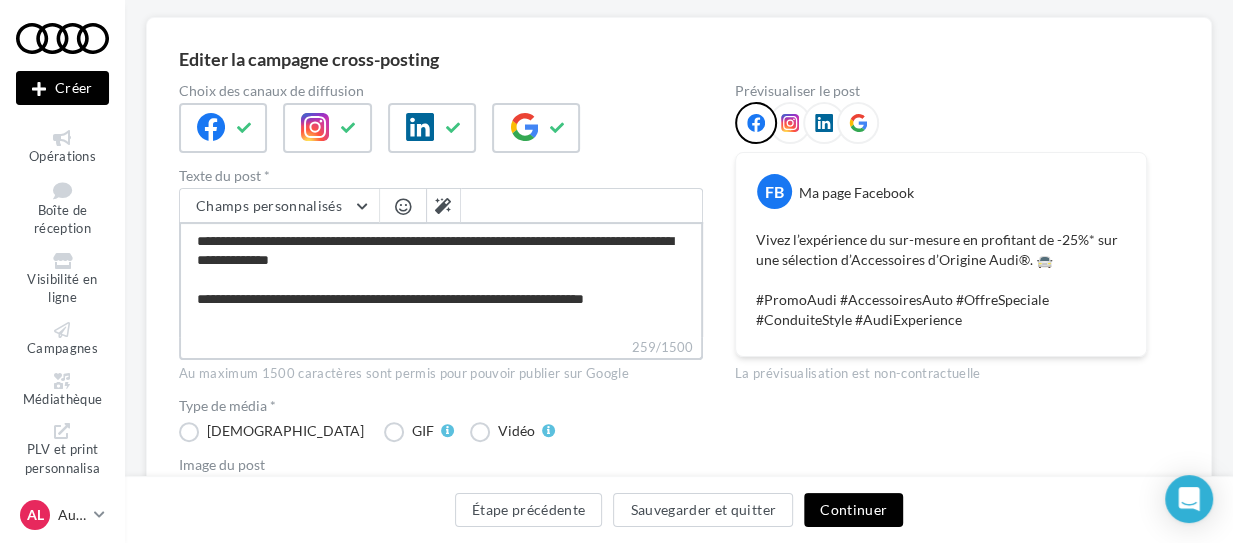 type on "**********" 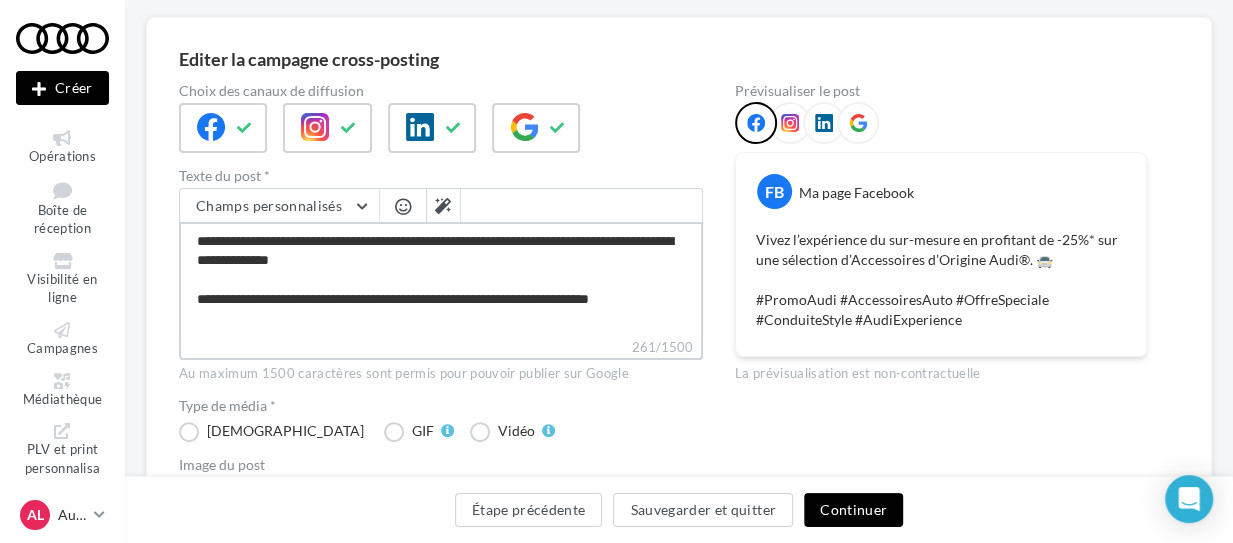 type on "**********" 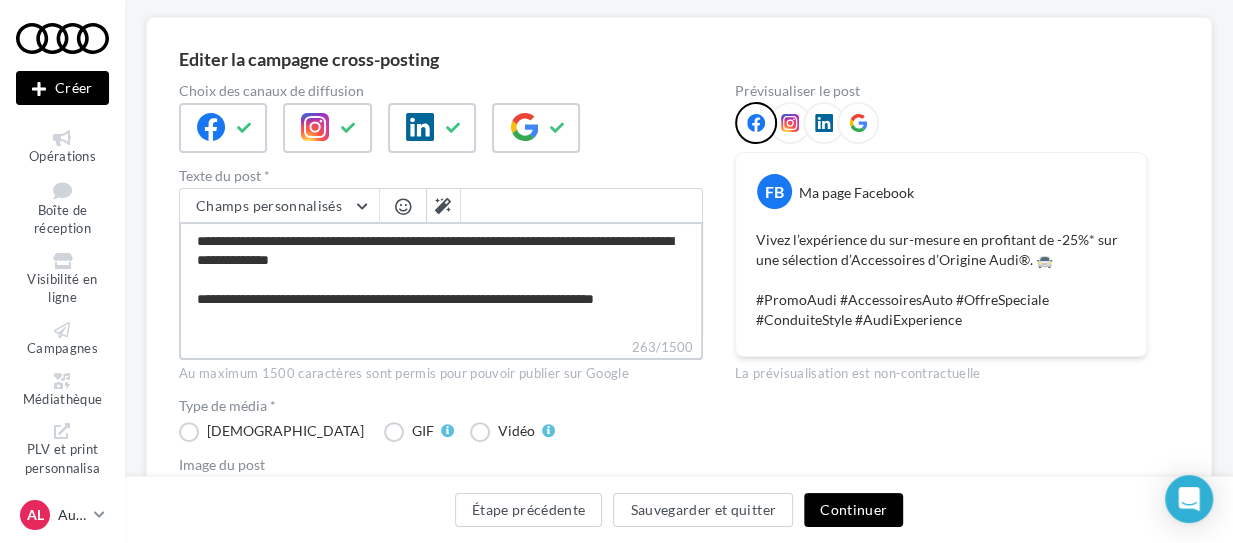 type on "**********" 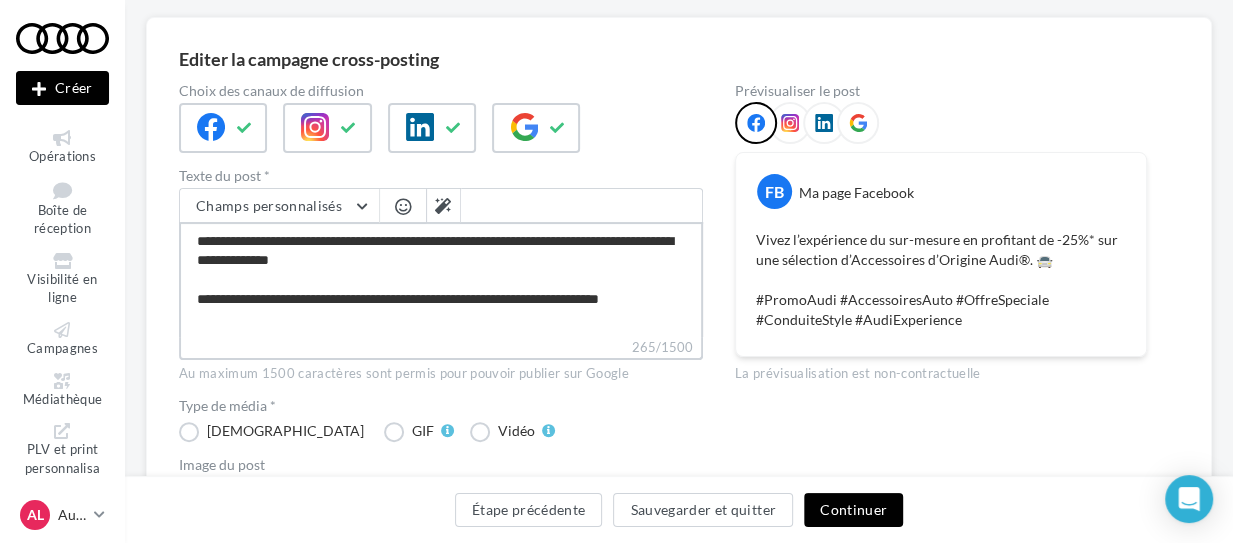type on "**********" 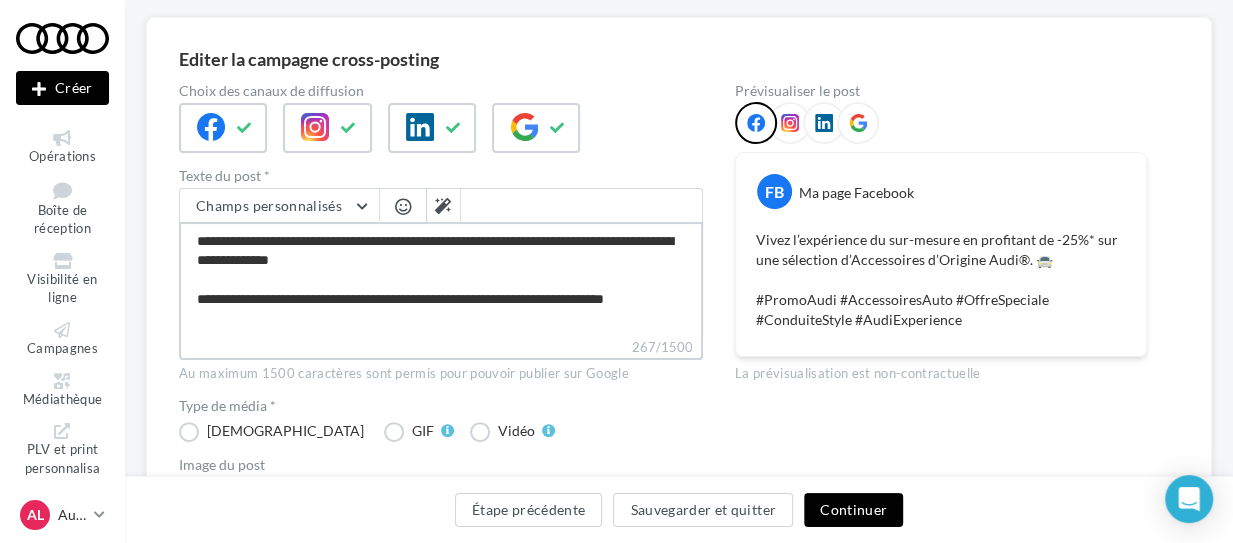 type on "**********" 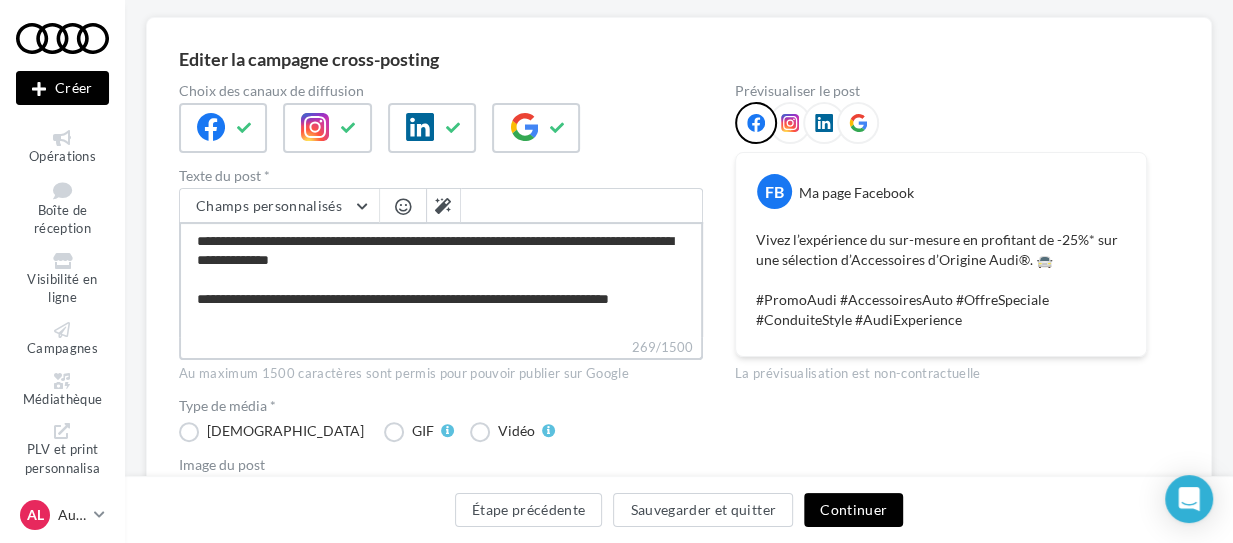 type on "**********" 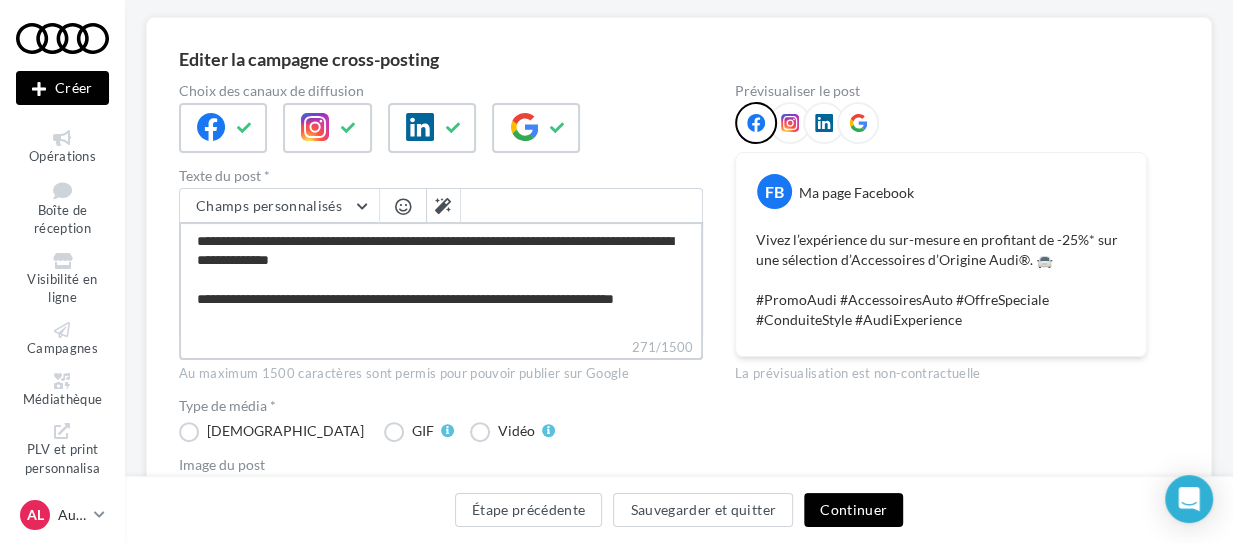 type on "**********" 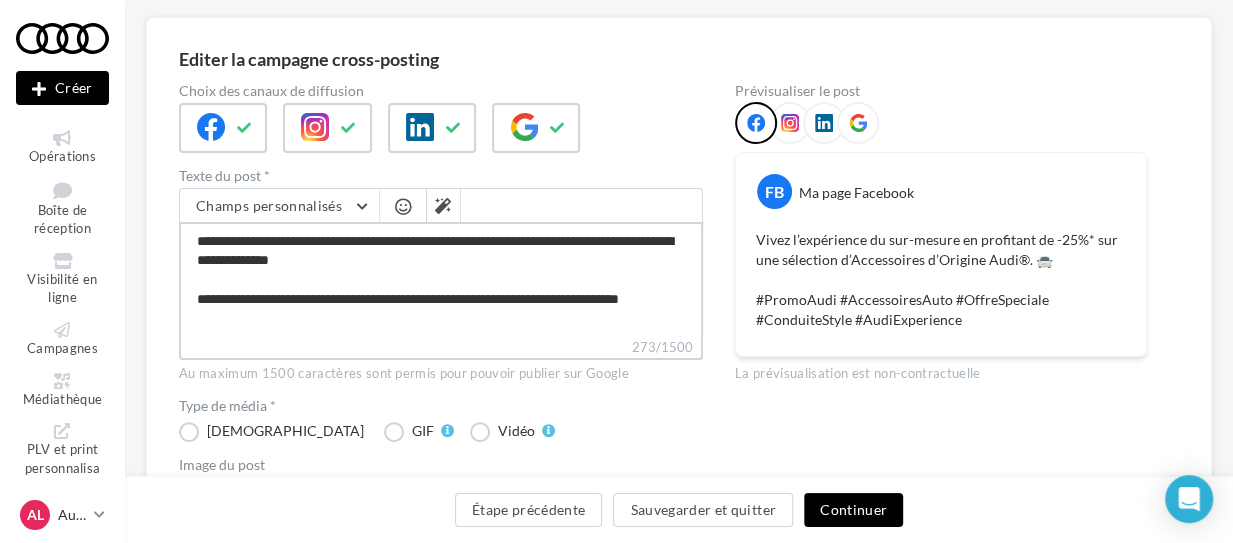 type on "**********" 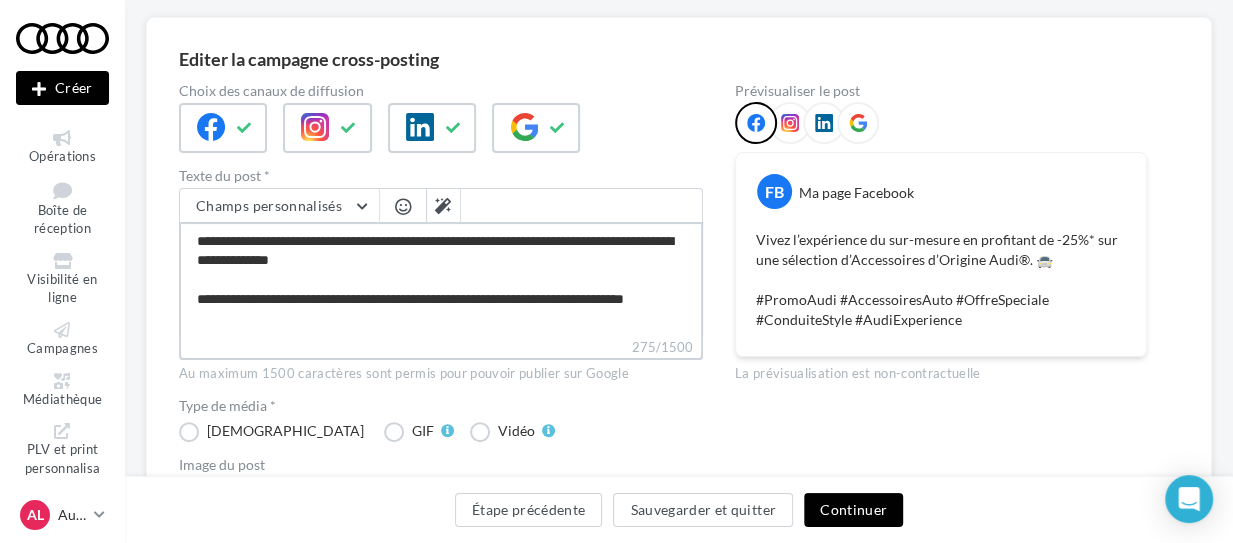 type on "**********" 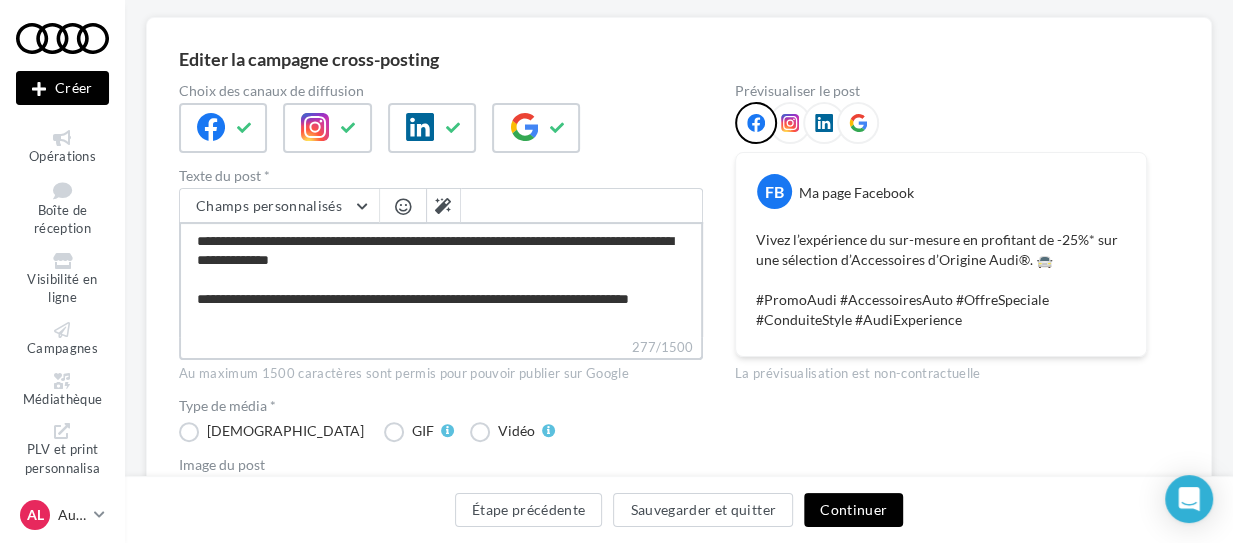 type on "**********" 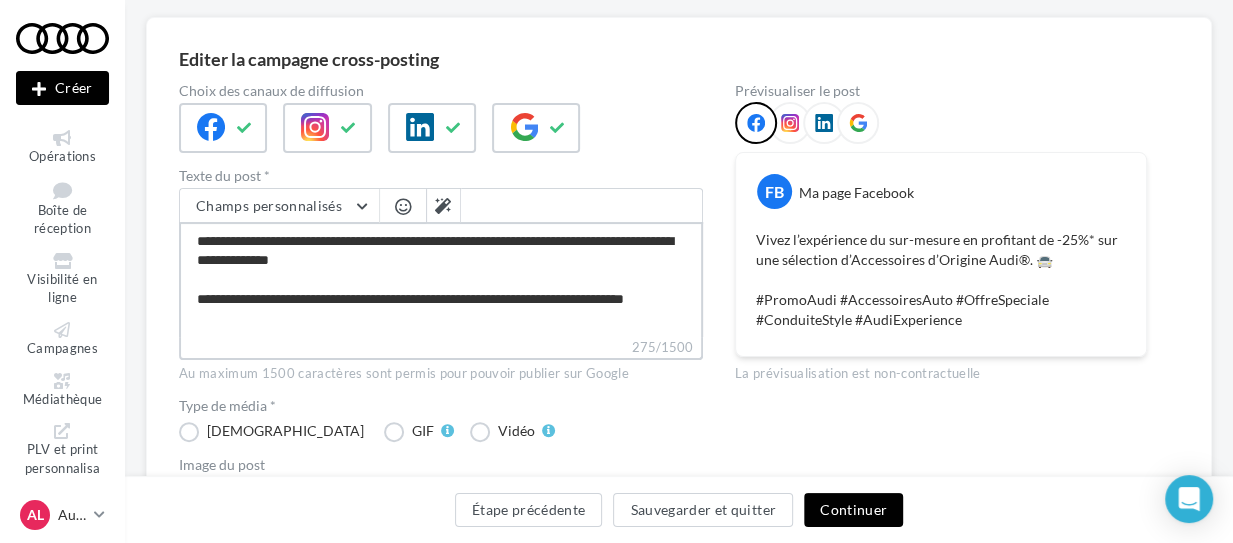 type on "**********" 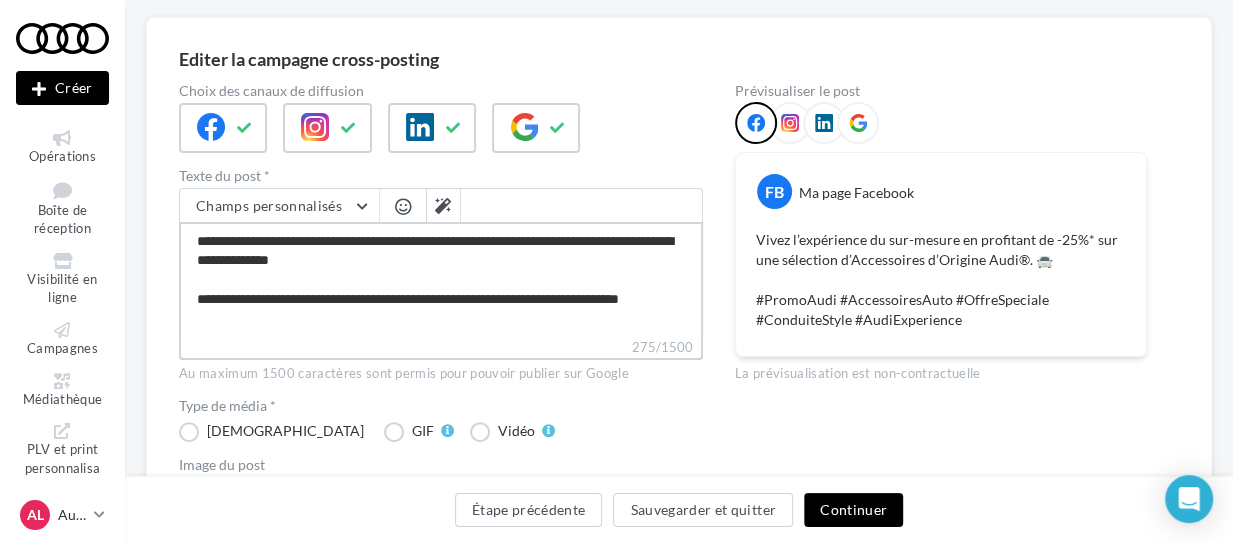 type on "**********" 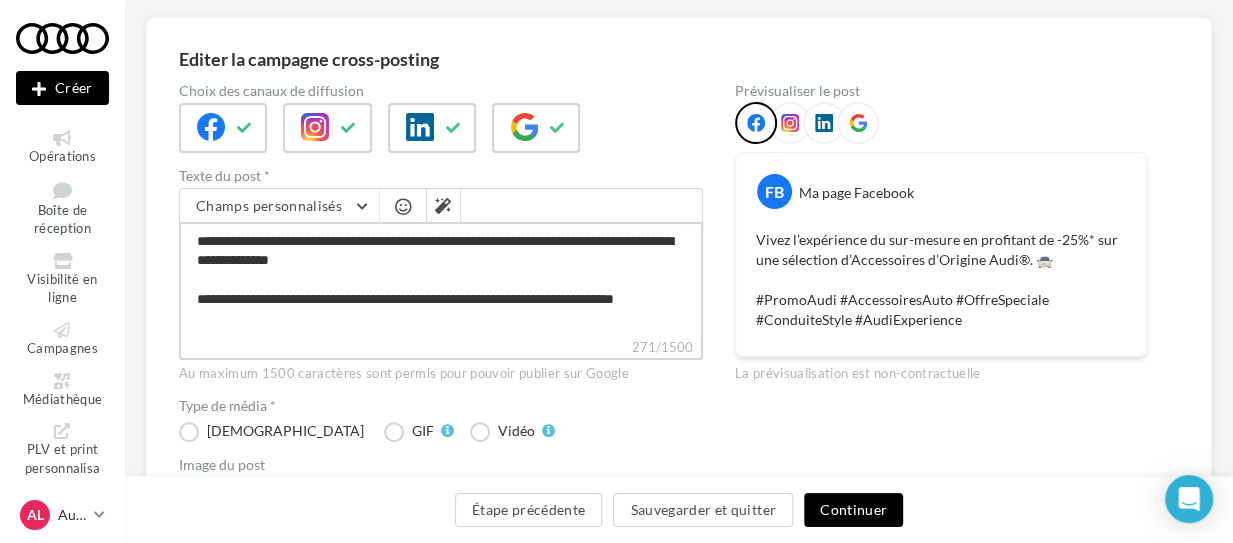 type on "**********" 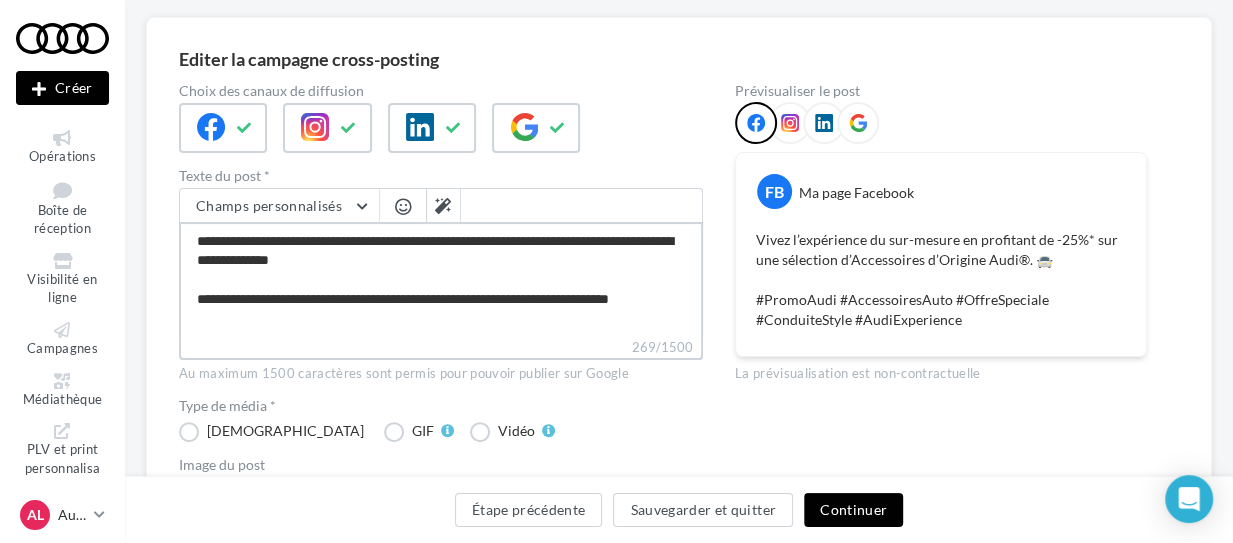 type on "**********" 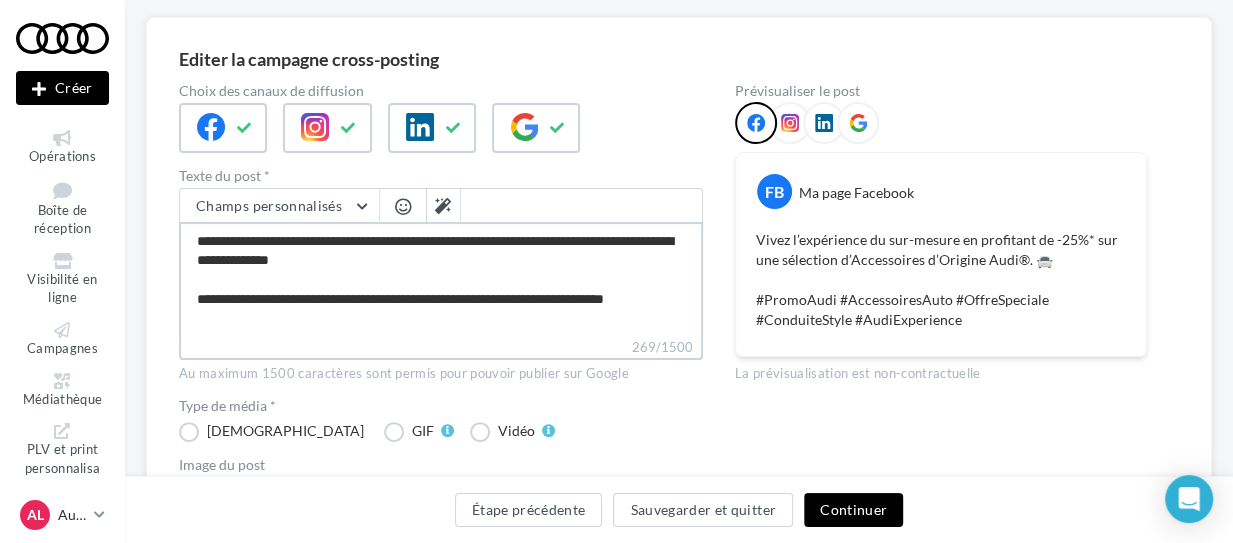 type on "**********" 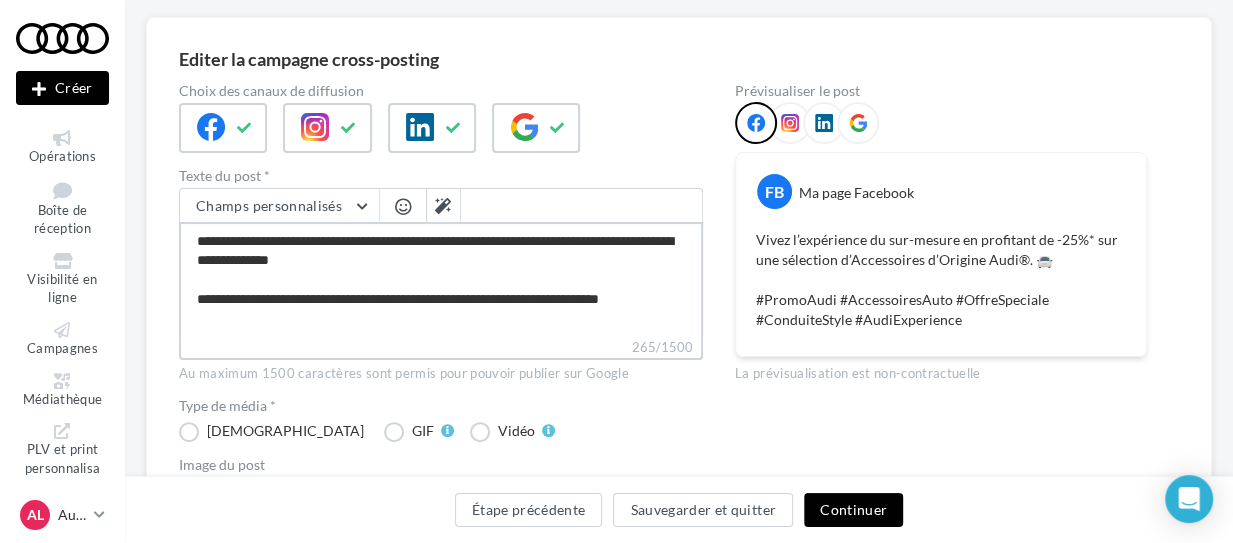type on "**********" 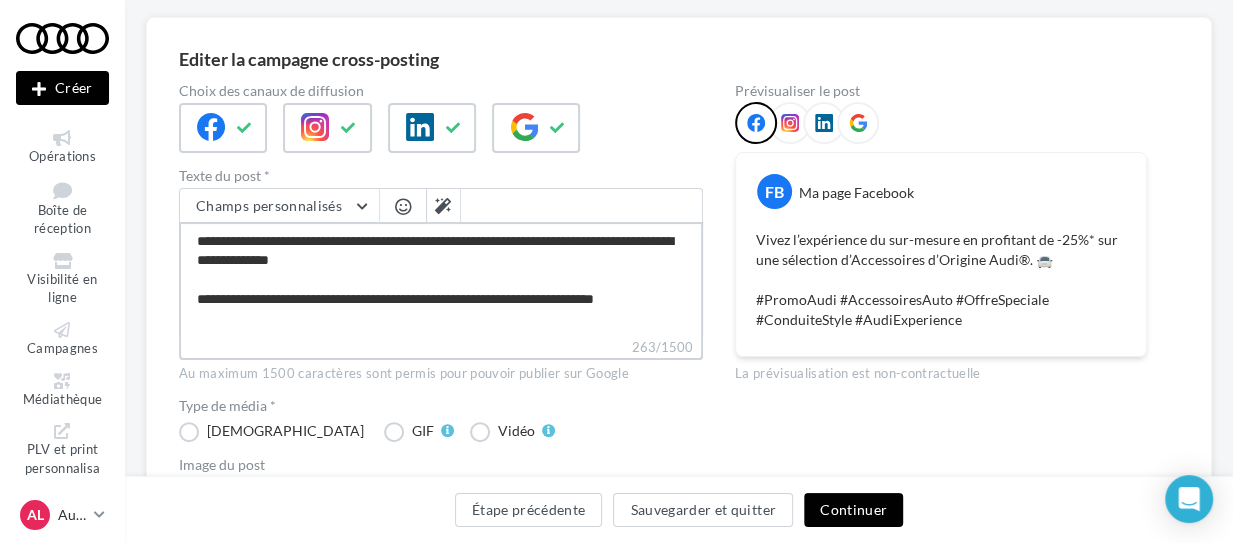 type on "**********" 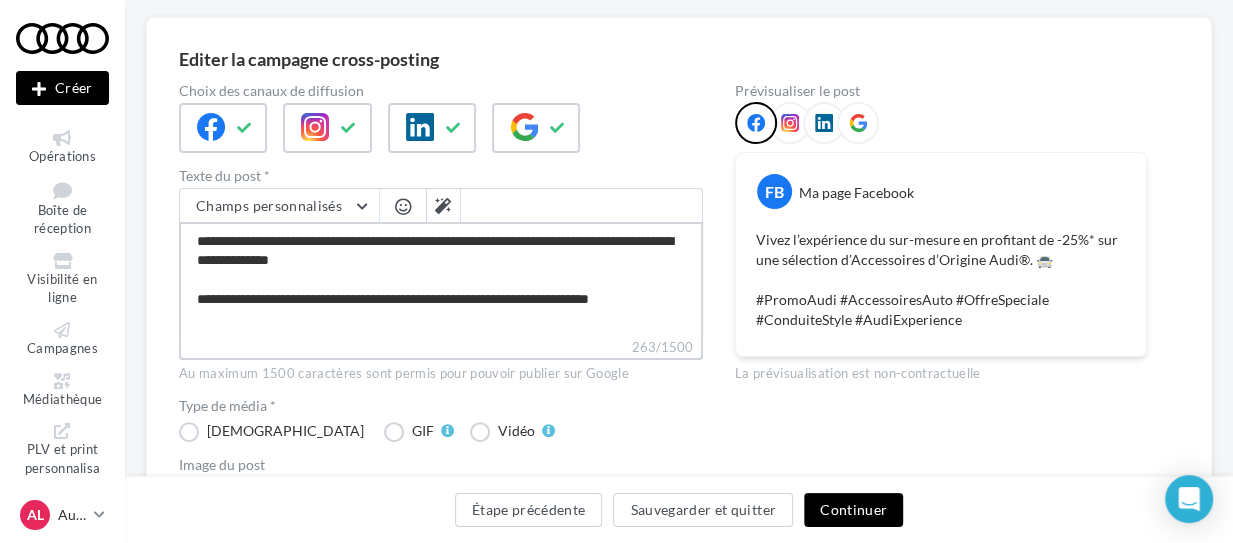 type on "**********" 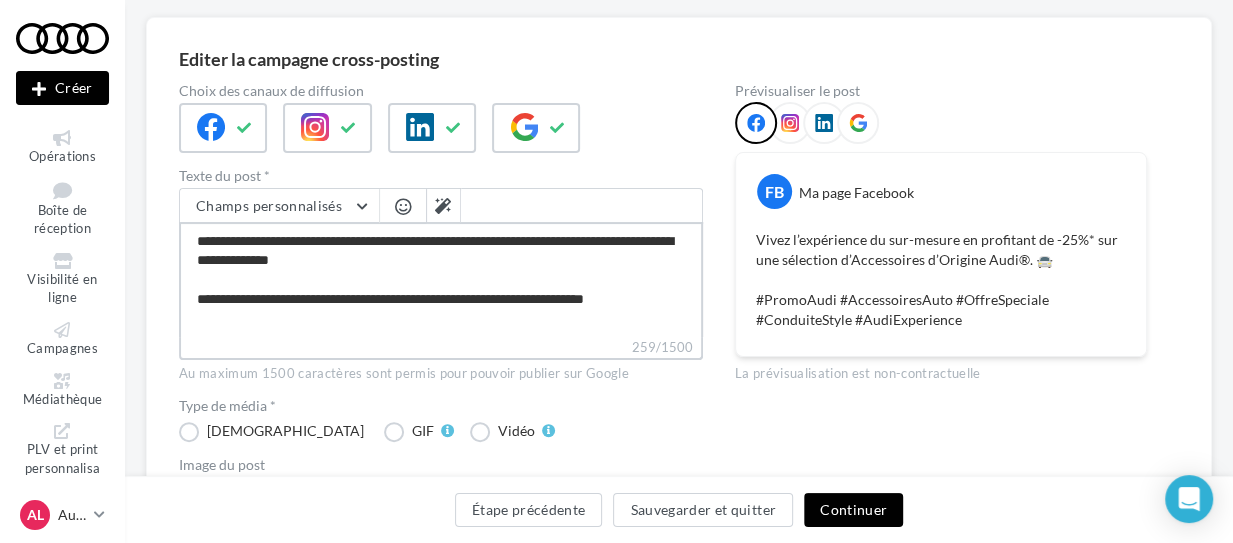 type on "**********" 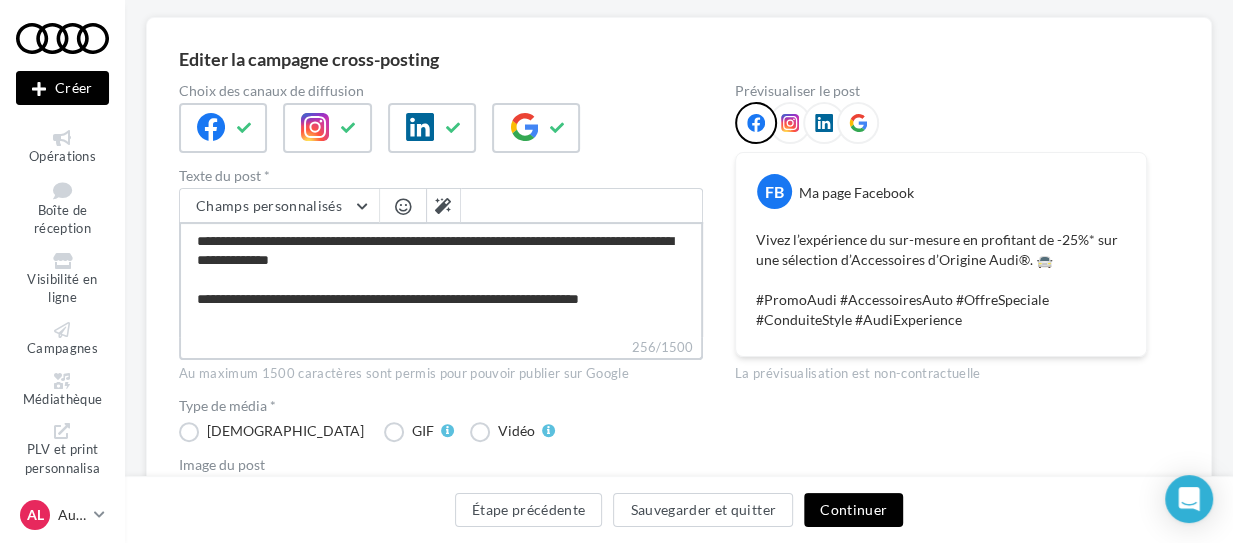 type on "**********" 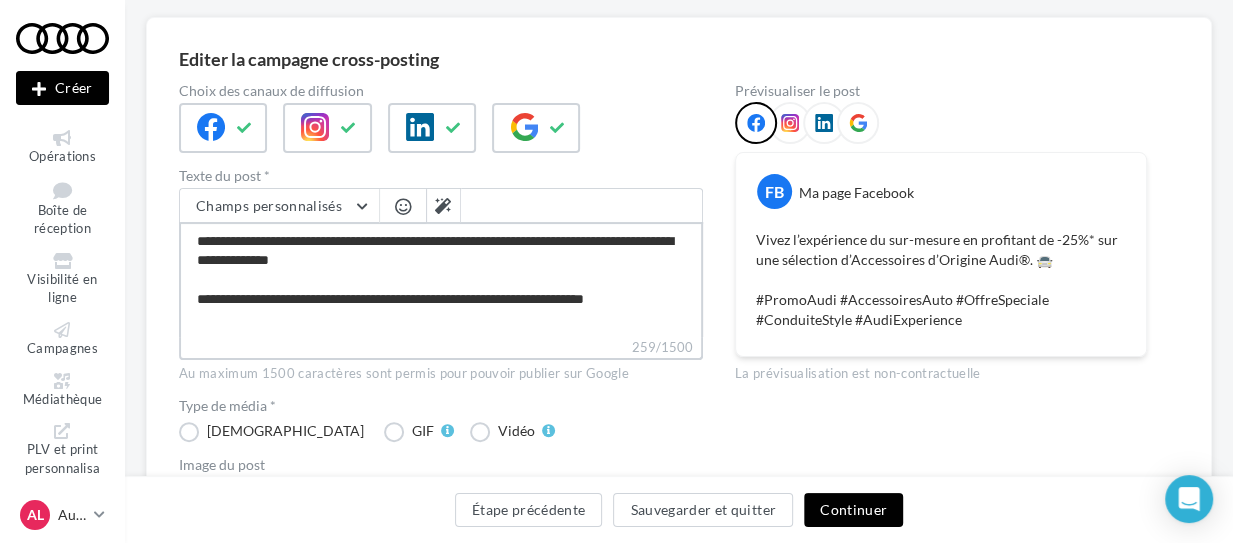 type on "**********" 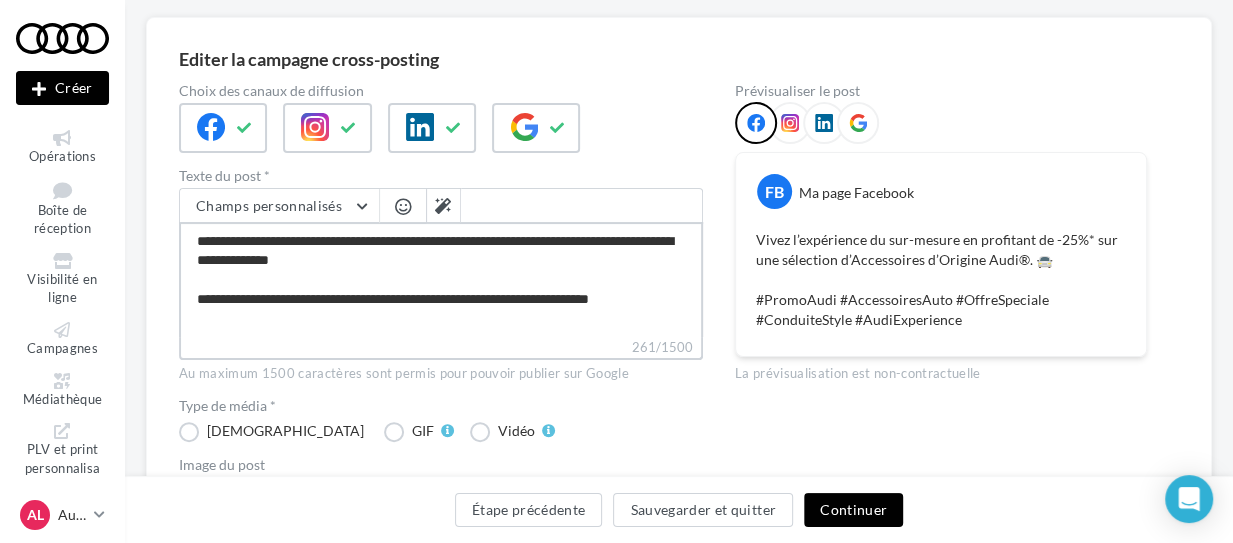 type on "**********" 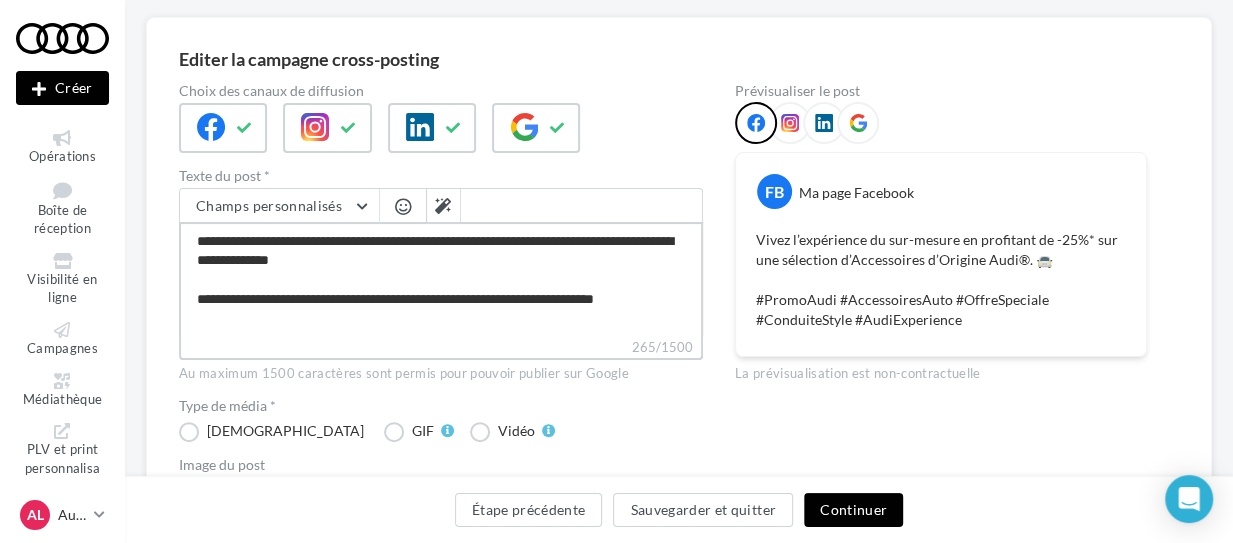 type on "**********" 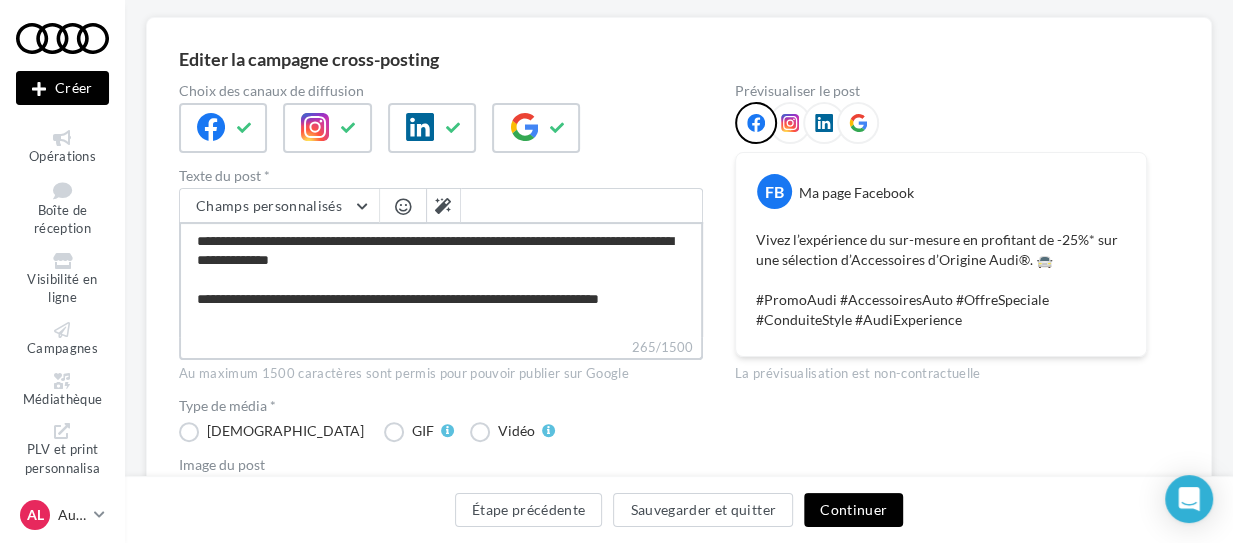 type on "**********" 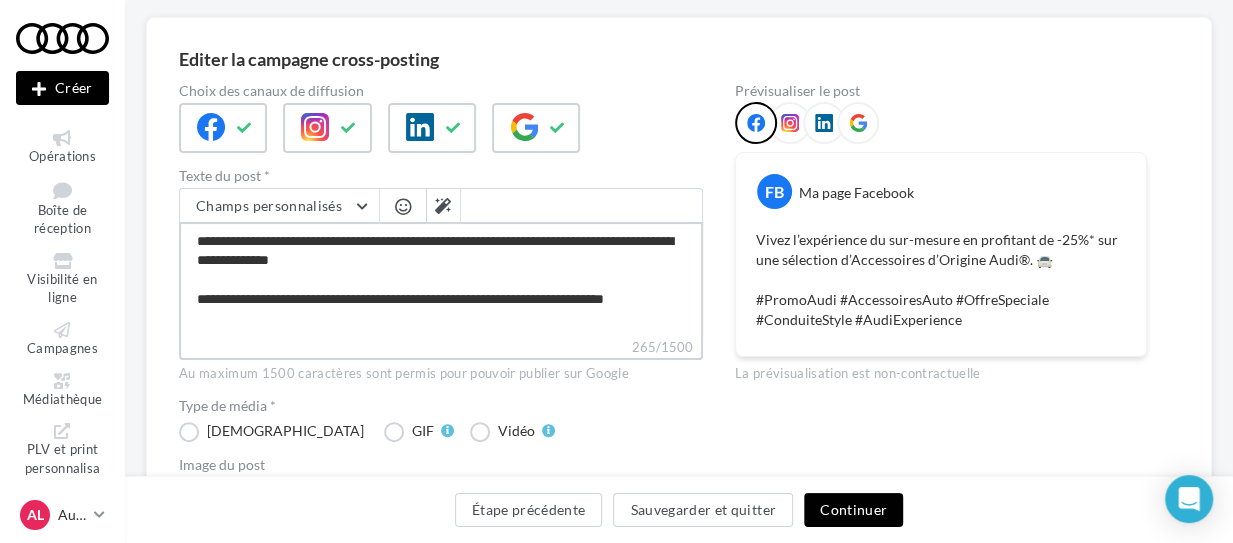 type on "**********" 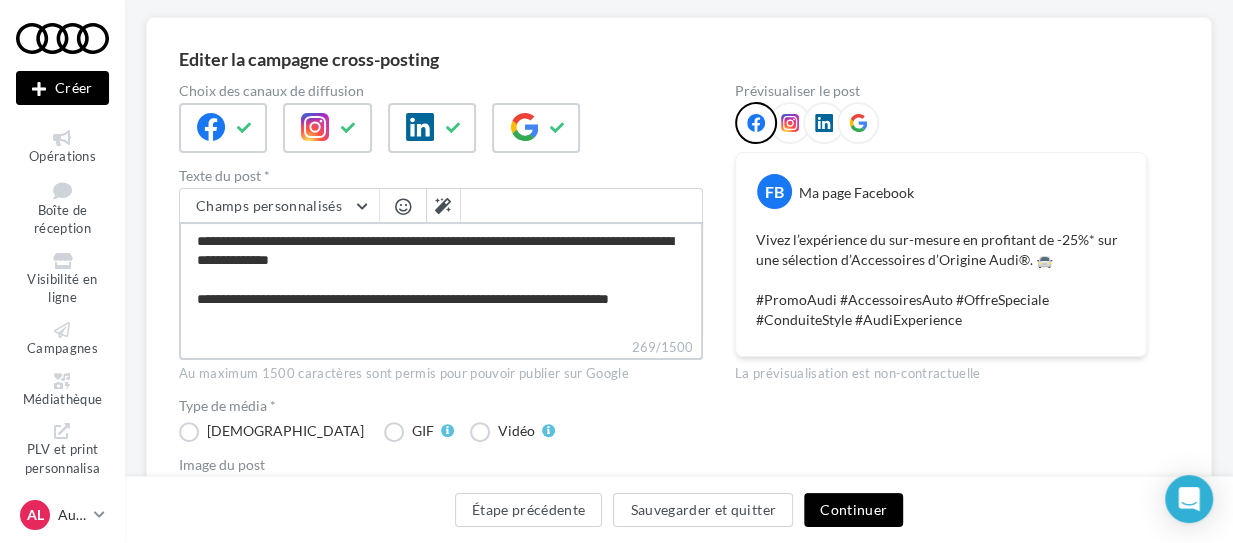 type on "**********" 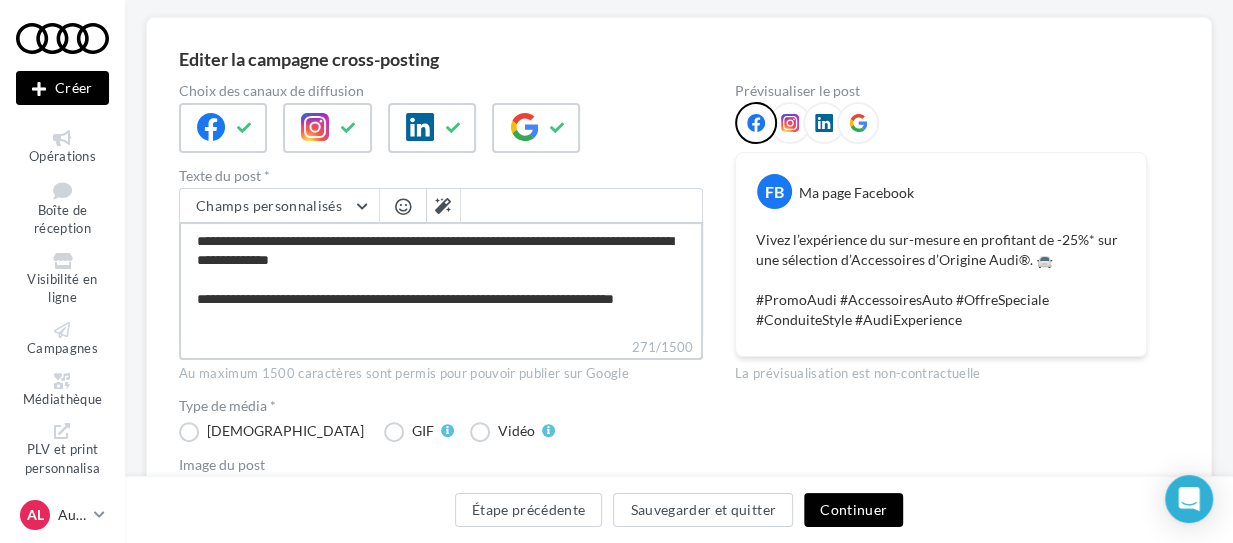 type on "**********" 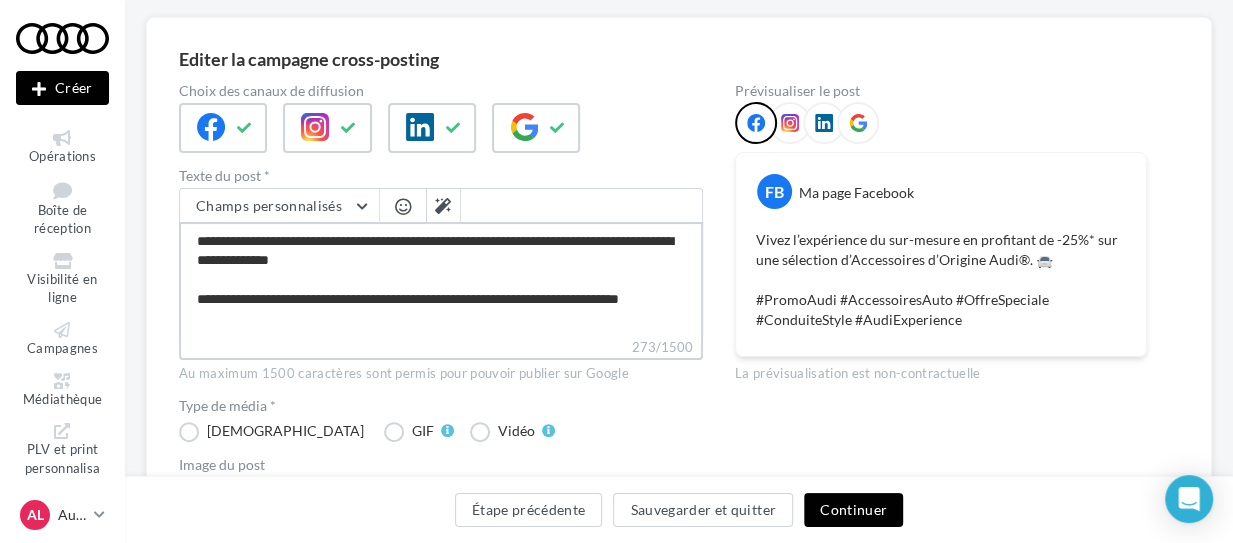 type on "**********" 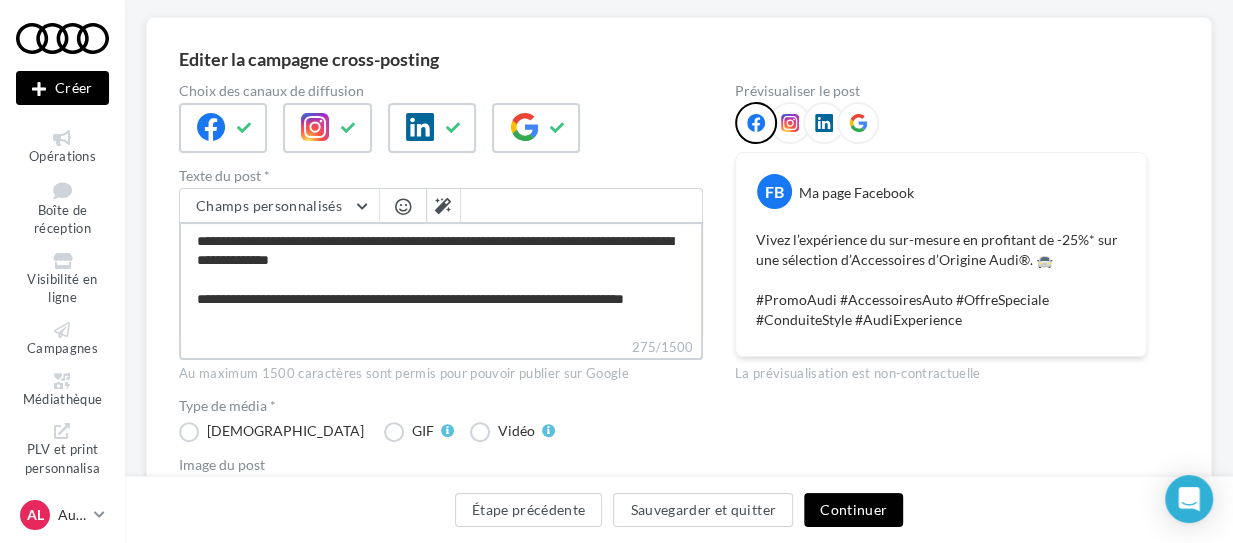 type on "**********" 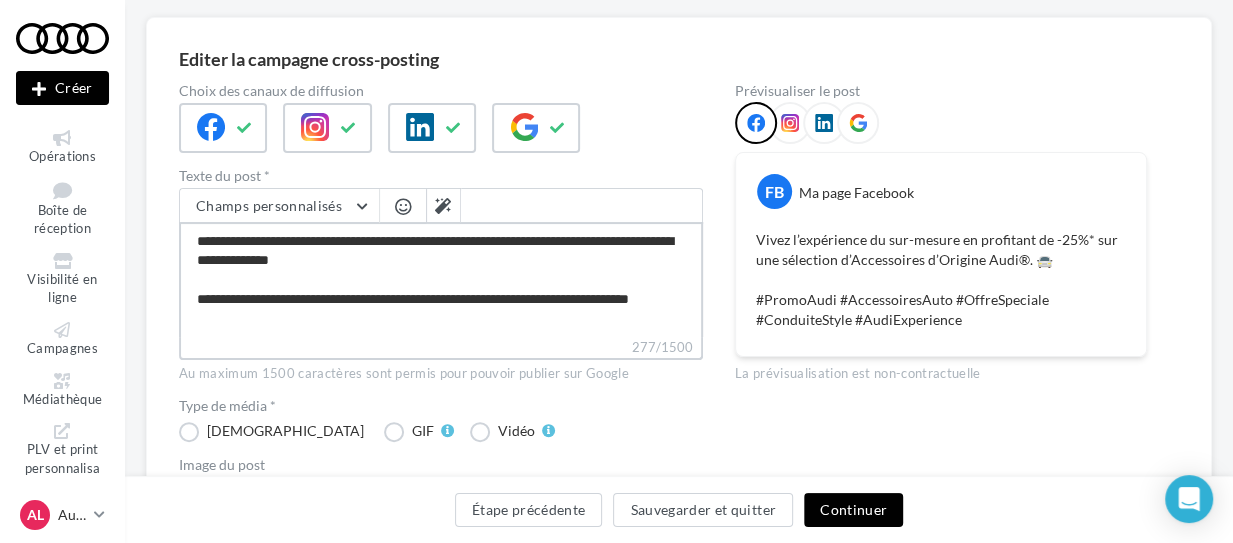 type on "**********" 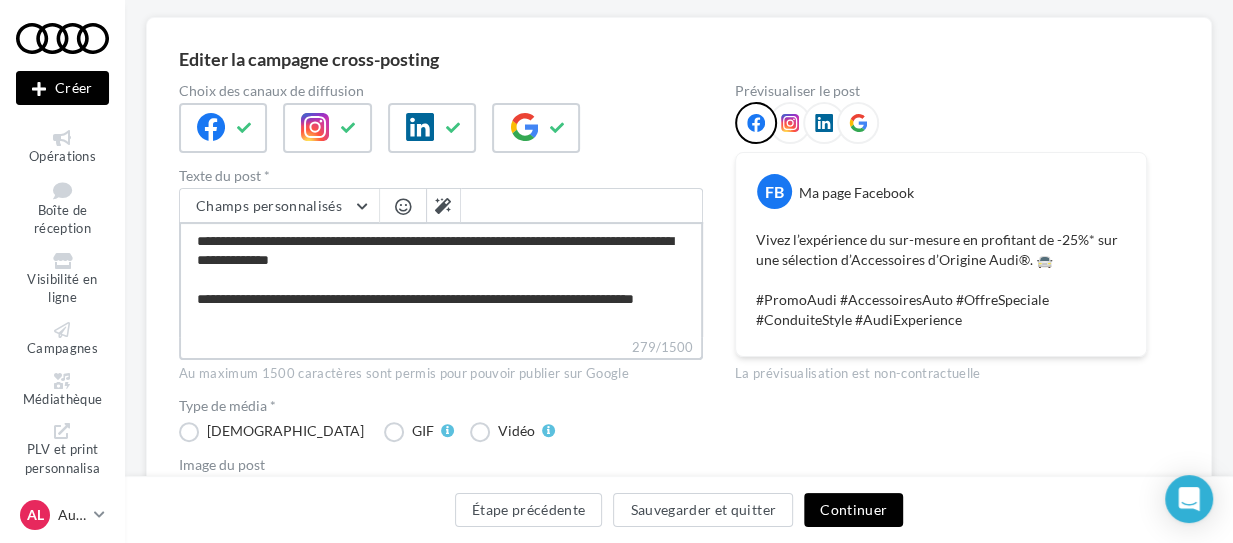 type on "**********" 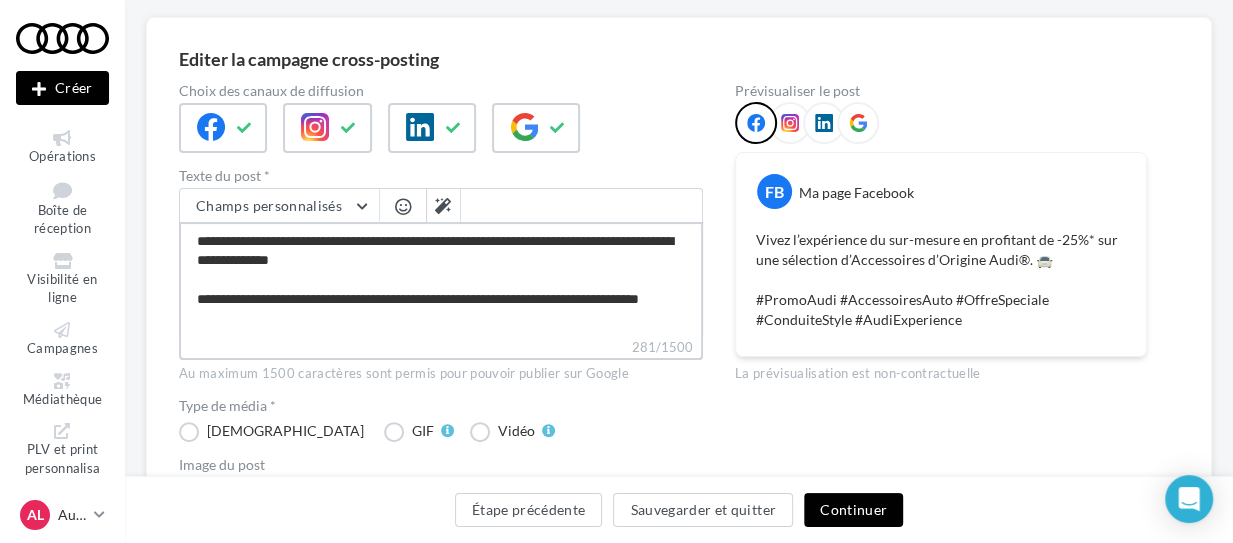 type on "**********" 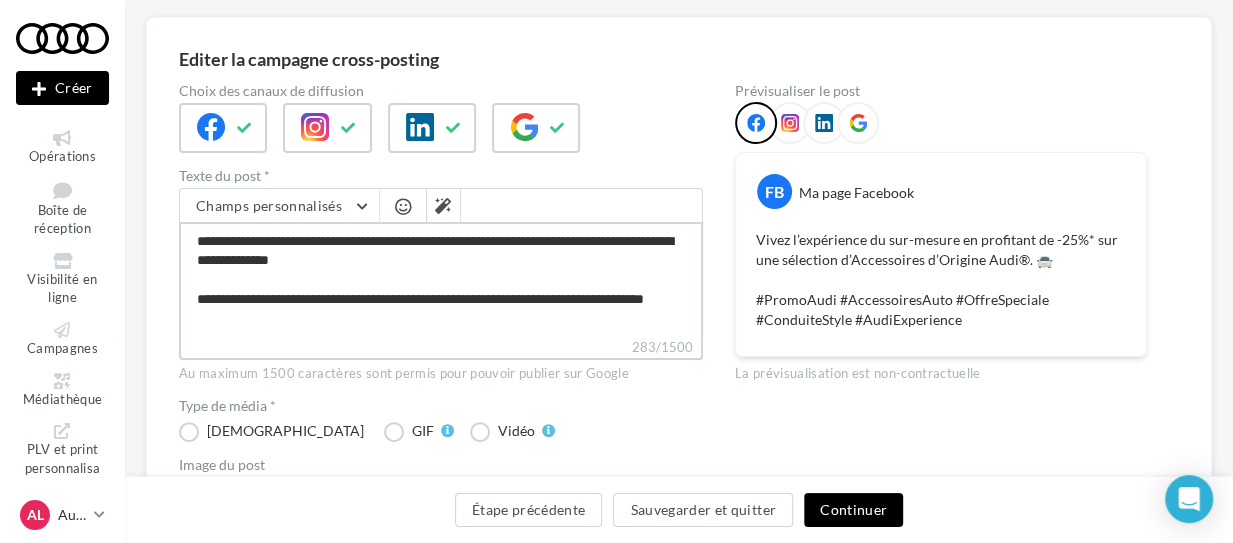 type on "**********" 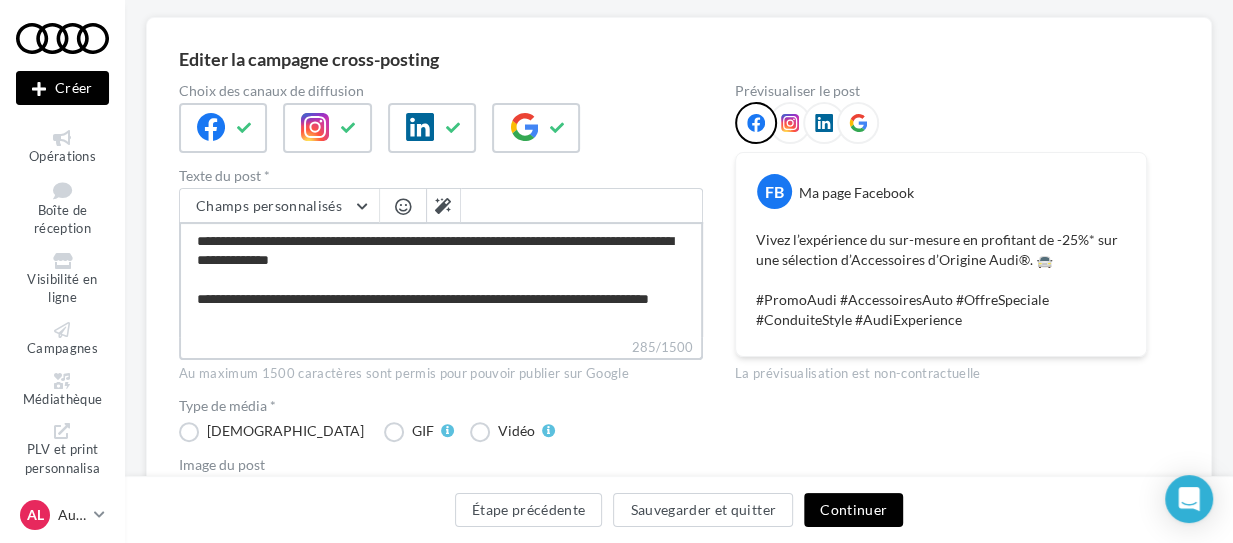 type on "**********" 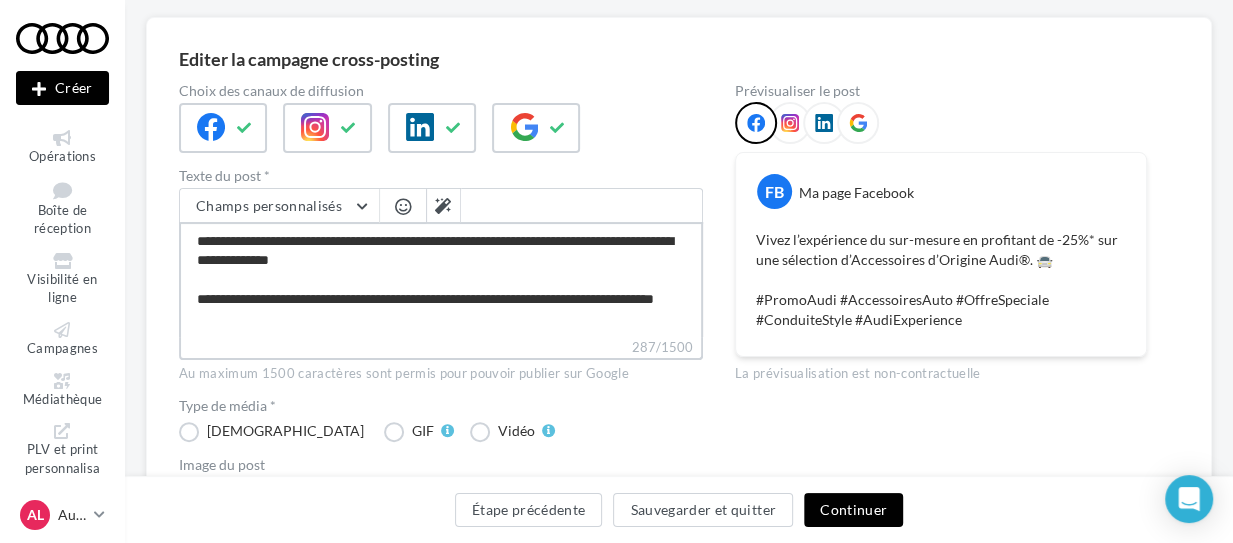 type on "**********" 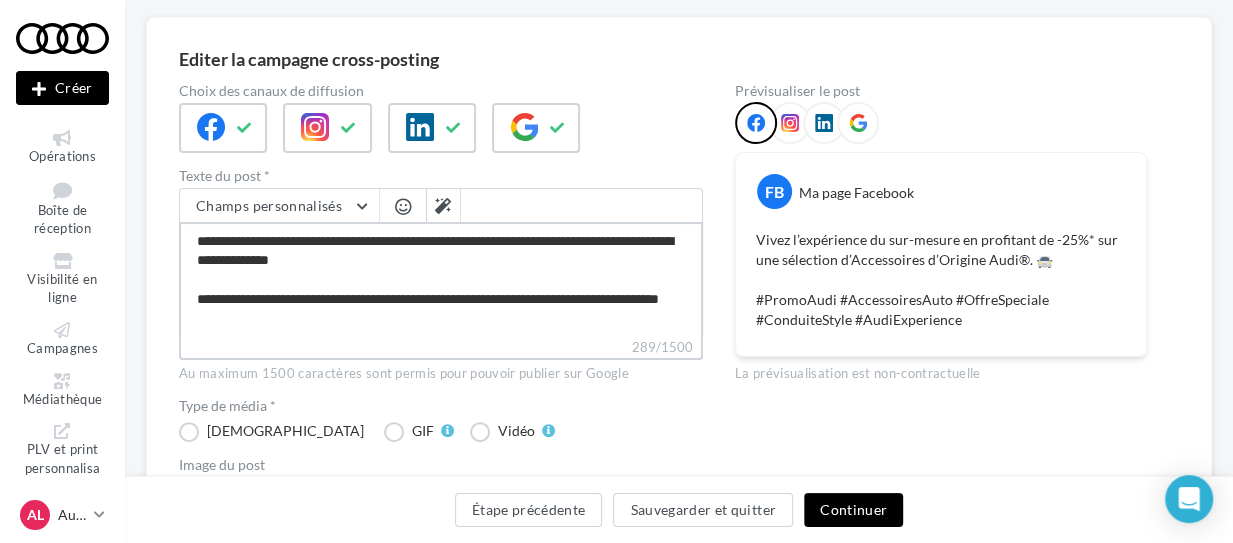 type on "**********" 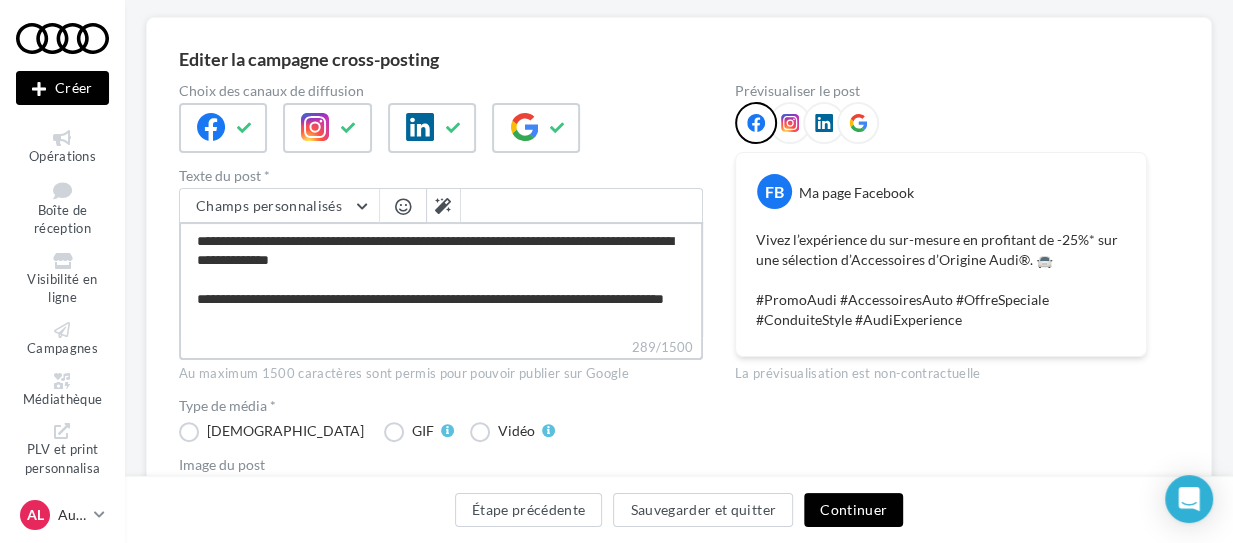 type on "**********" 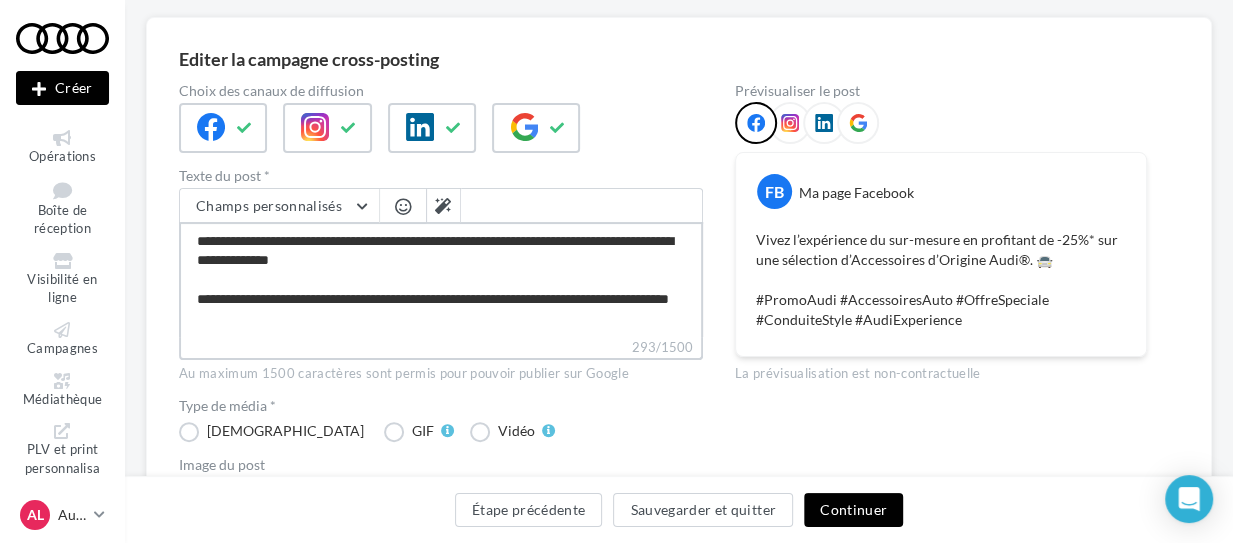 type on "**********" 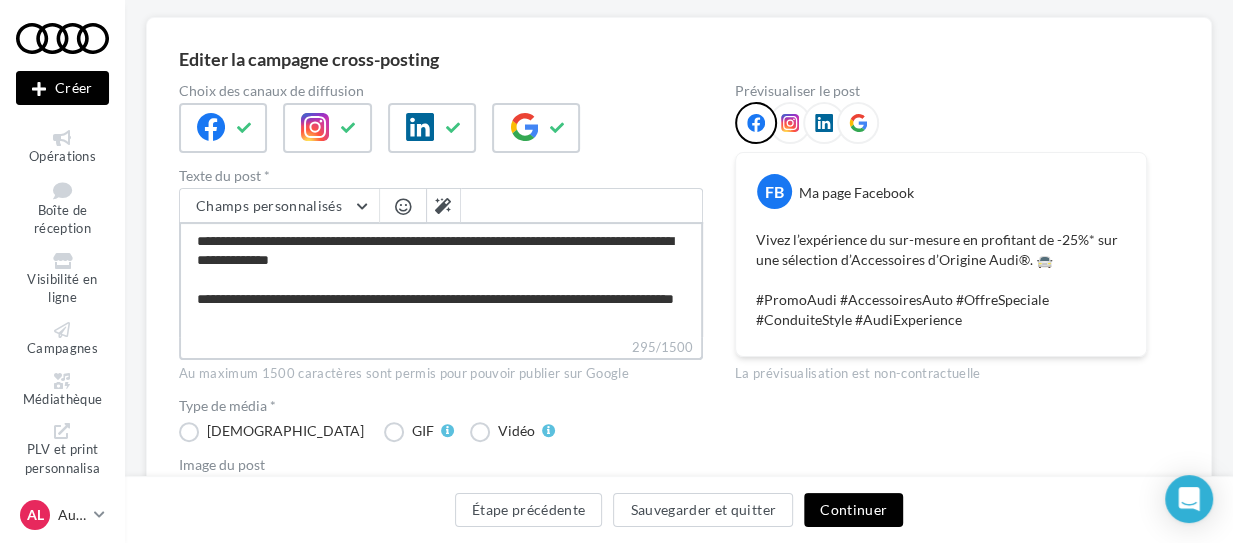 type on "**********" 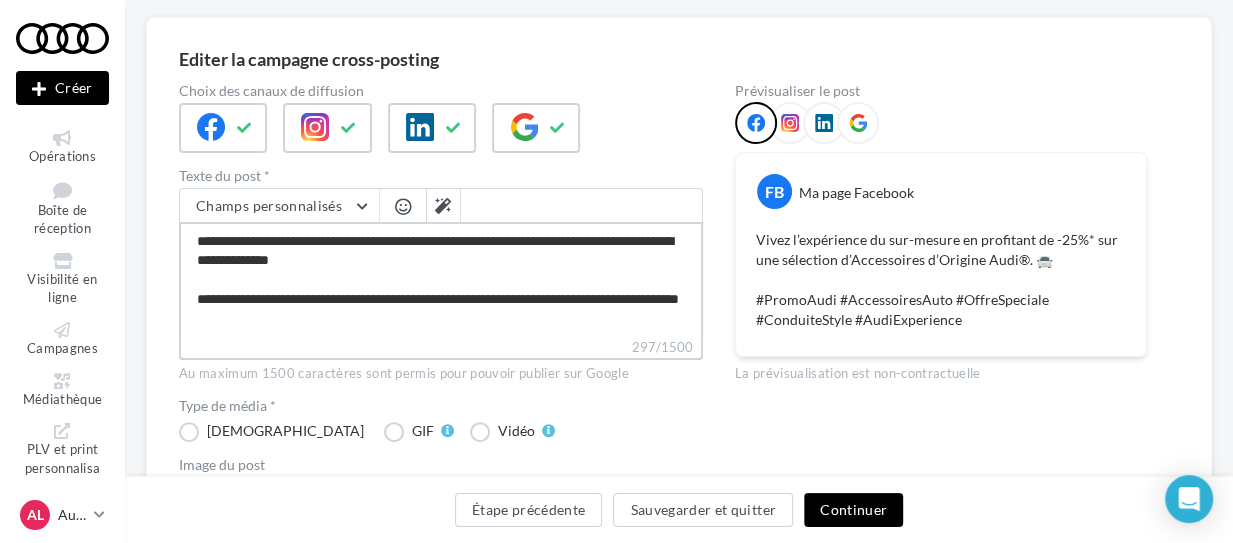 type on "**********" 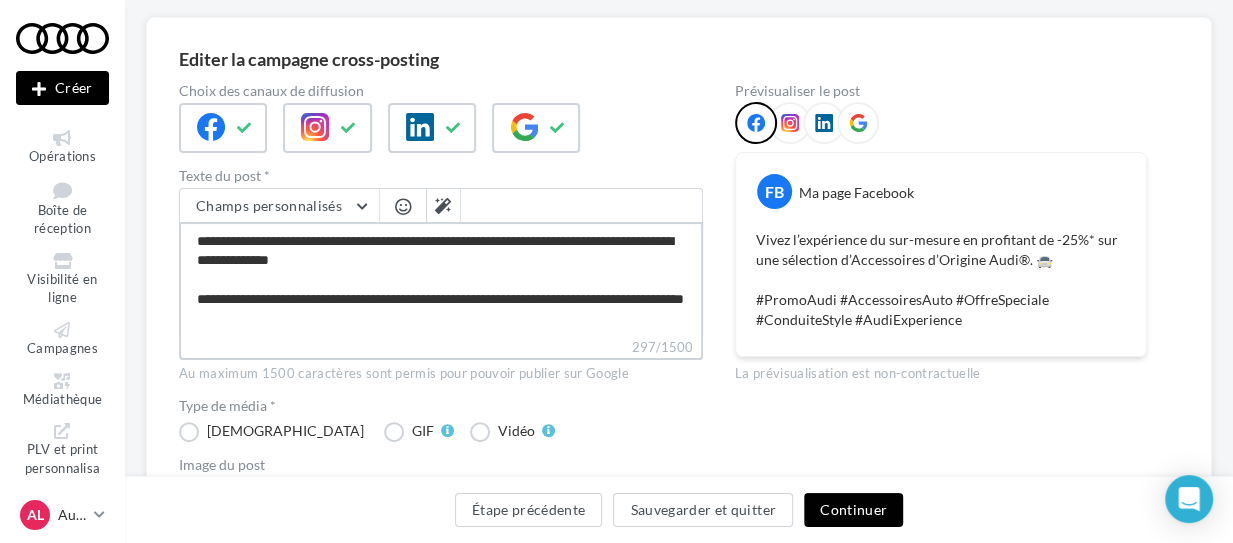 type on "**********" 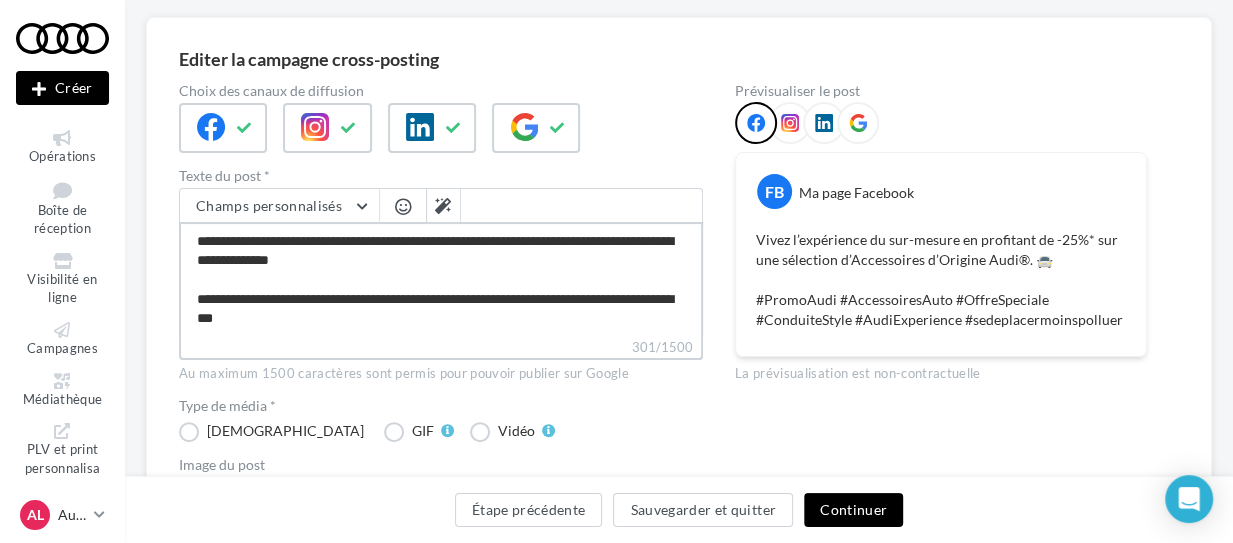 type on "**********" 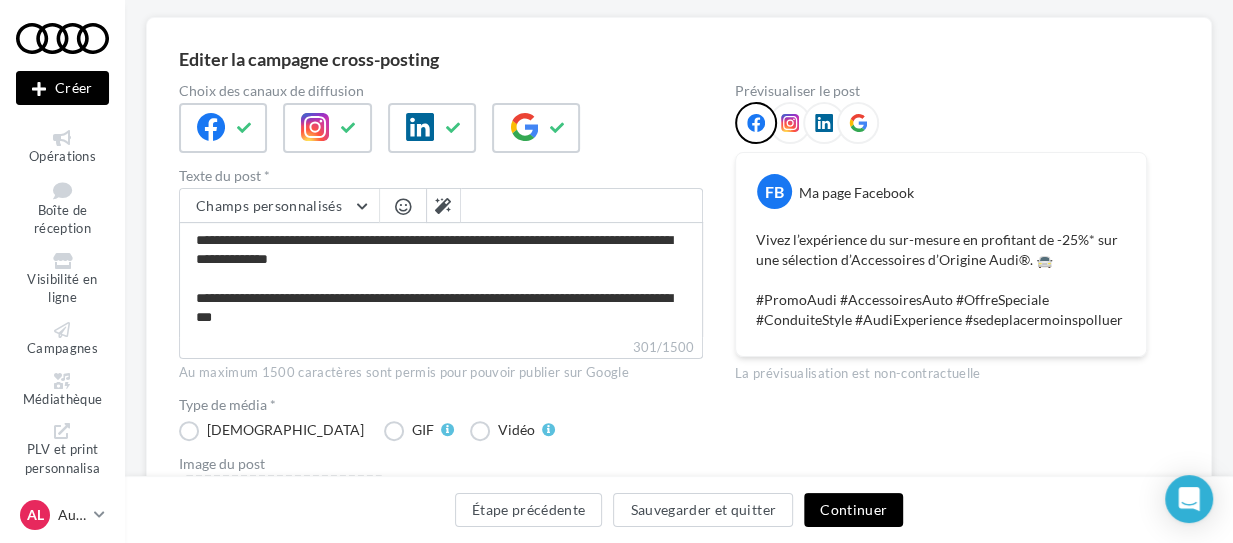 click on "Continuer" at bounding box center (853, 510) 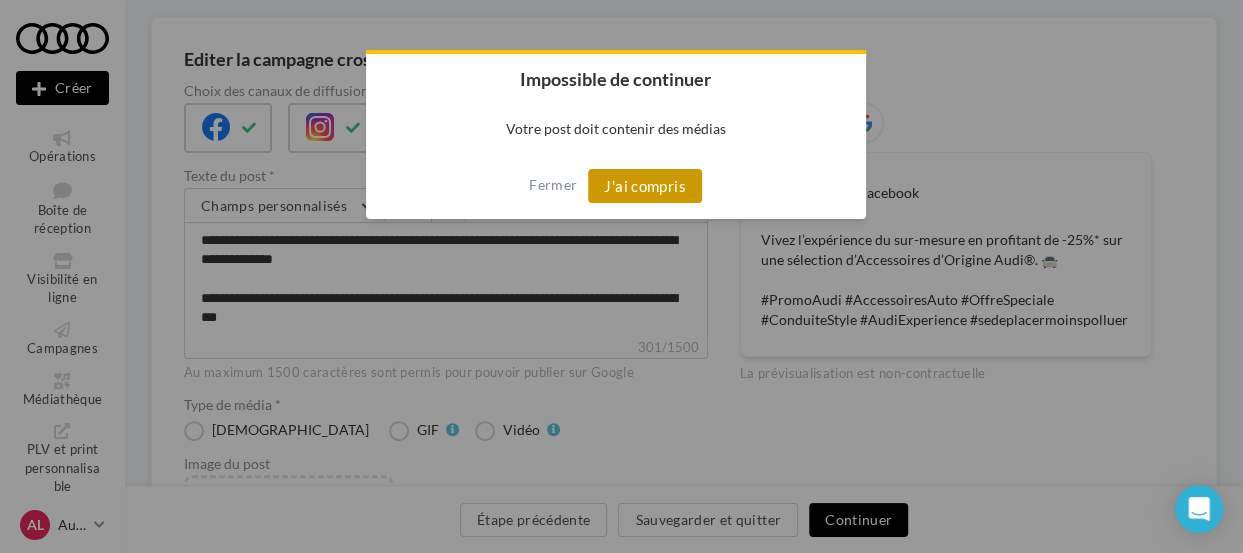 click on "J'ai compris" at bounding box center (645, 186) 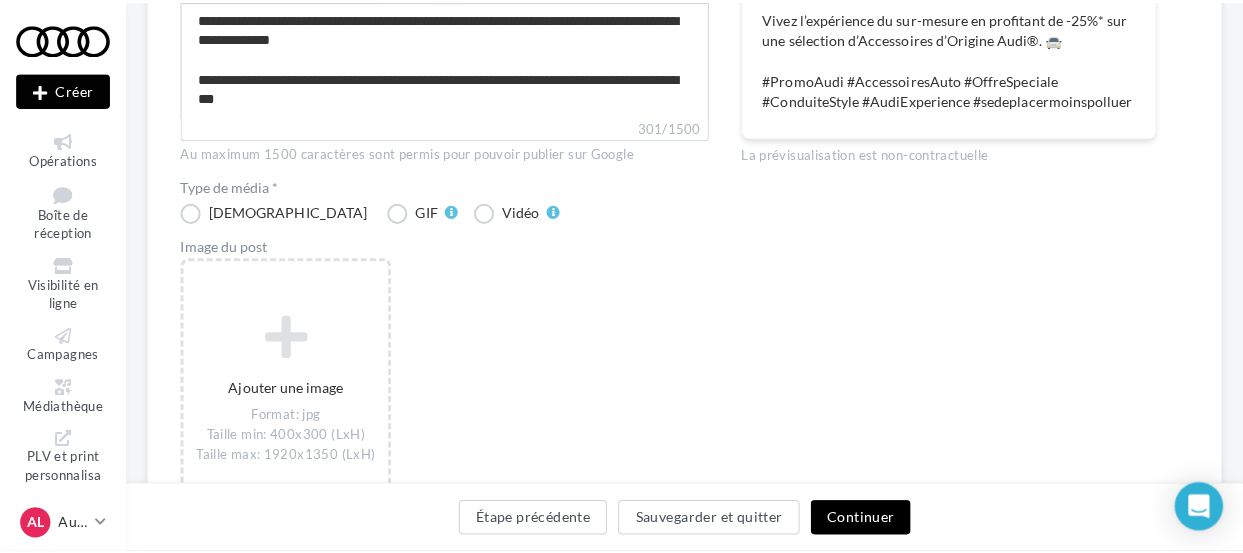 scroll, scrollTop: 376, scrollLeft: 0, axis: vertical 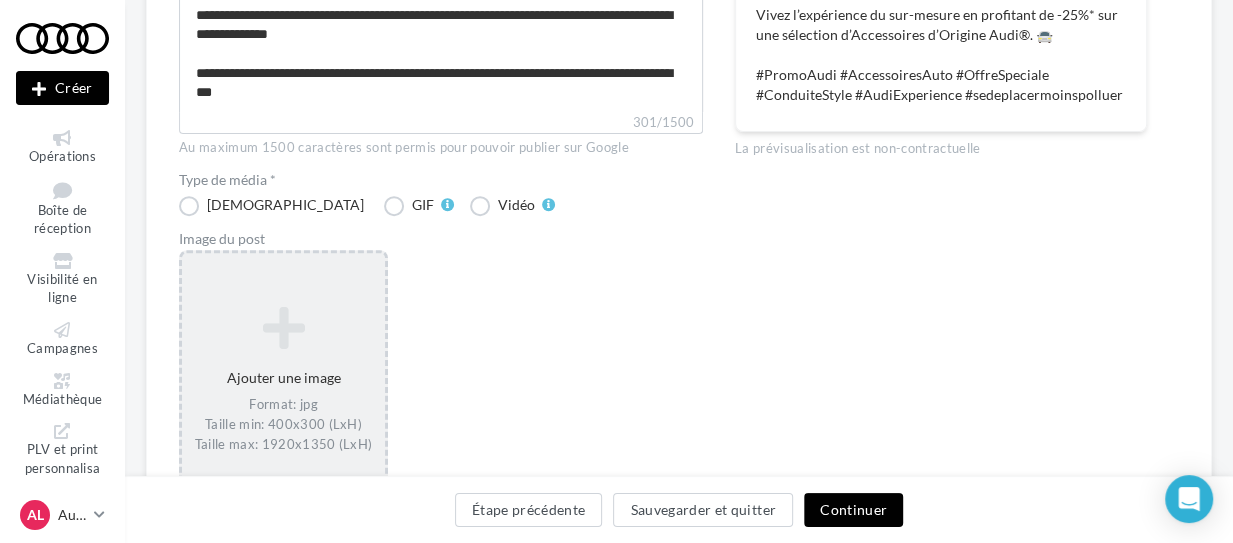 click at bounding box center [283, 328] 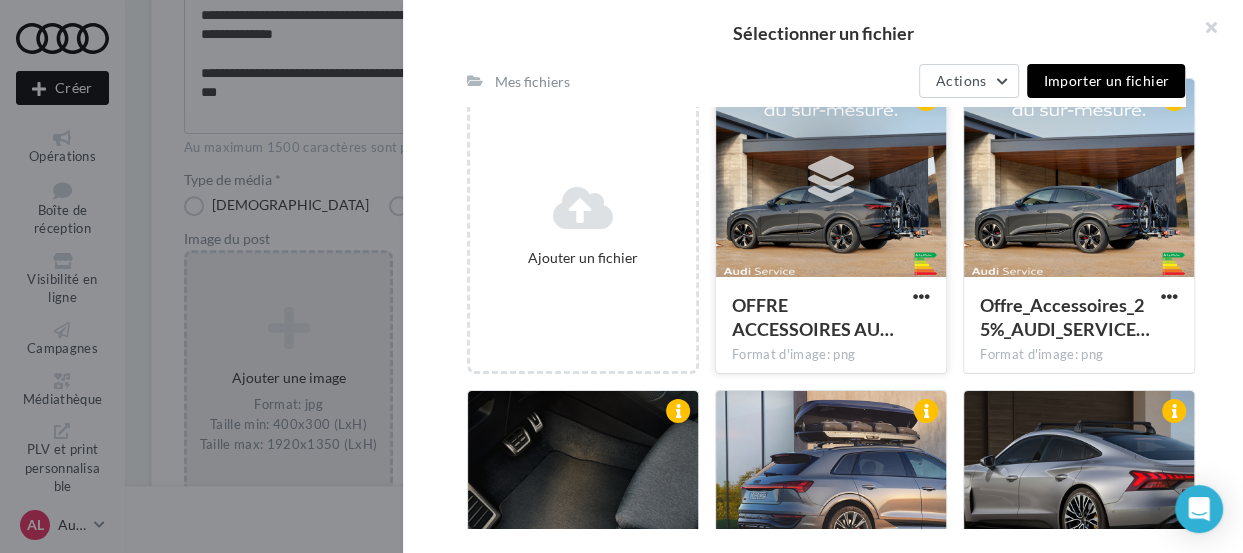 scroll, scrollTop: 348, scrollLeft: 0, axis: vertical 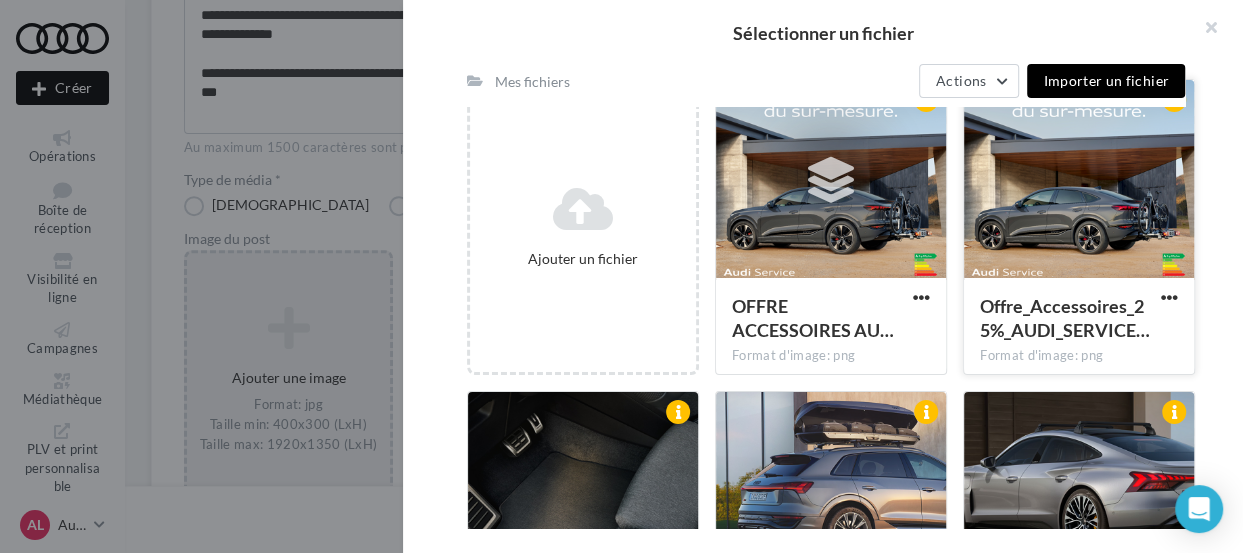 click at bounding box center (1079, 180) 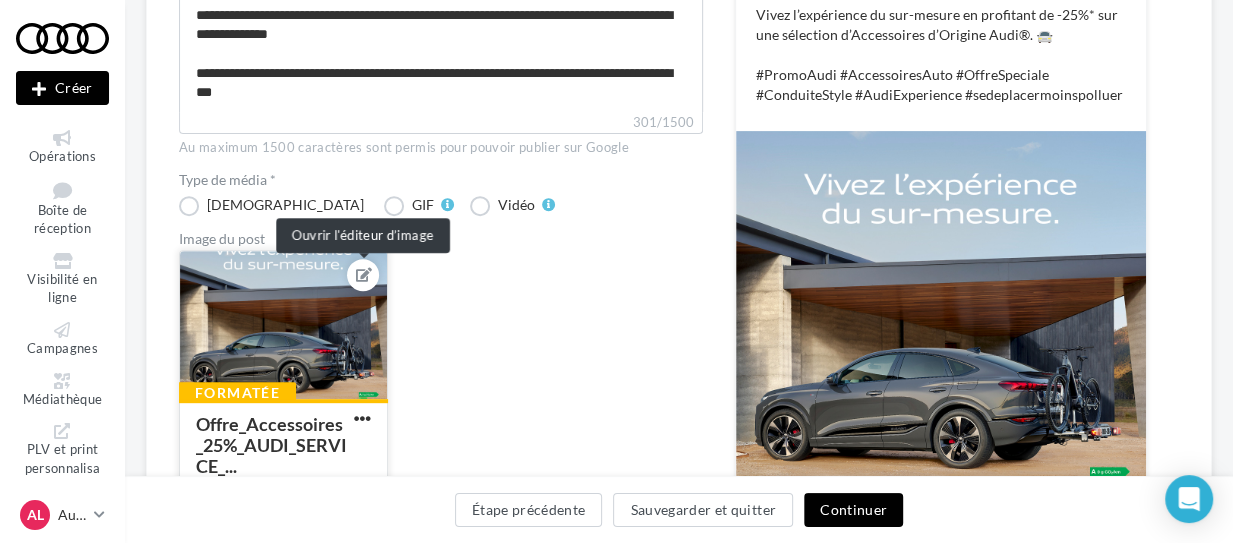 click at bounding box center (363, 275) 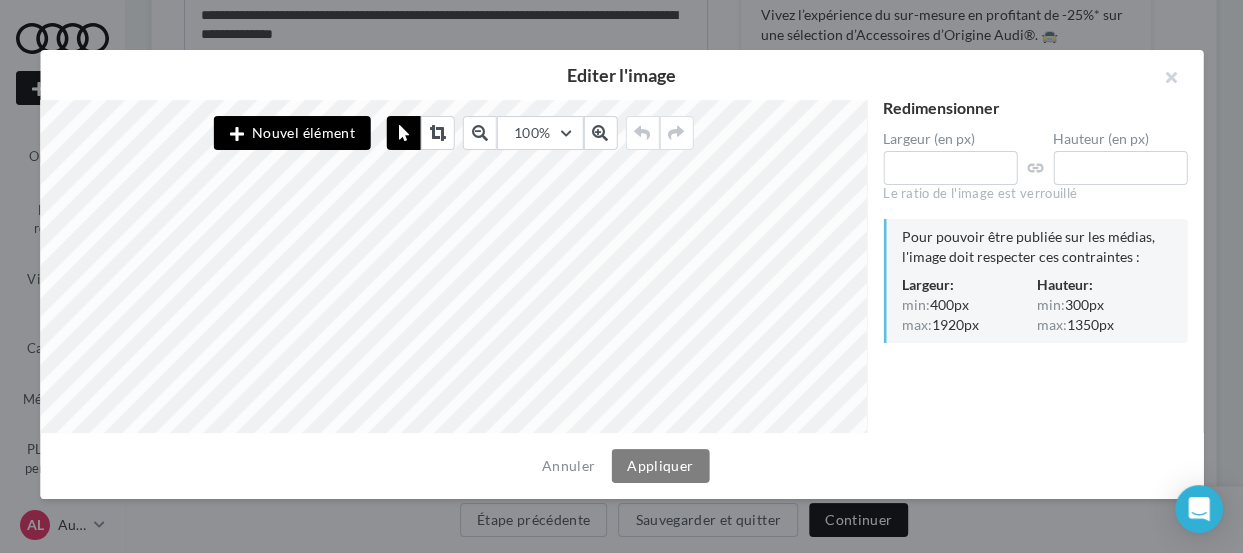 click on "Nouvel élément" at bounding box center [292, 133] 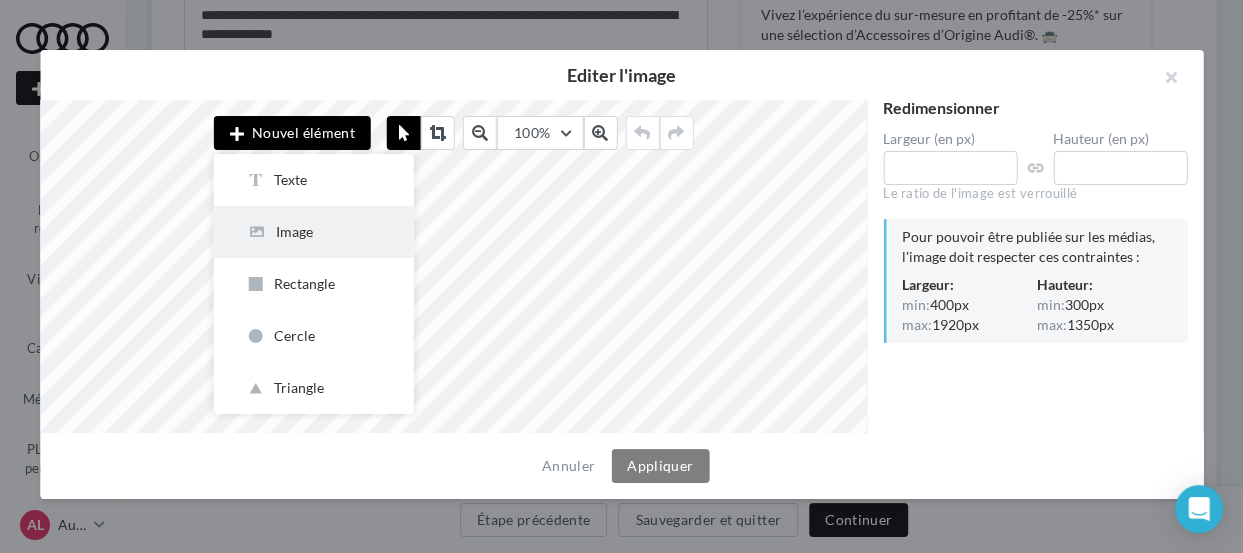 click on "Image" at bounding box center [314, 232] 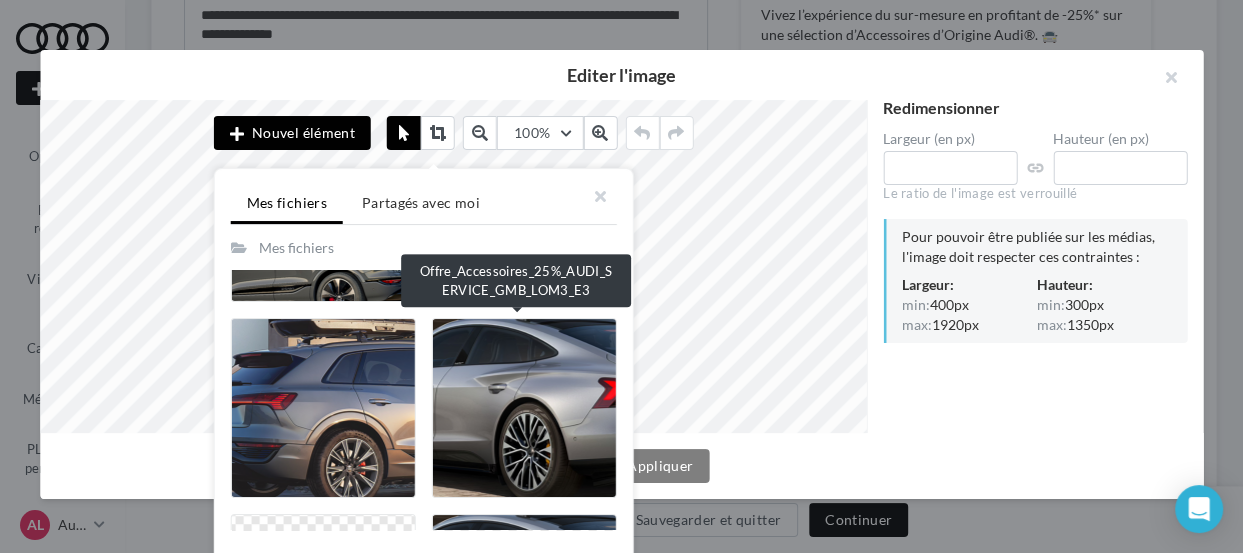 scroll, scrollTop: 490, scrollLeft: 0, axis: vertical 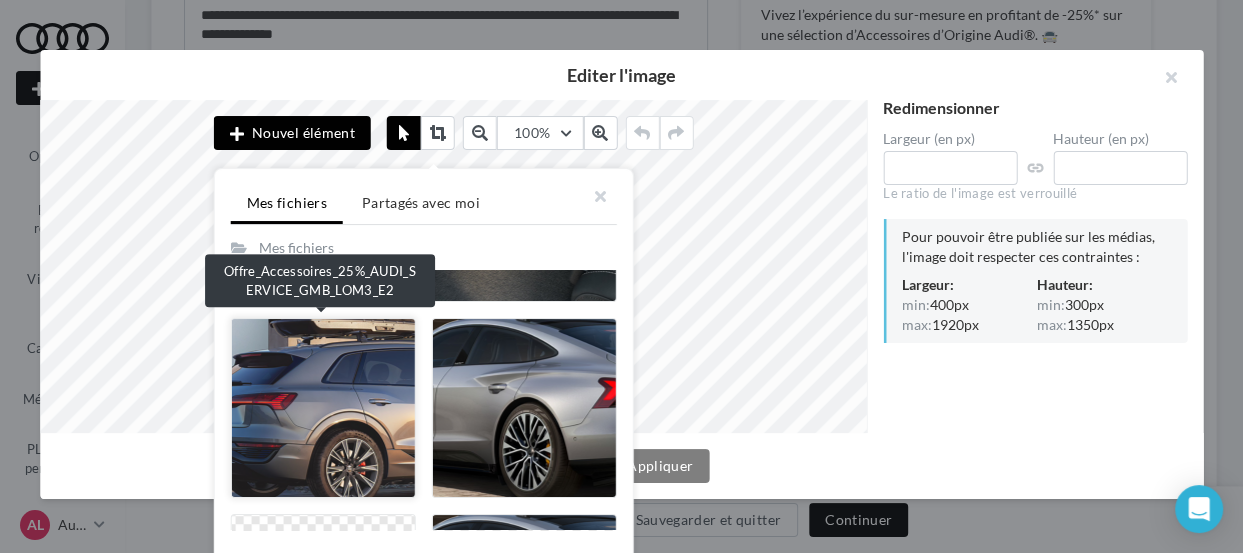click at bounding box center (323, 408) 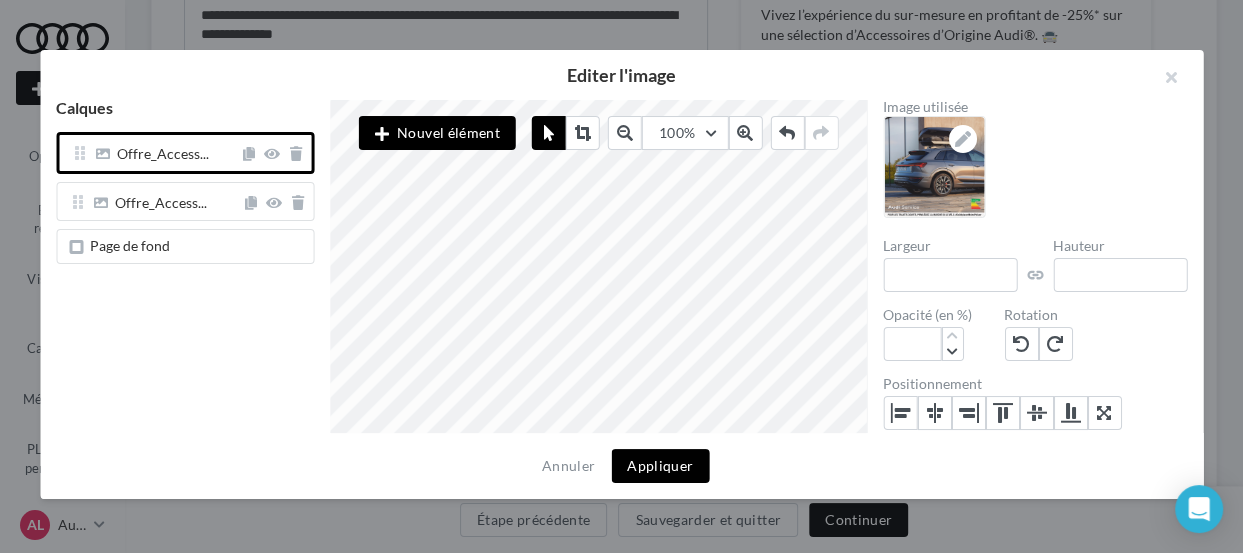 click on "Nouvel élément" at bounding box center (437, 133) 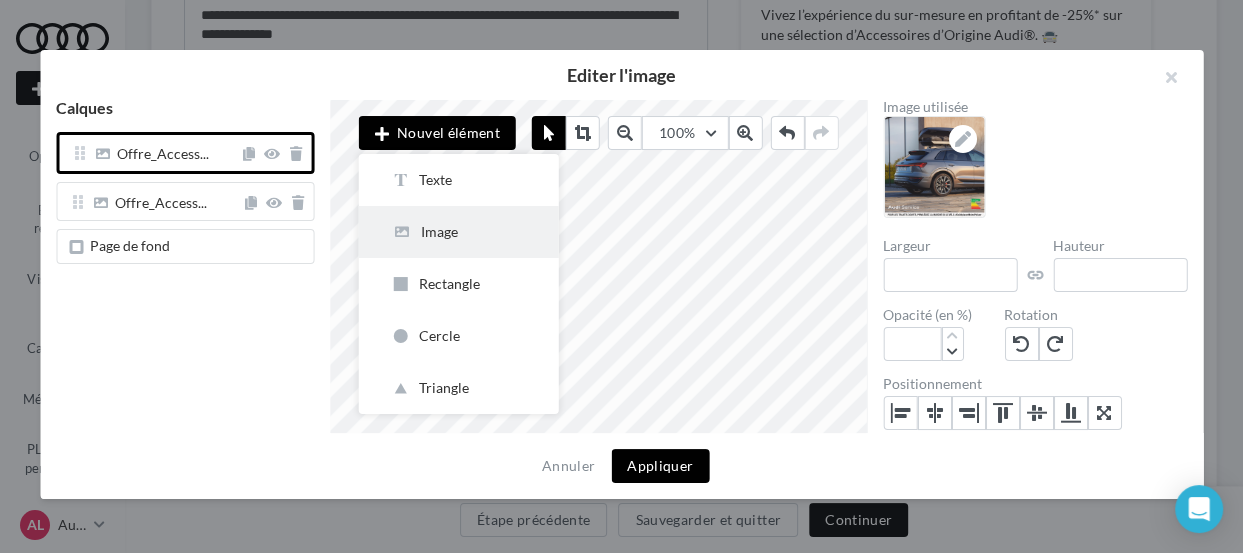 click on "Image" at bounding box center (459, 232) 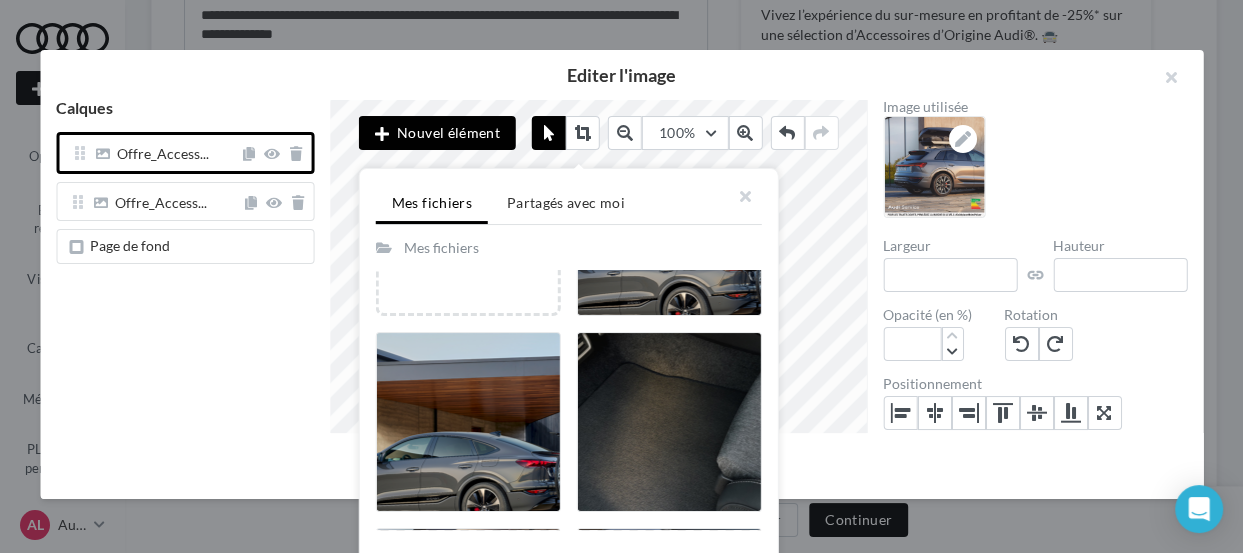scroll, scrollTop: 280, scrollLeft: 0, axis: vertical 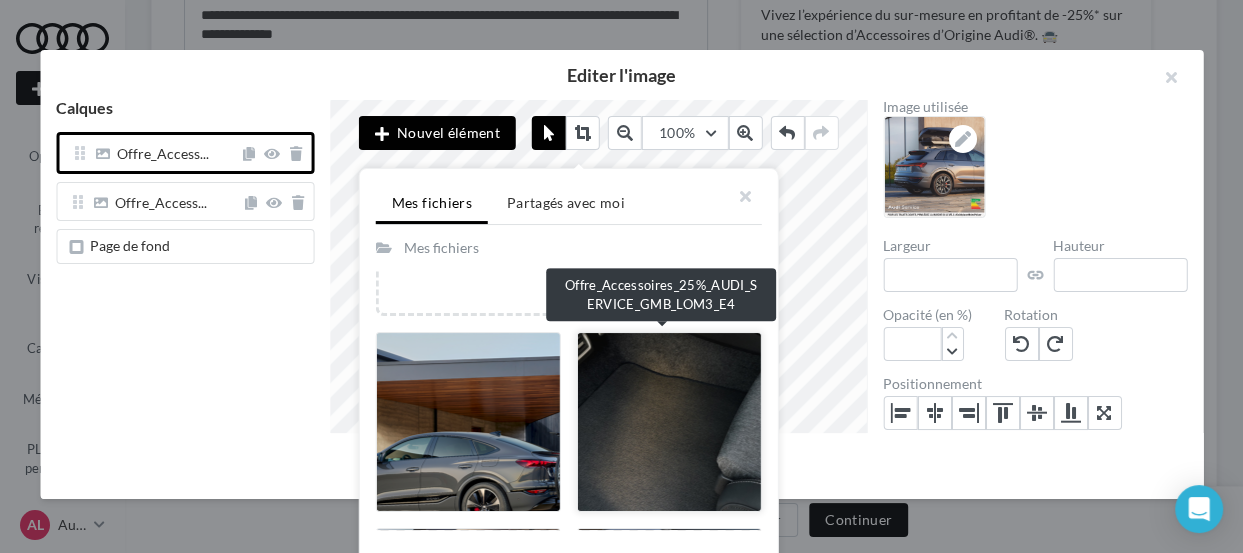 click at bounding box center (669, 422) 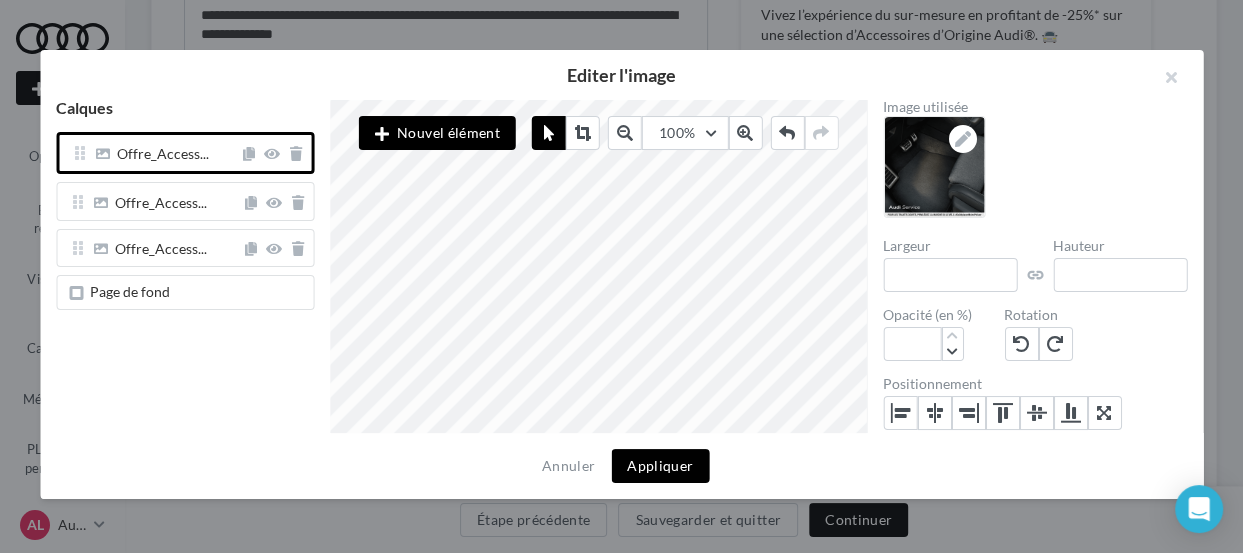 click on "Nouvel élément" at bounding box center [437, 133] 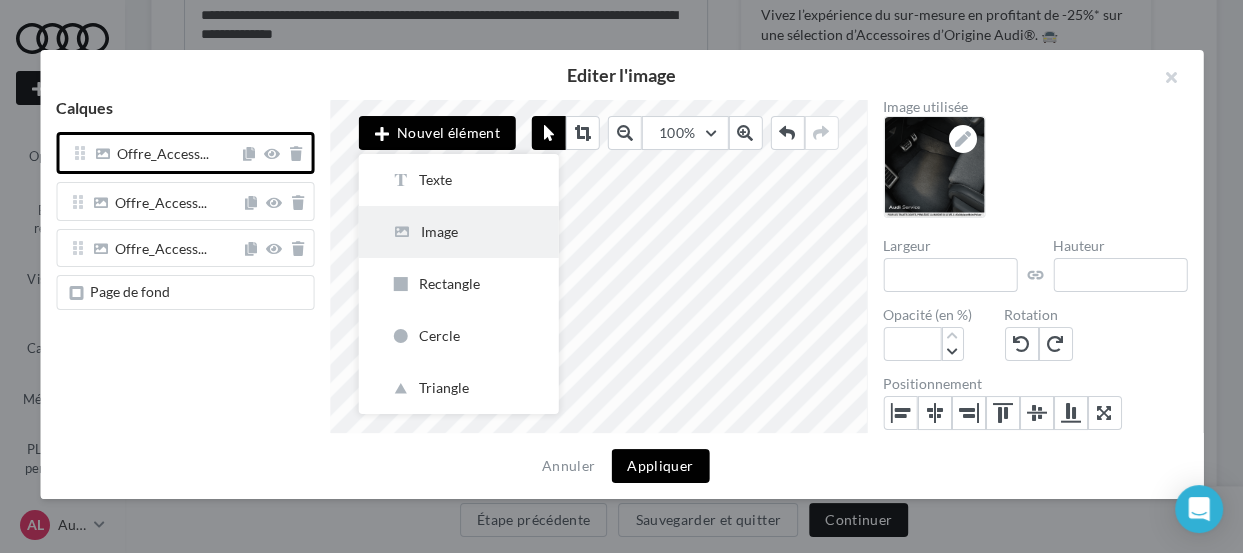 click on "Image" at bounding box center (459, 232) 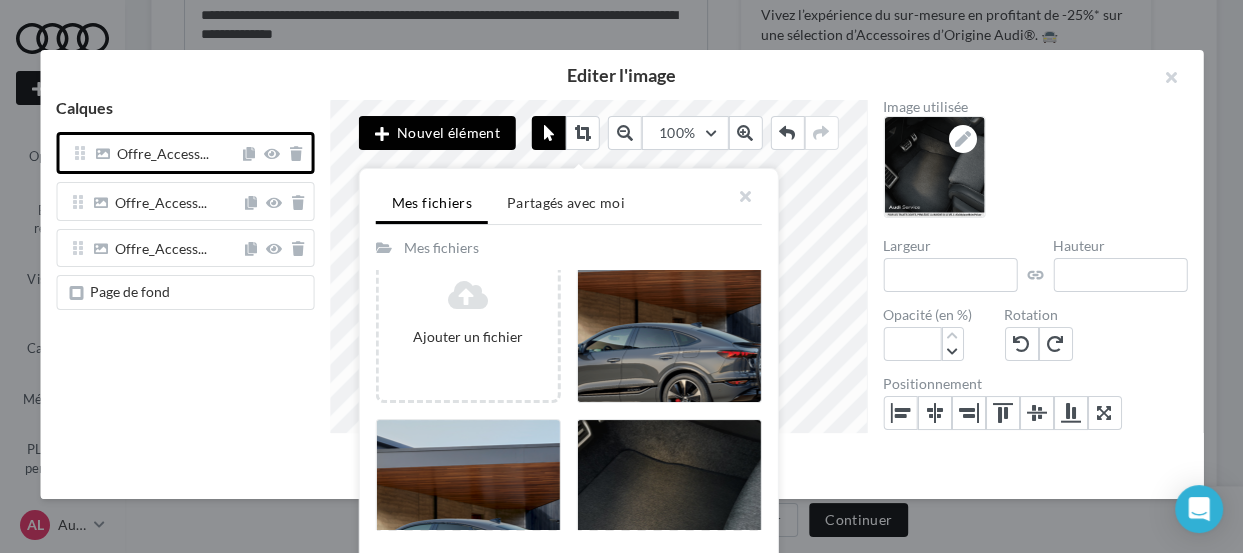scroll, scrollTop: 195, scrollLeft: 0, axis: vertical 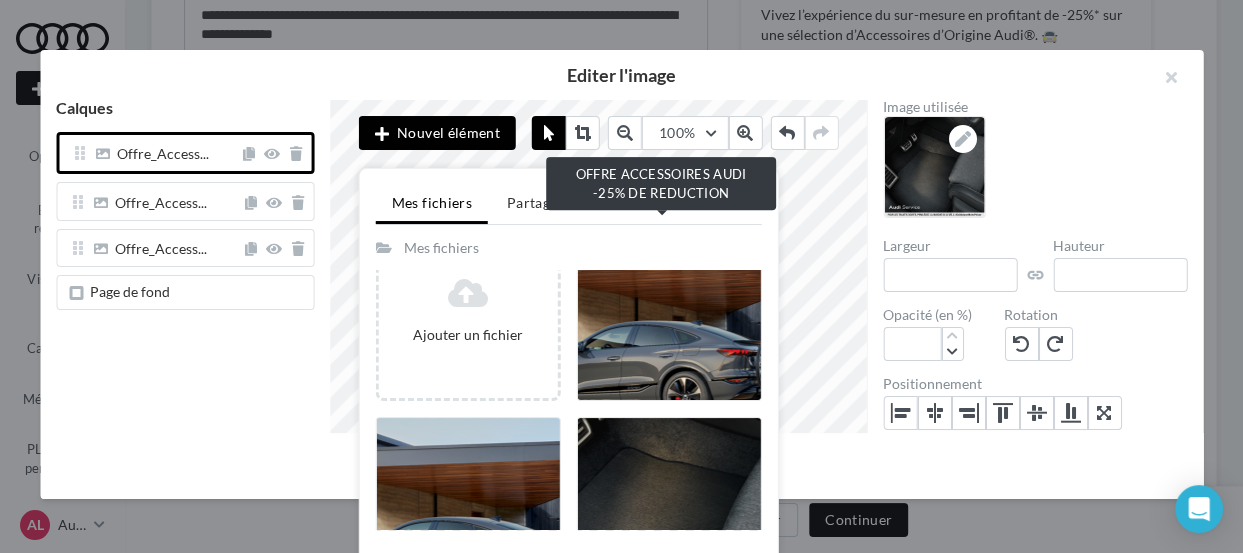 click at bounding box center [669, 311] 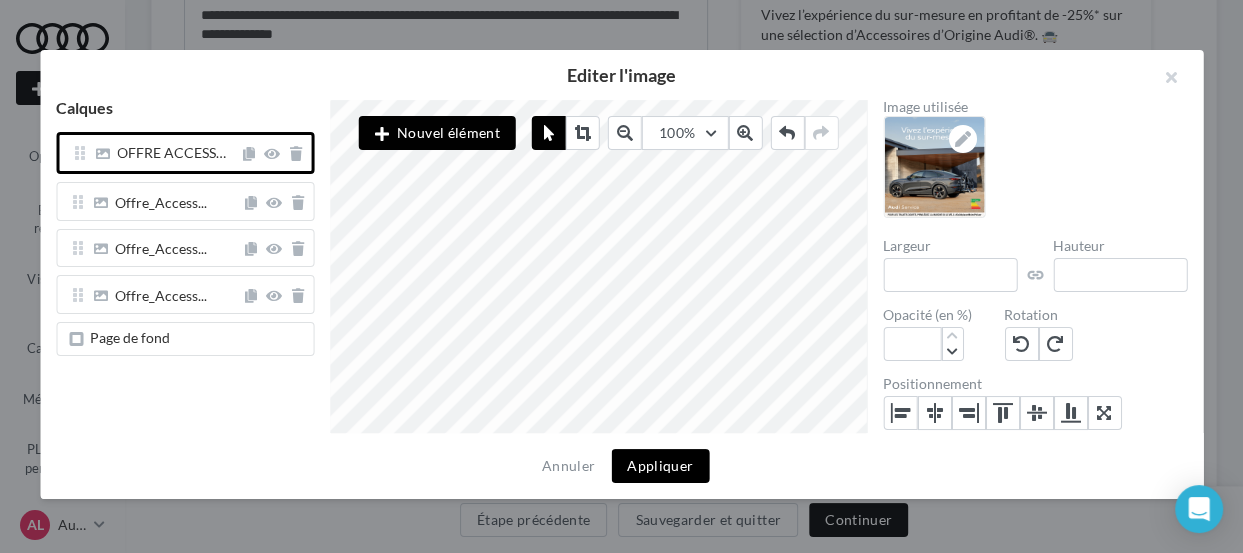 click on "Appliquer" at bounding box center (660, 466) 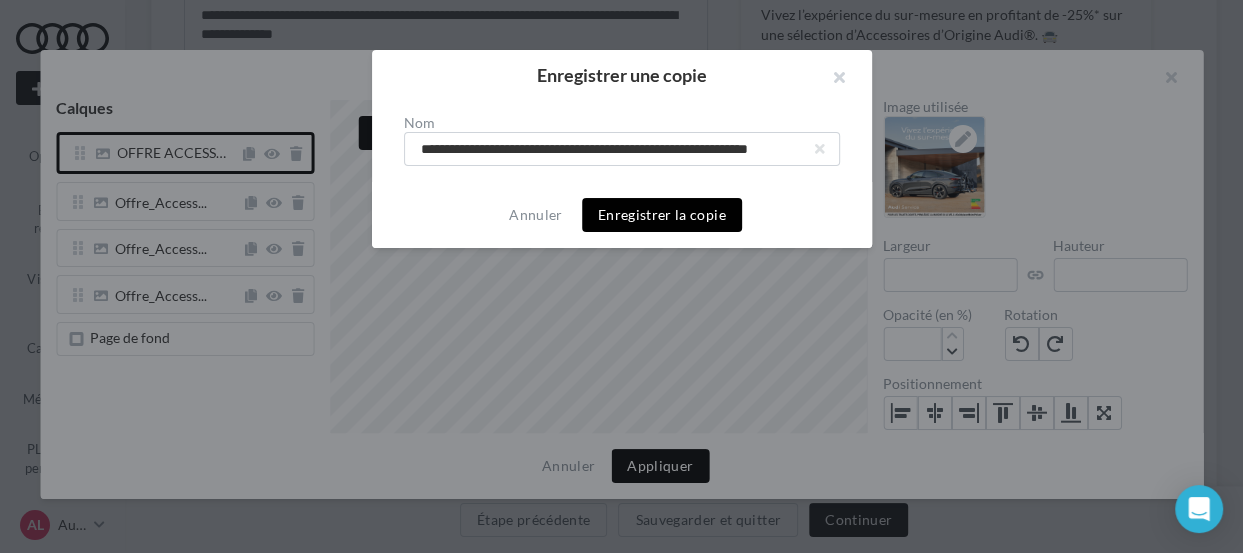 scroll, scrollTop: 0, scrollLeft: 68, axis: horizontal 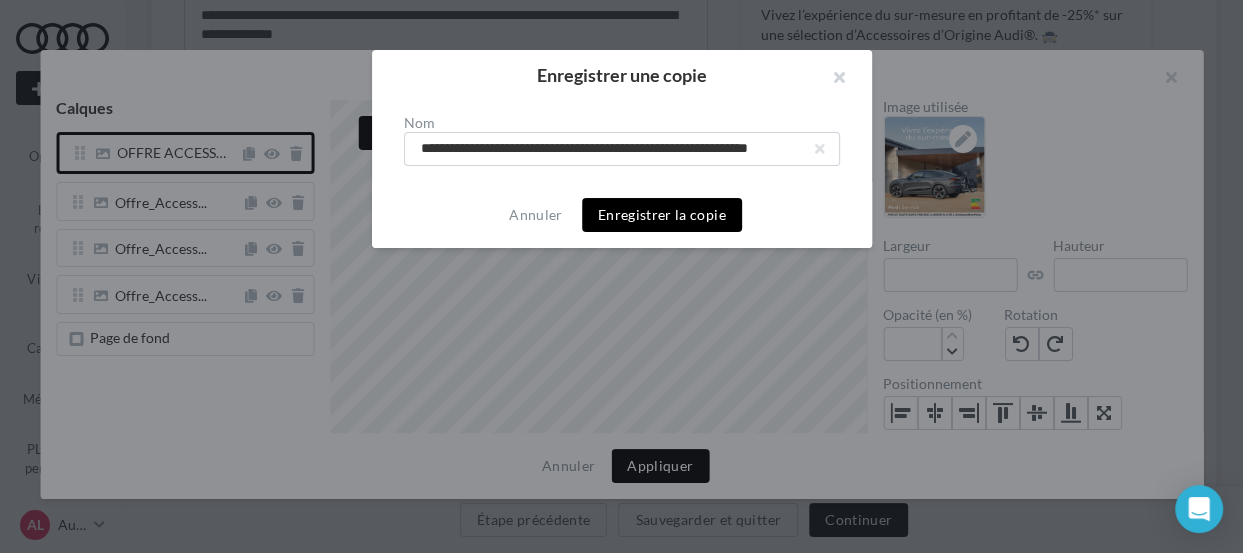 click on "Enregistrer la copie" at bounding box center [662, 215] 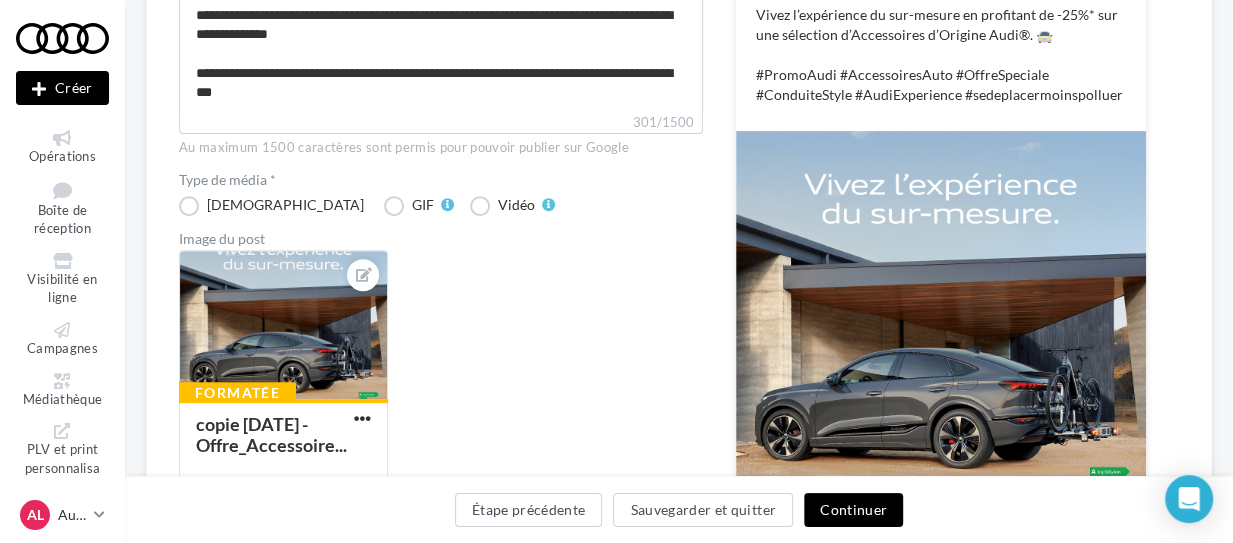 scroll, scrollTop: 567, scrollLeft: 0, axis: vertical 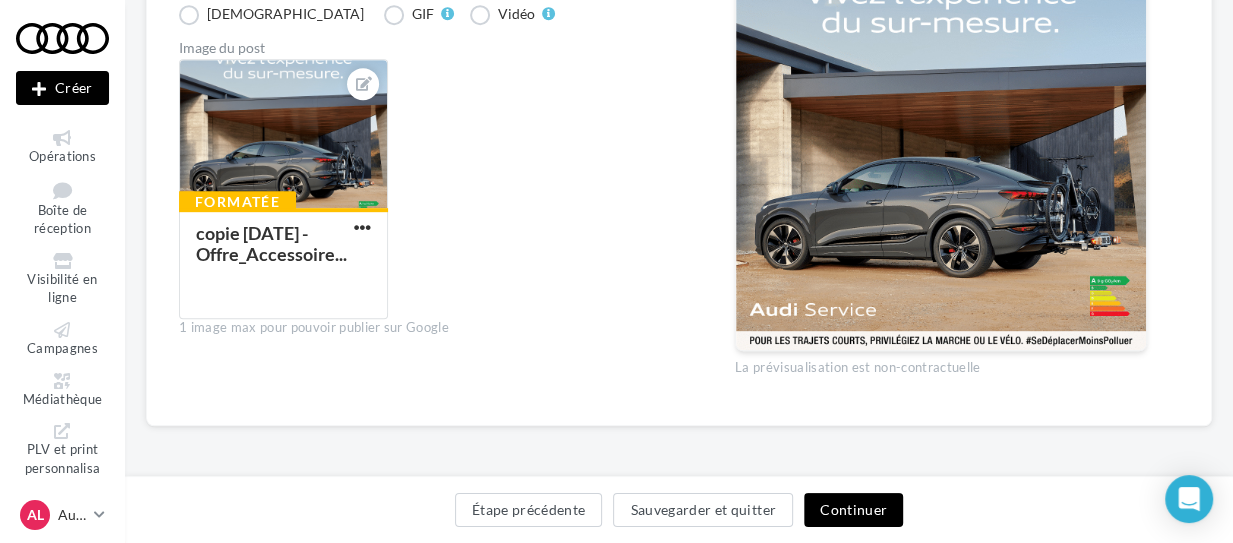 click on "Continuer" at bounding box center [853, 510] 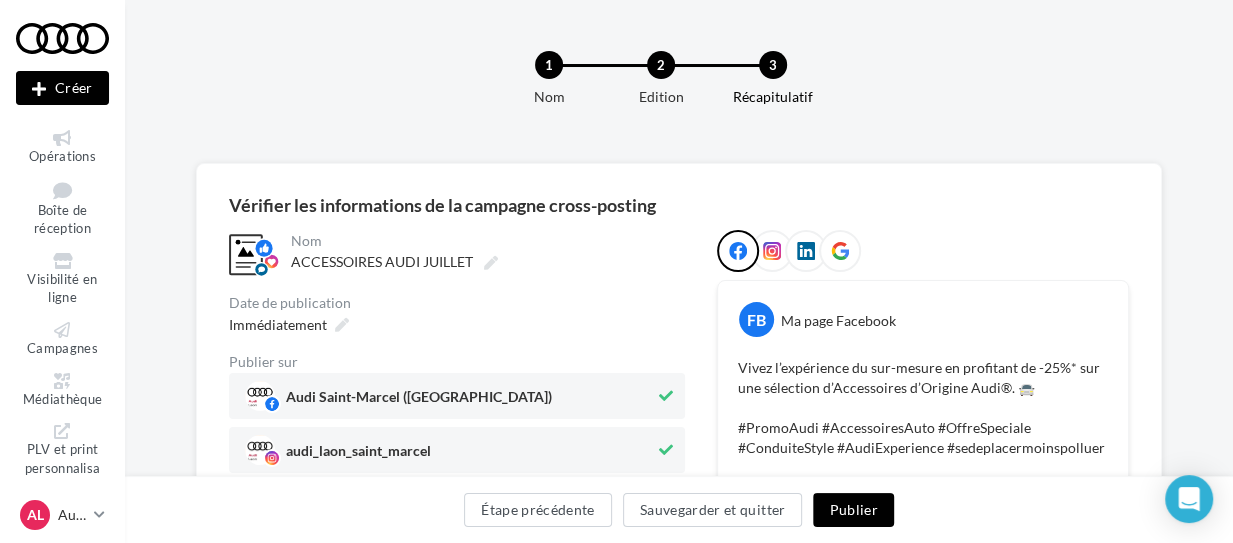 scroll, scrollTop: 0, scrollLeft: 0, axis: both 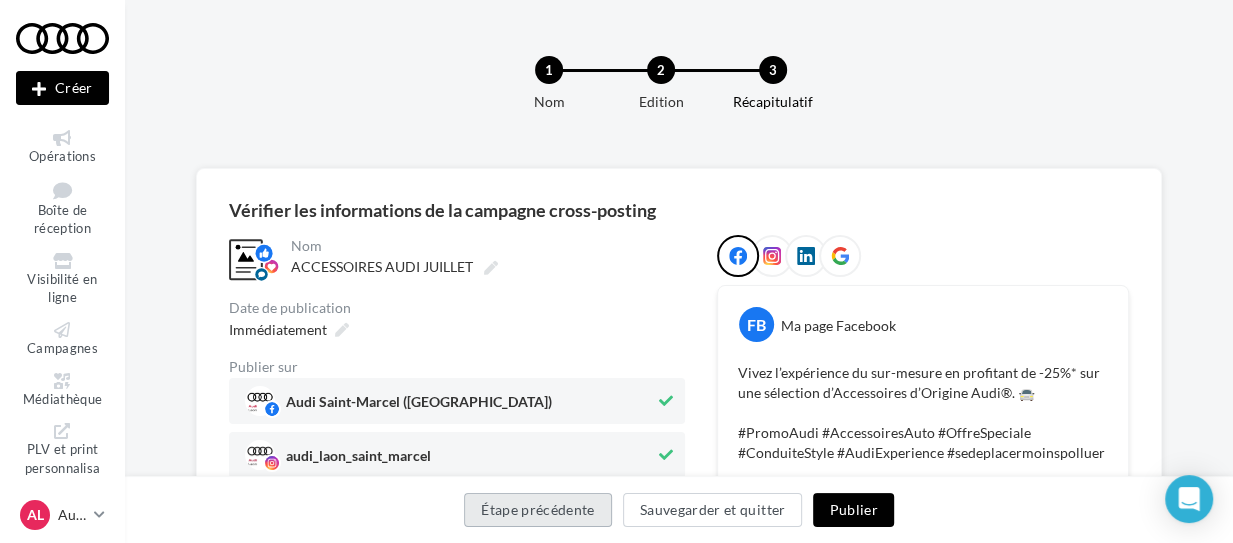 click on "Étape précédente" at bounding box center [538, 510] 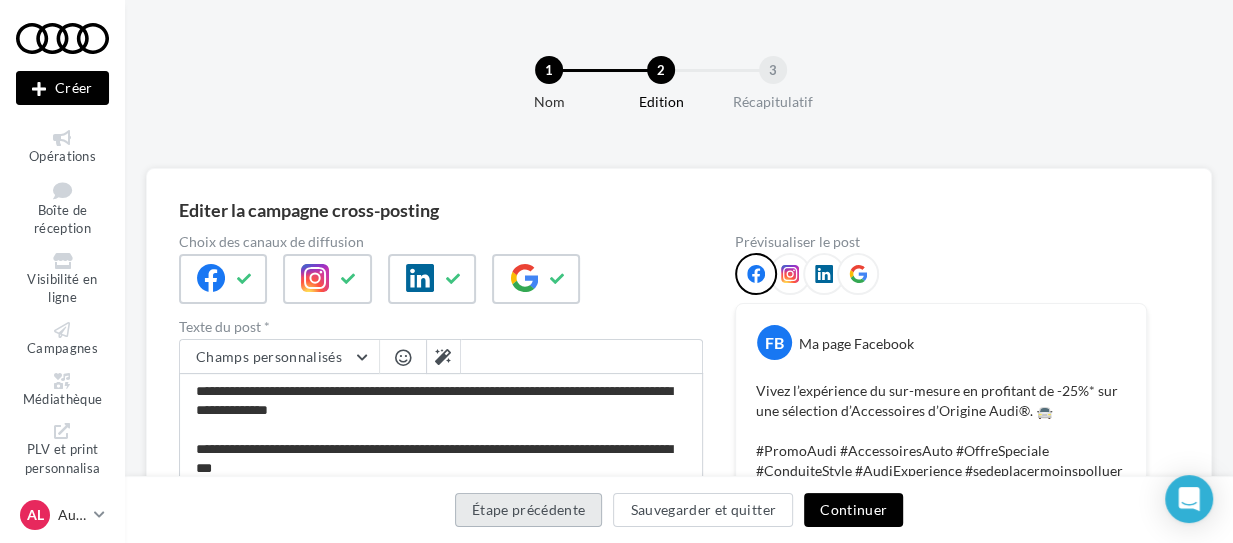 click on "Étape précédente" at bounding box center (529, 510) 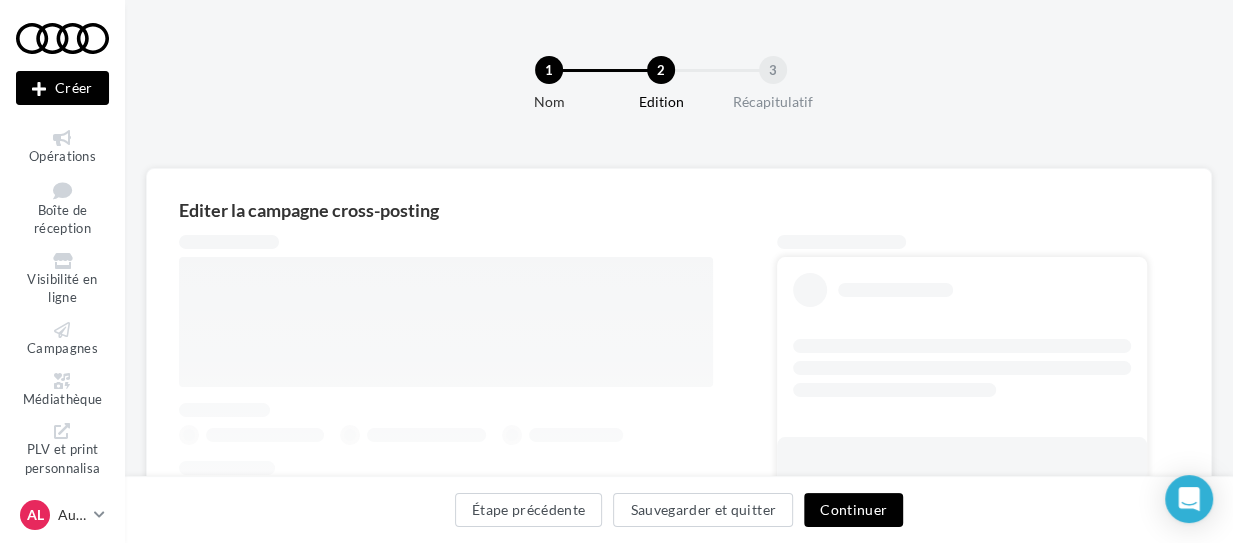 scroll, scrollTop: 350, scrollLeft: 0, axis: vertical 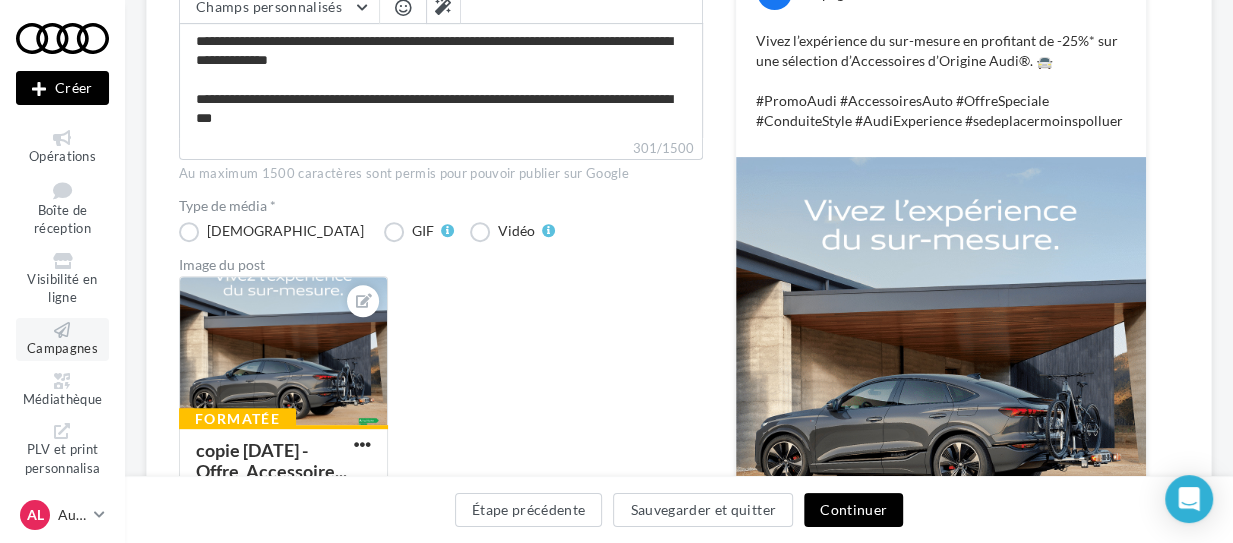 click at bounding box center [62, 330] 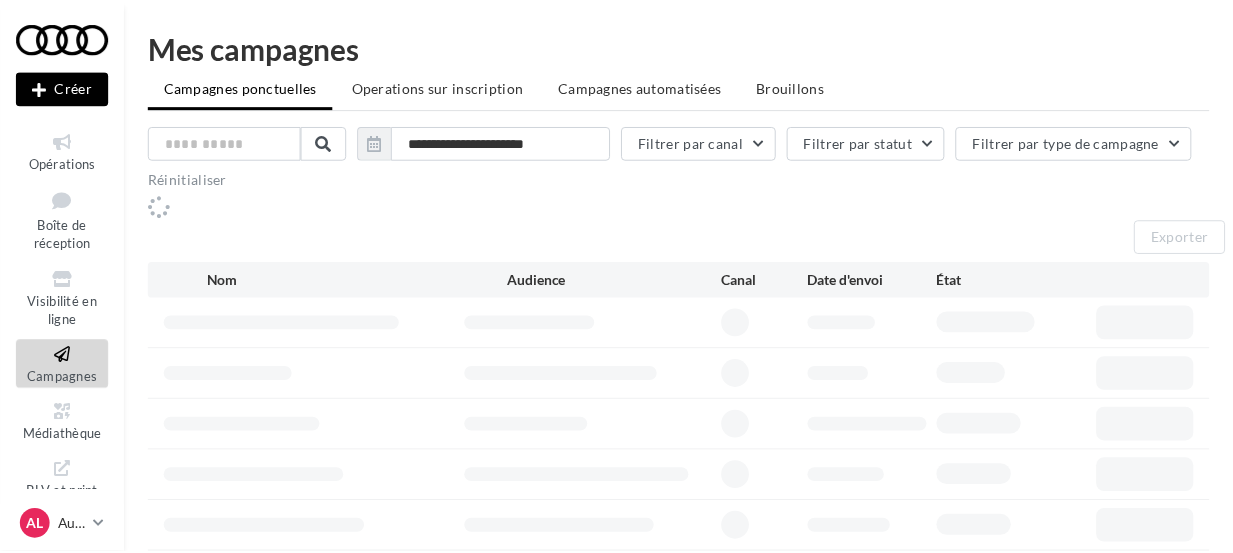 scroll, scrollTop: 0, scrollLeft: 0, axis: both 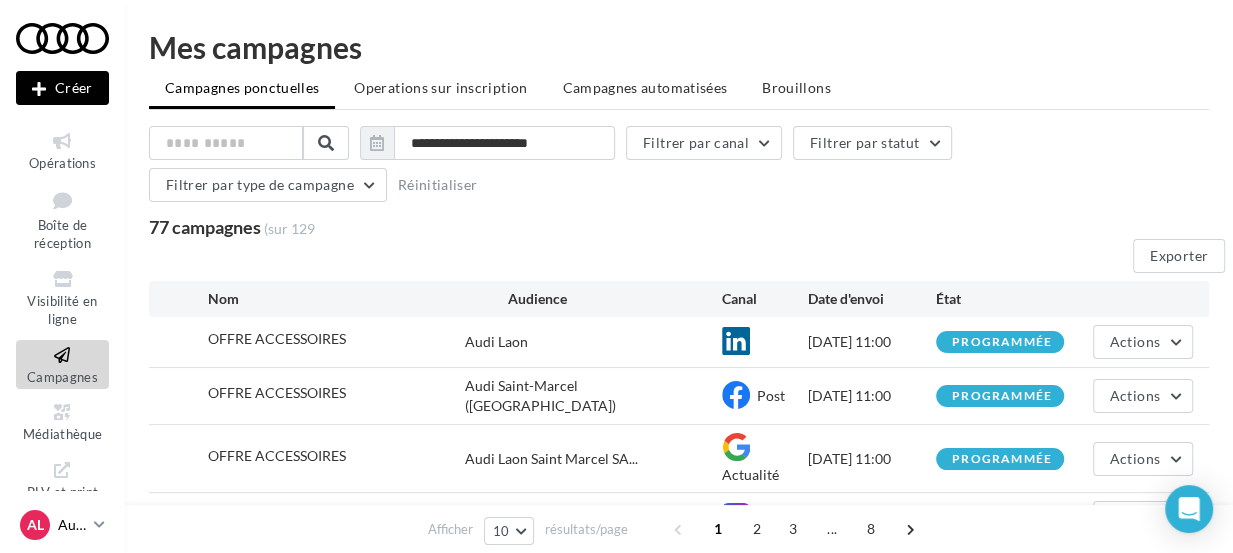 click at bounding box center [99, 524] 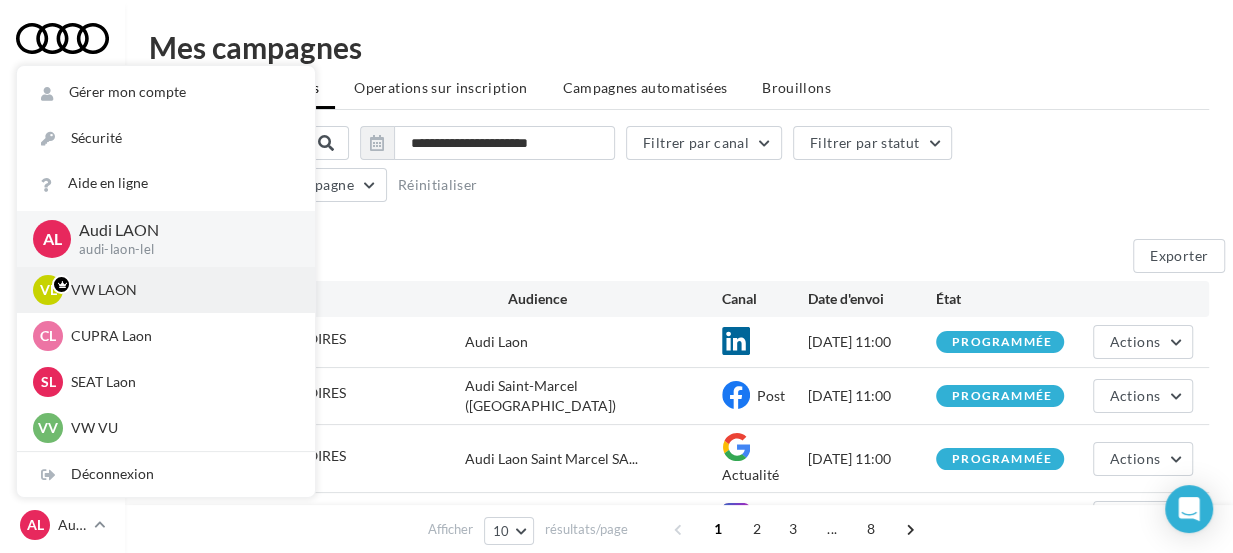 click on "VW LAON" at bounding box center [181, 290] 